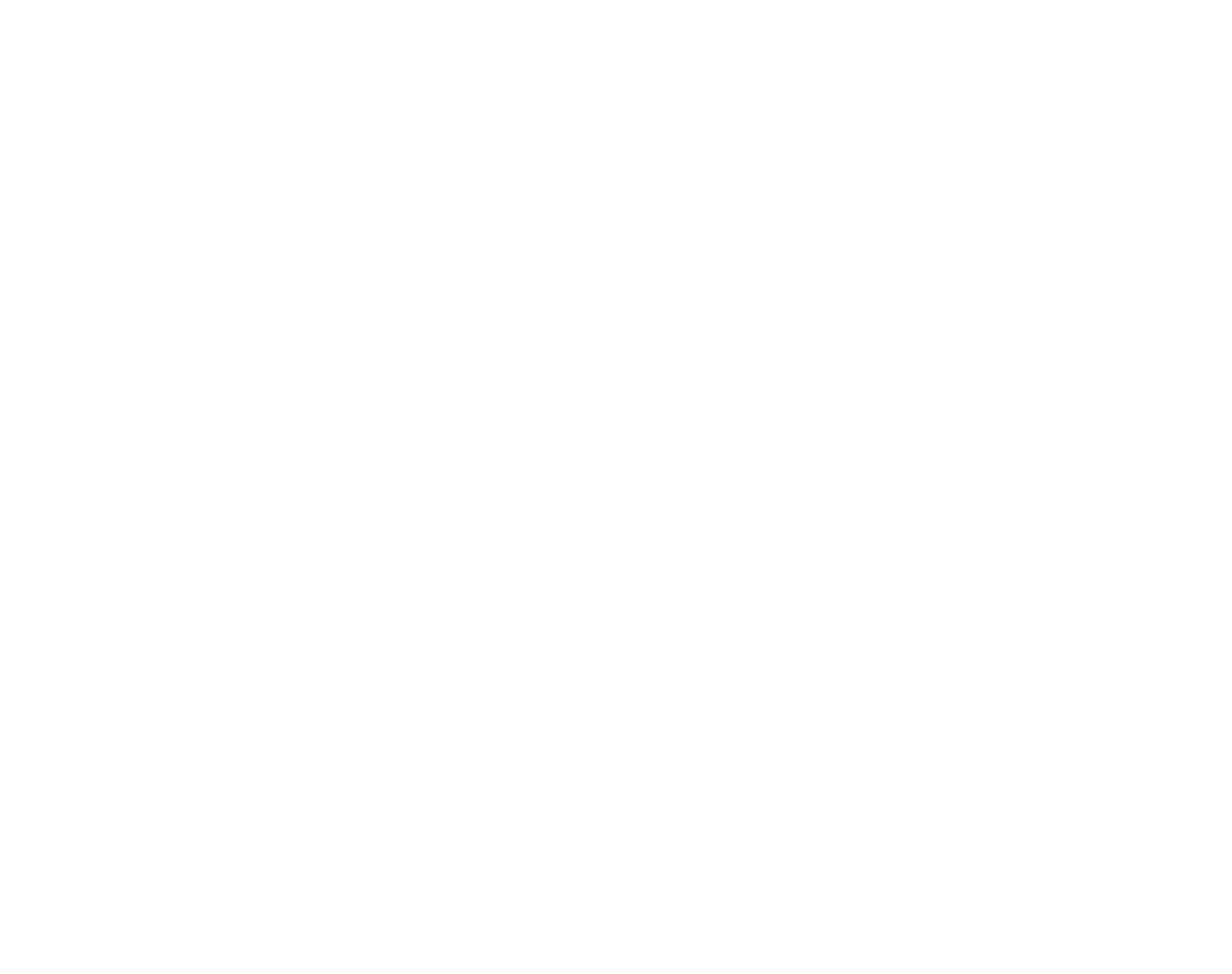 scroll, scrollTop: 0, scrollLeft: 0, axis: both 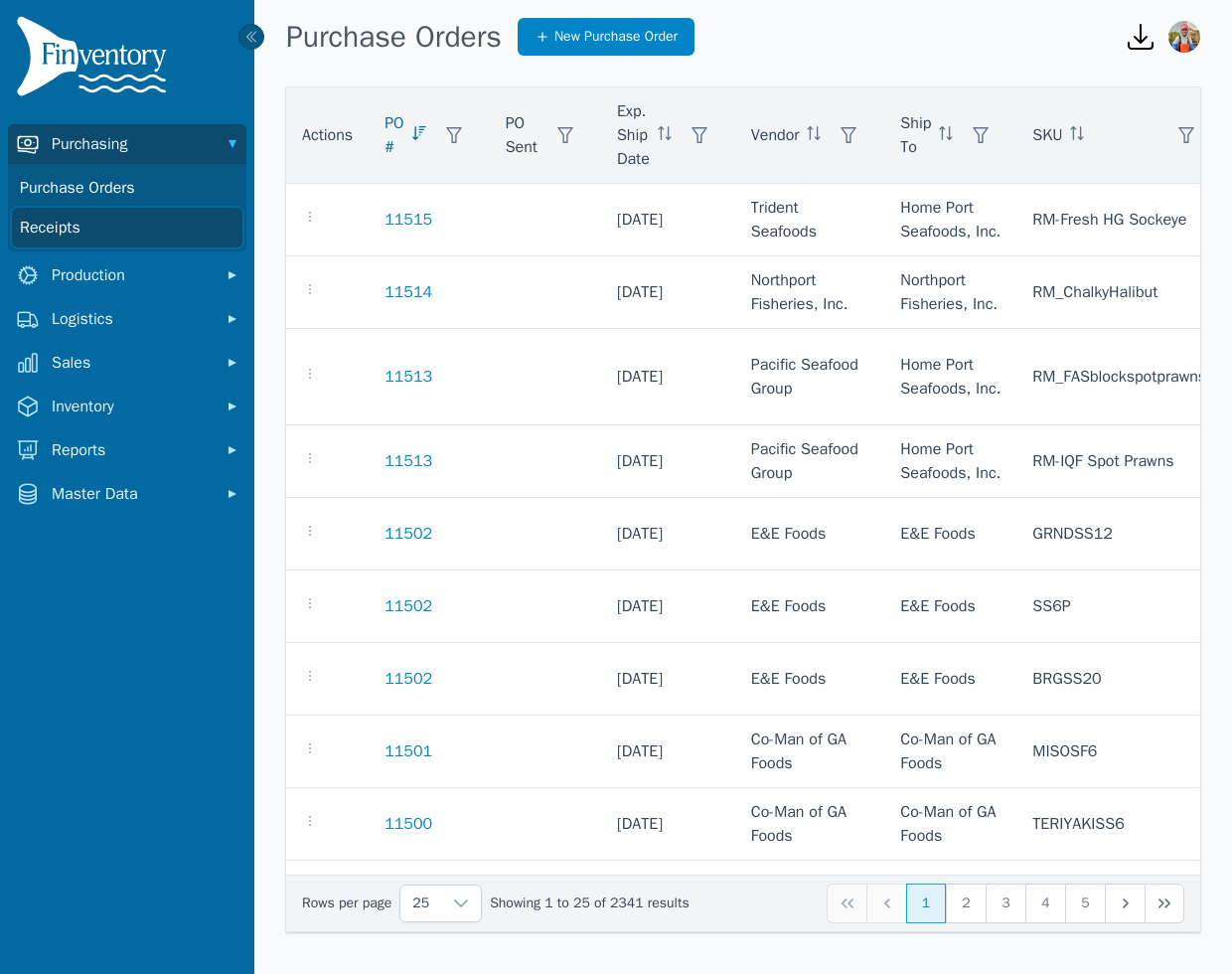 click on "Receipts" 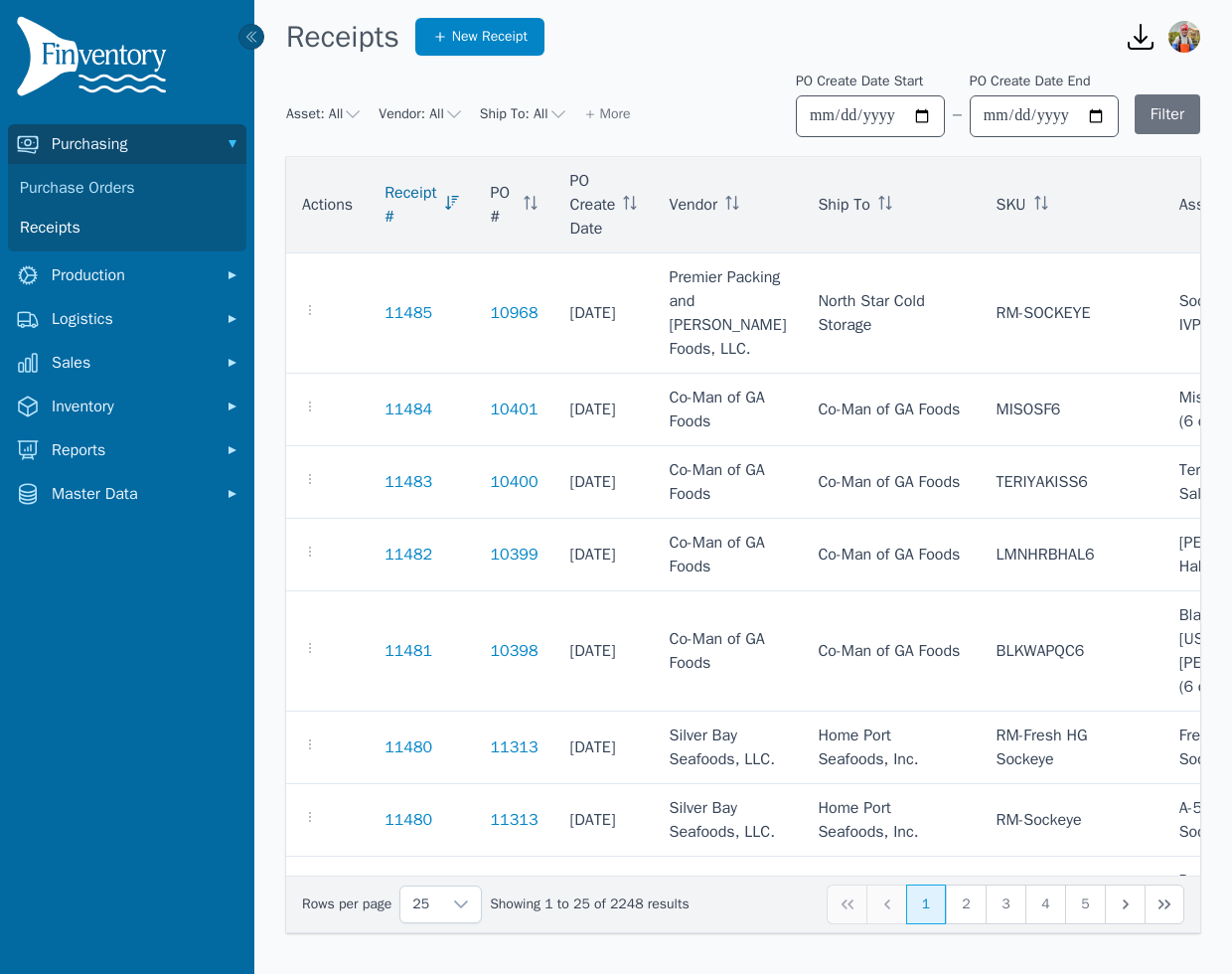click 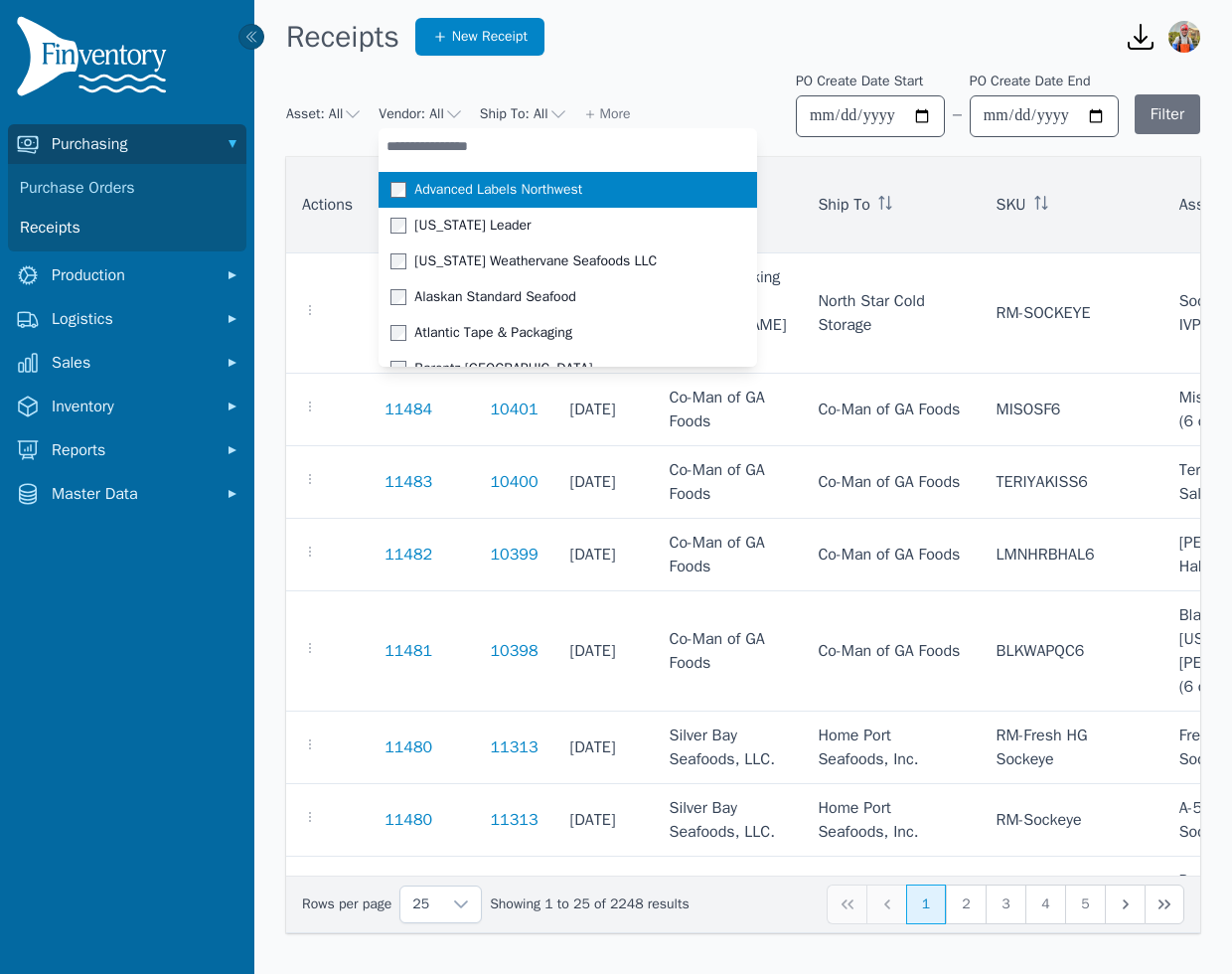 type on "*" 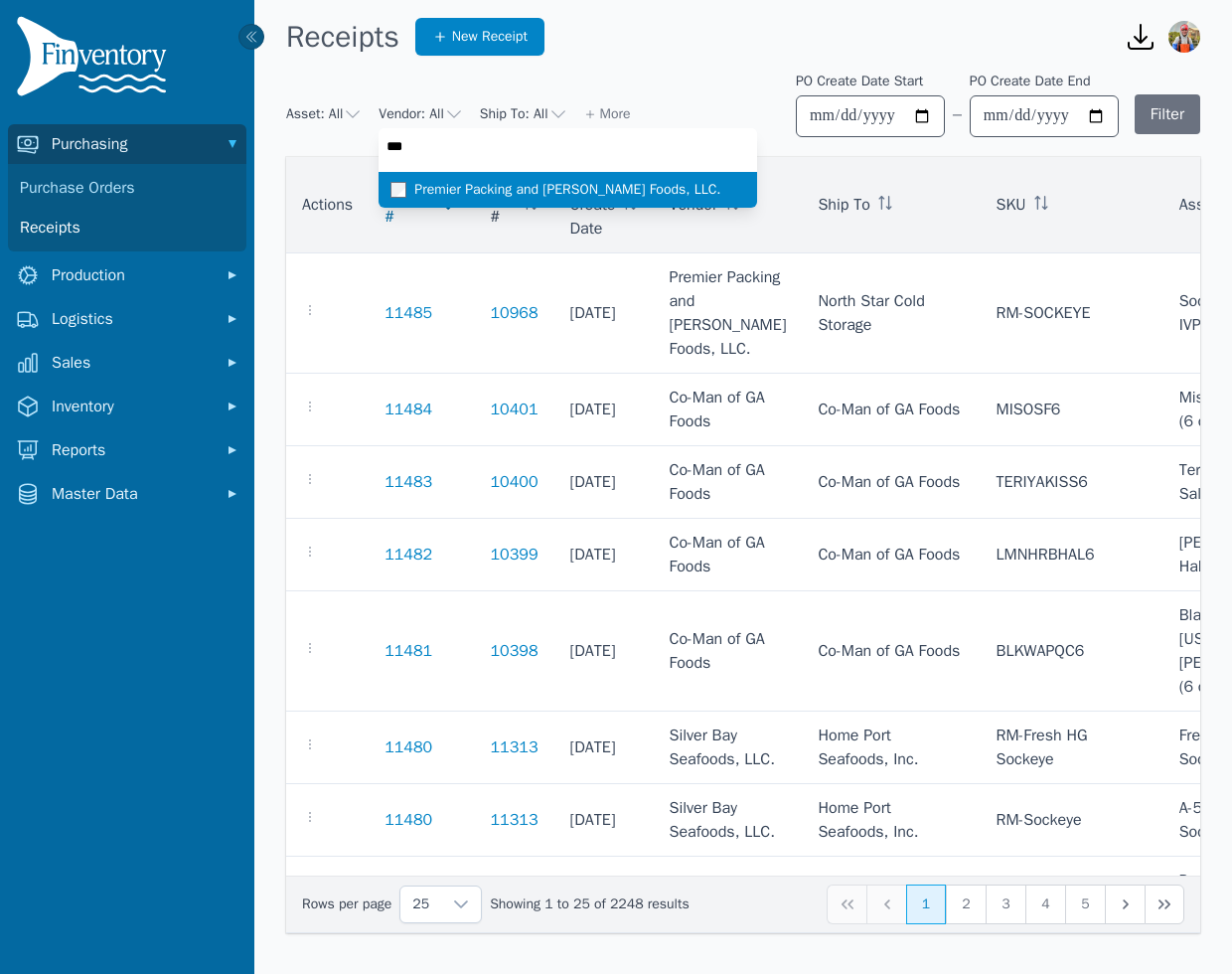 type on "***" 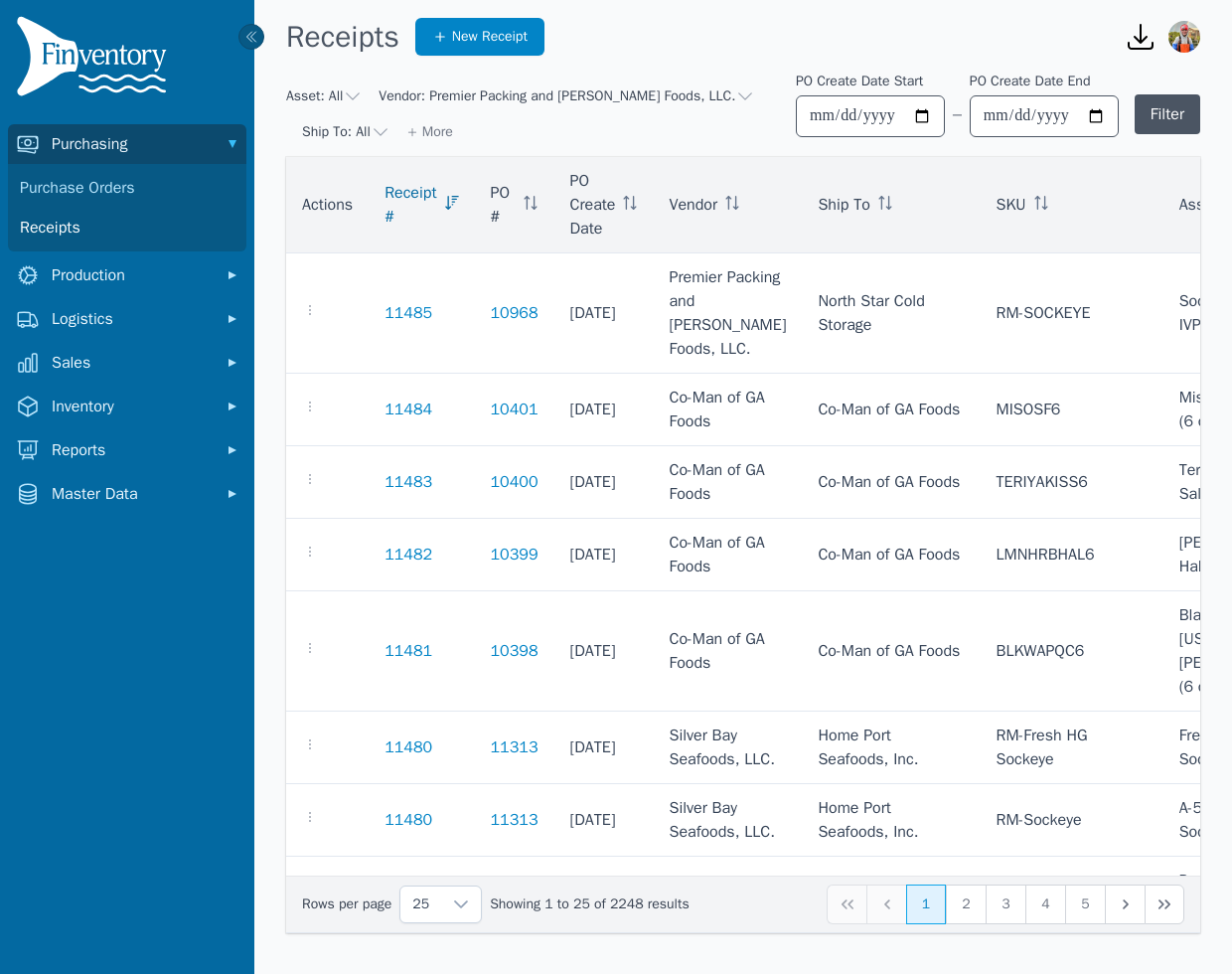 click on "Filter" at bounding box center [1167, 114] 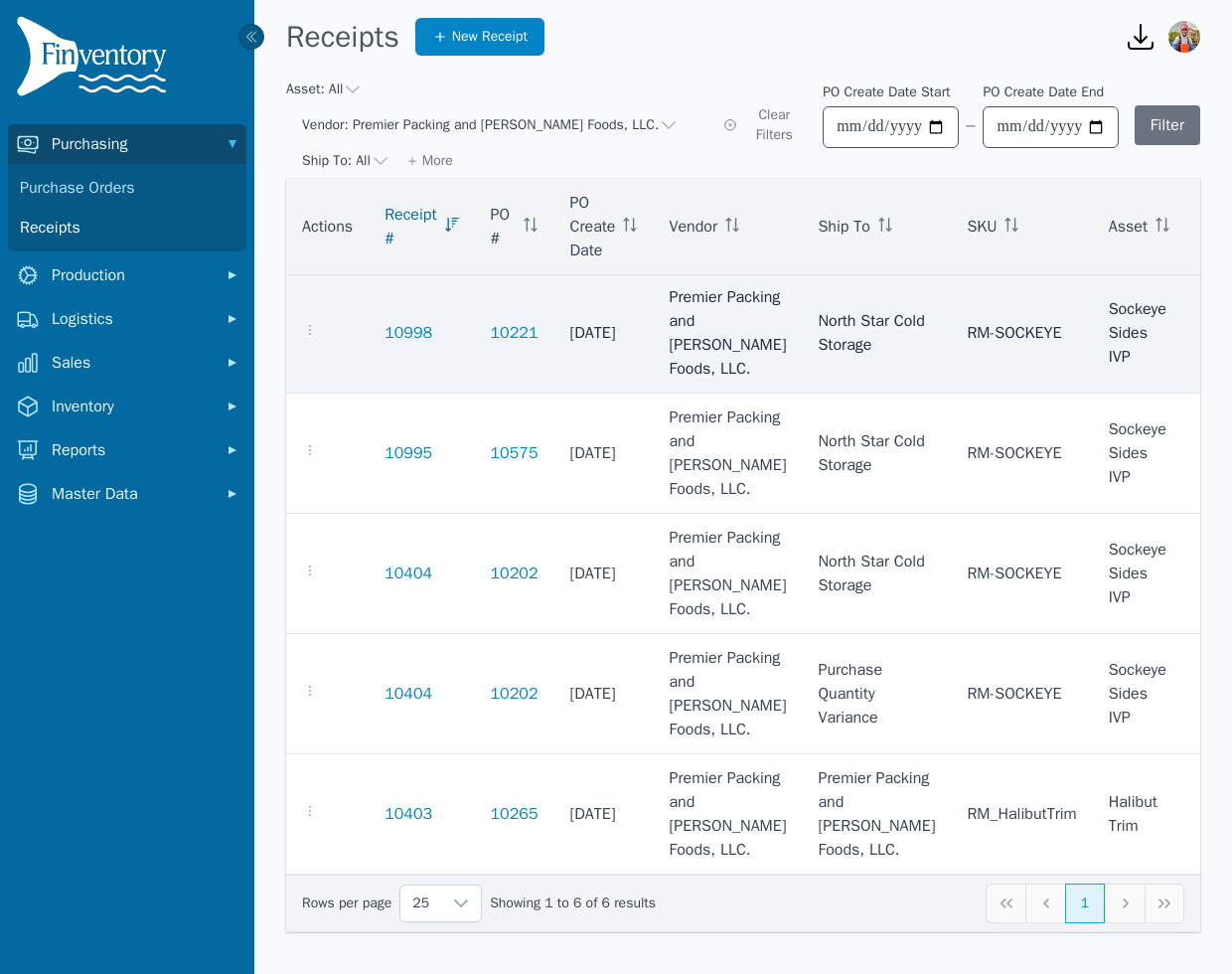 scroll, scrollTop: 0, scrollLeft: 0, axis: both 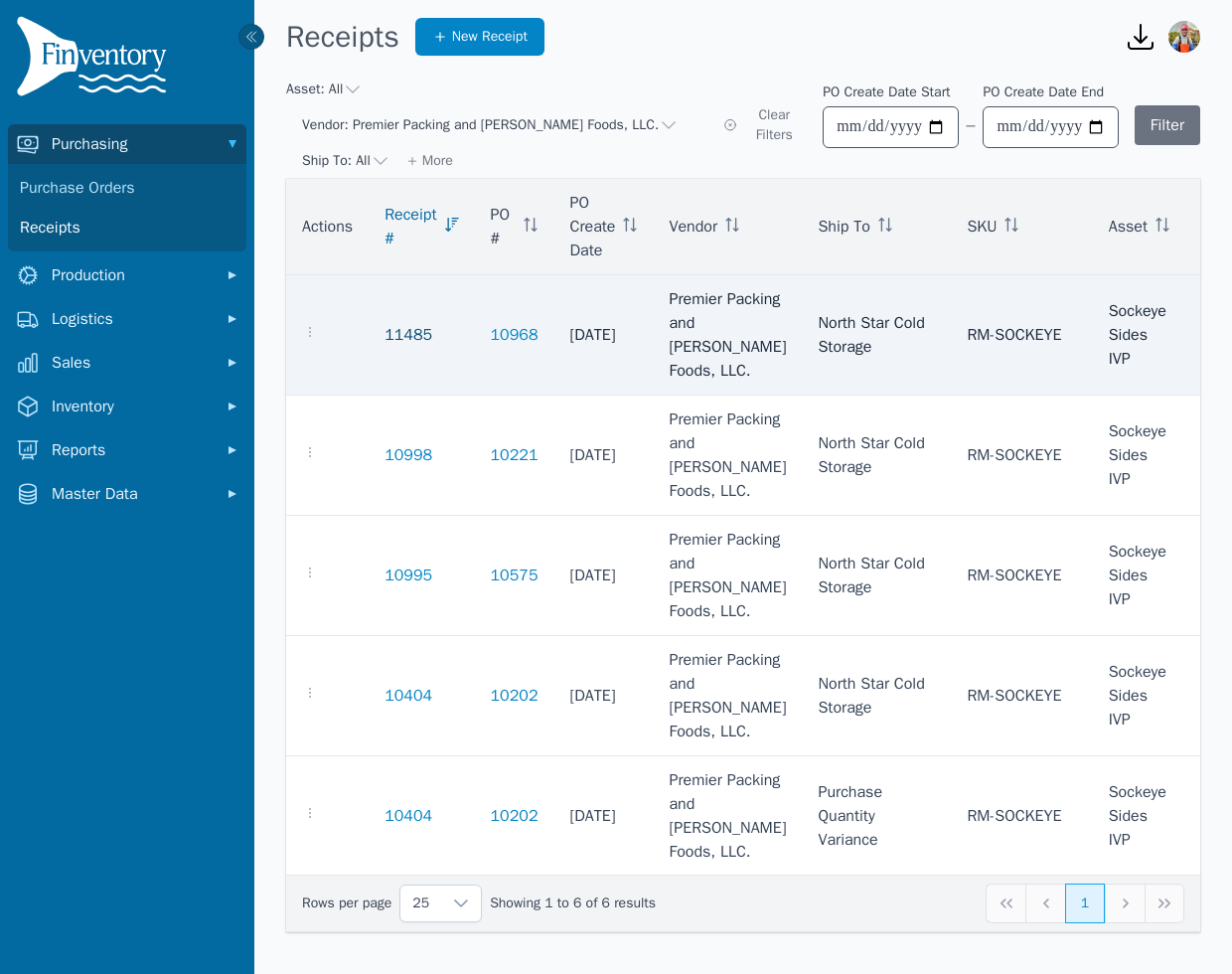 click on "11485" 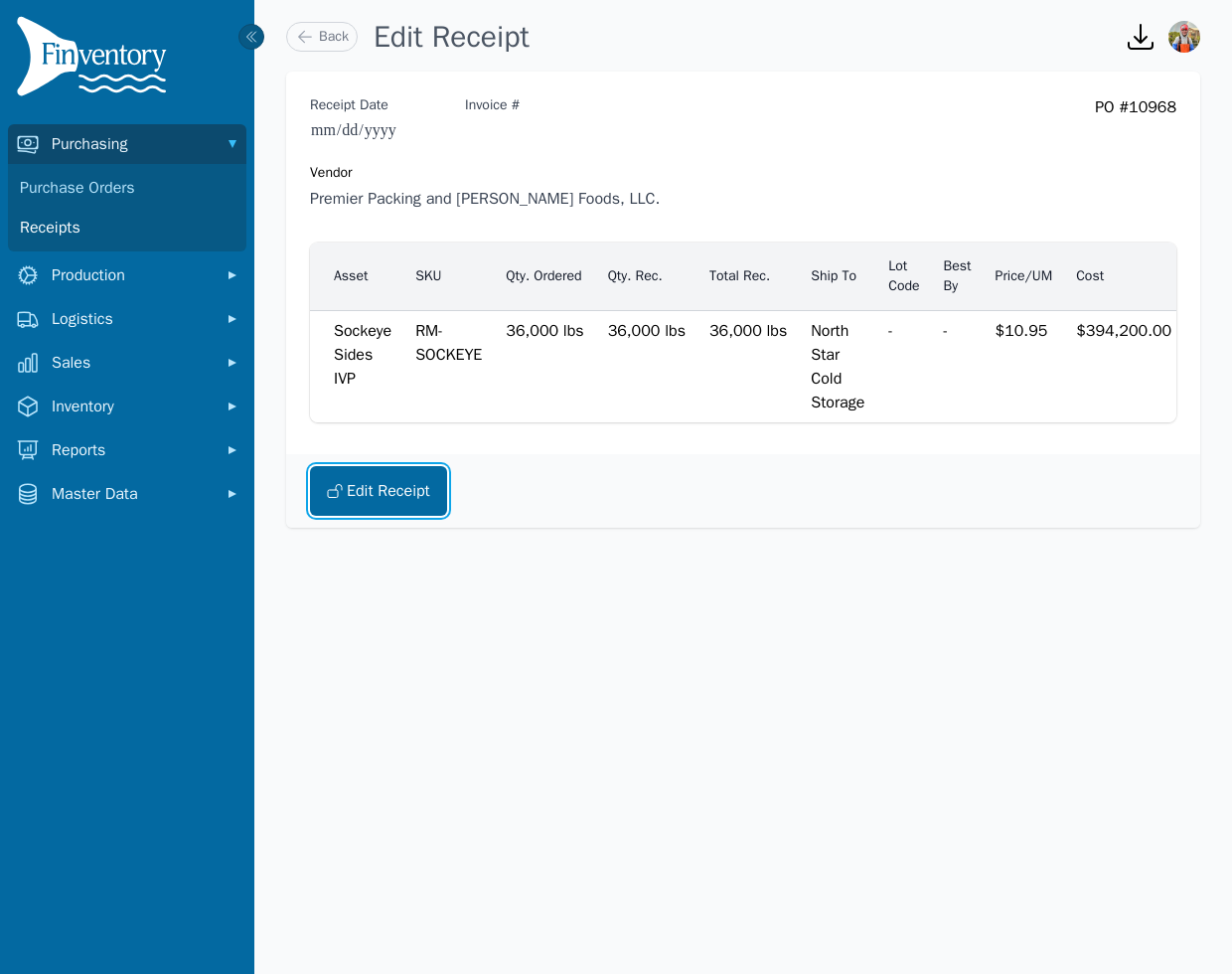 click on "Edit Receipt" at bounding box center (379, 491) 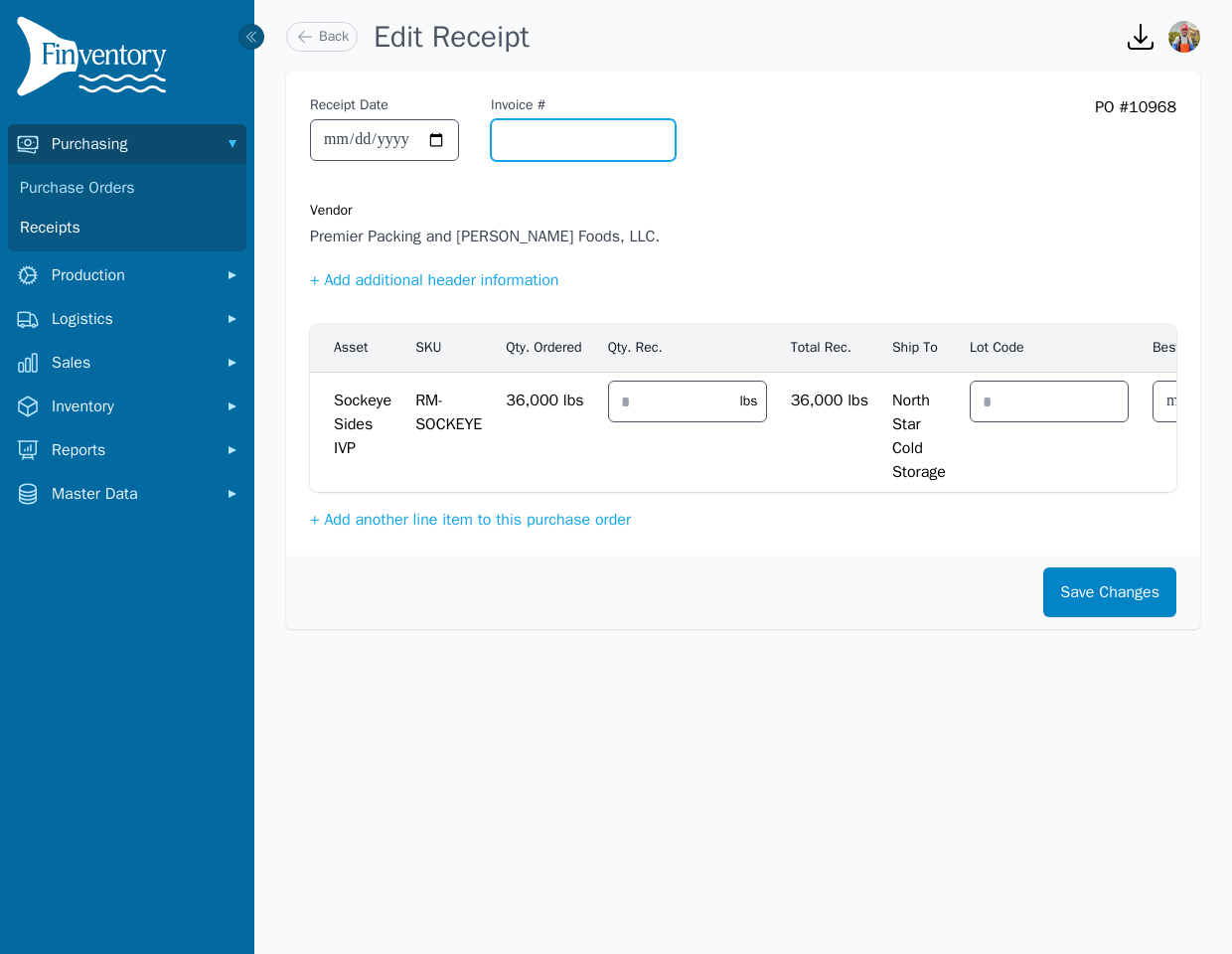 click on "Invoice #" at bounding box center [583, 140] 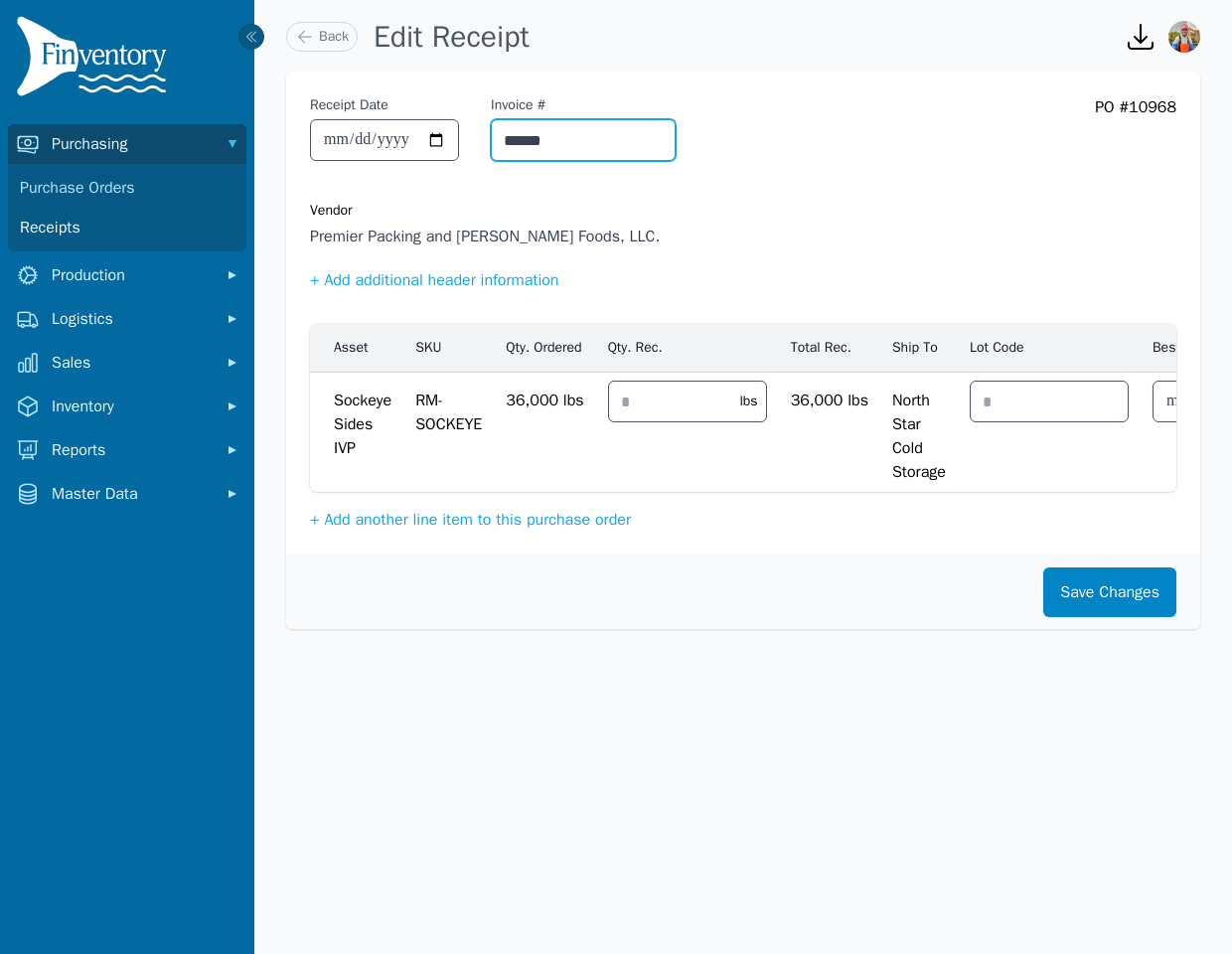 type on "******" 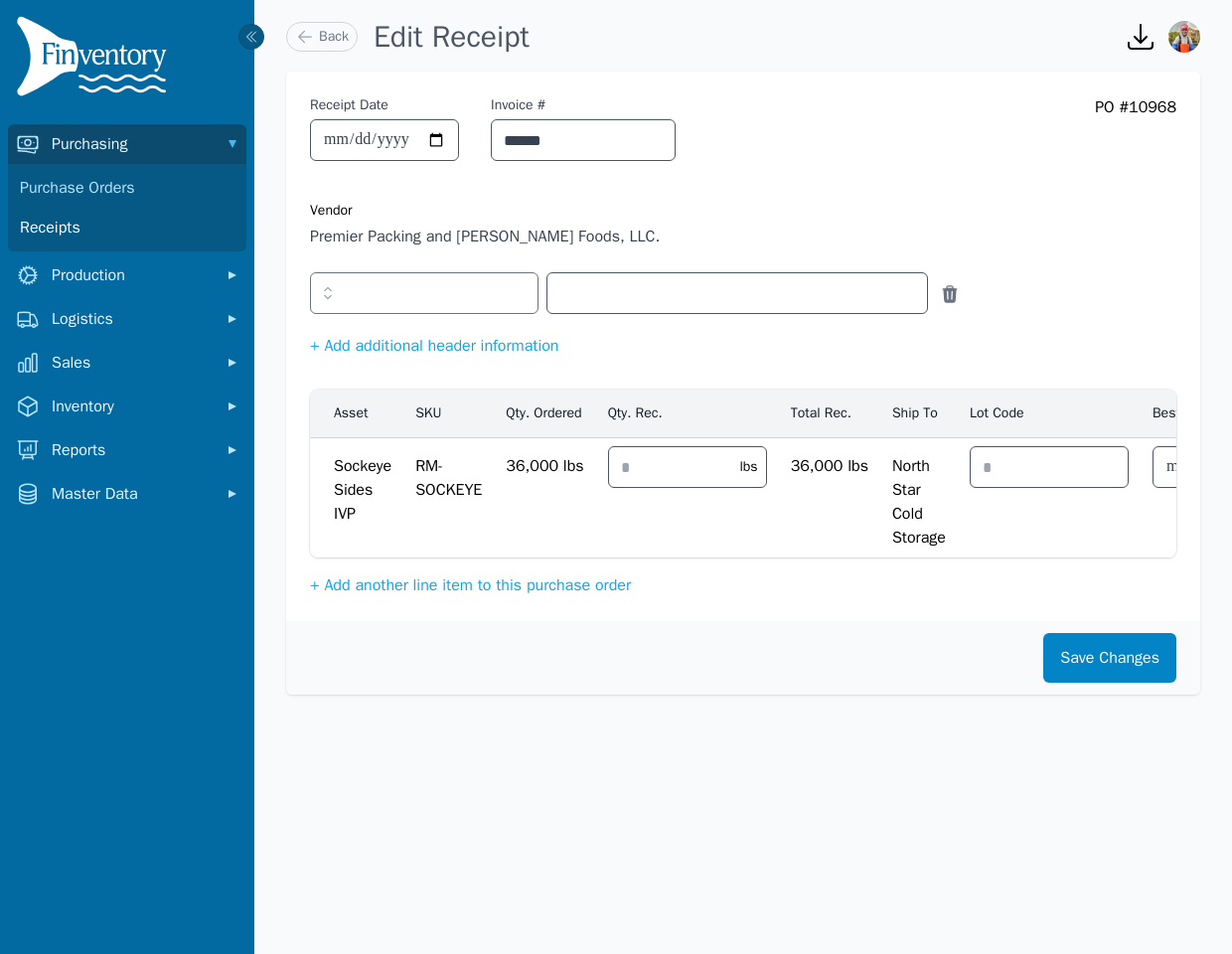 click 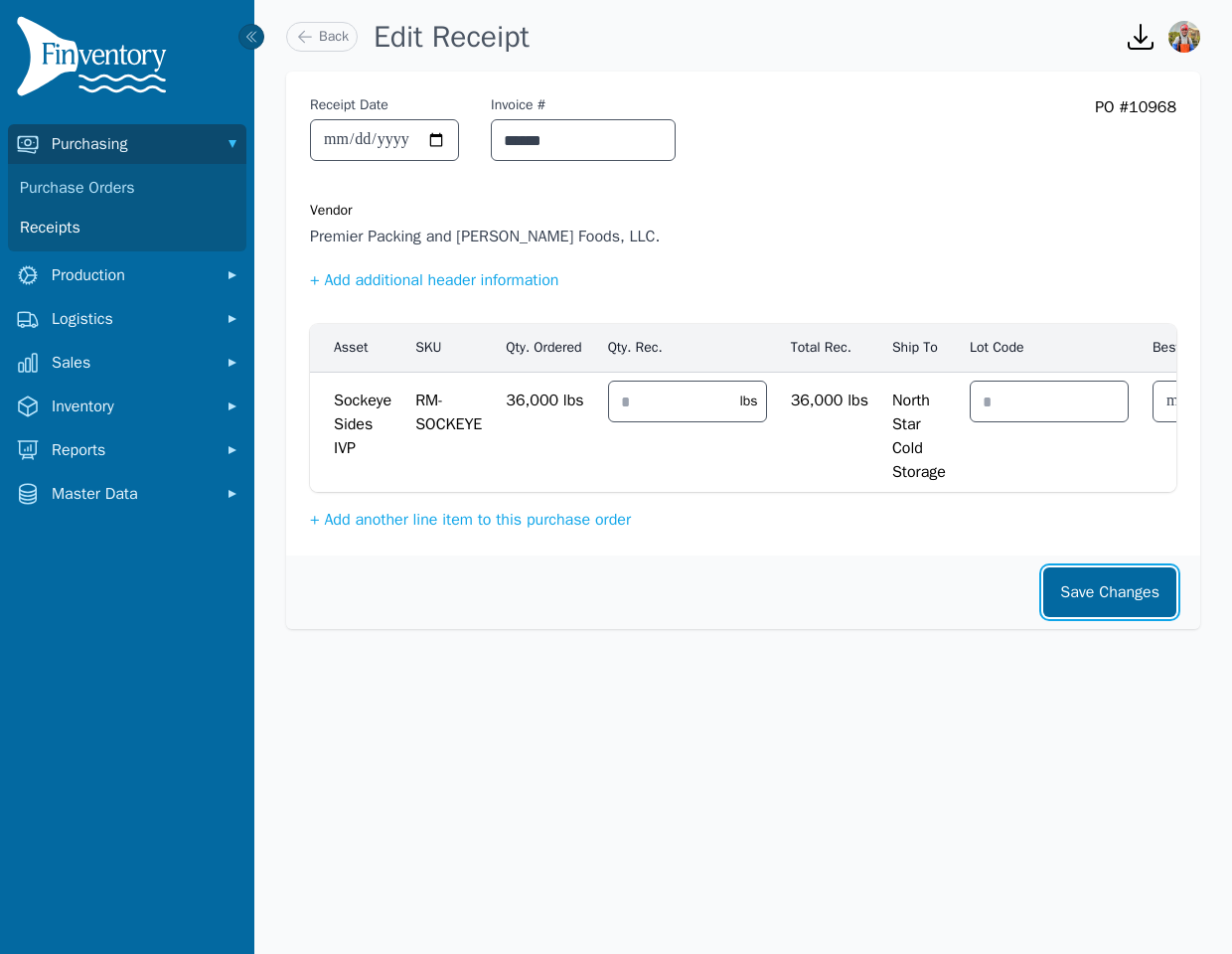 click on "Save Changes" at bounding box center (1110, 592) 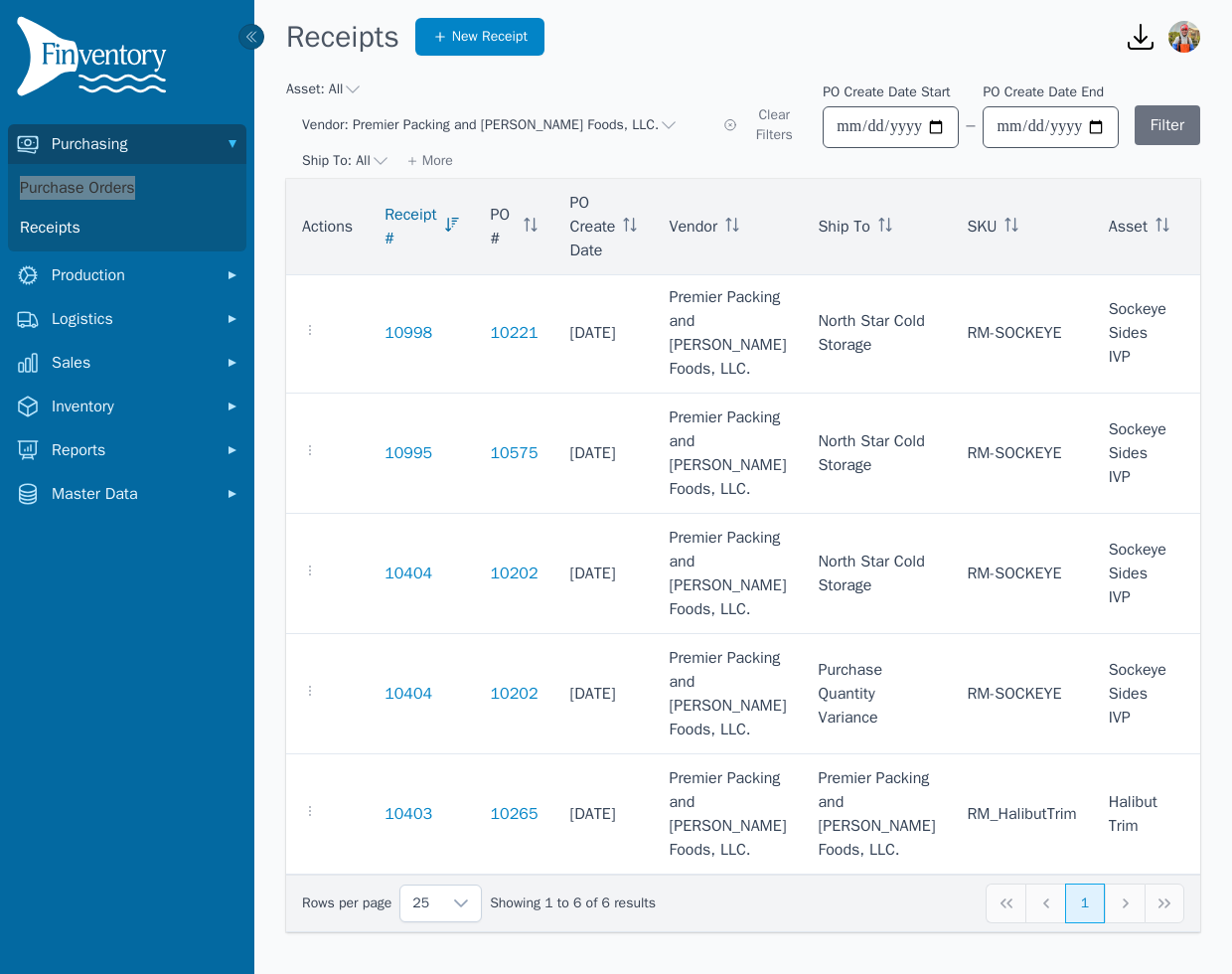 scroll, scrollTop: 0, scrollLeft: 0, axis: both 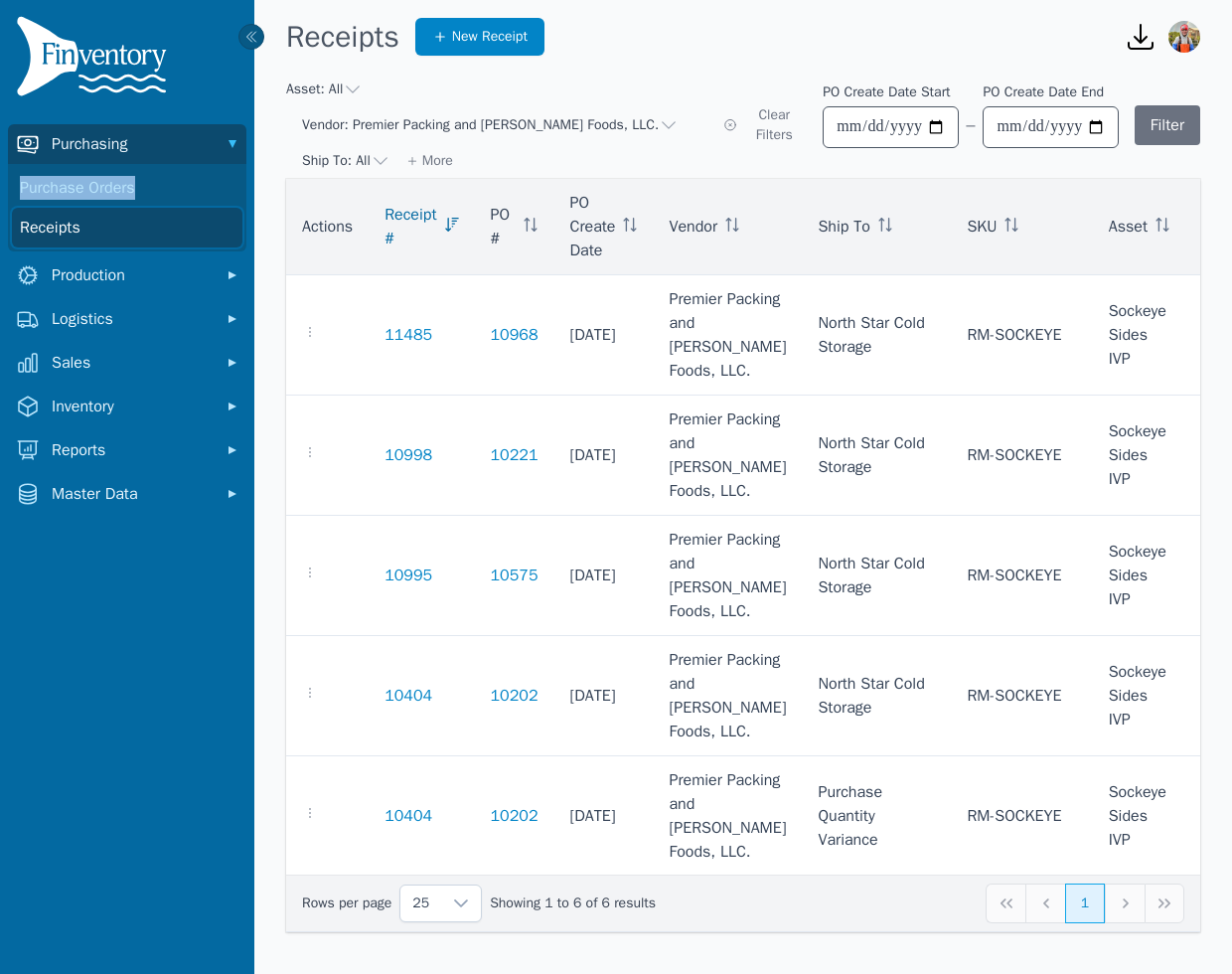click on "Receipts" 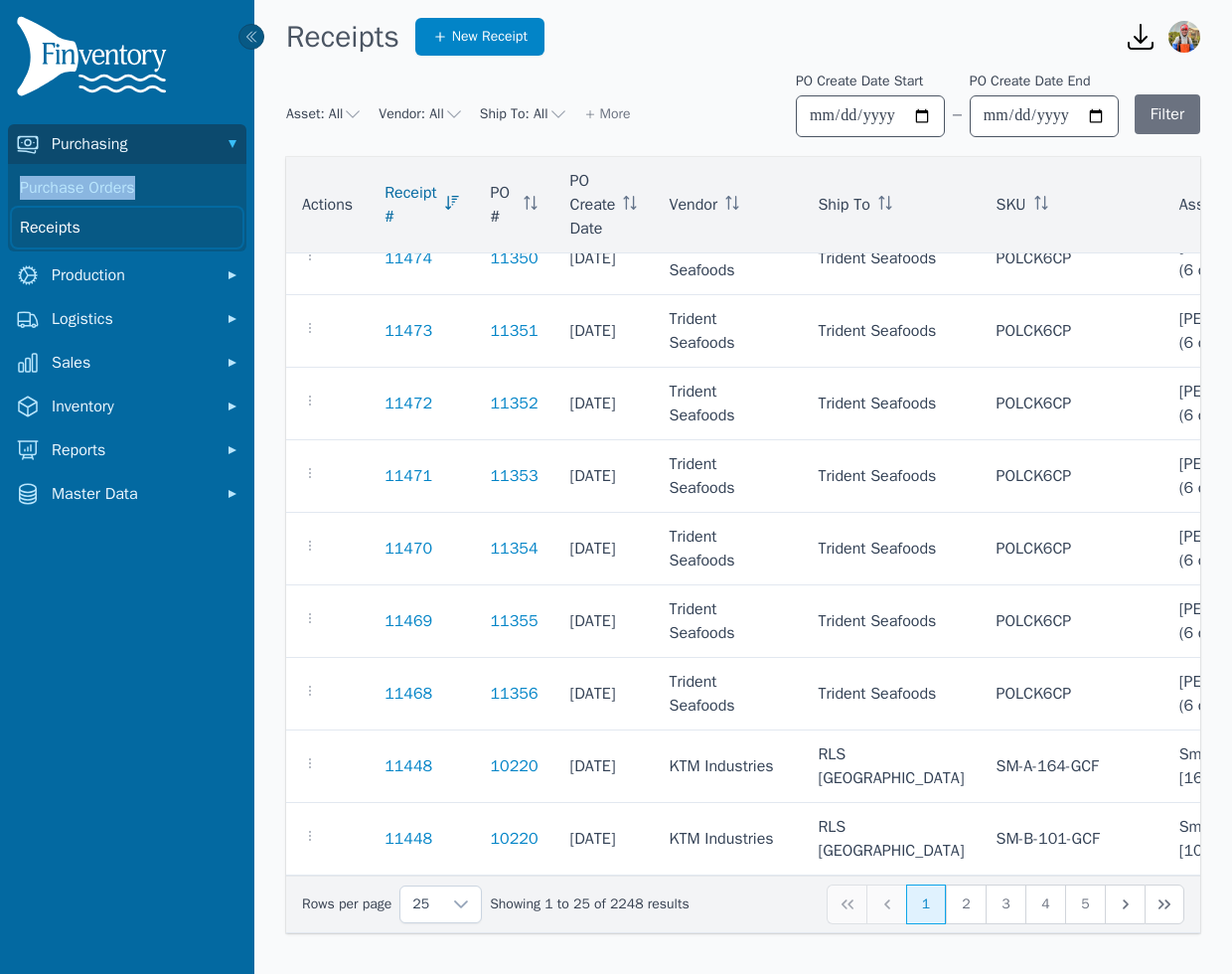 scroll, scrollTop: 2109, scrollLeft: 0, axis: vertical 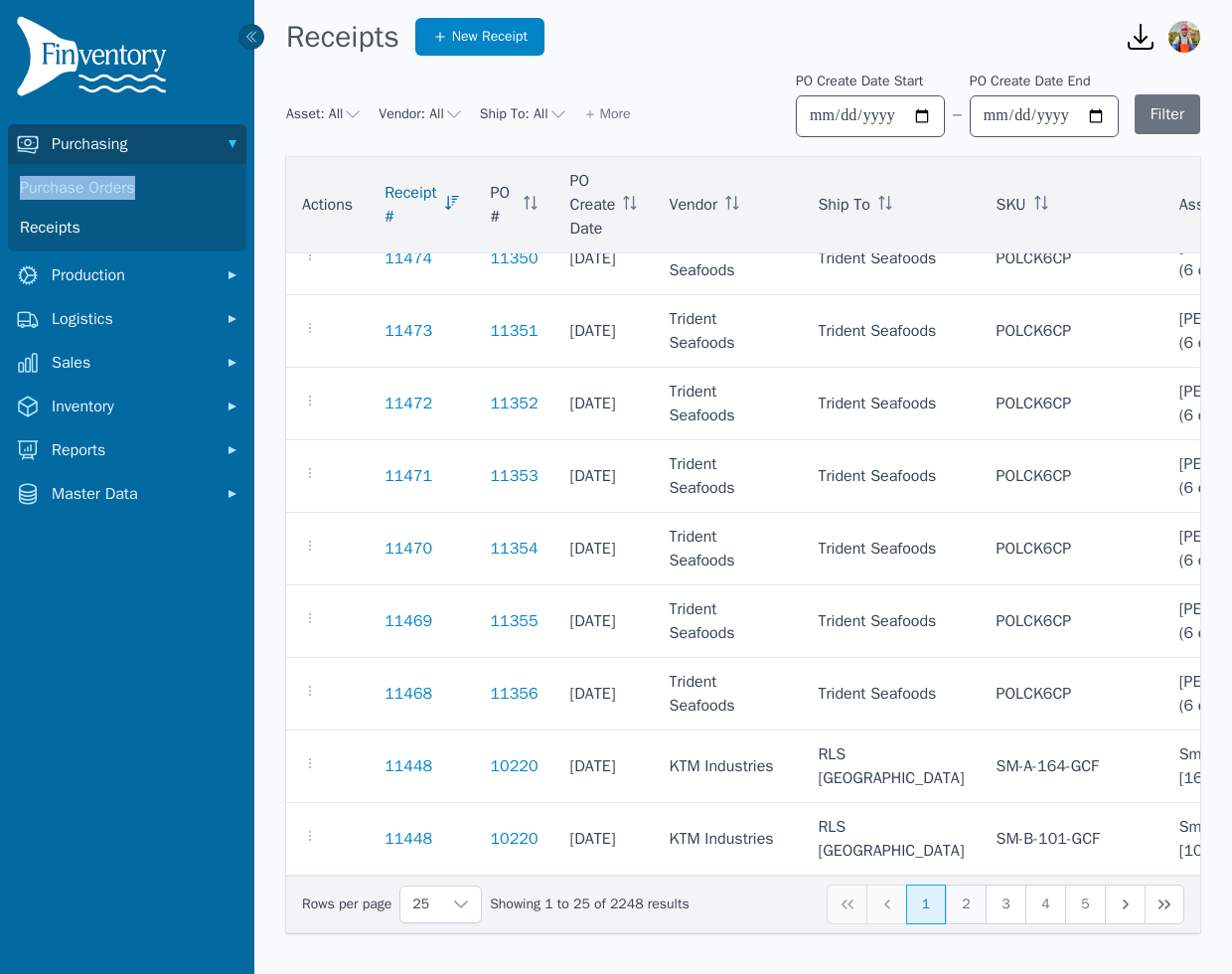 click on "2" 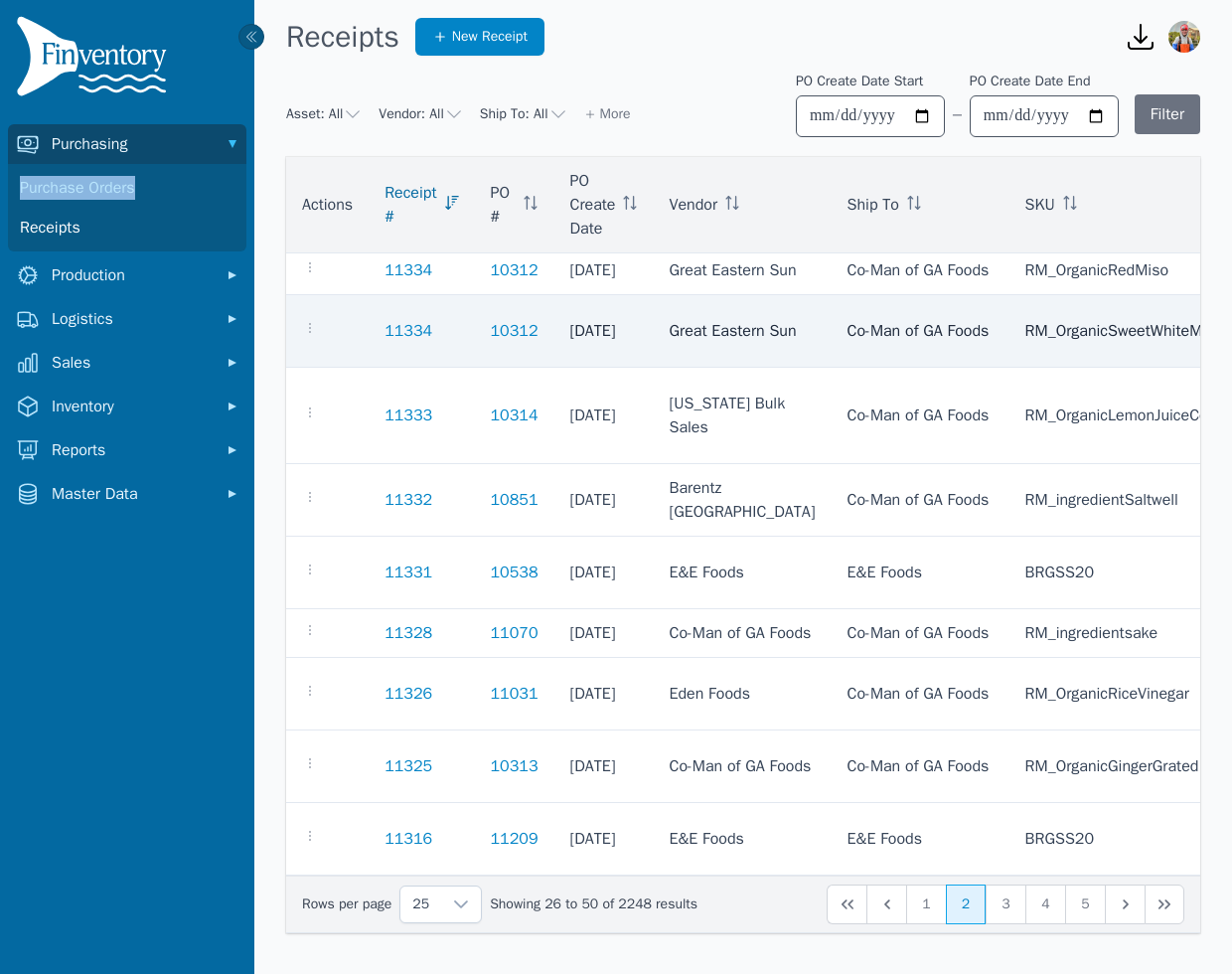 scroll, scrollTop: 1249, scrollLeft: 0, axis: vertical 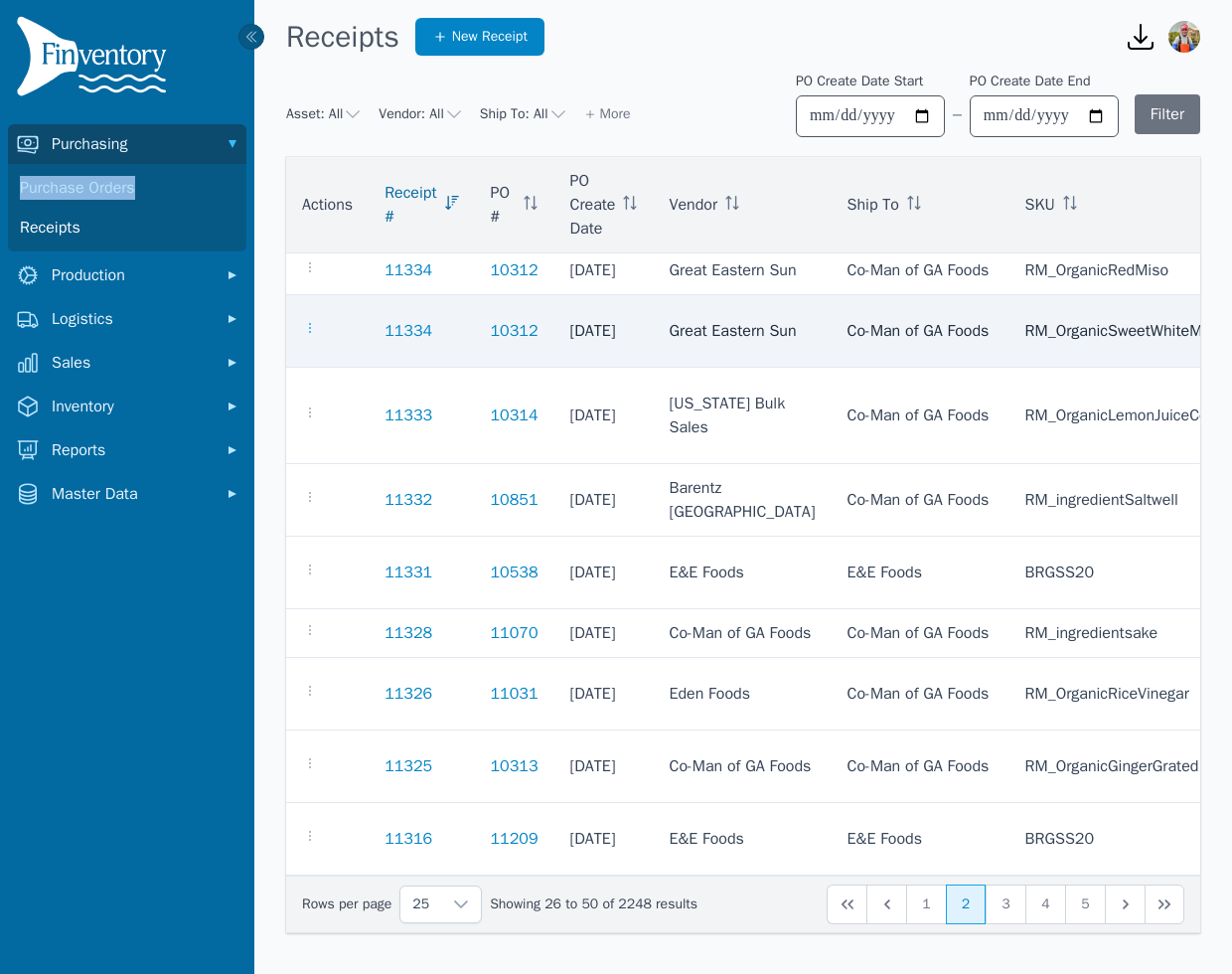 click 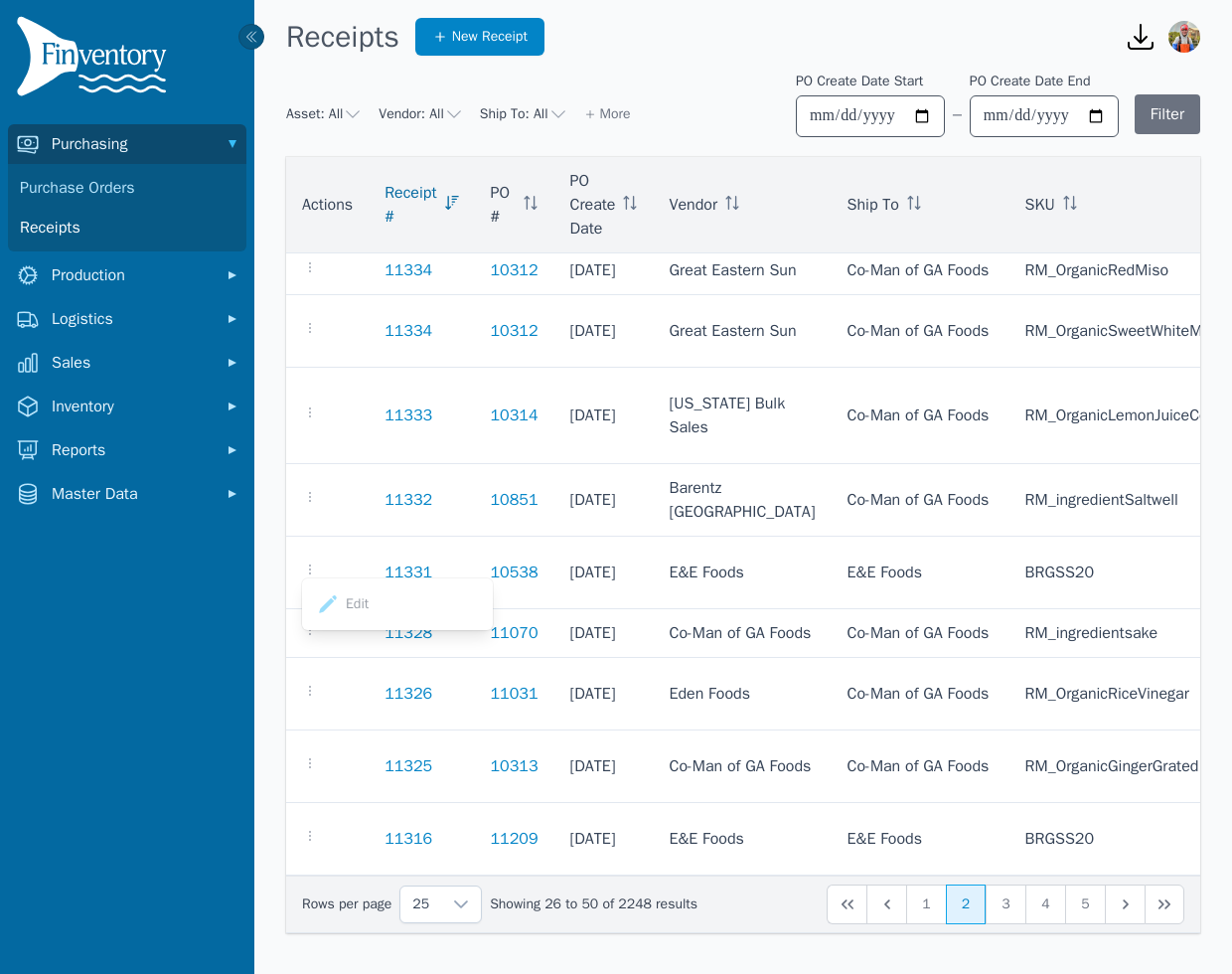 click on "Edit" at bounding box center [397, 604] 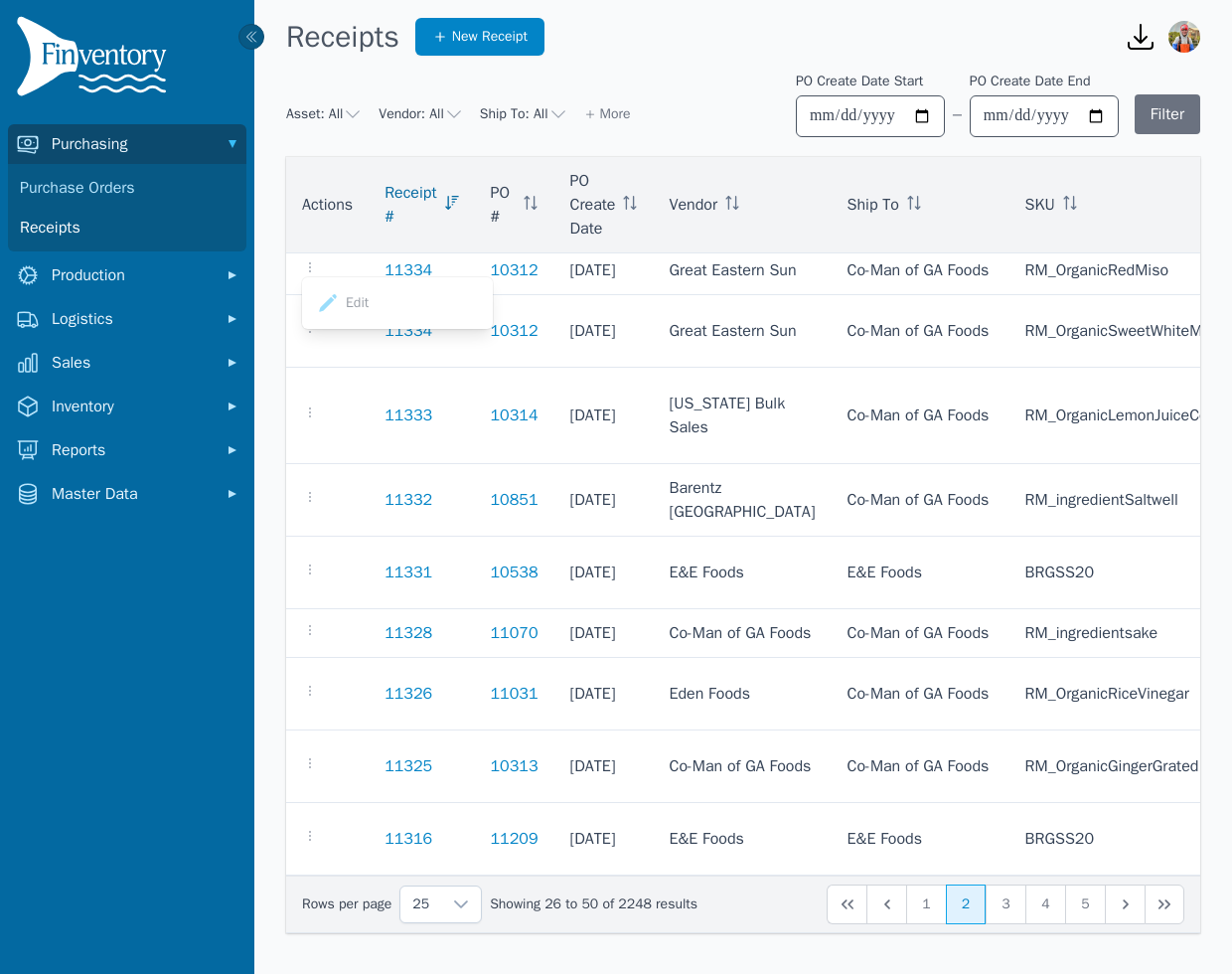 scroll, scrollTop: 1632, scrollLeft: 0, axis: vertical 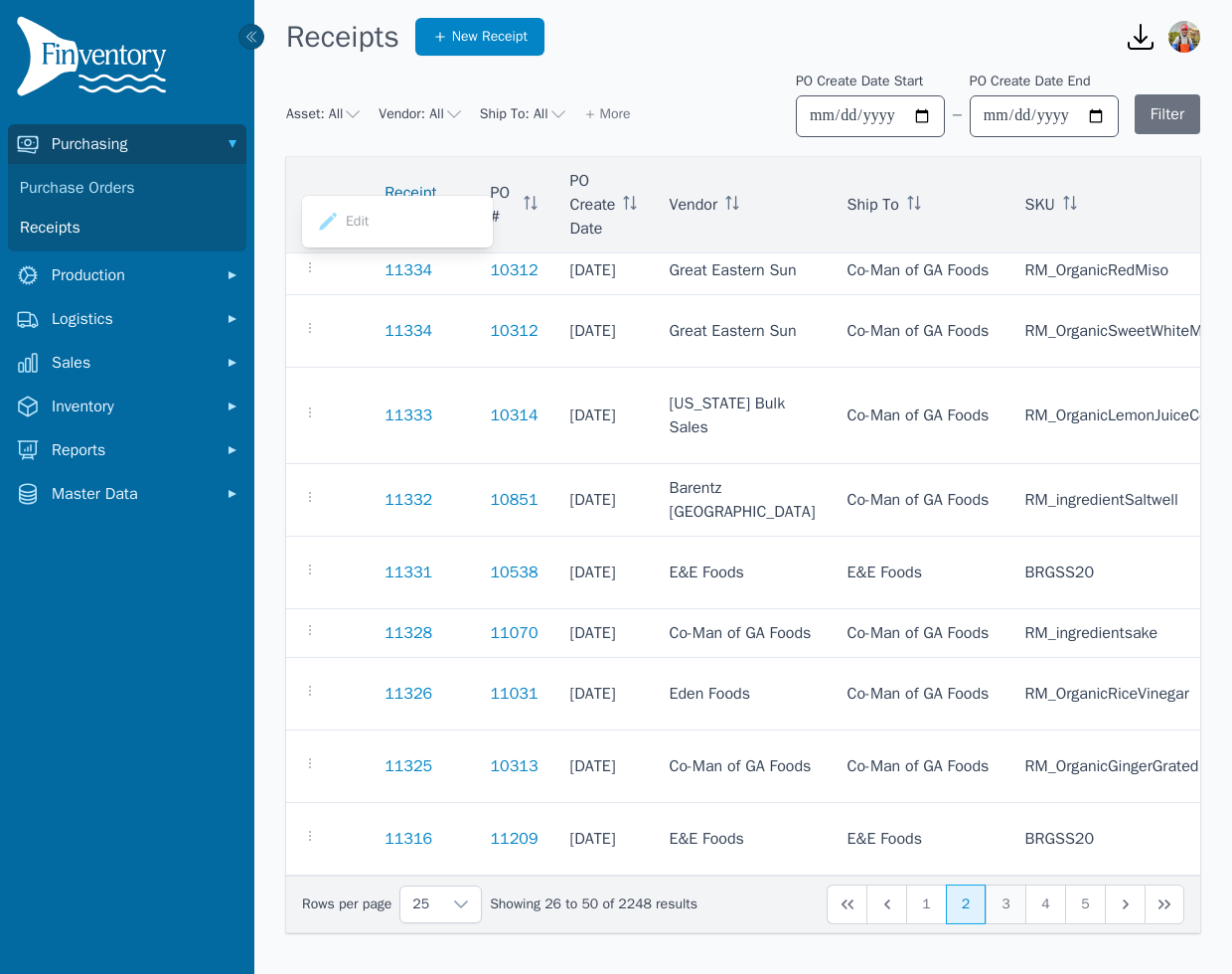 click on "3" 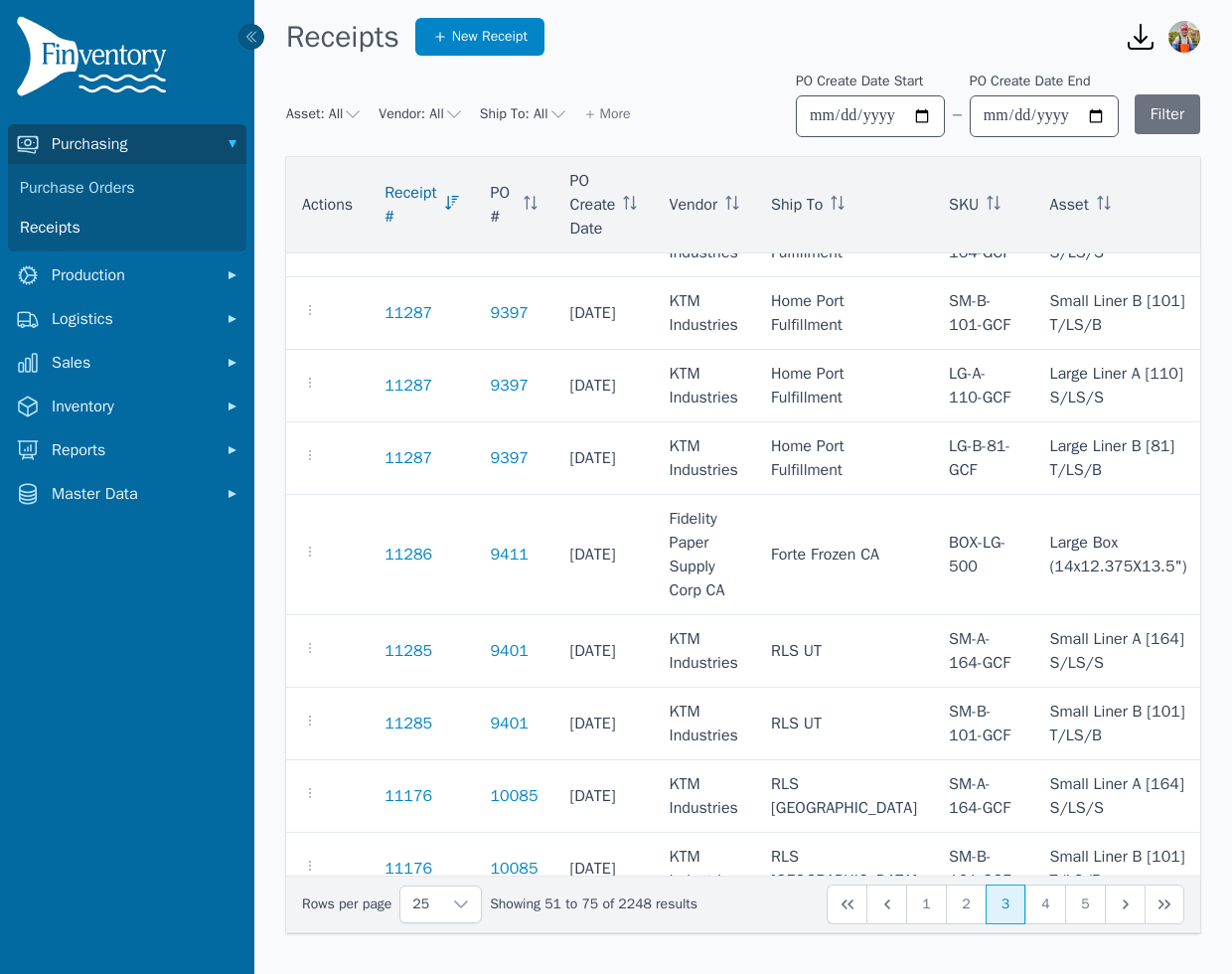 scroll, scrollTop: 545, scrollLeft: 0, axis: vertical 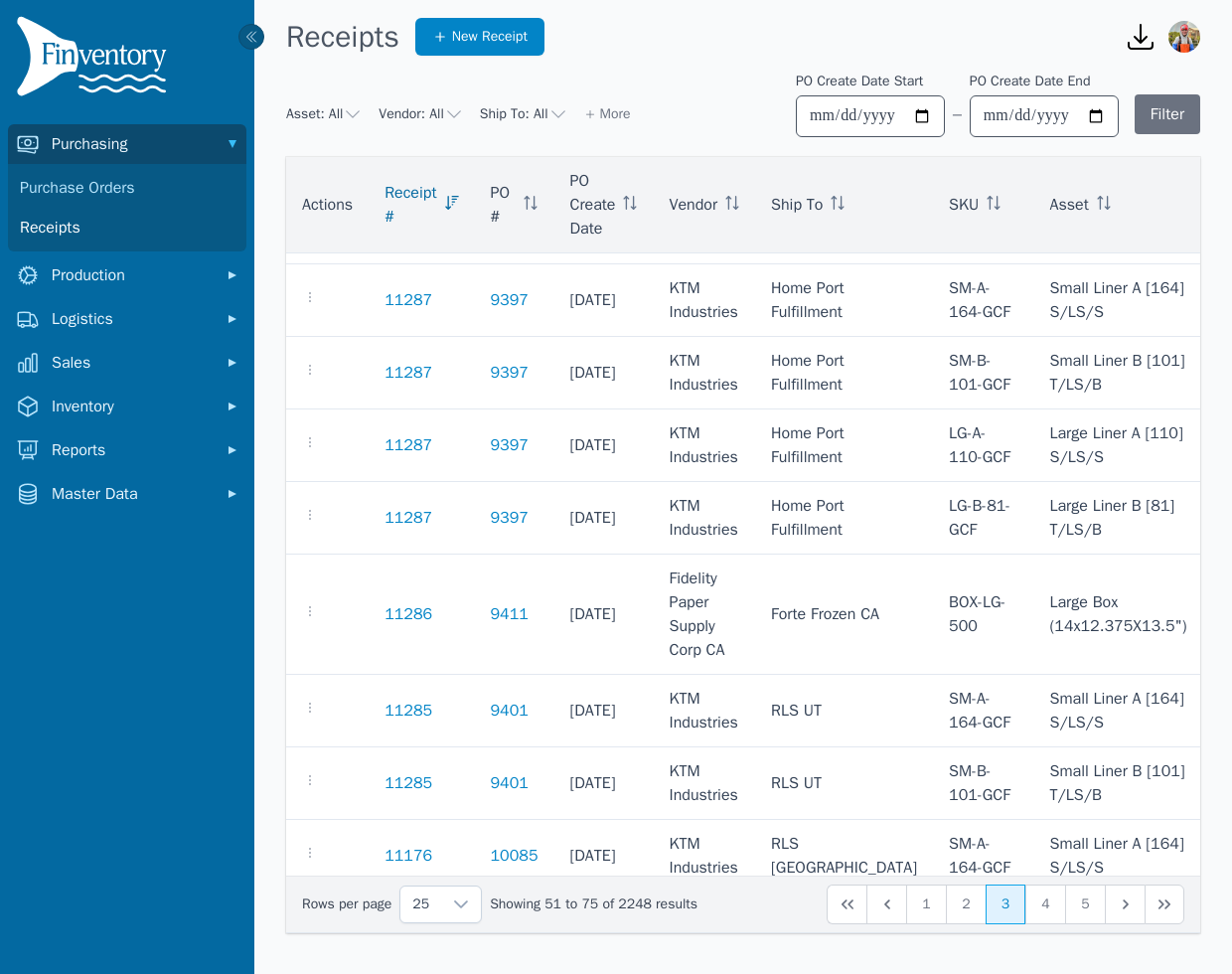 click on "Asset: All  Vendor: All  Ship To: All   More" at bounding box center [458, 114] 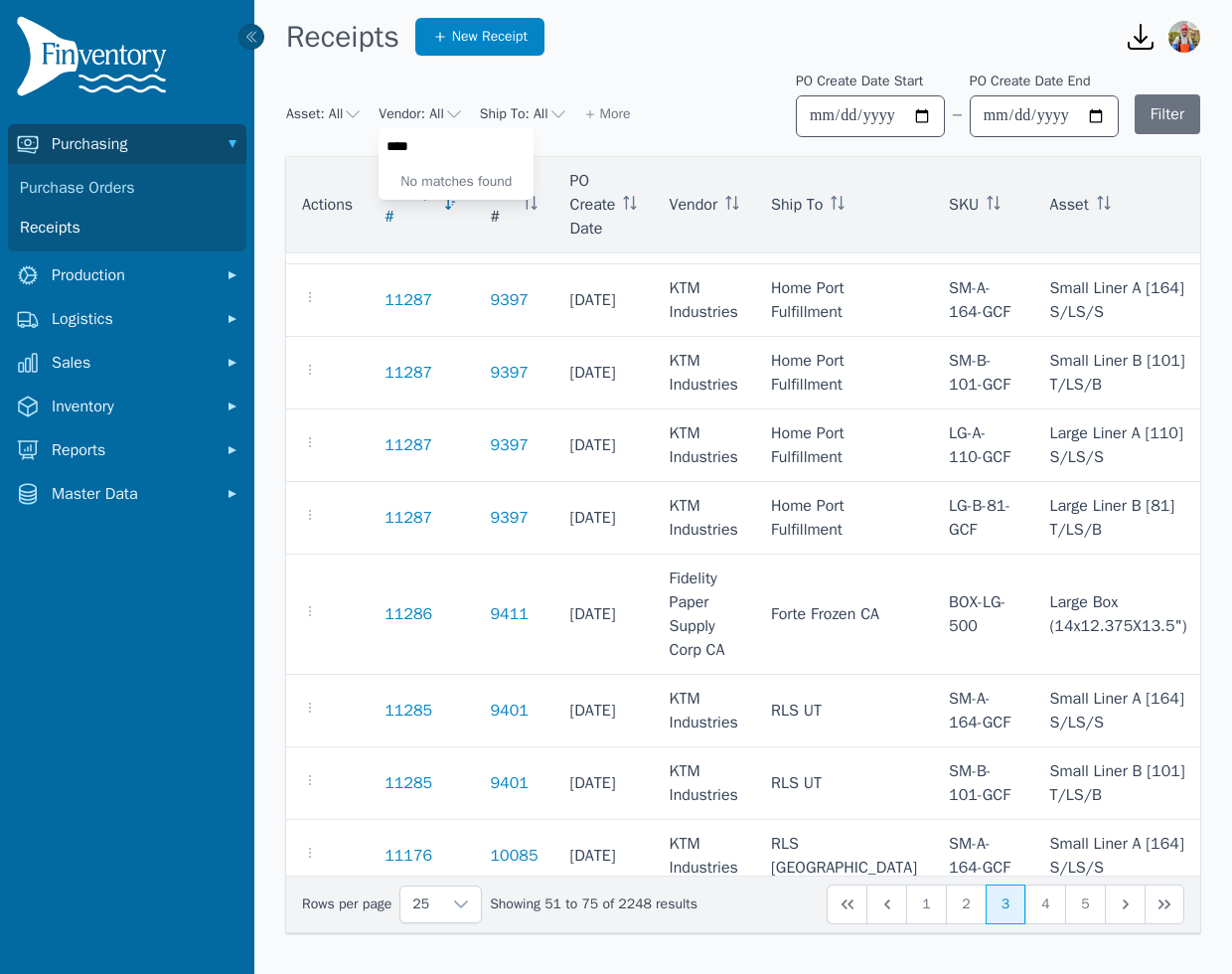 type on "***" 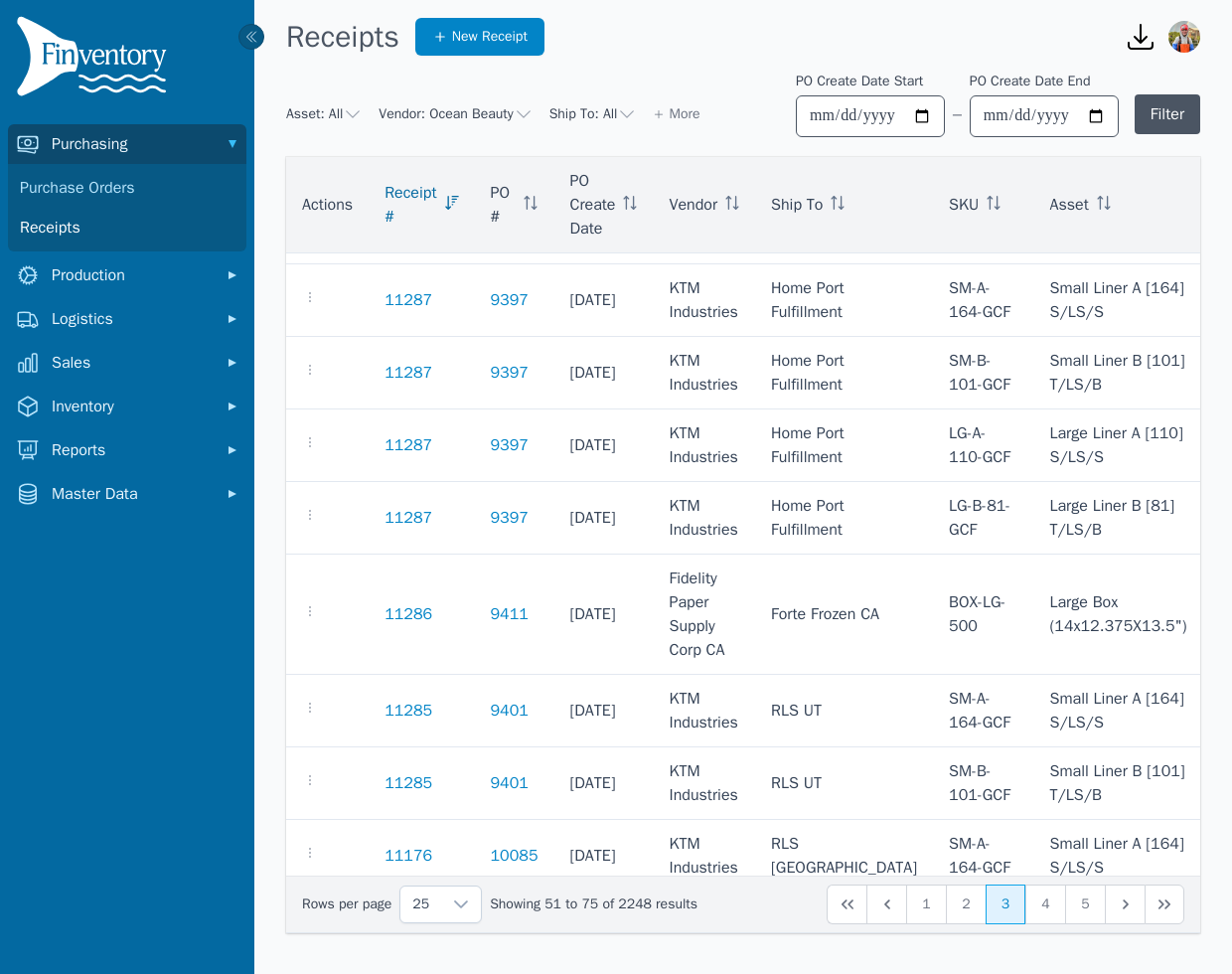 click on "Filter" at bounding box center [1167, 114] 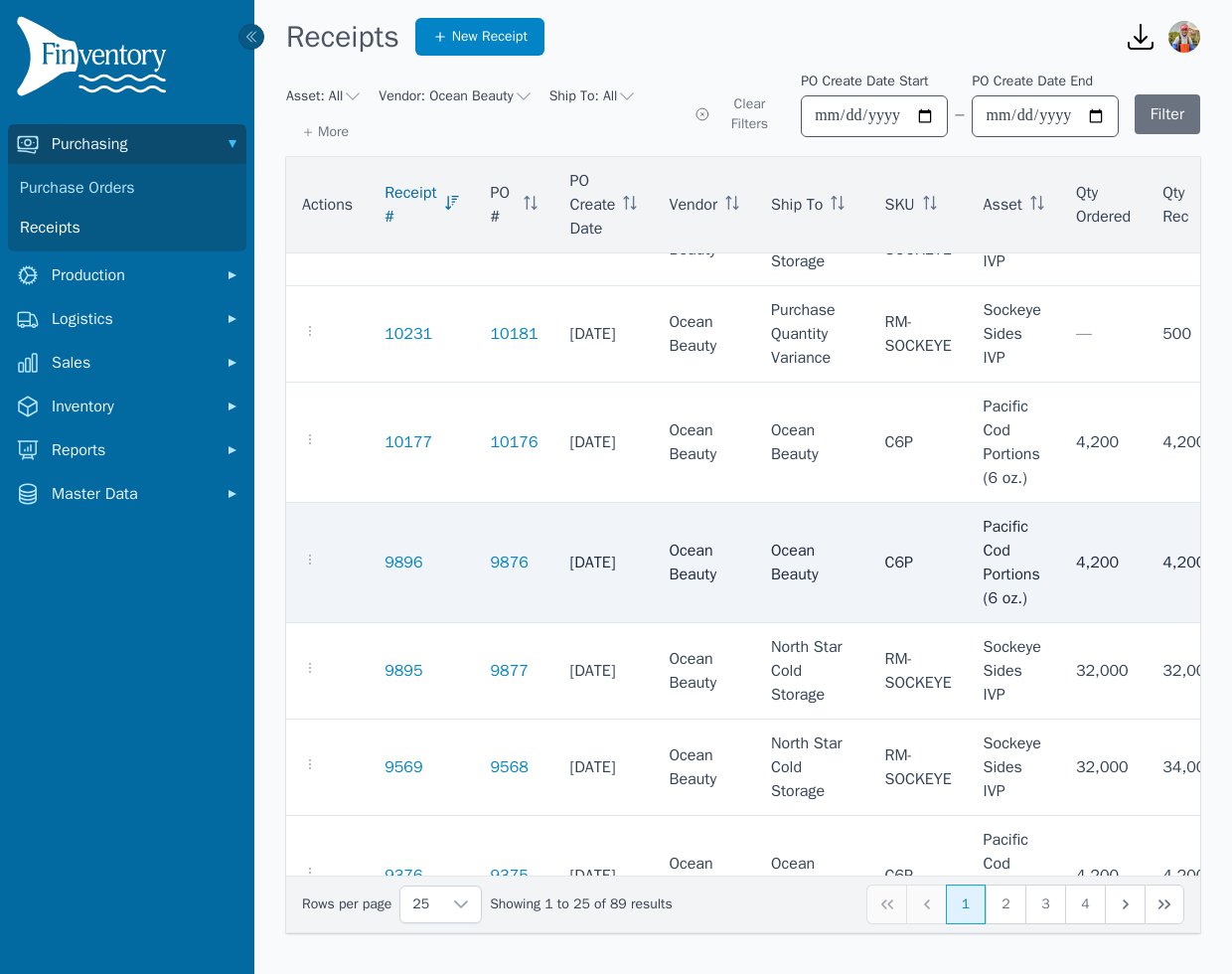 scroll, scrollTop: 0, scrollLeft: 0, axis: both 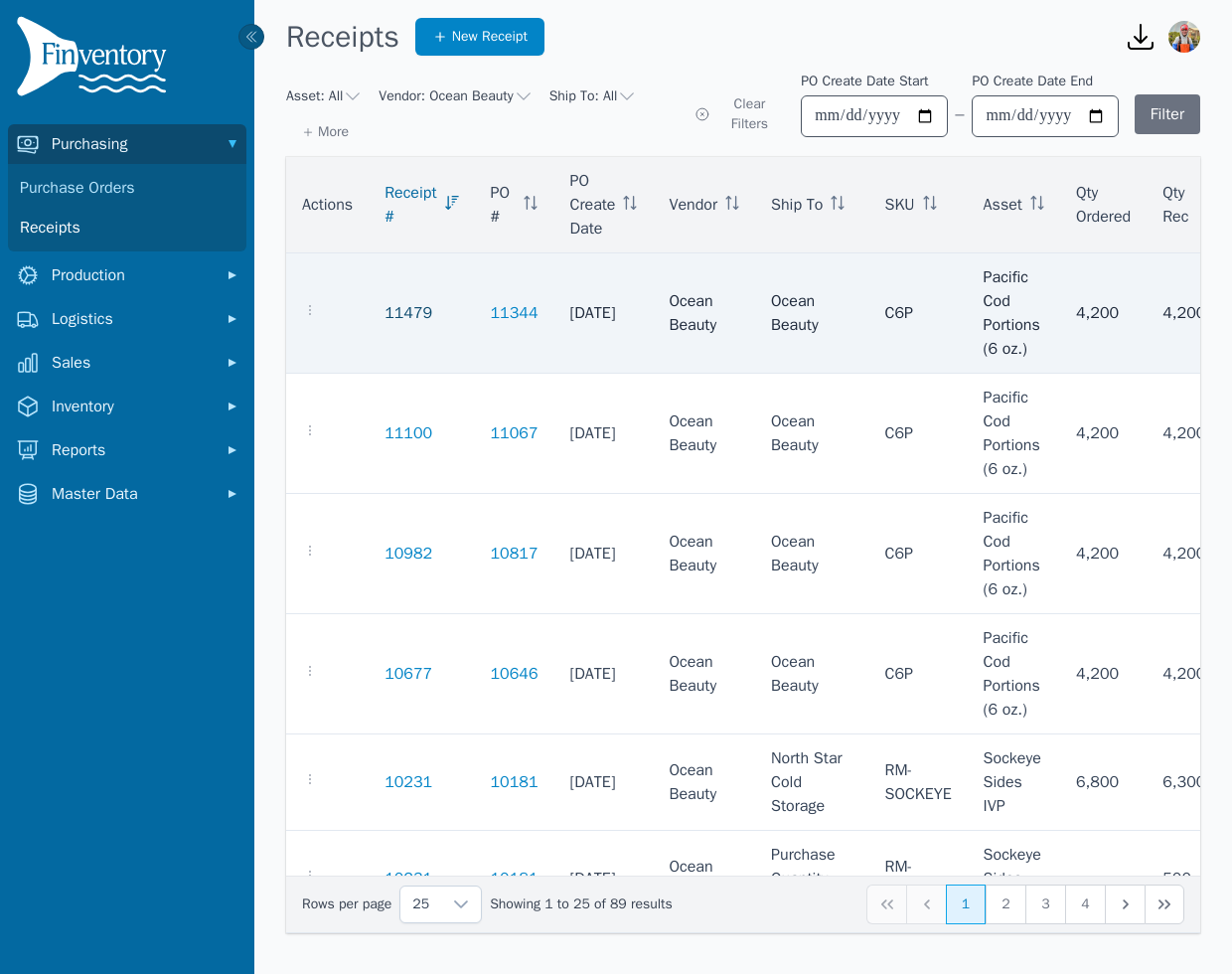 click on "11479" 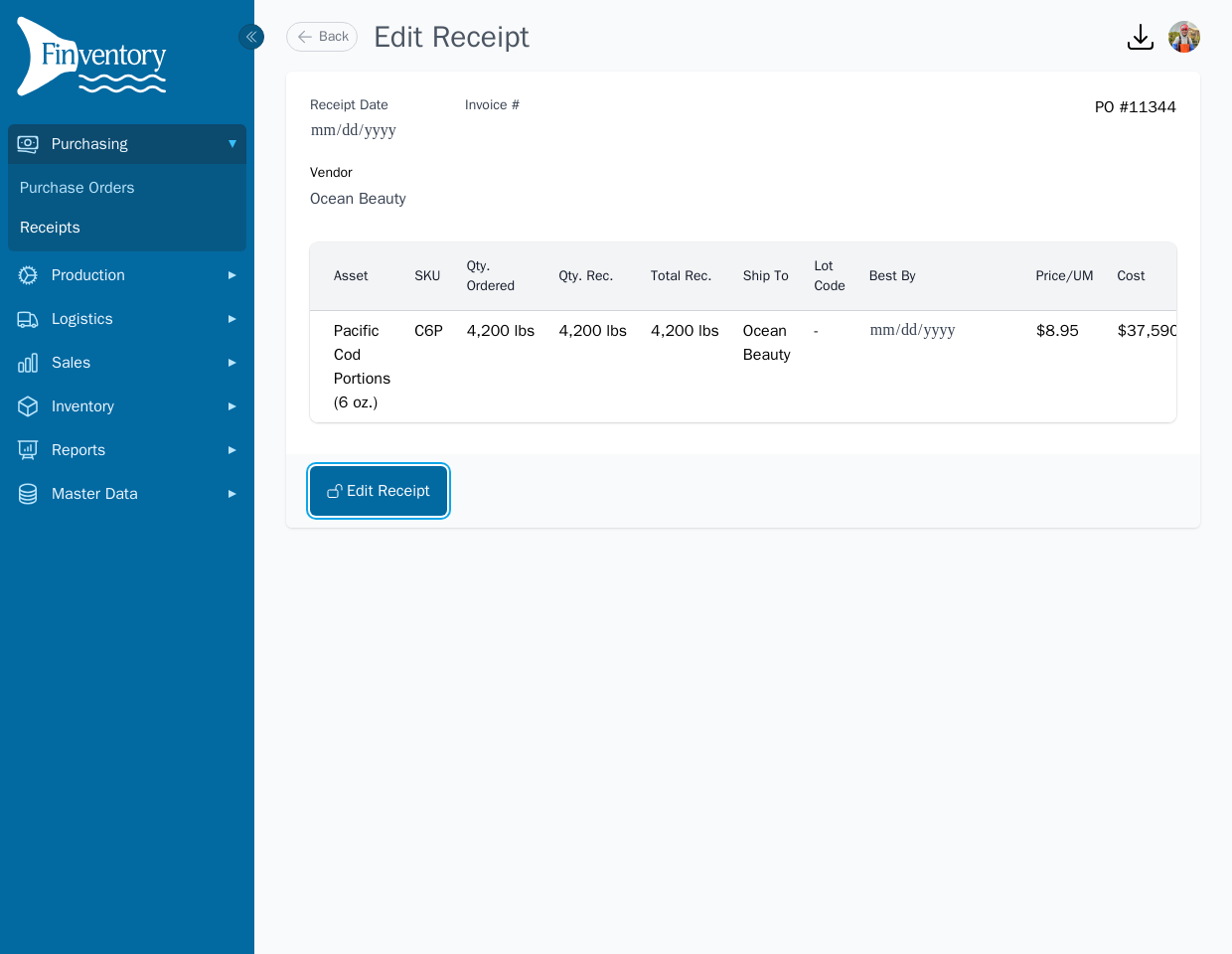 click on "Edit Receipt" at bounding box center [379, 491] 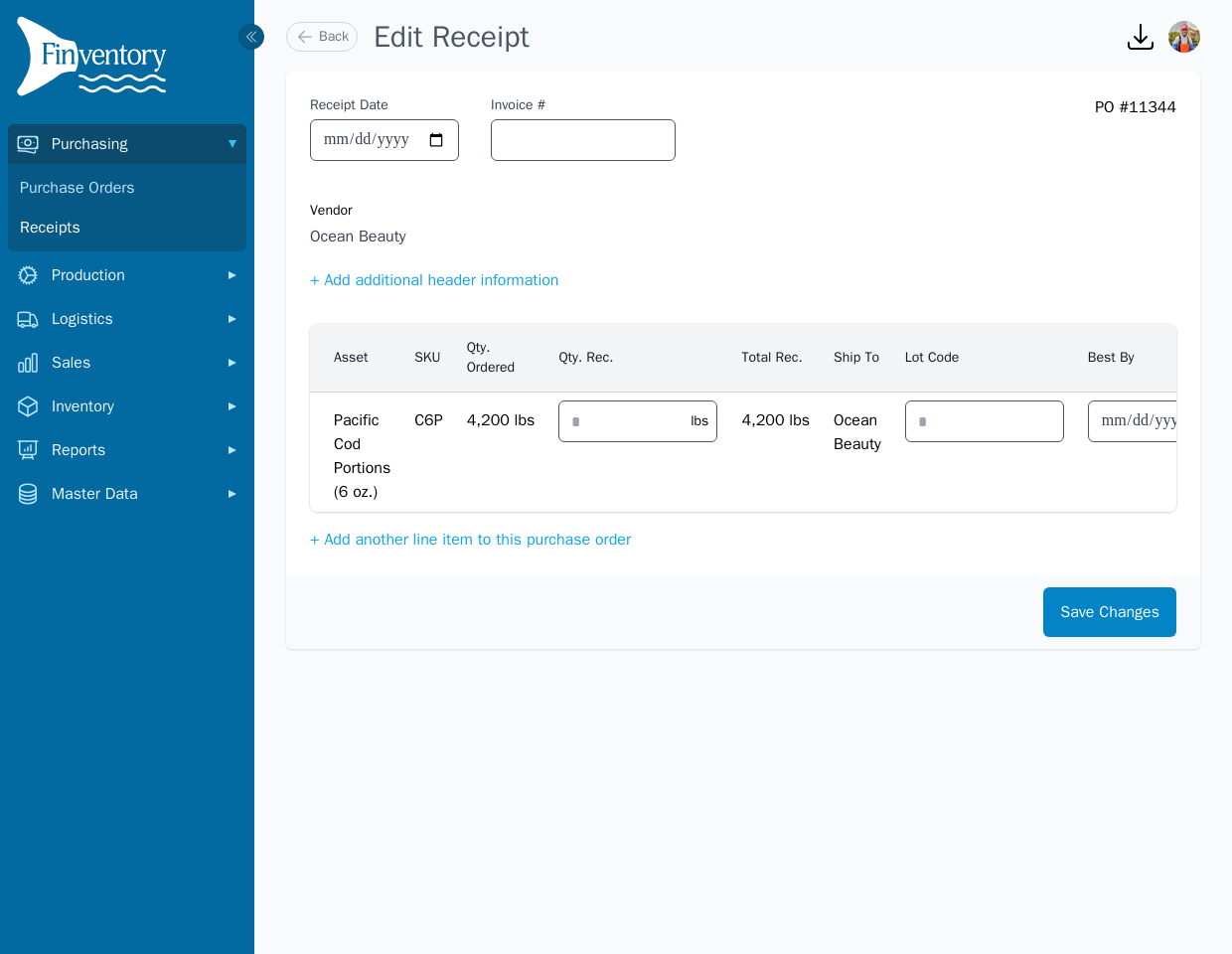 click on "**********" at bounding box center (493, 138) 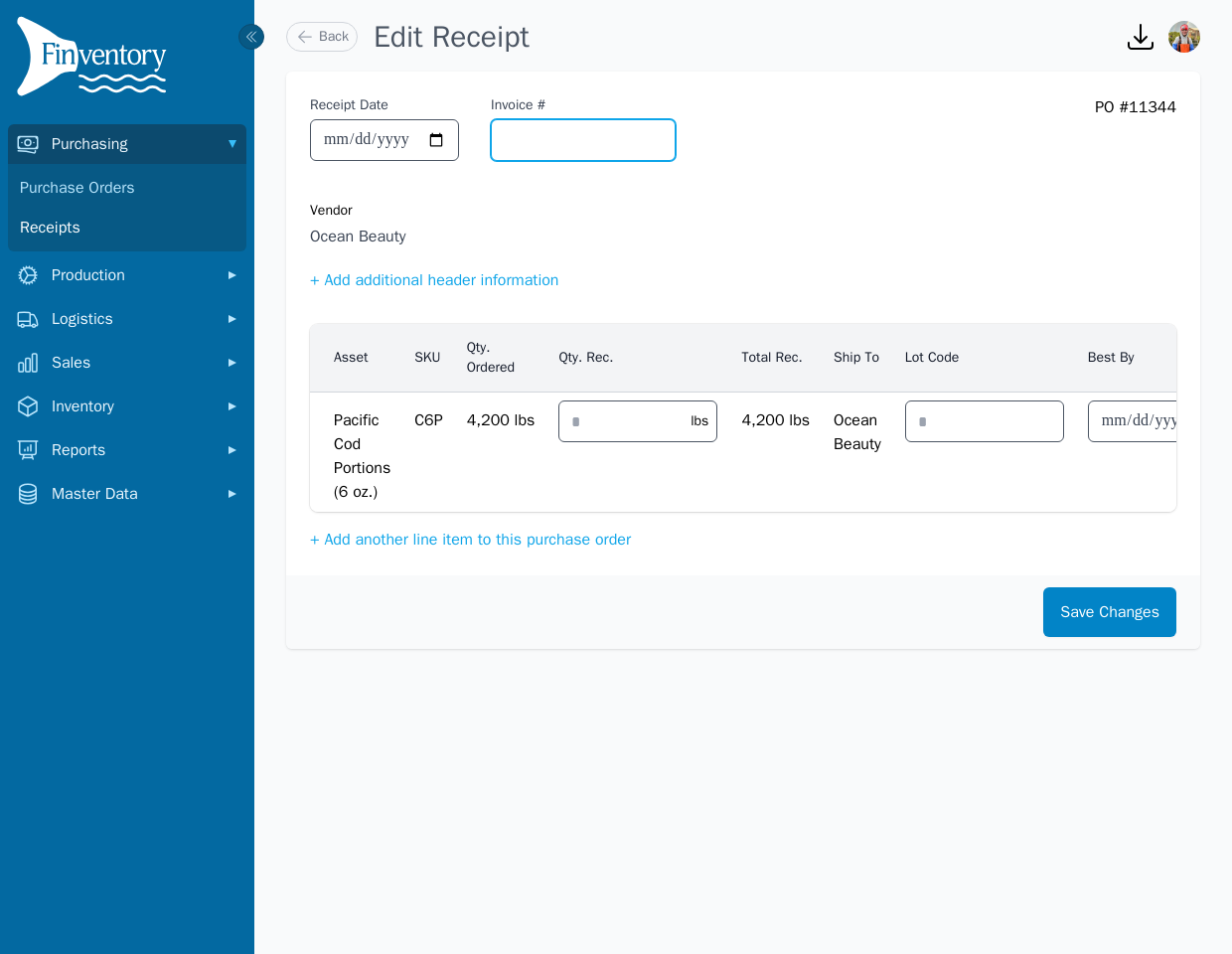 click on "Invoice #" at bounding box center (583, 140) 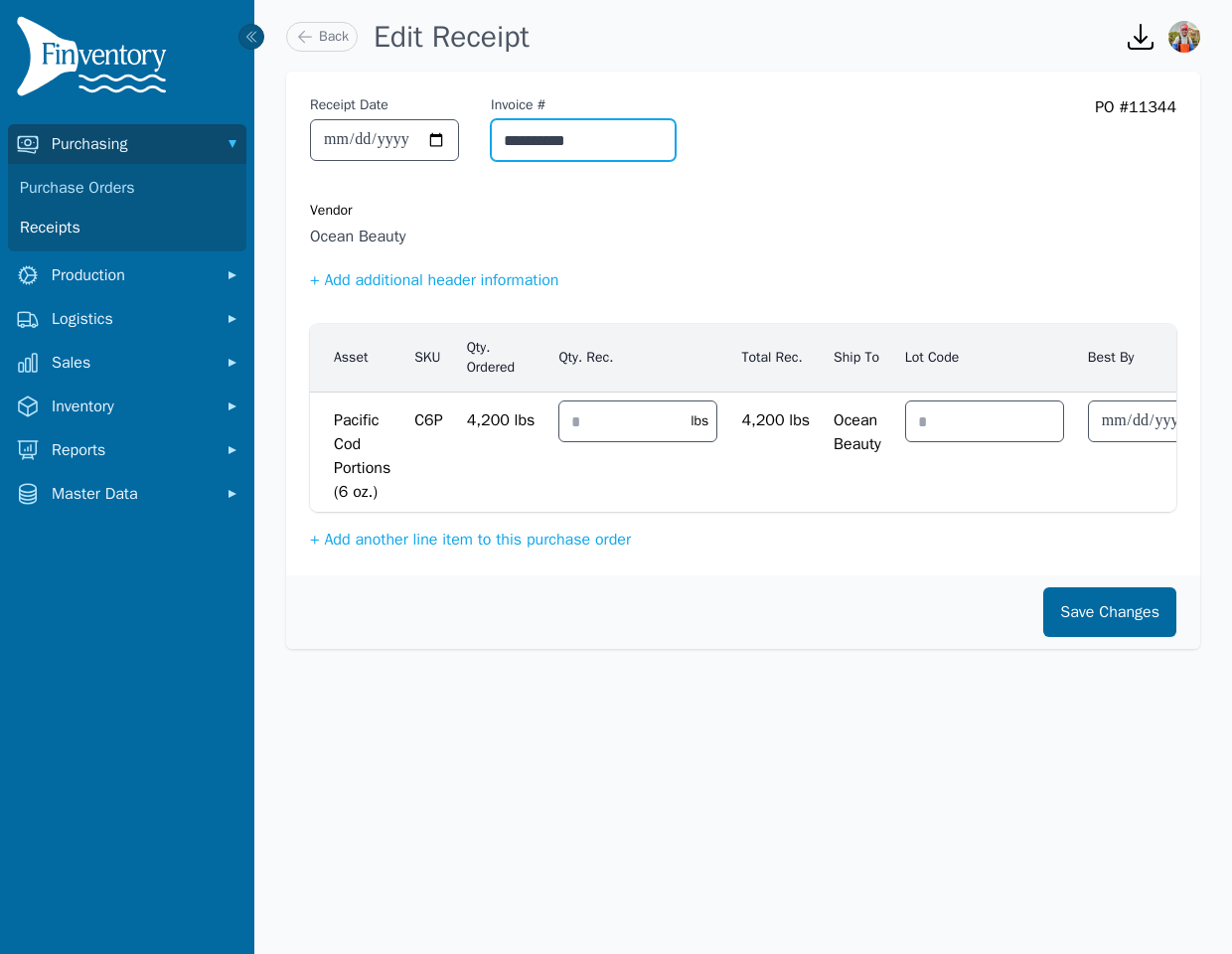 type on "**********" 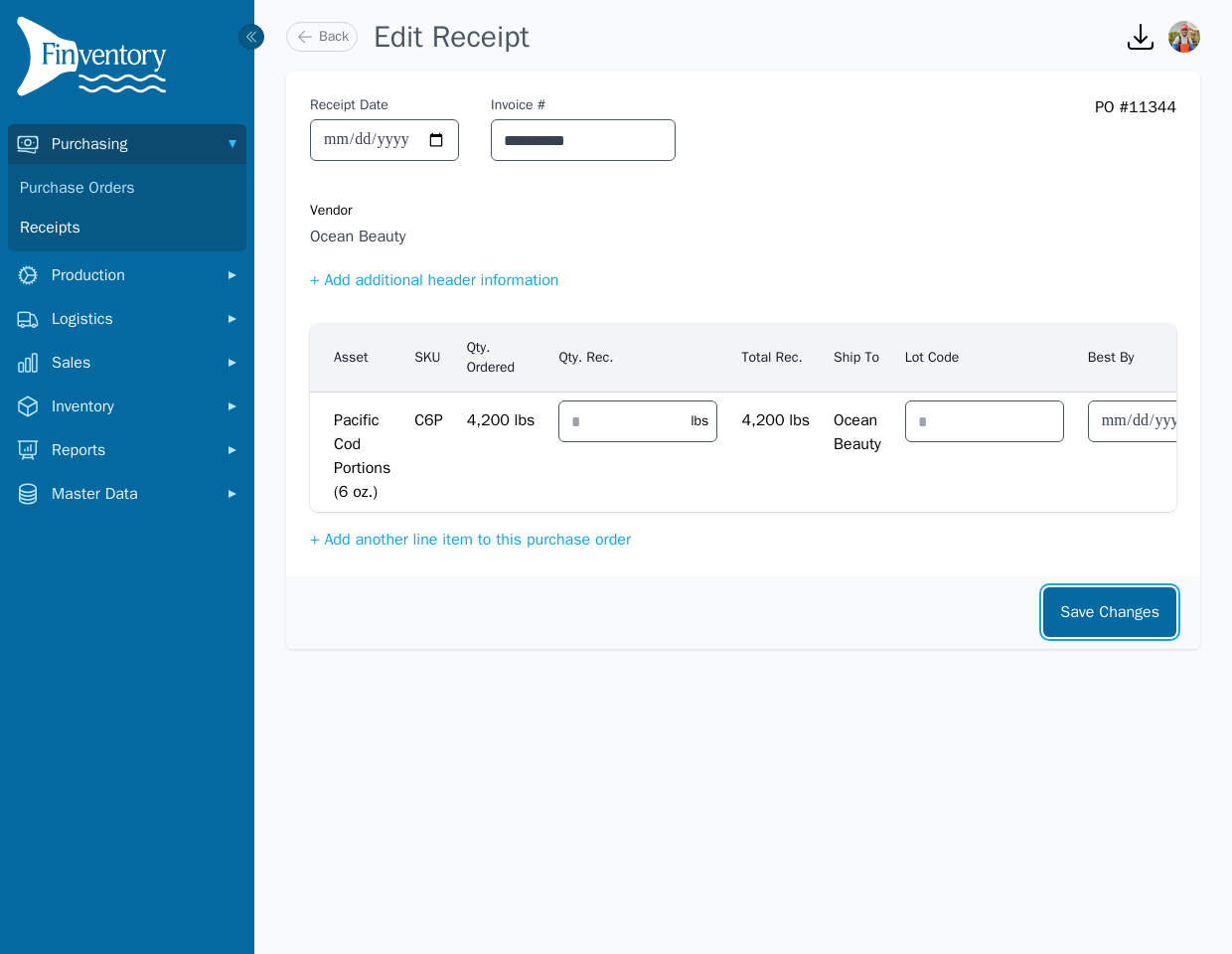 click on "Save Changes" at bounding box center (1110, 612) 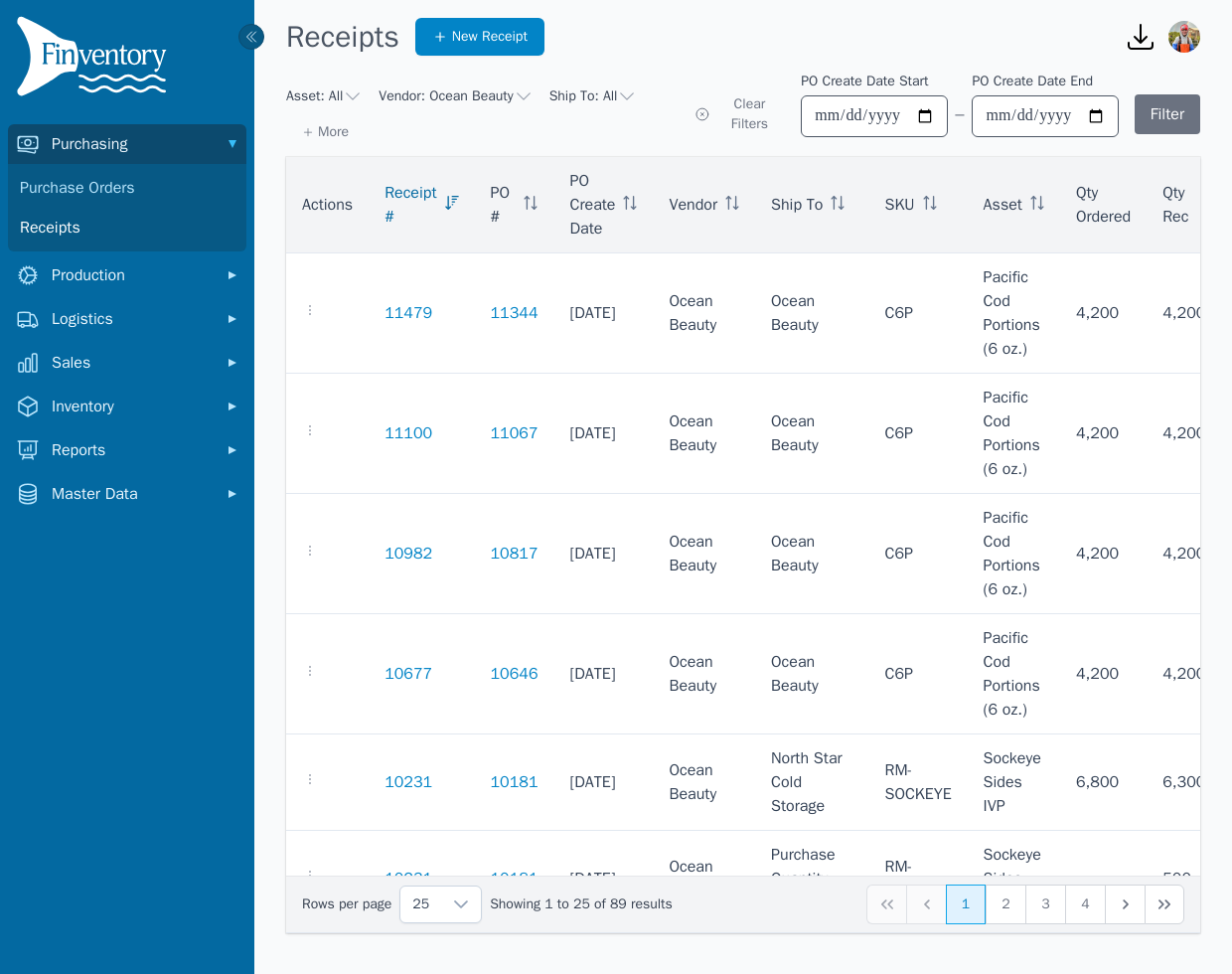 click 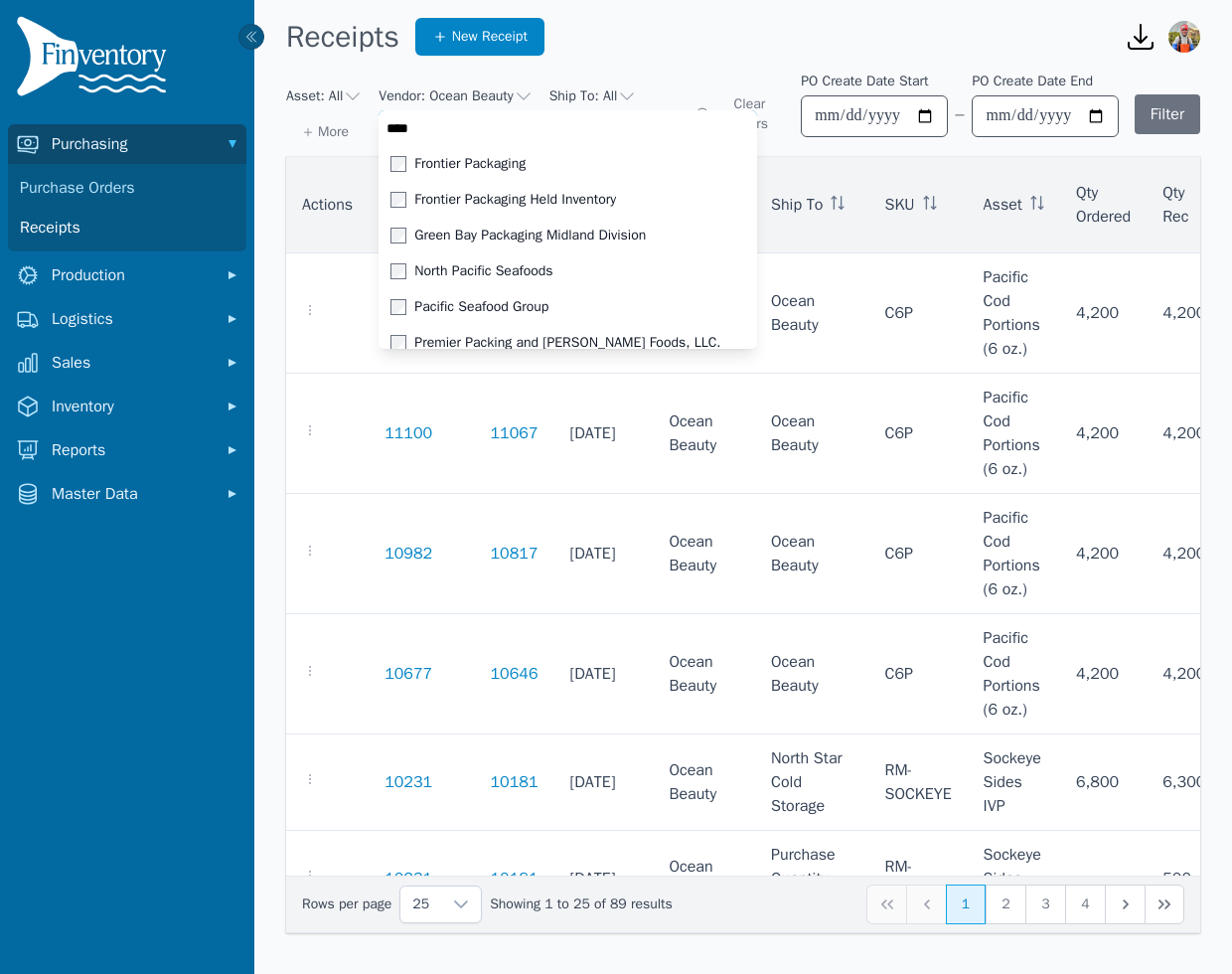 scroll, scrollTop: 0, scrollLeft: 0, axis: both 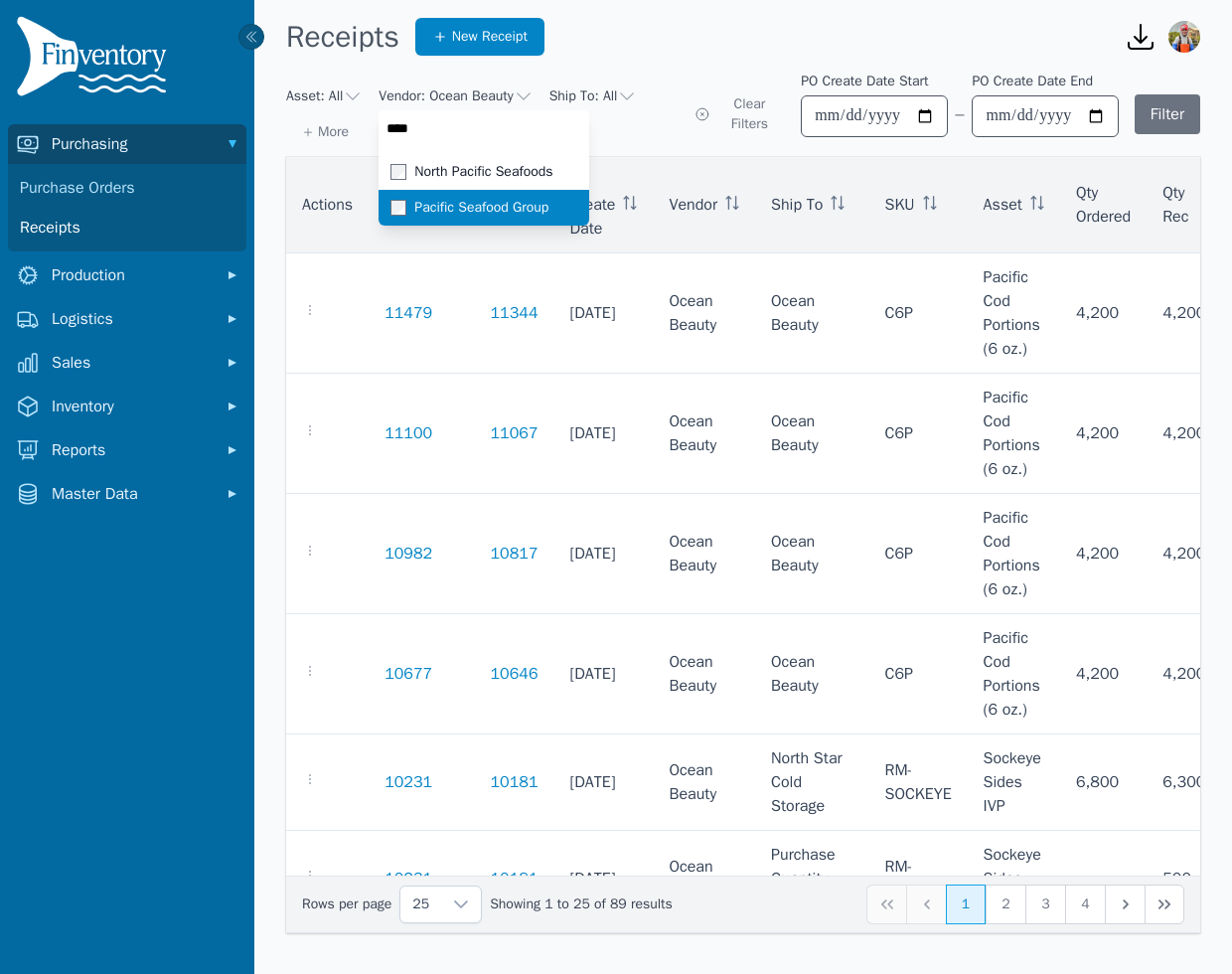 type on "****" 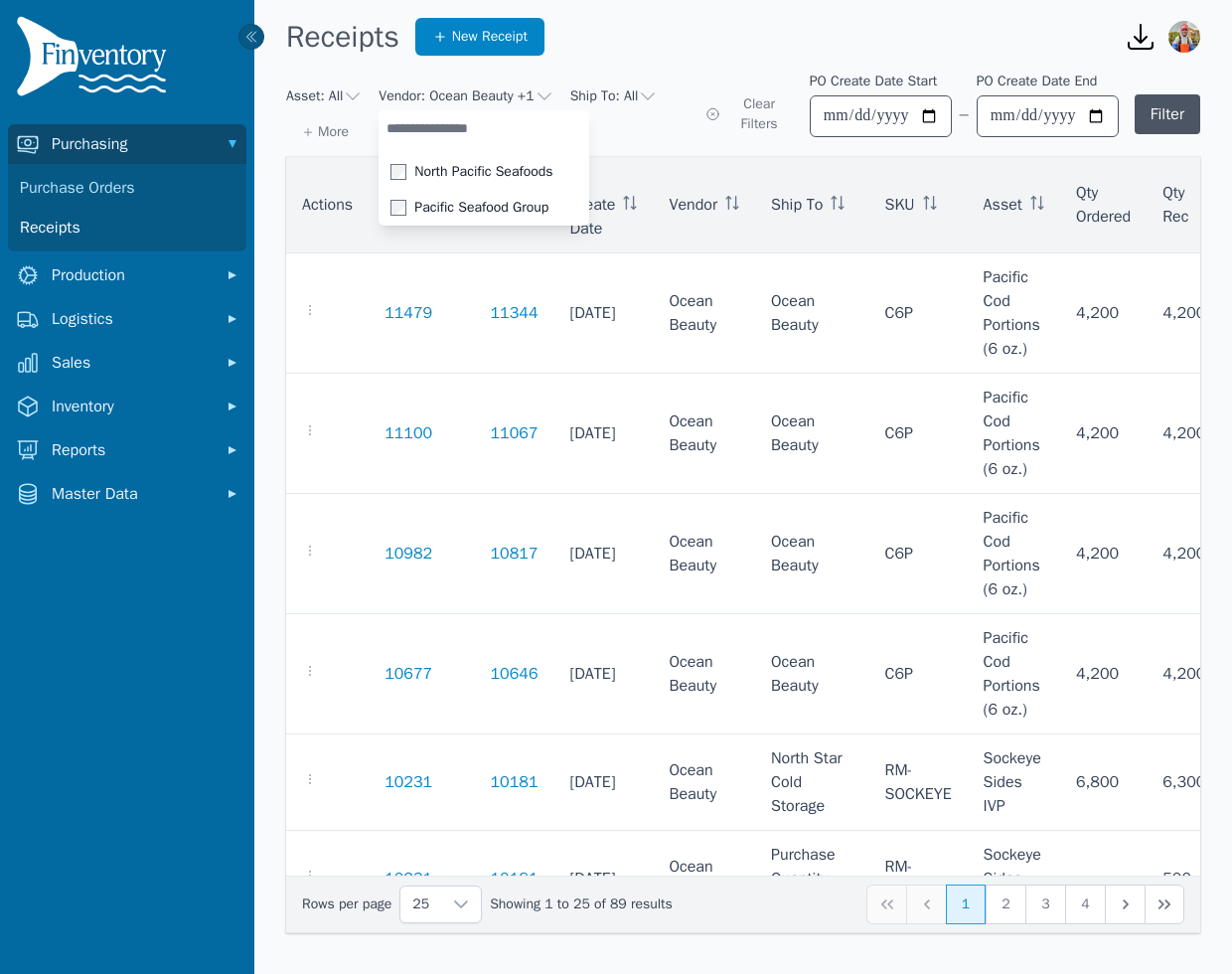 click on "Filter" at bounding box center [1167, 114] 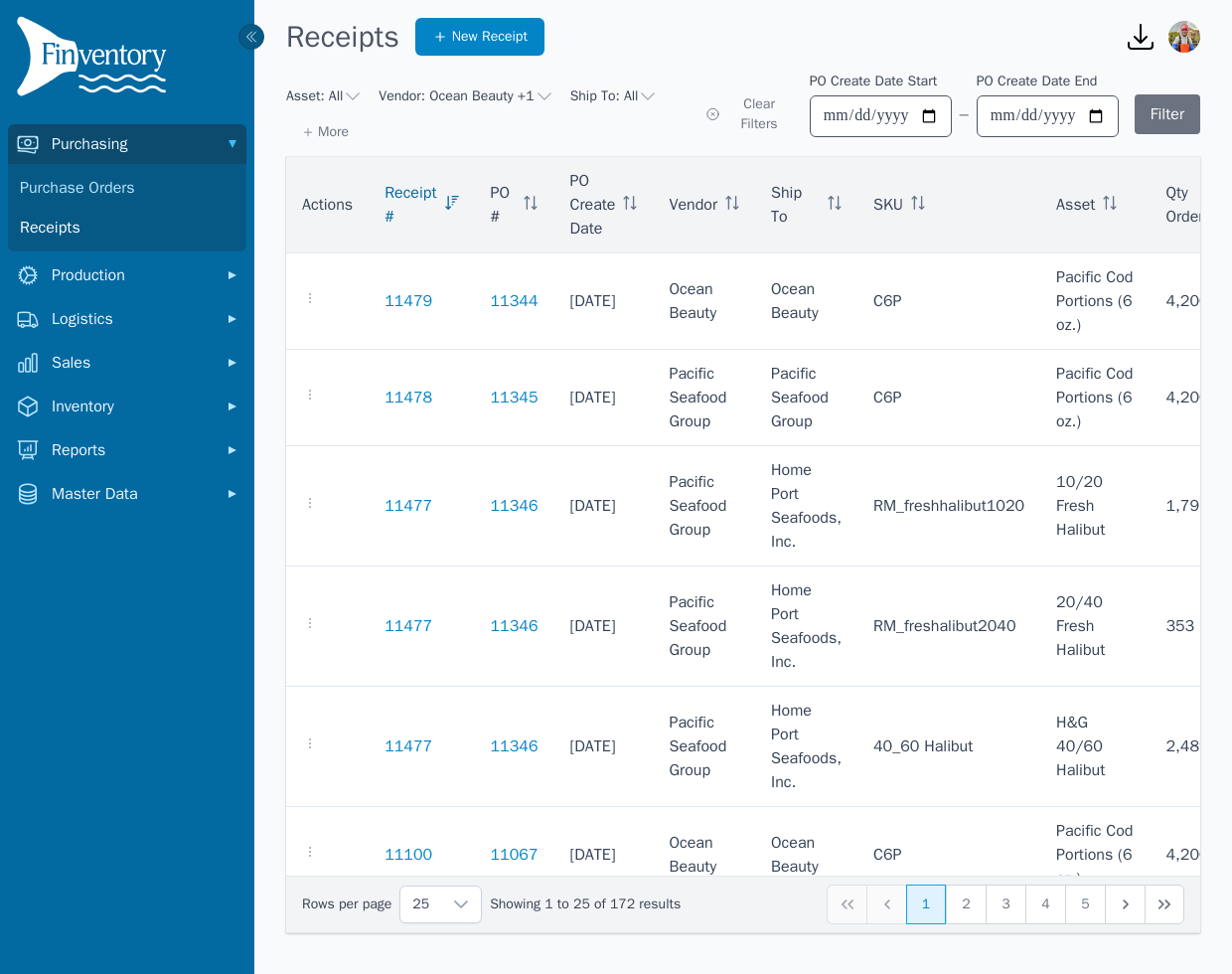 click 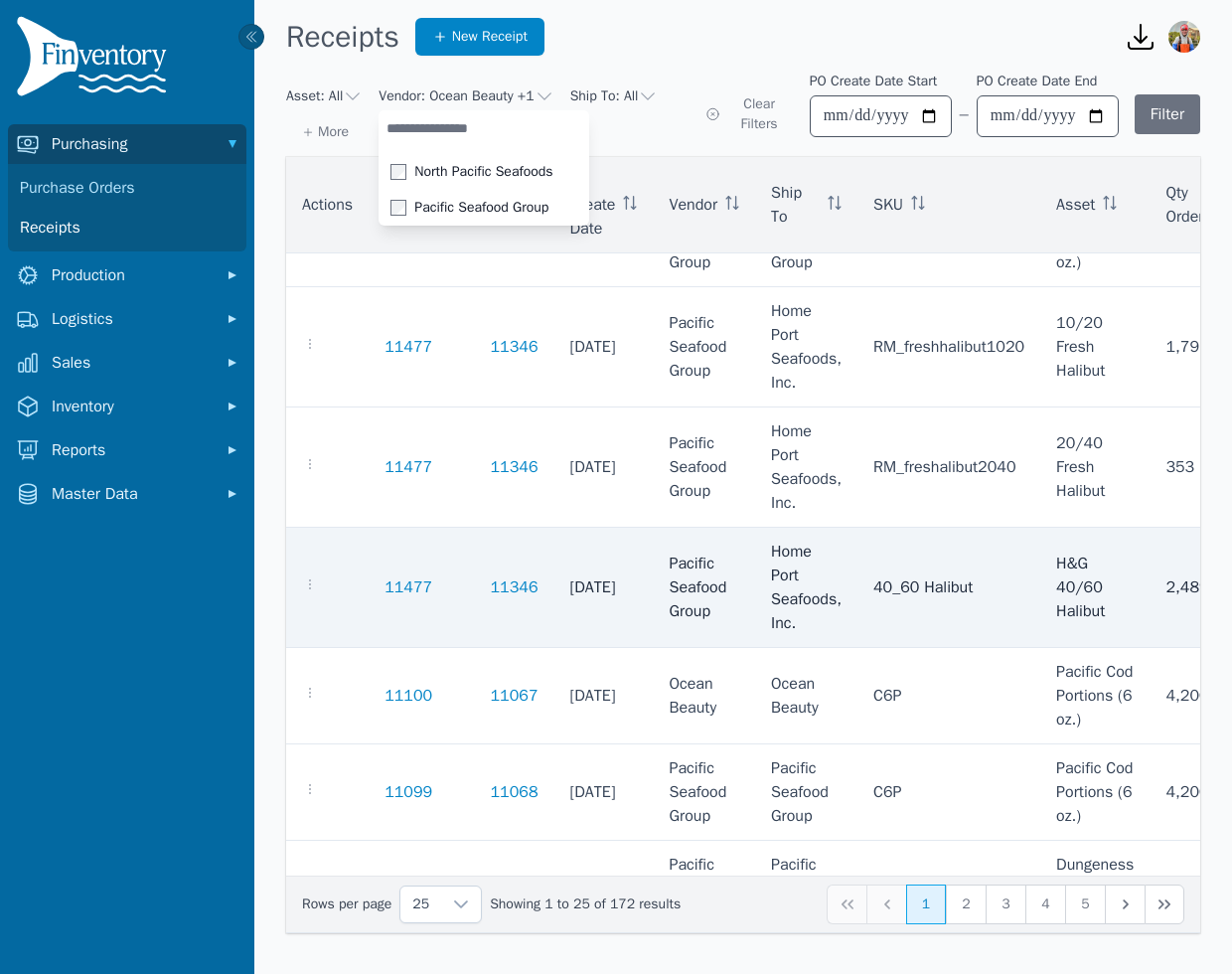 scroll, scrollTop: 0, scrollLeft: 0, axis: both 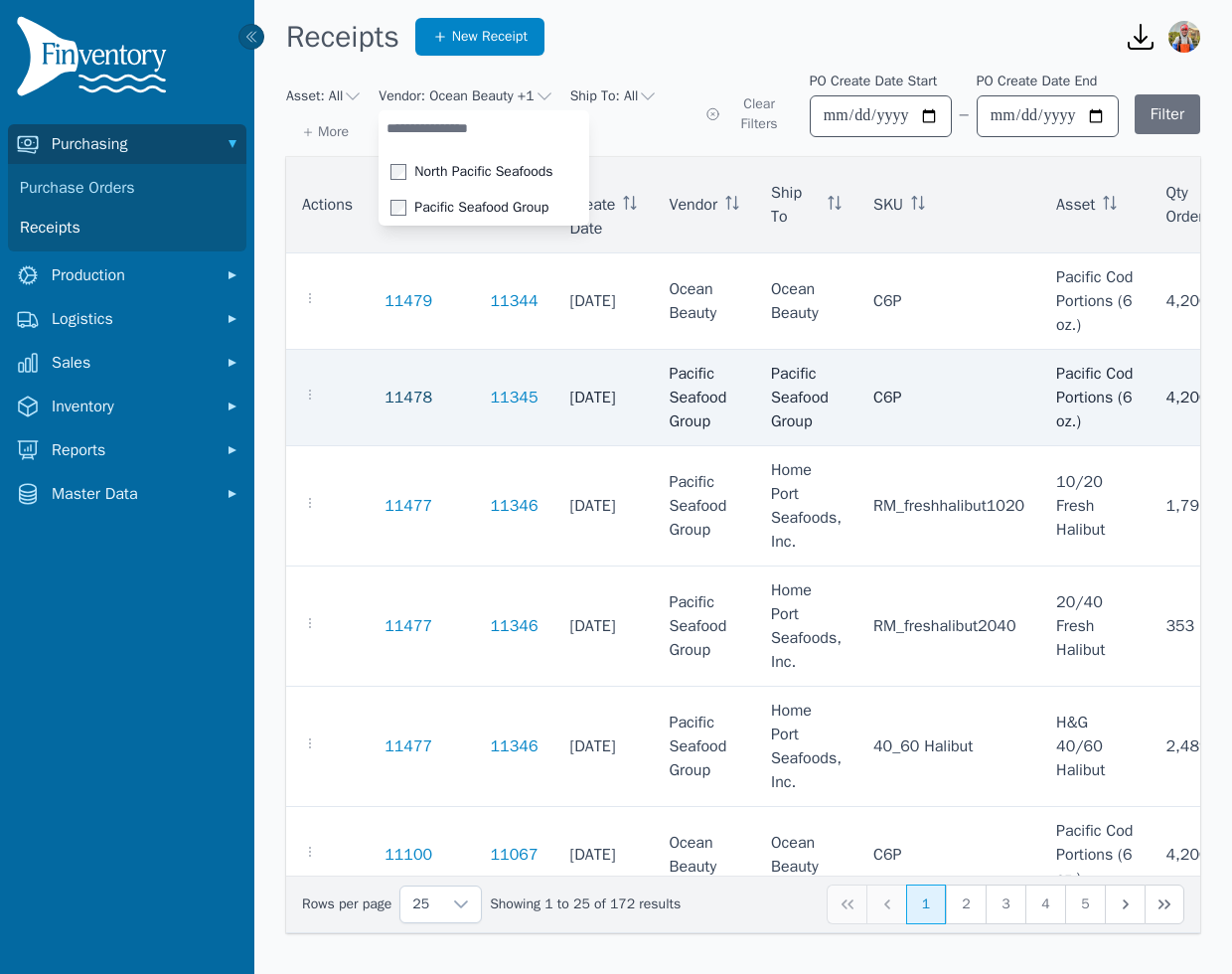 click on "11478" 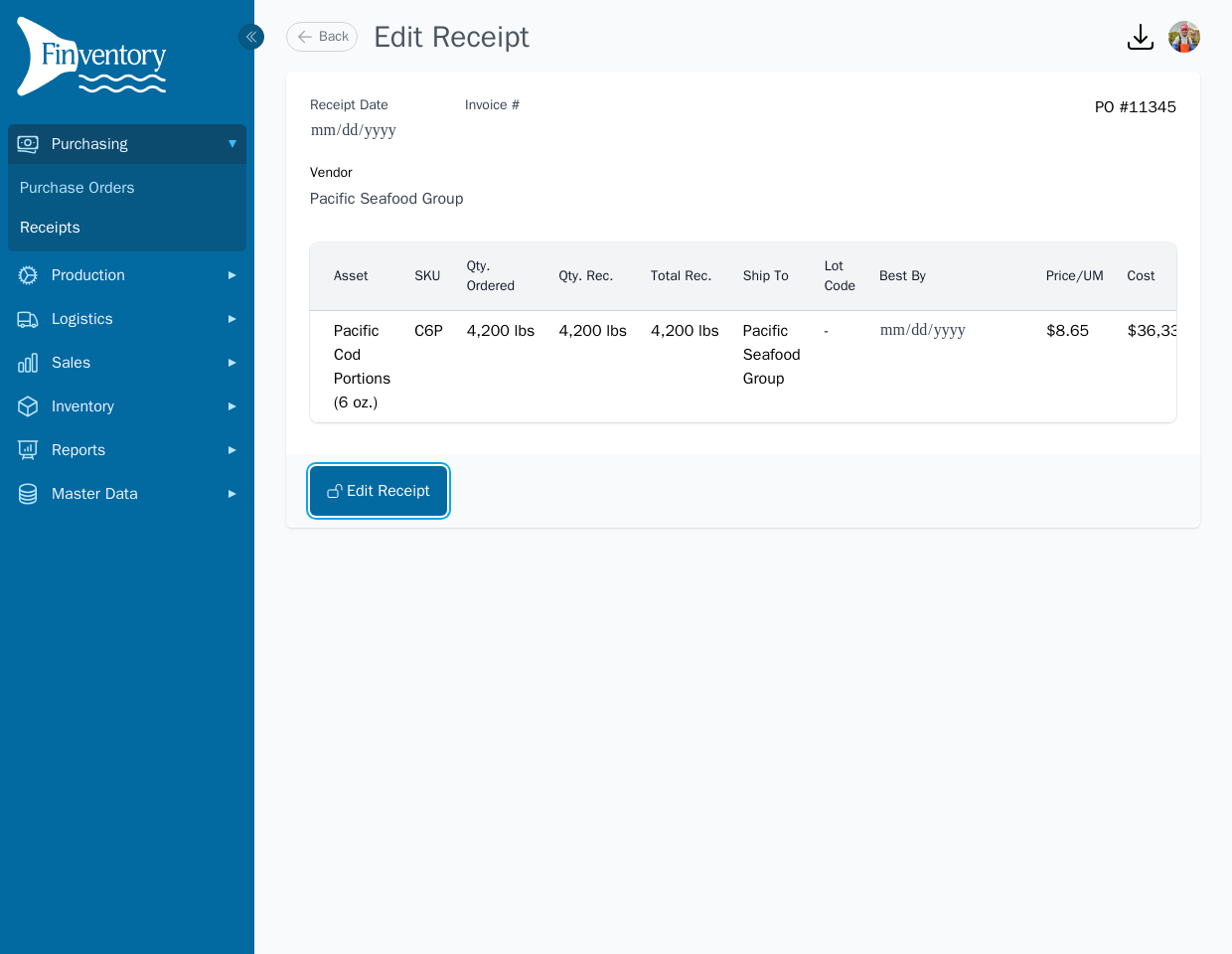 click on "Edit Receipt" at bounding box center (379, 491) 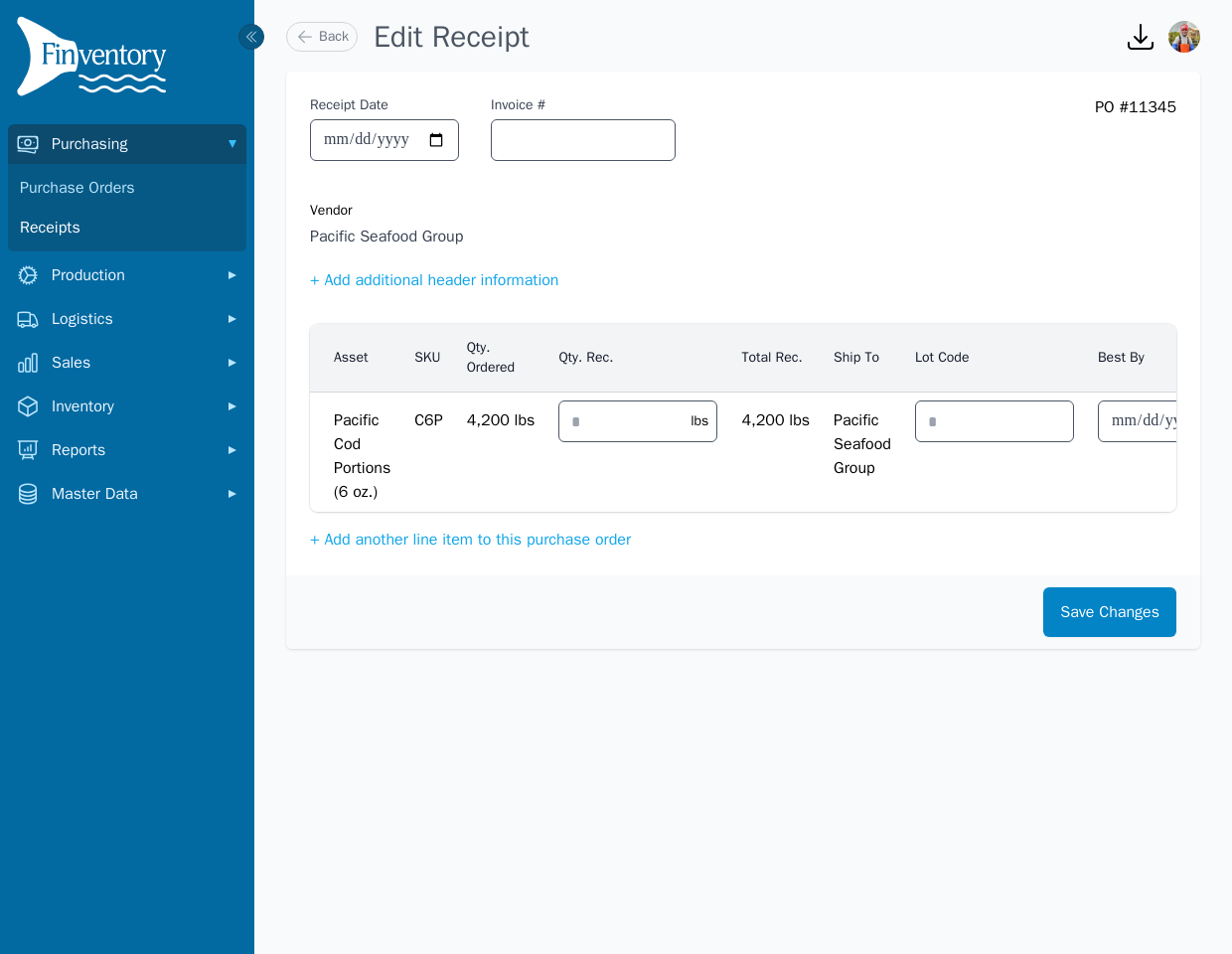 click on "Invoice #" at bounding box center [583, 128] 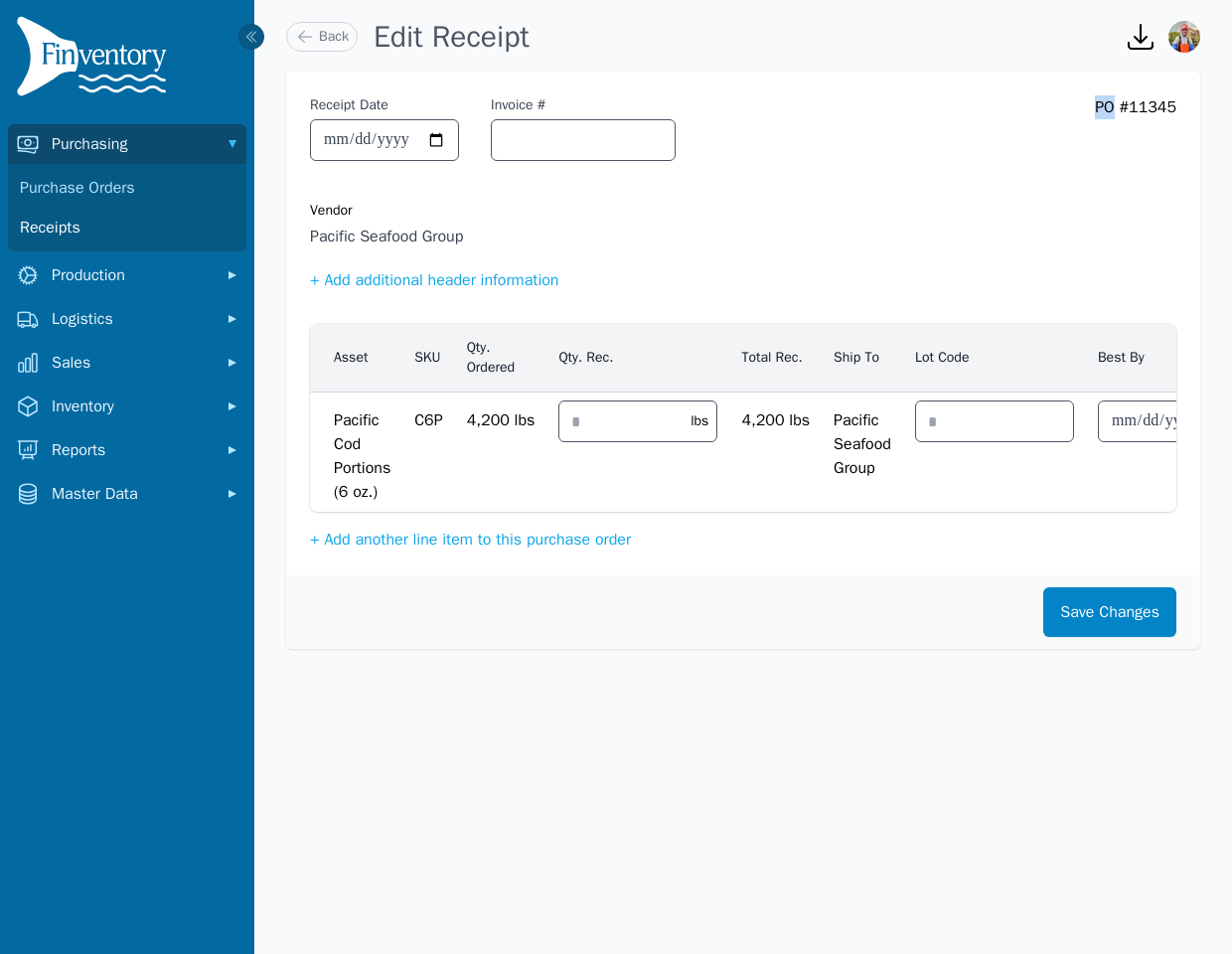 click on "Invoice #" at bounding box center [583, 128] 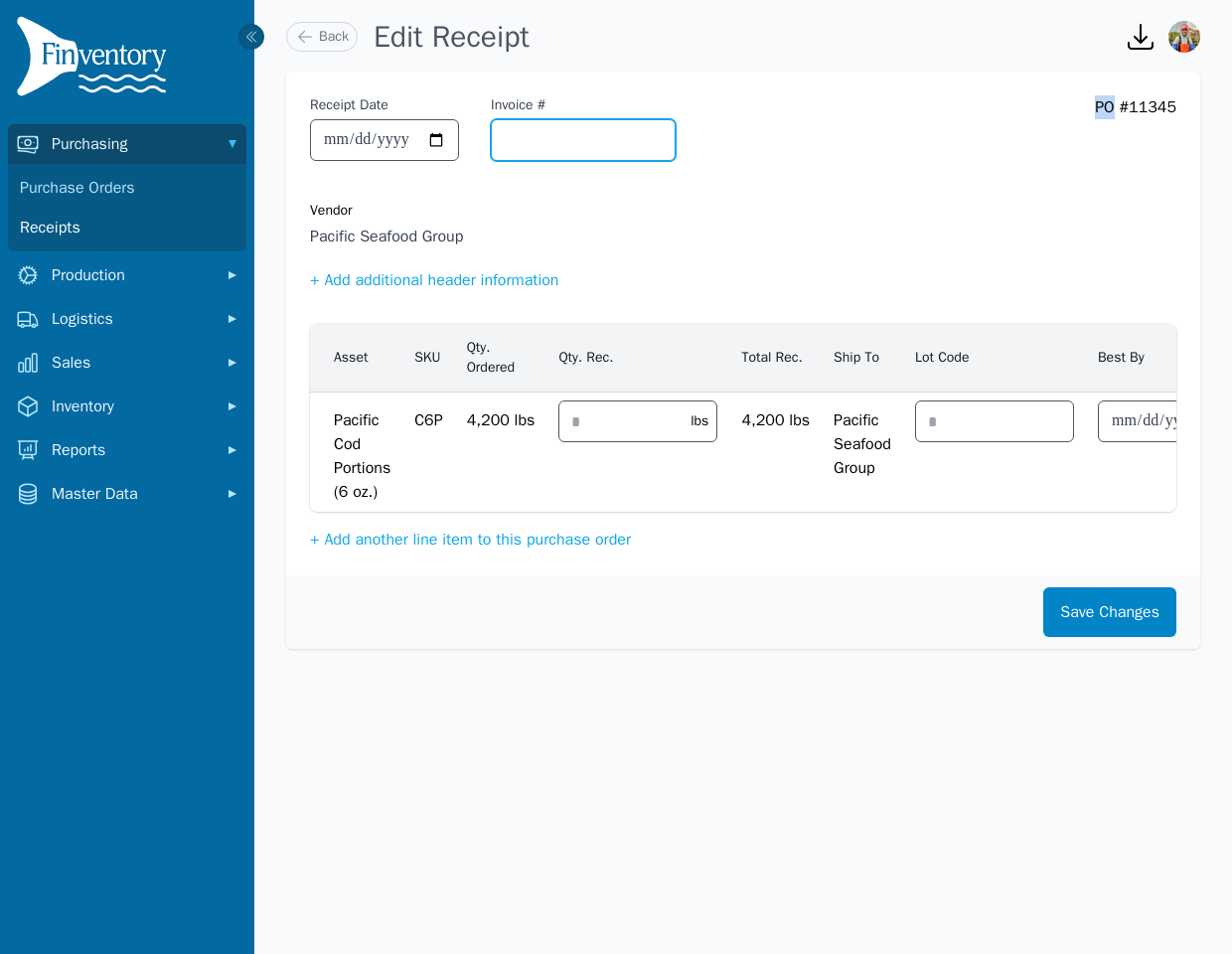 click on "Invoice #" at bounding box center (583, 140) 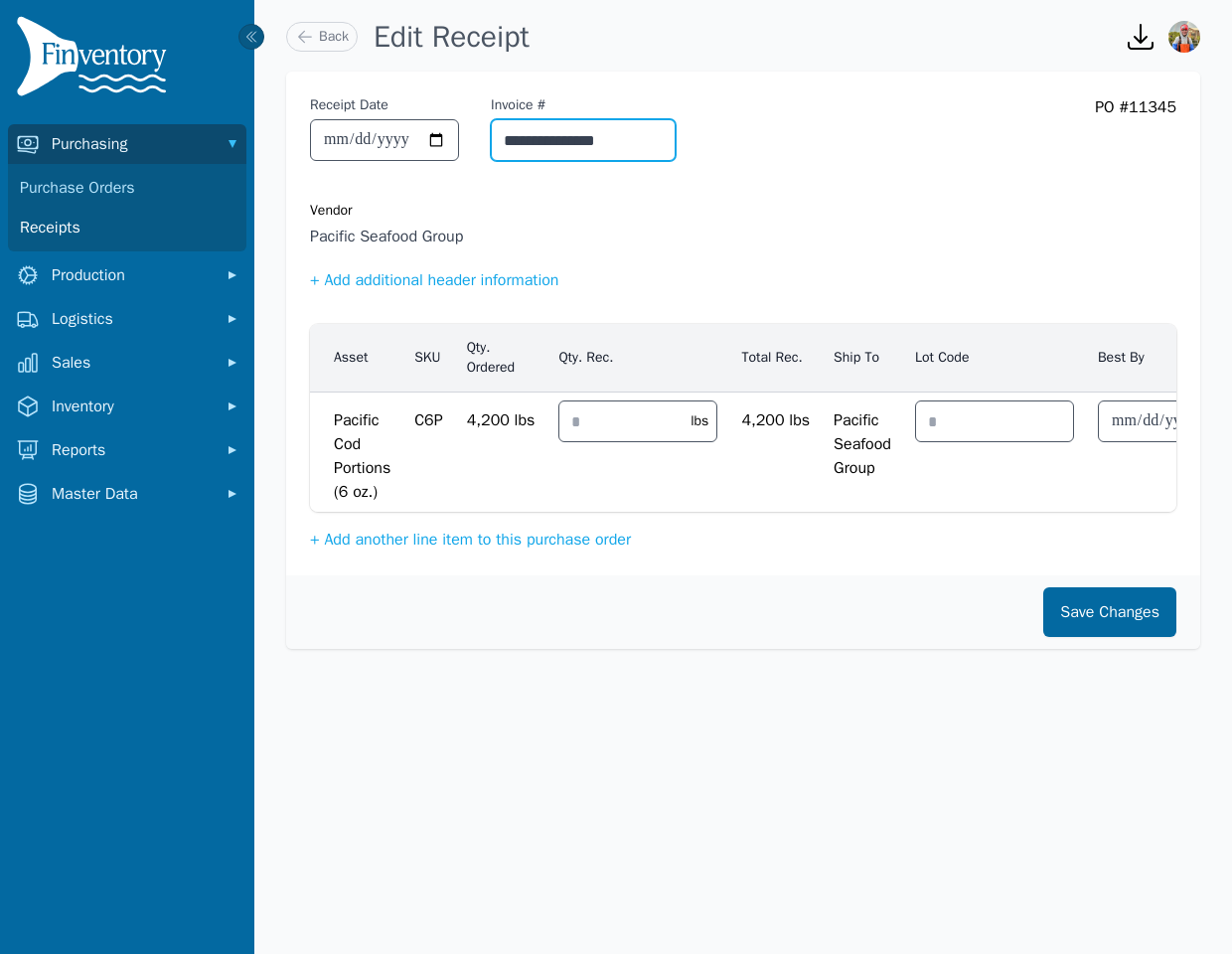 type on "**********" 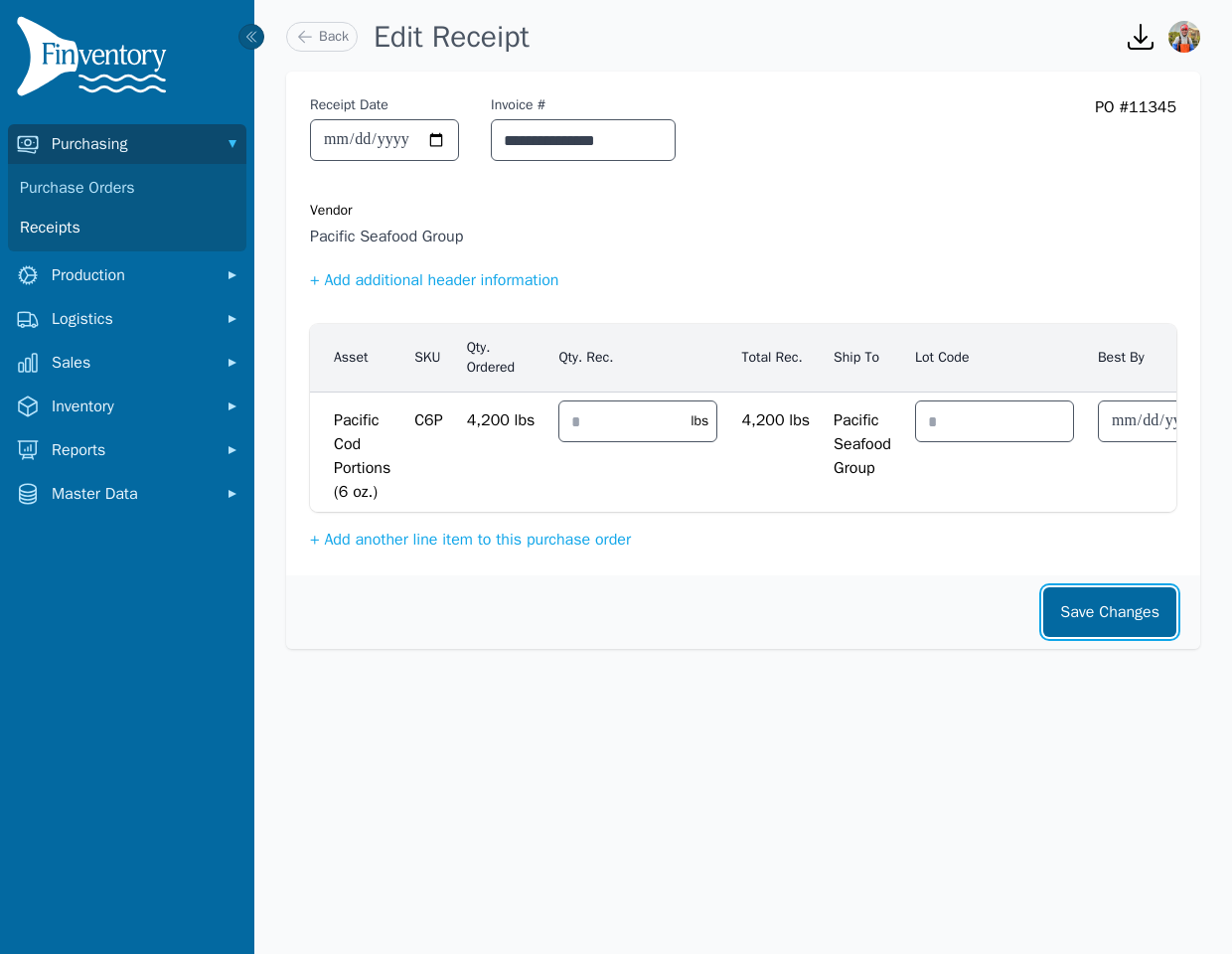 click on "Save Changes" at bounding box center (1110, 612) 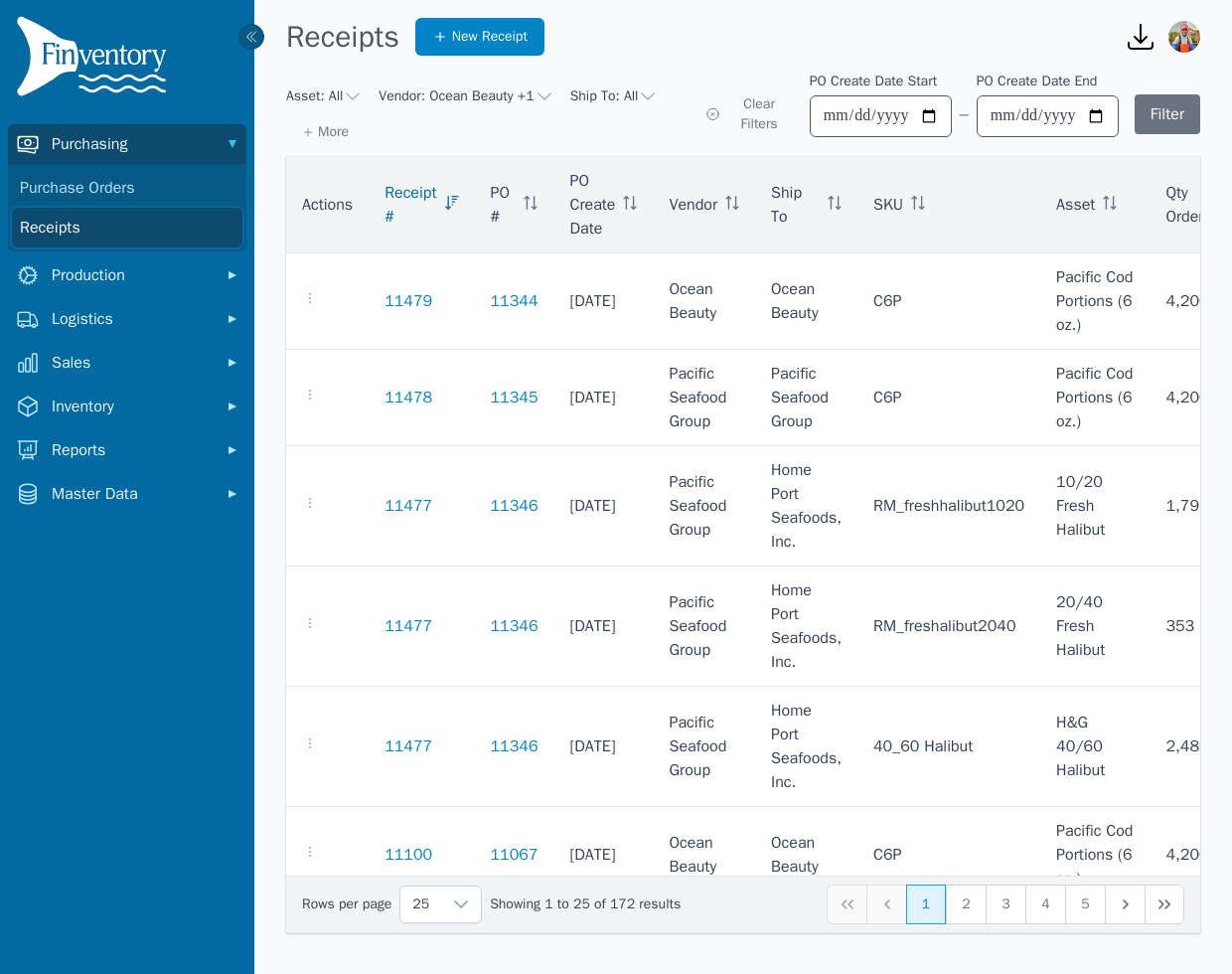 click on "Receipts" 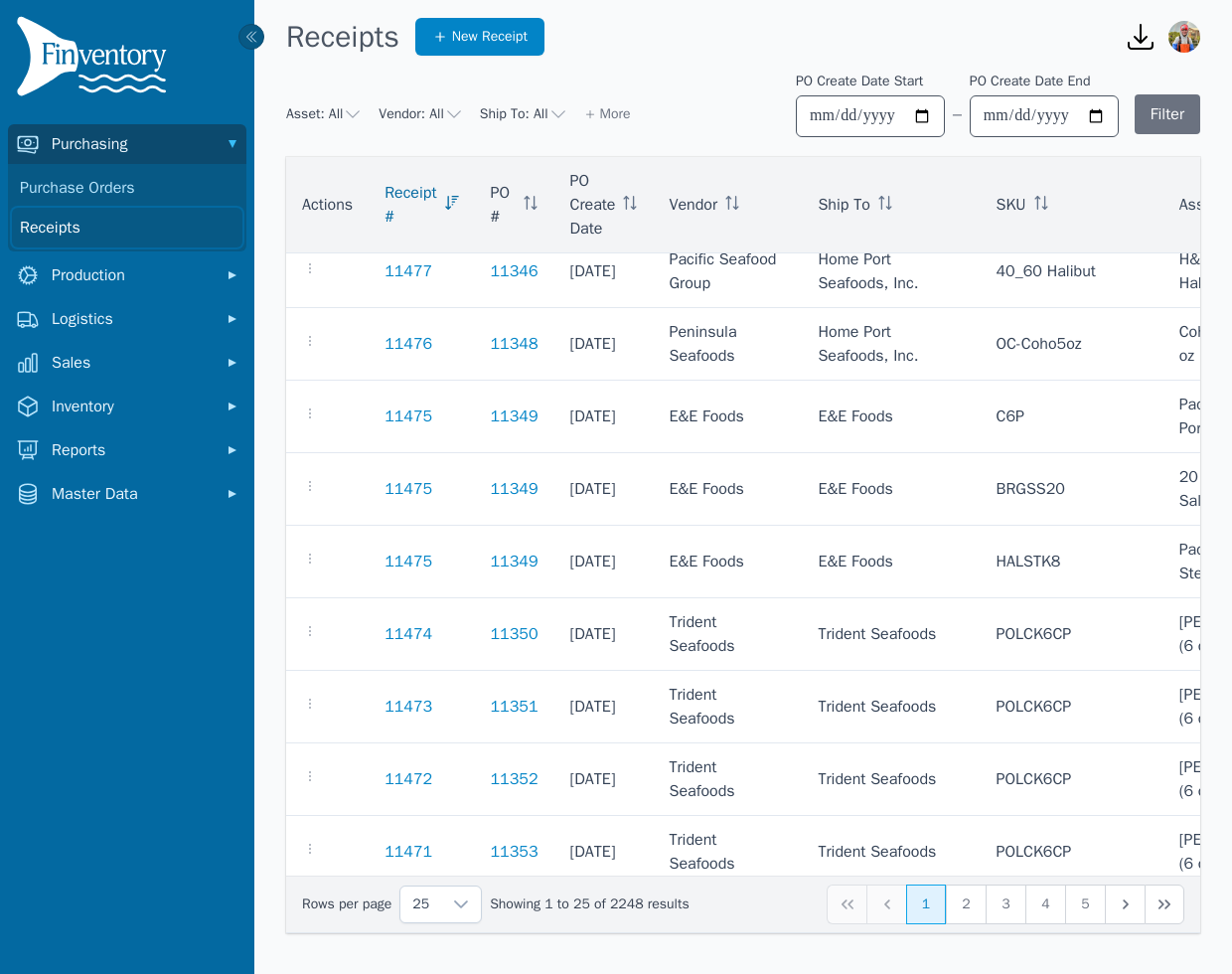 scroll, scrollTop: 918, scrollLeft: 0, axis: vertical 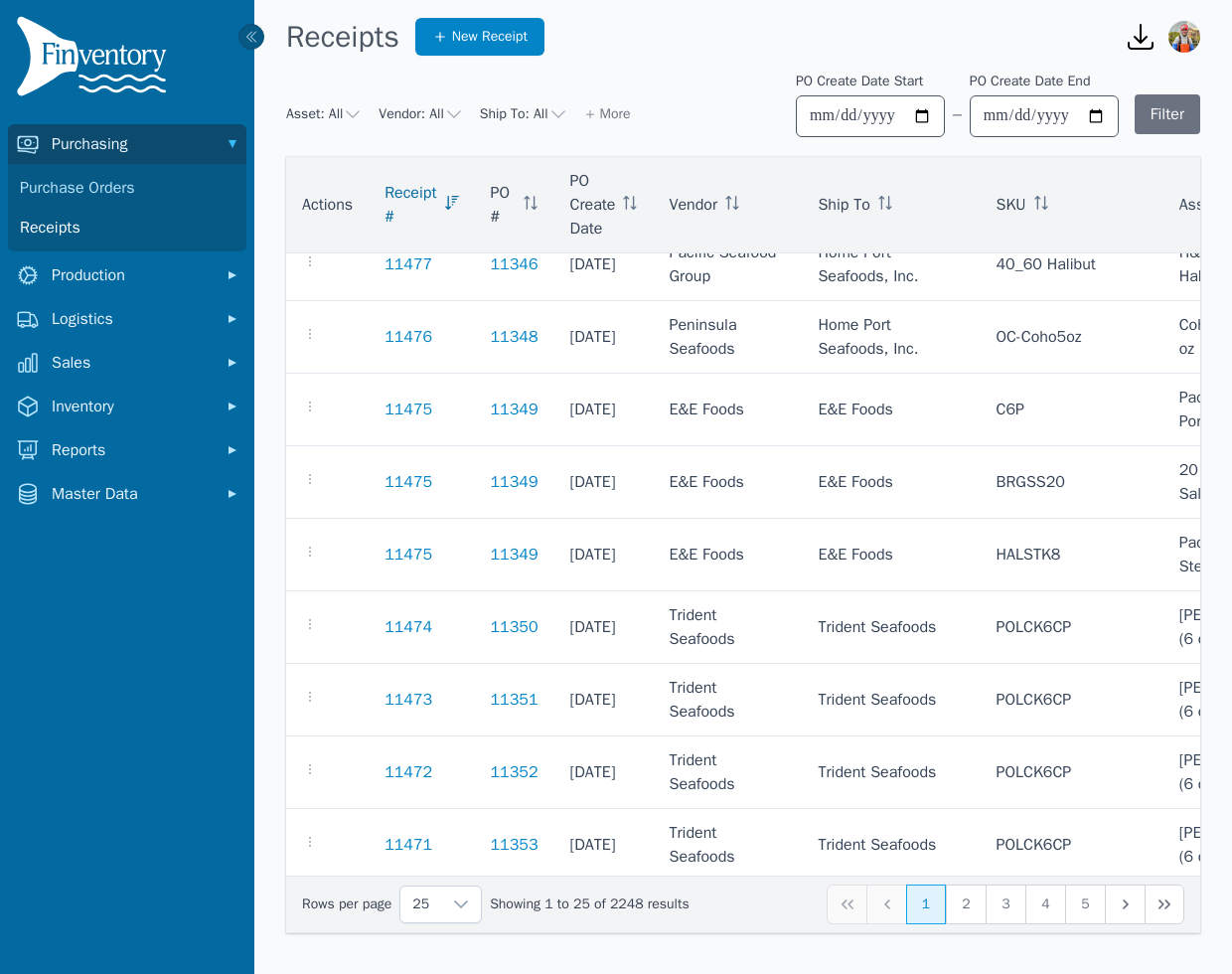 click 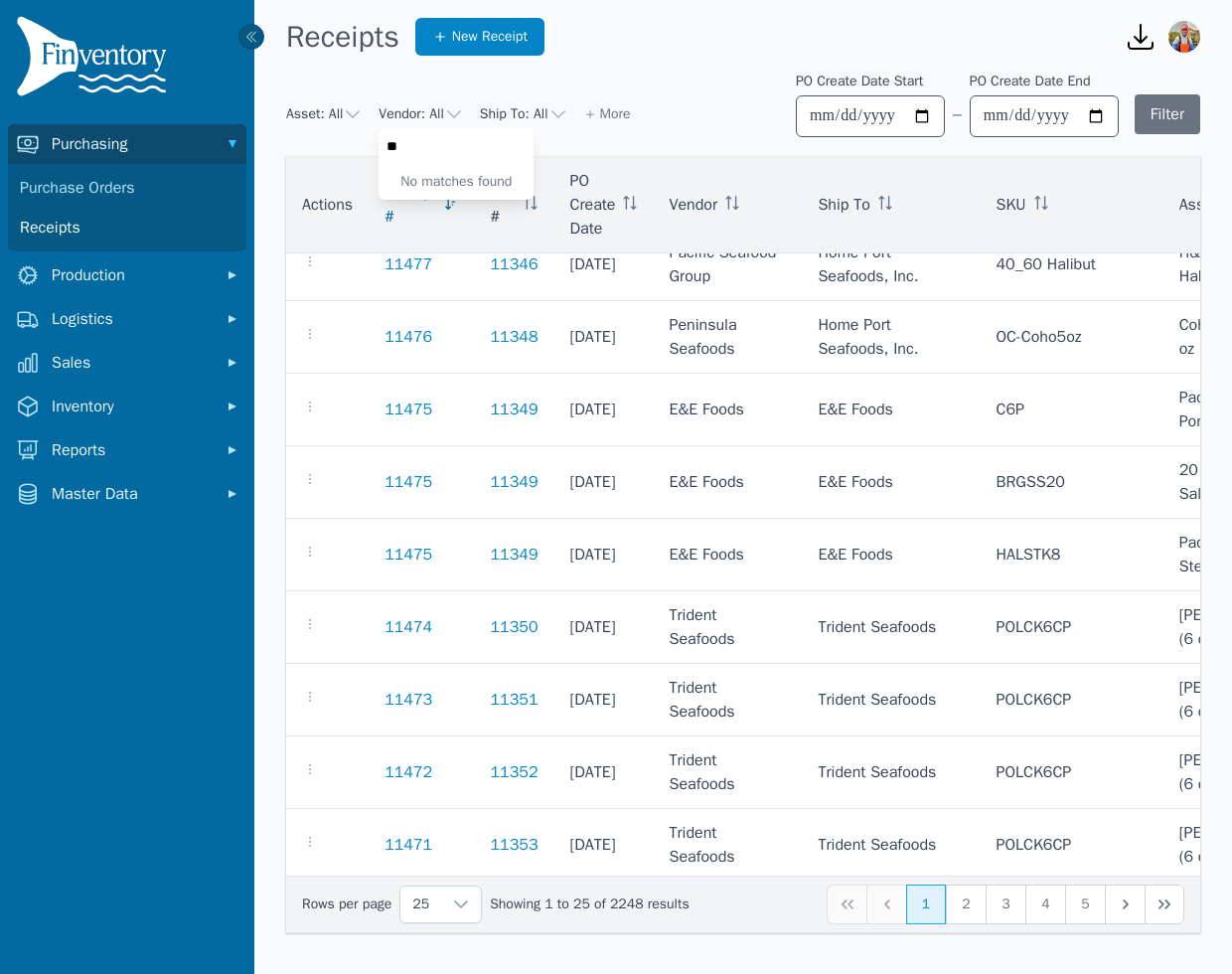 type on "*" 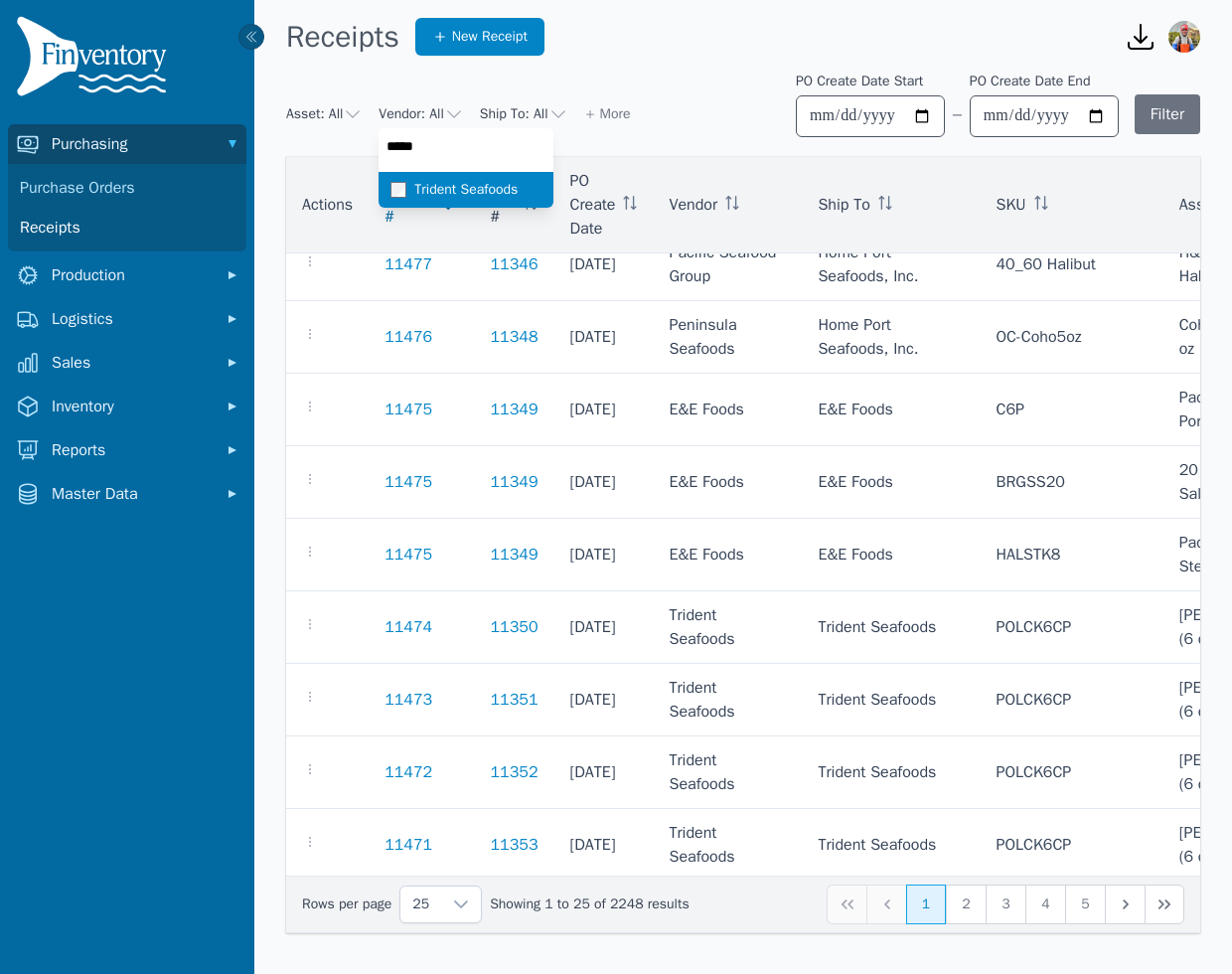 type on "*****" 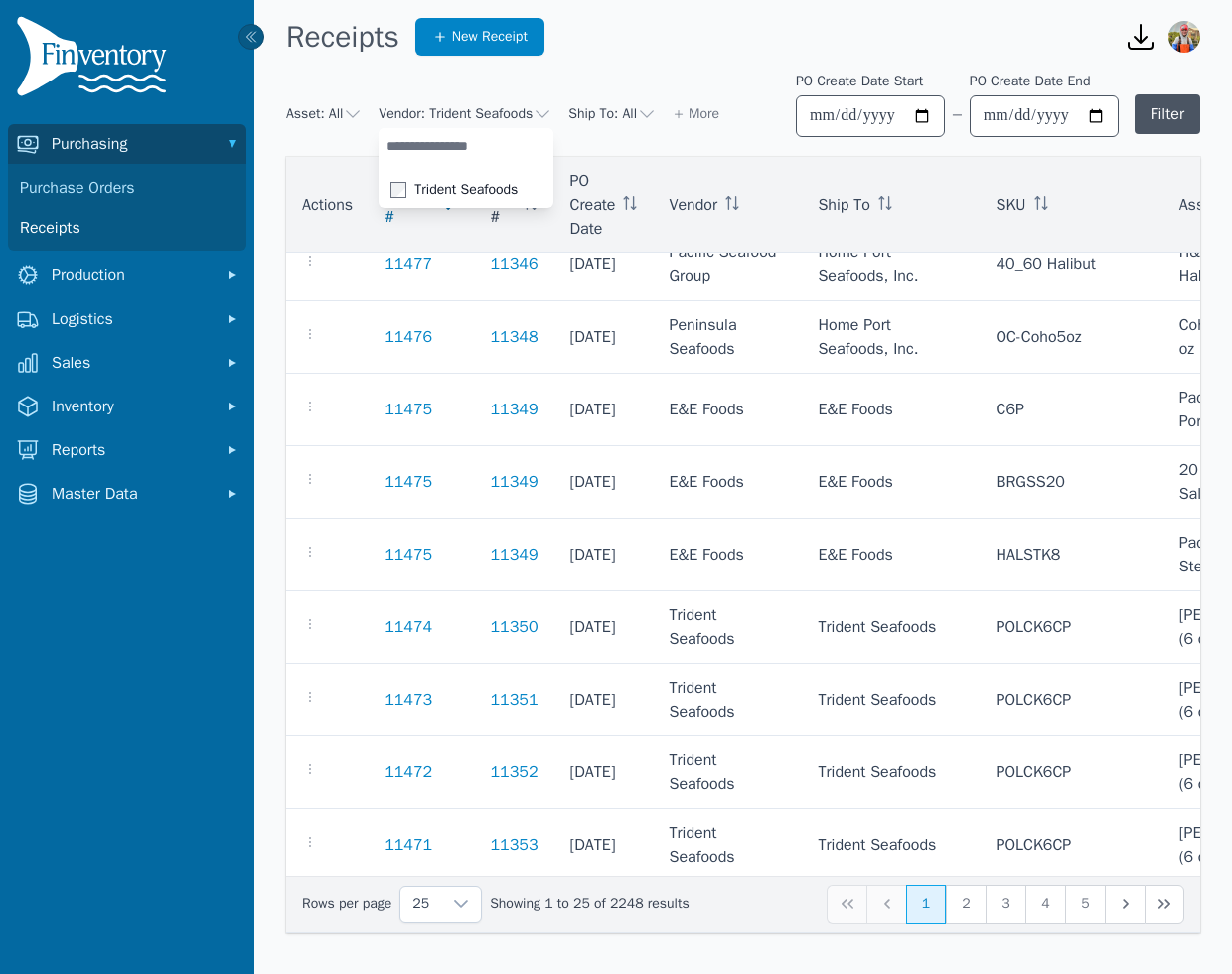 click on "Filter" at bounding box center (1167, 114) 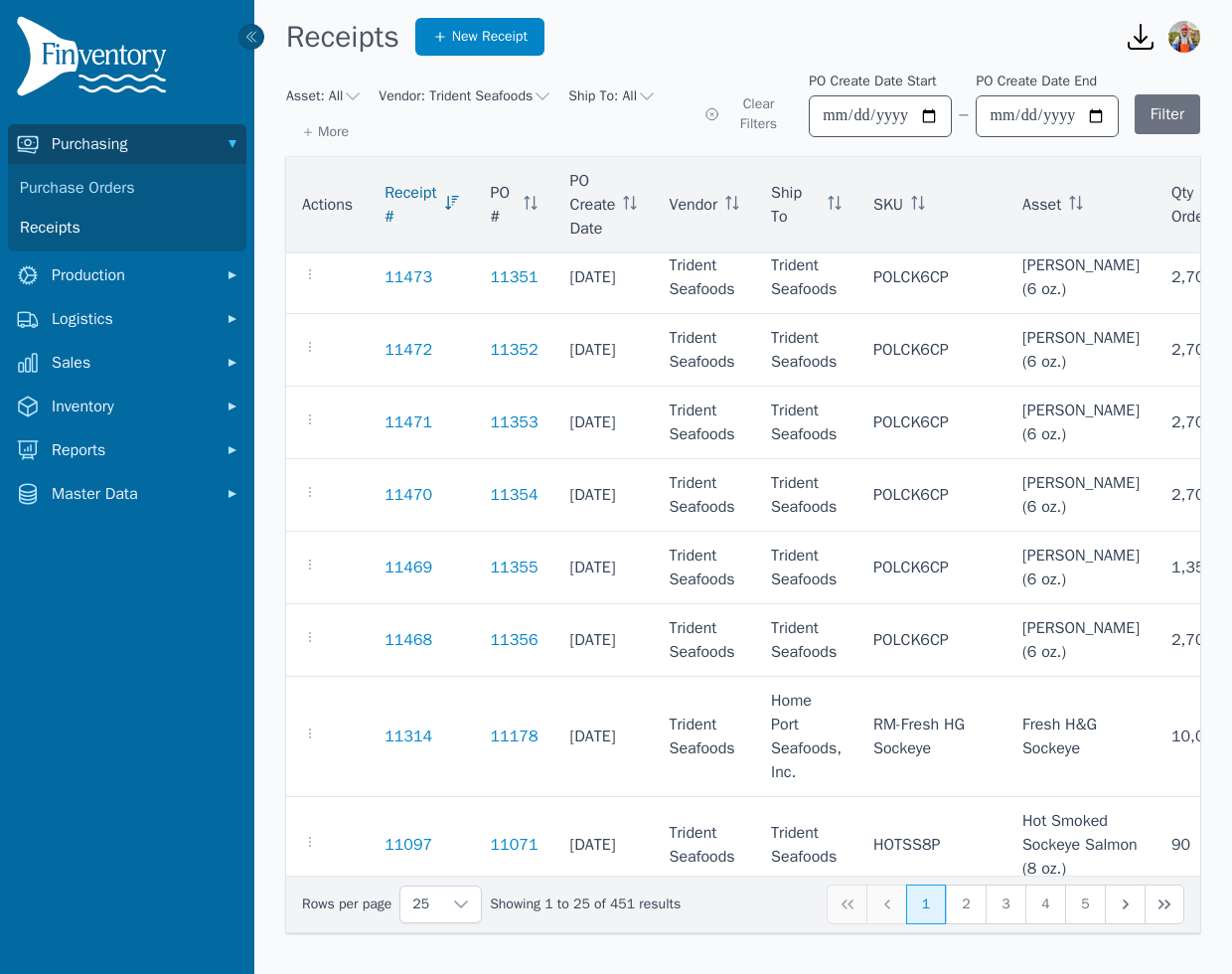 scroll, scrollTop: 0, scrollLeft: 0, axis: both 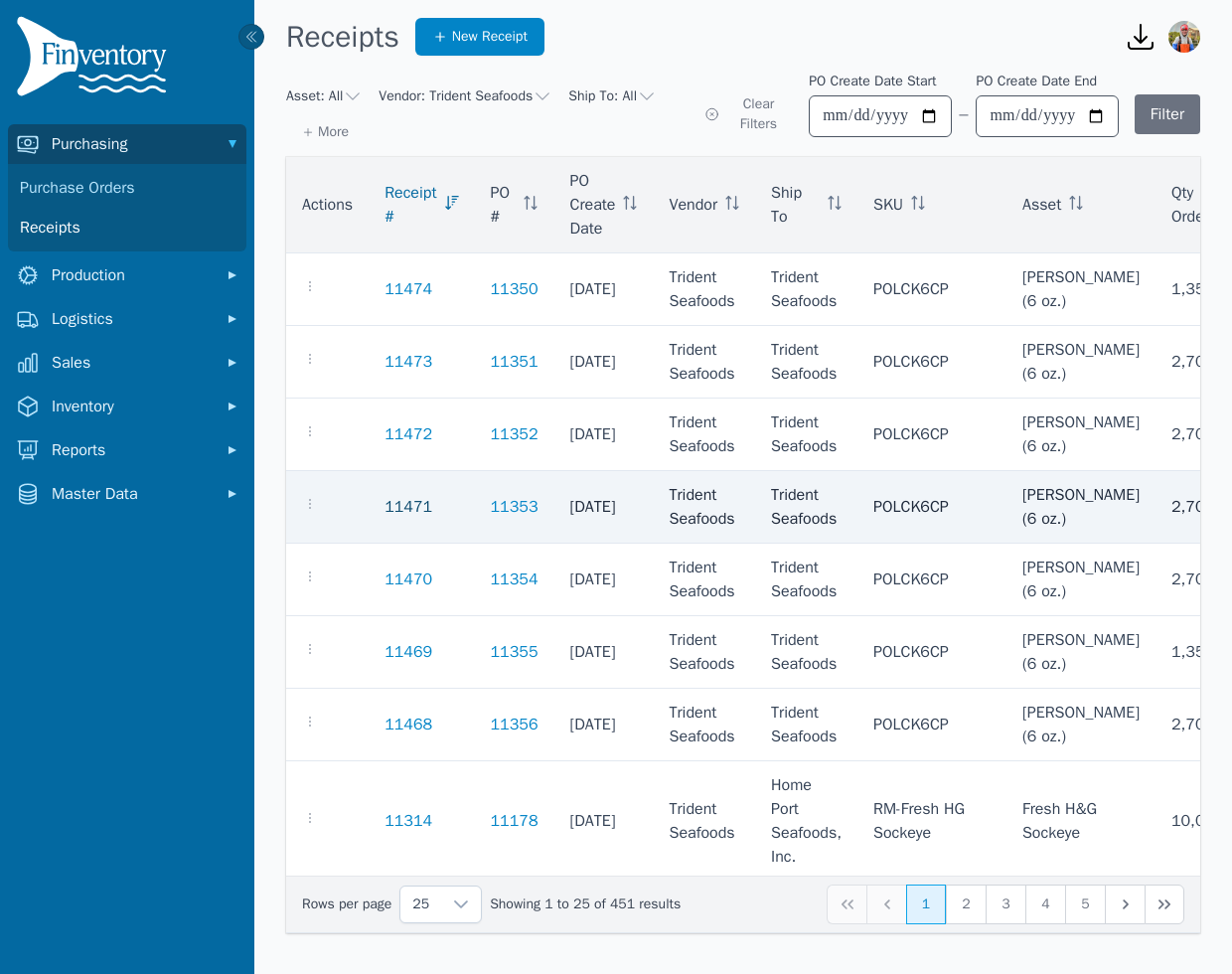 click on "11471" 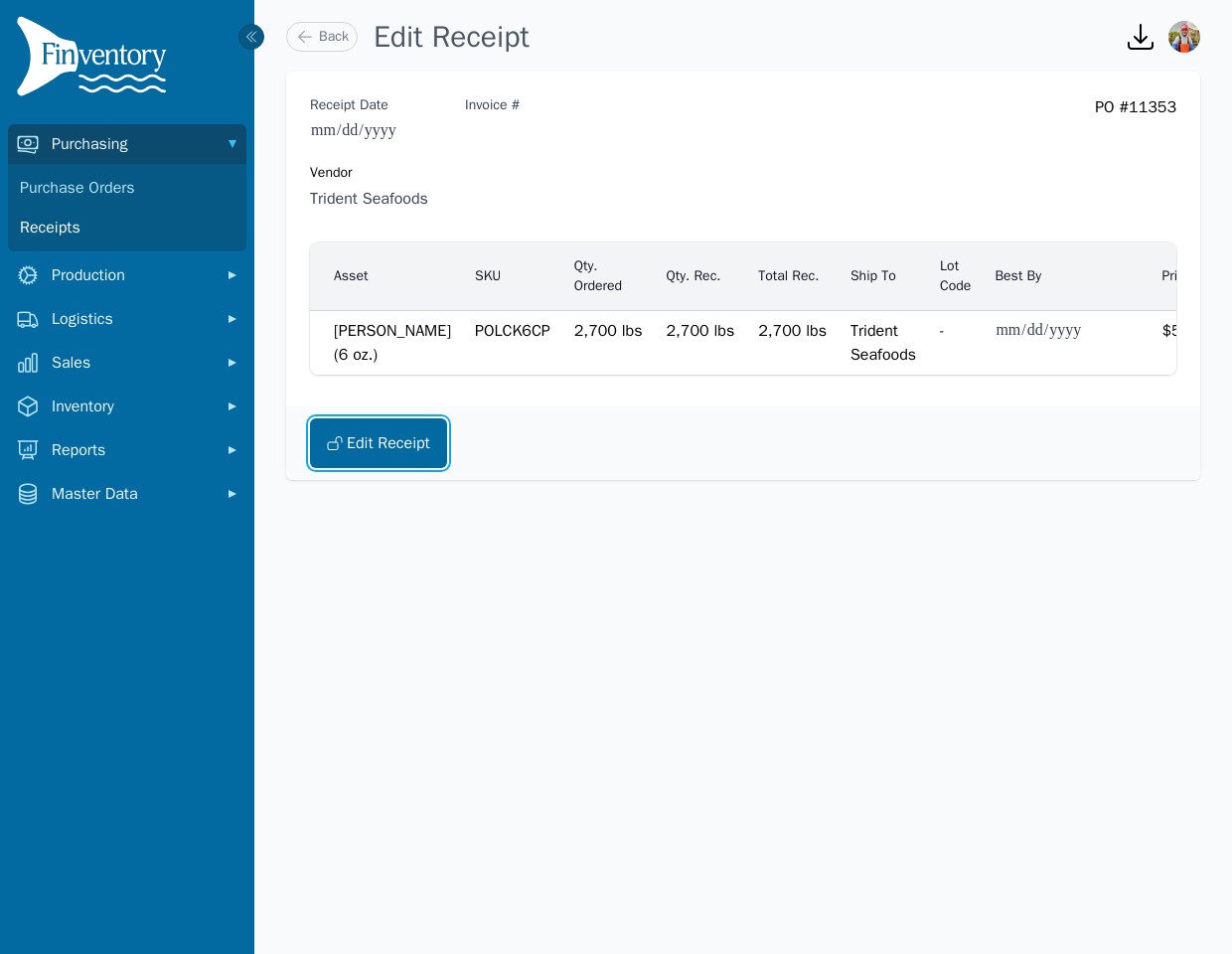 click on "Edit Receipt" at bounding box center [379, 443] 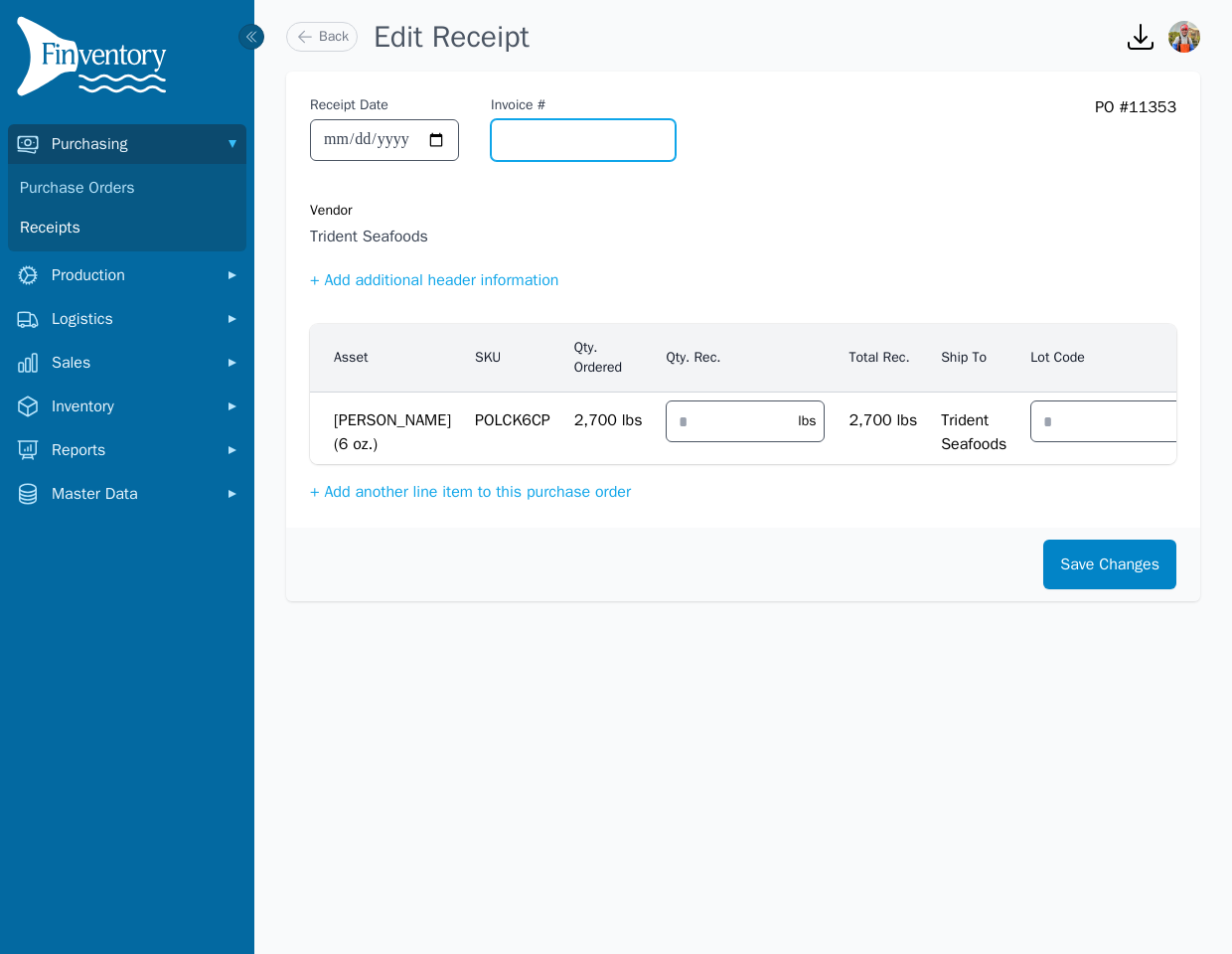 click on "Invoice #" at bounding box center [583, 140] 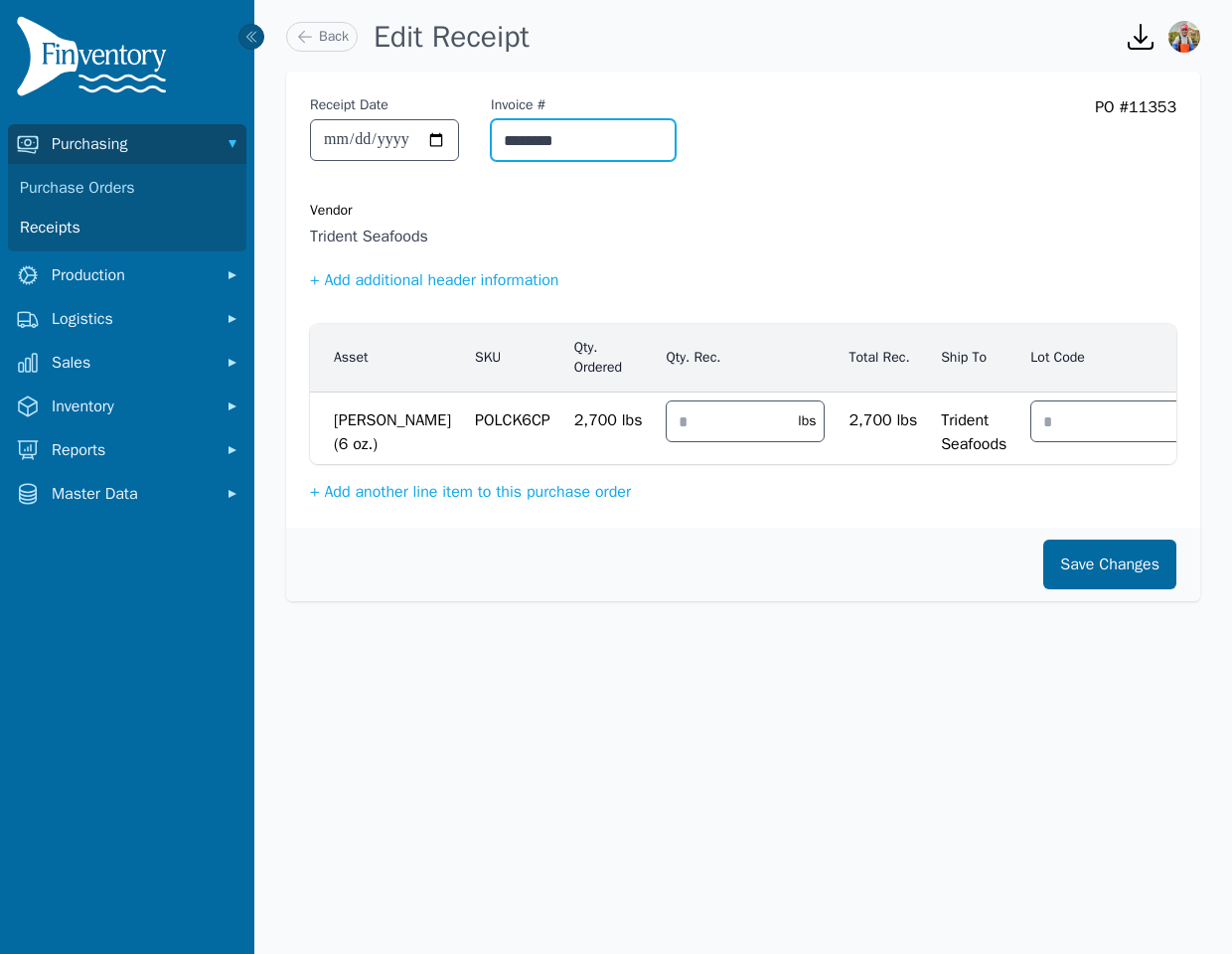 type on "********" 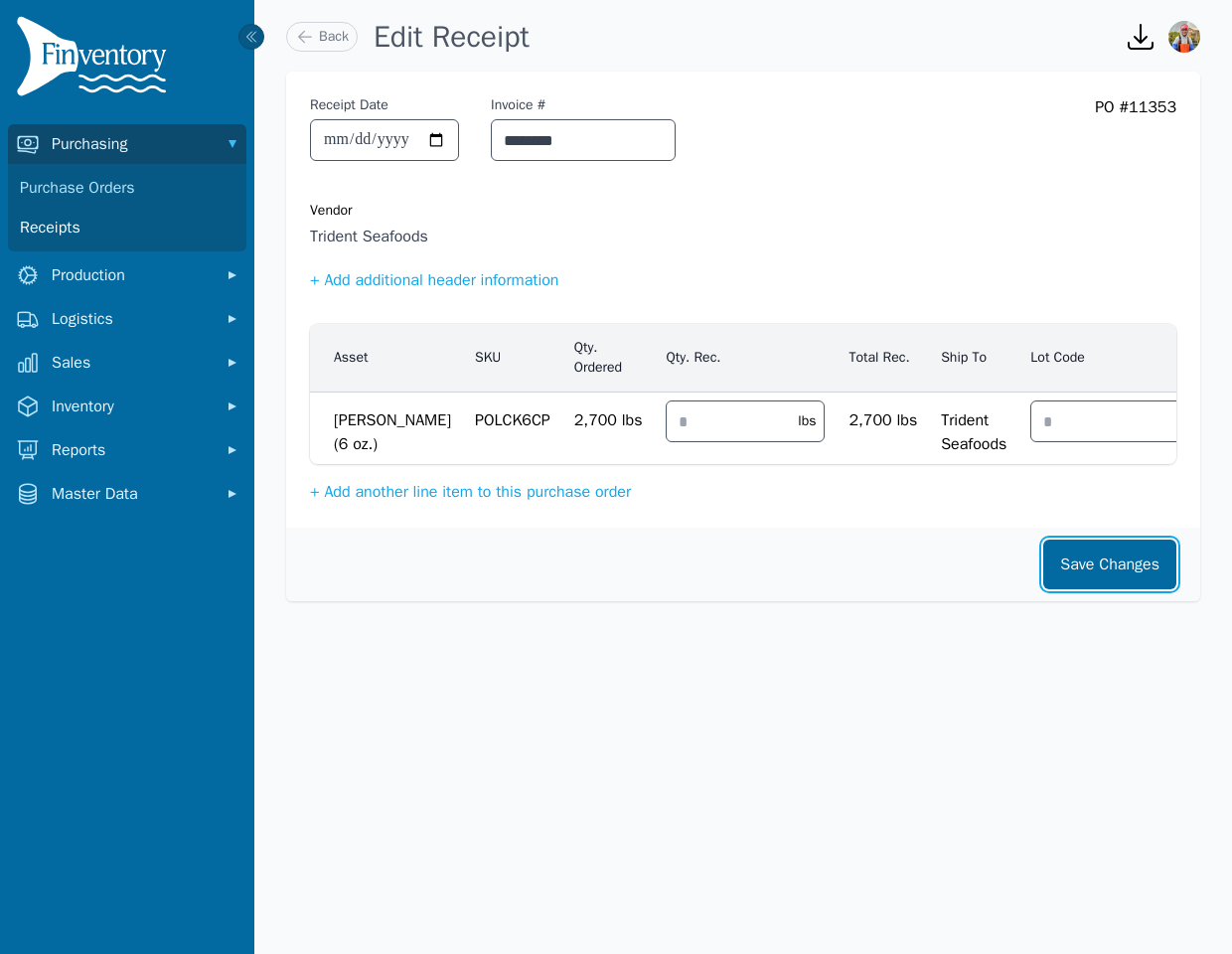 click on "Save Changes" at bounding box center [1110, 564] 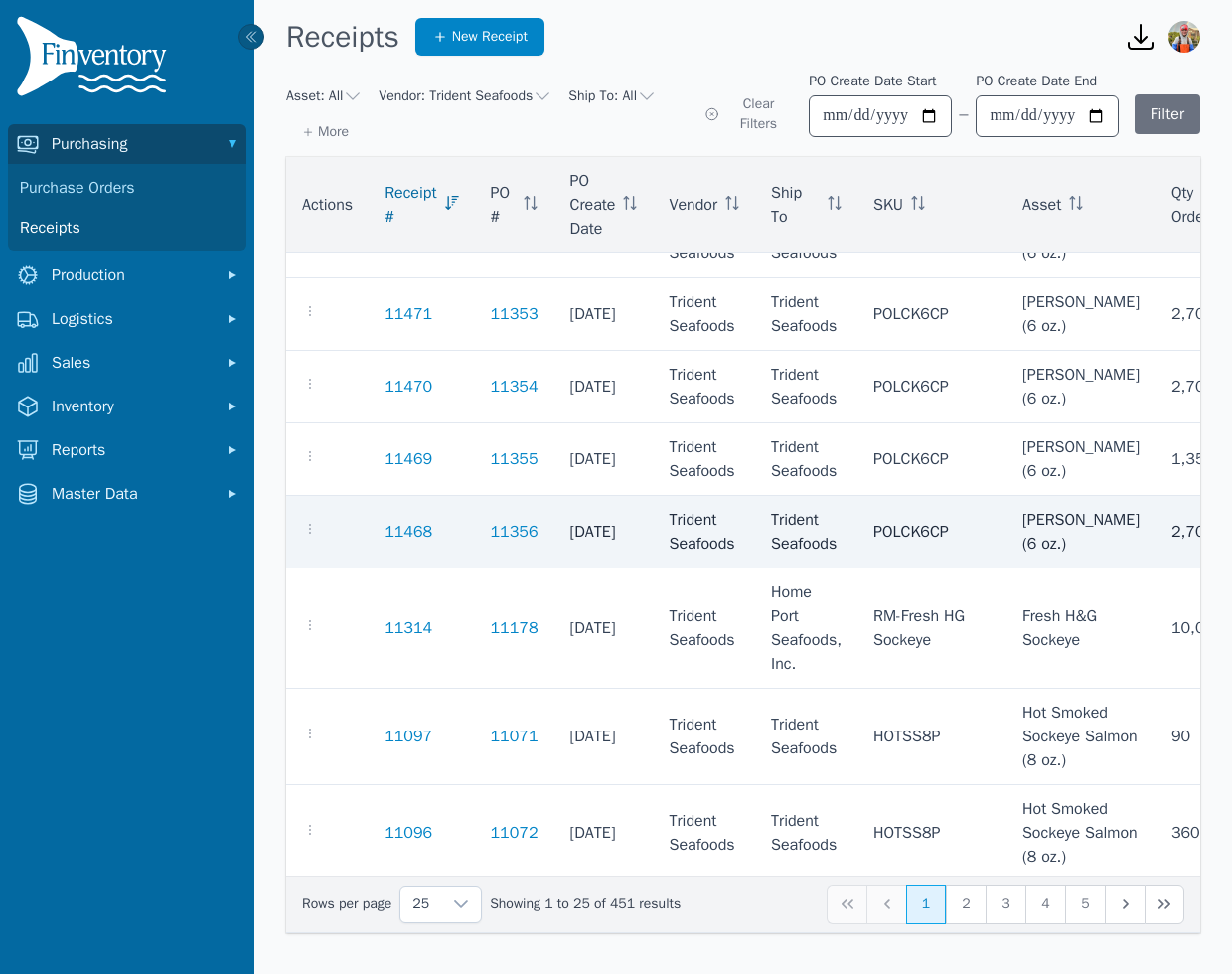 scroll, scrollTop: 0, scrollLeft: 0, axis: both 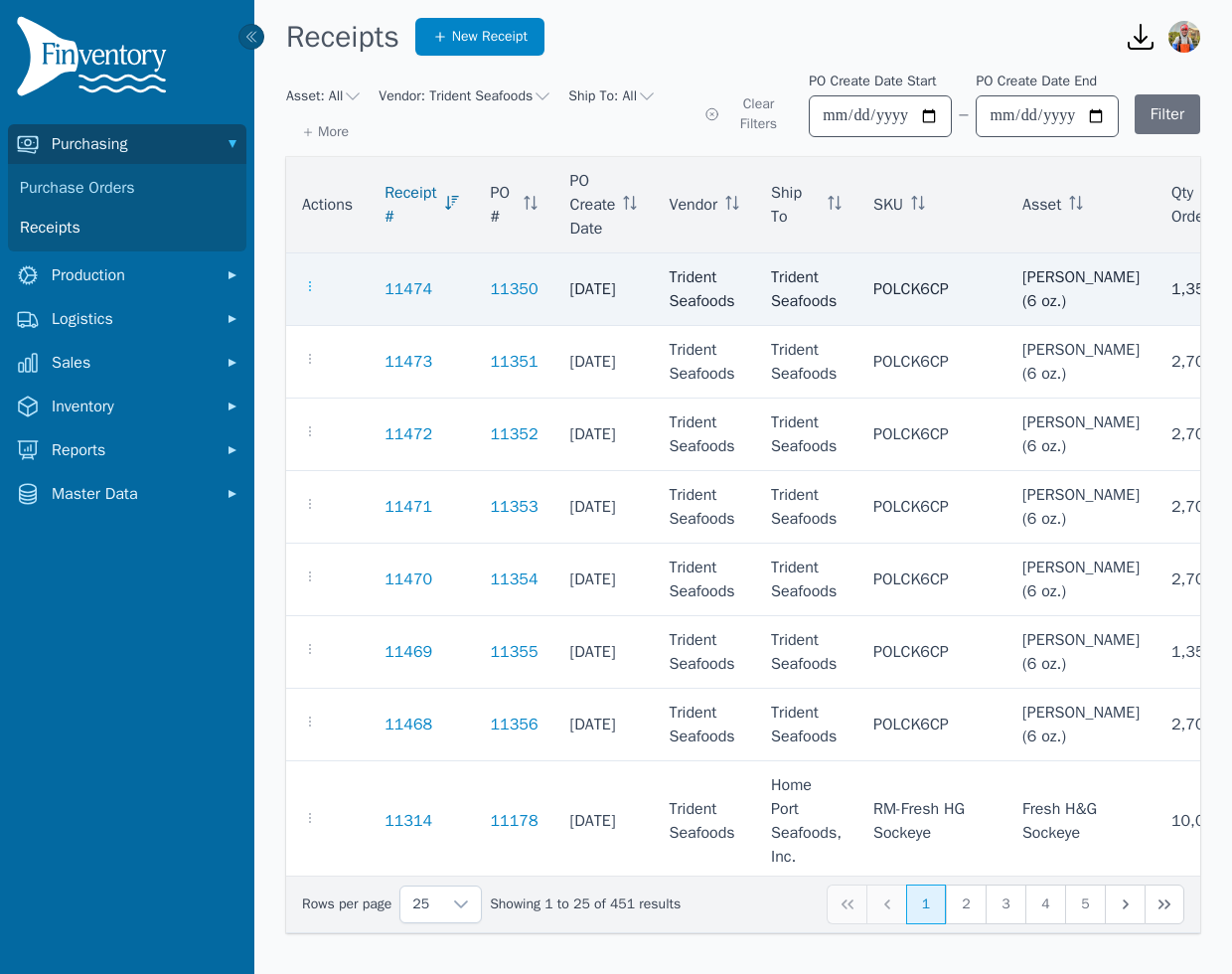 click 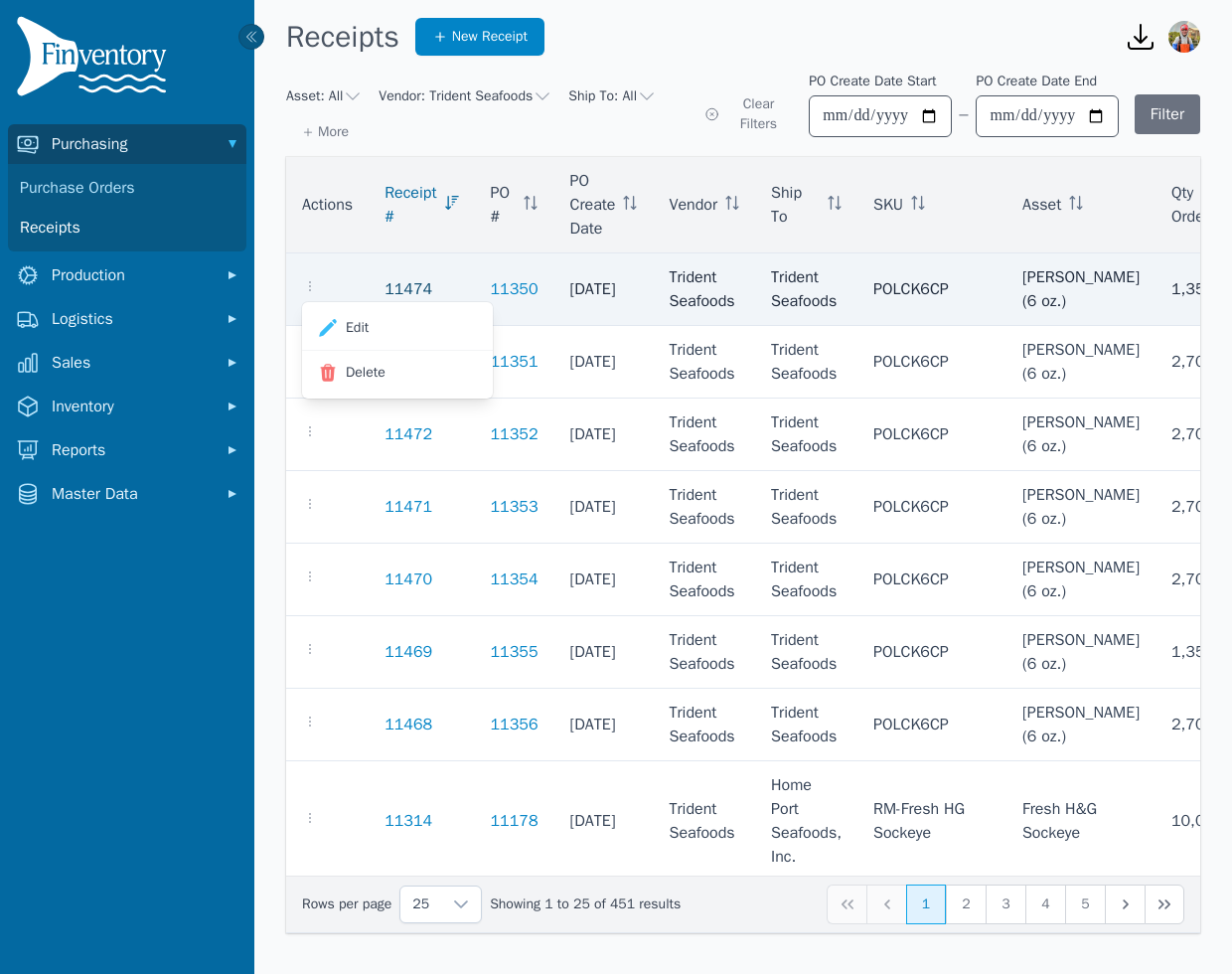 click on "11474" 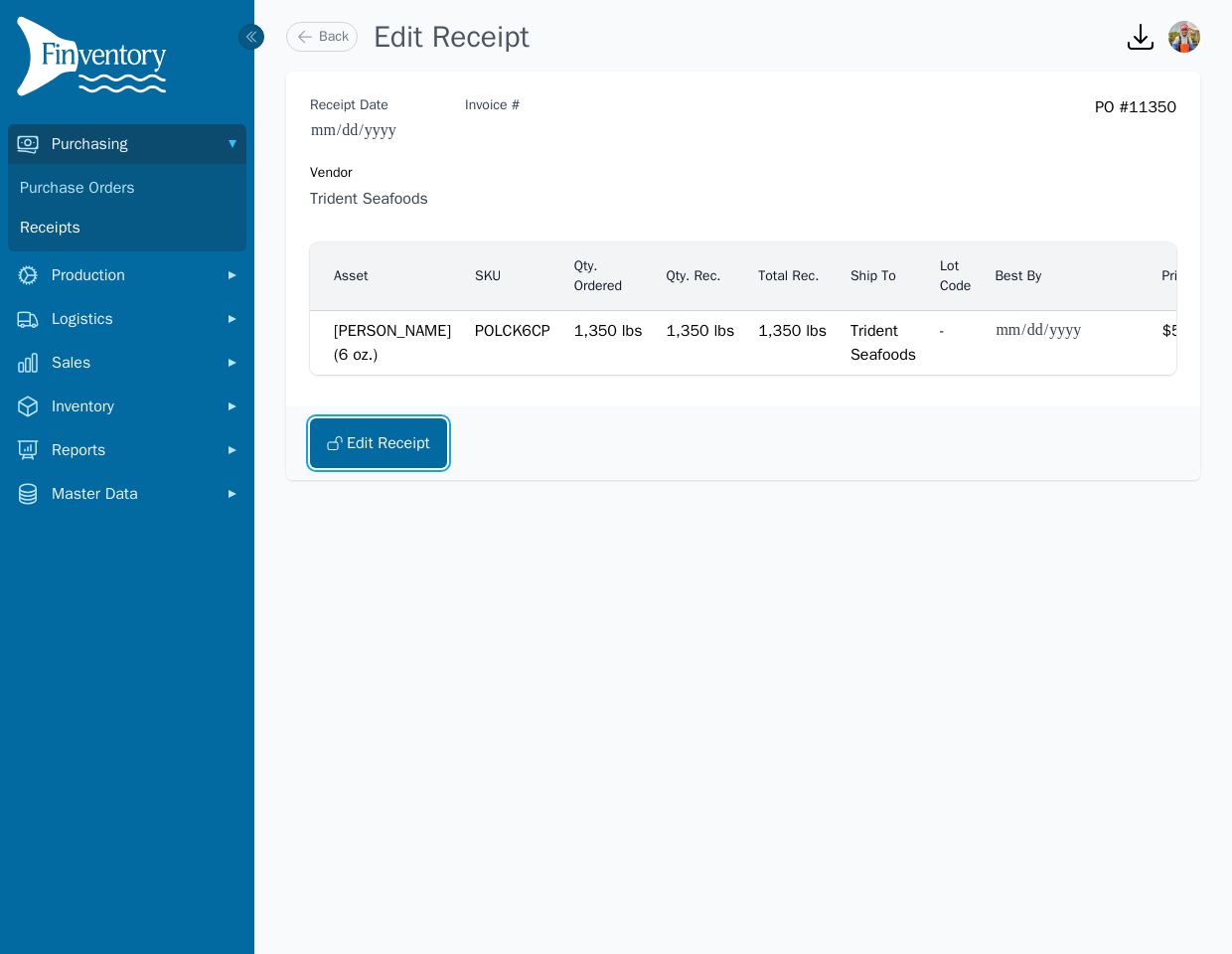 click on "Edit Receipt" at bounding box center [379, 443] 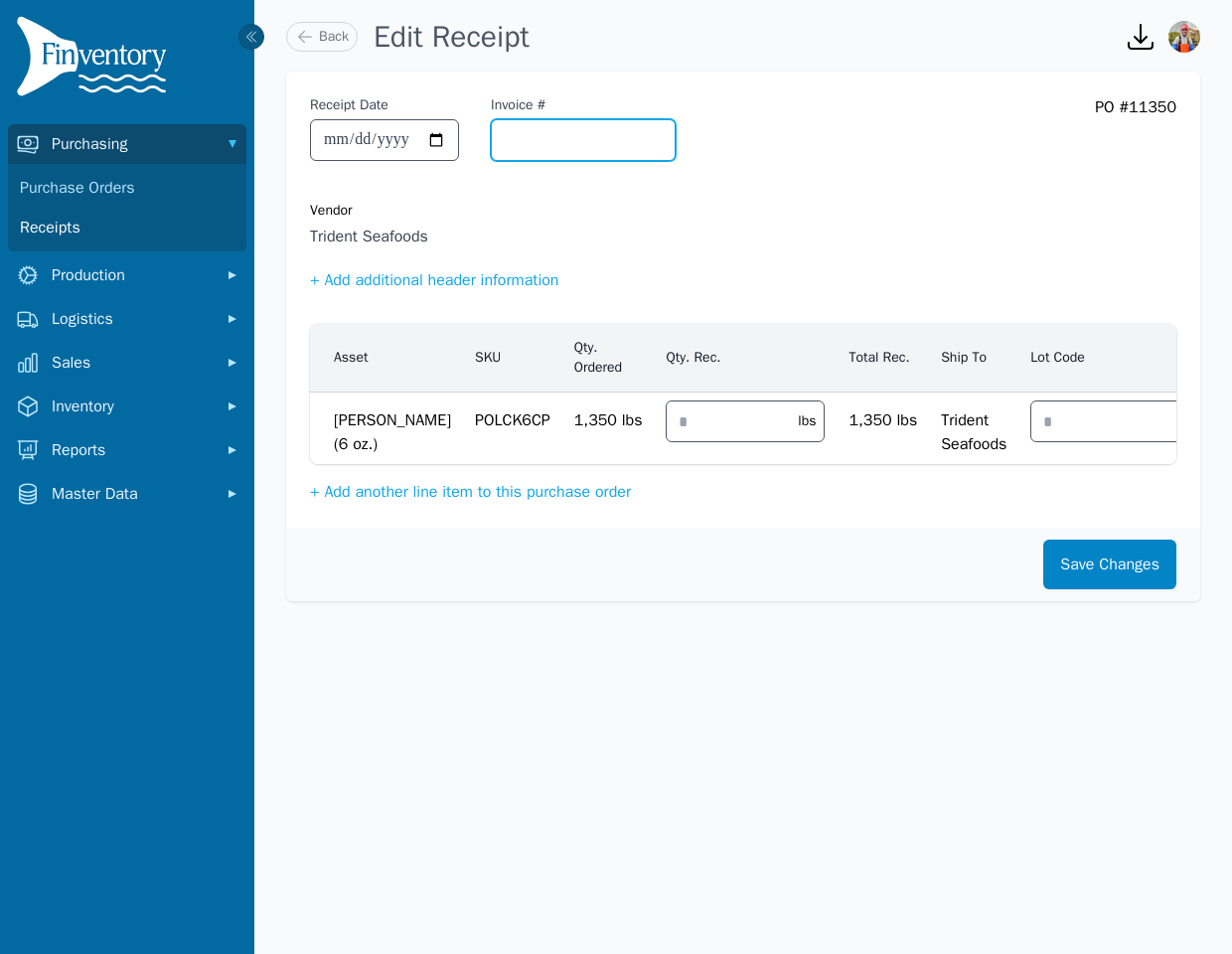 click on "Invoice #" at bounding box center [583, 140] 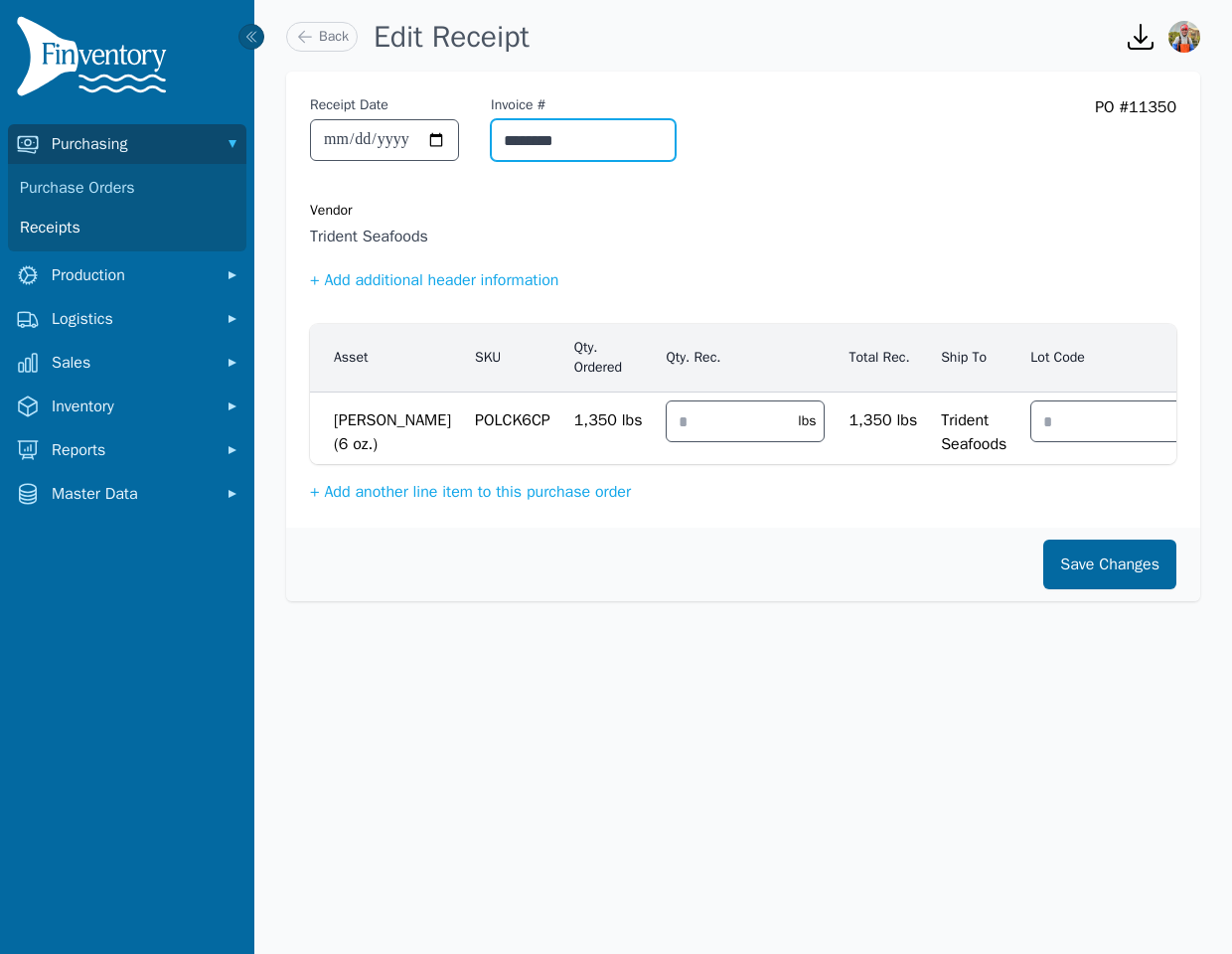 type on "********" 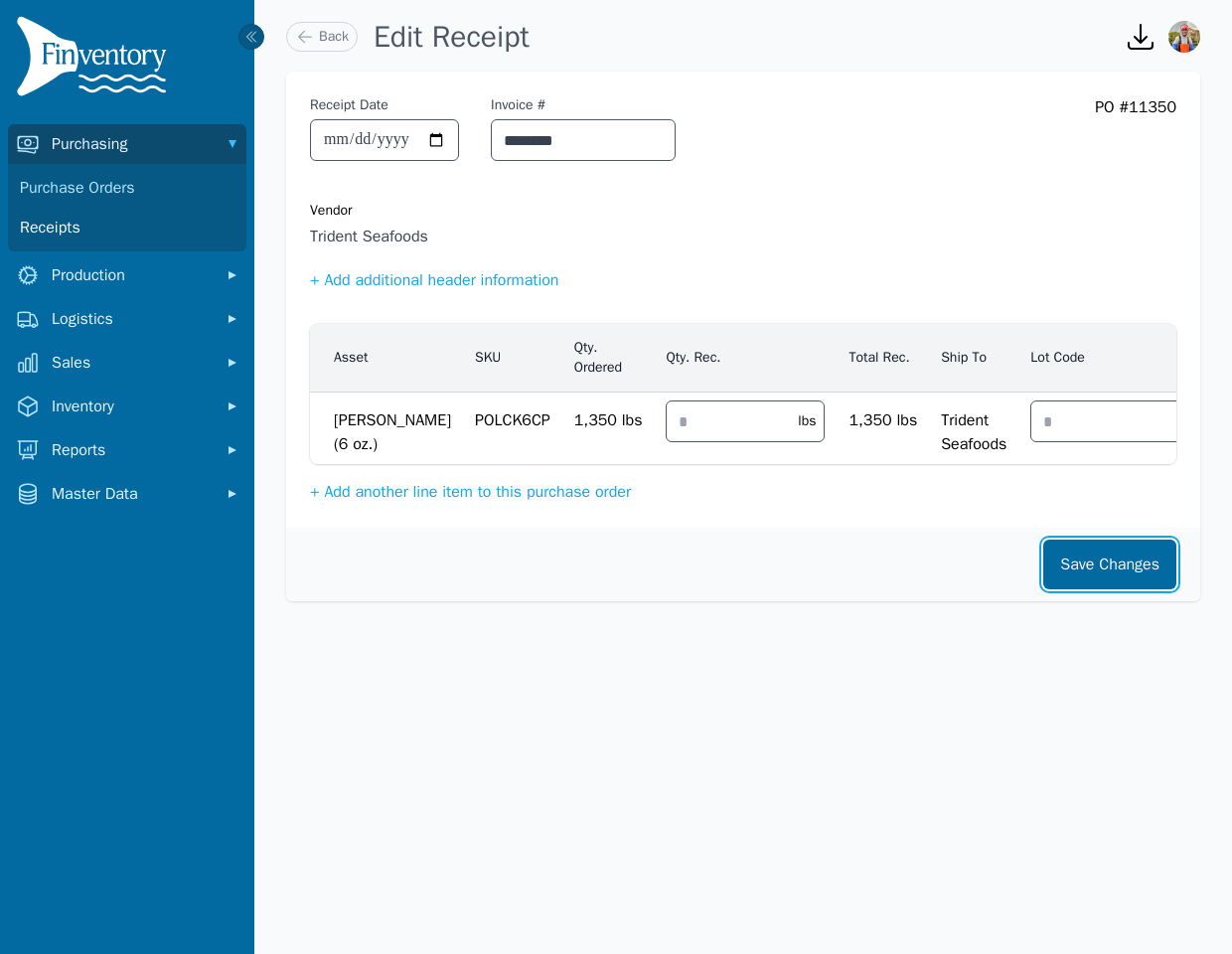 click on "Save Changes" at bounding box center (1110, 564) 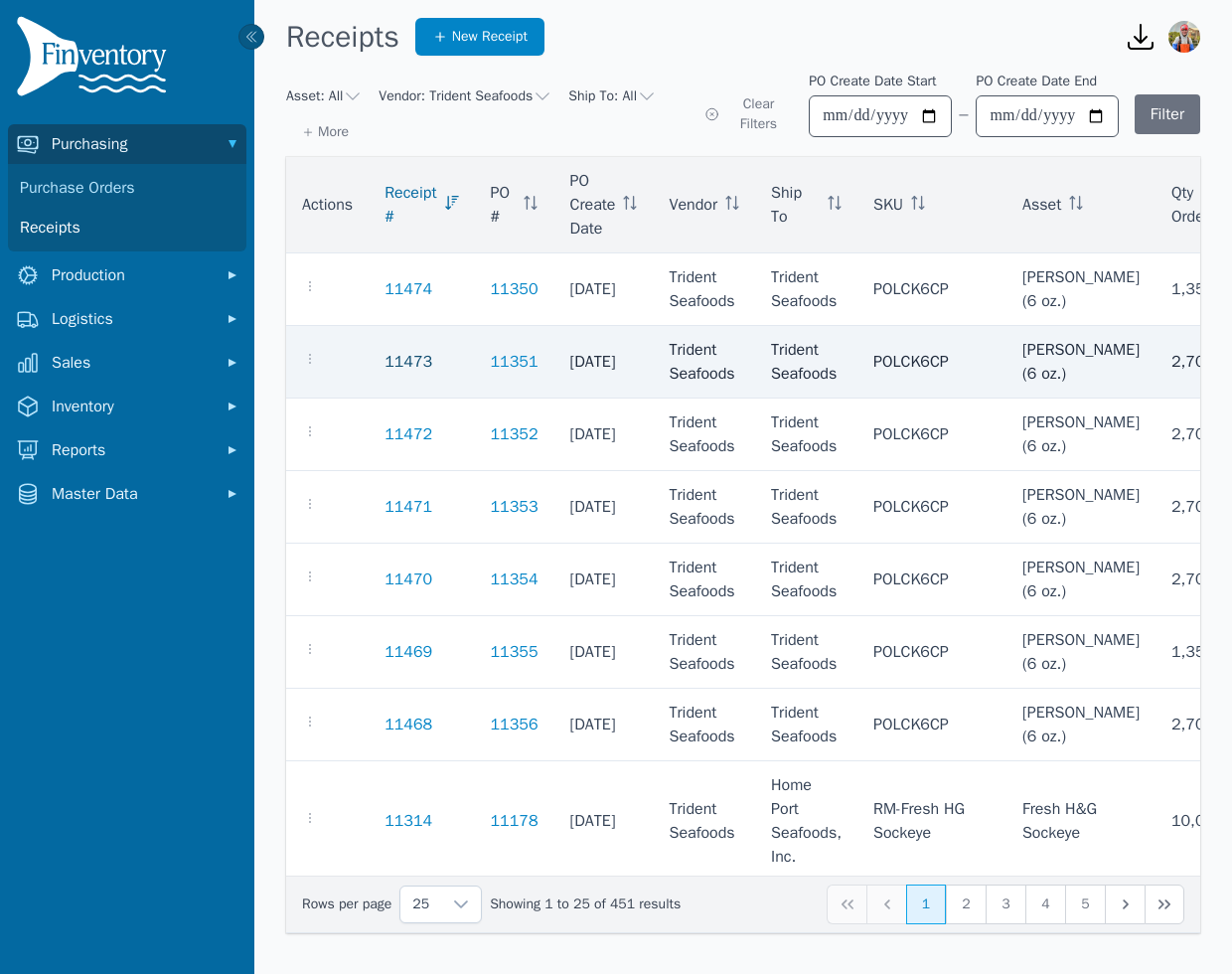click on "11473" 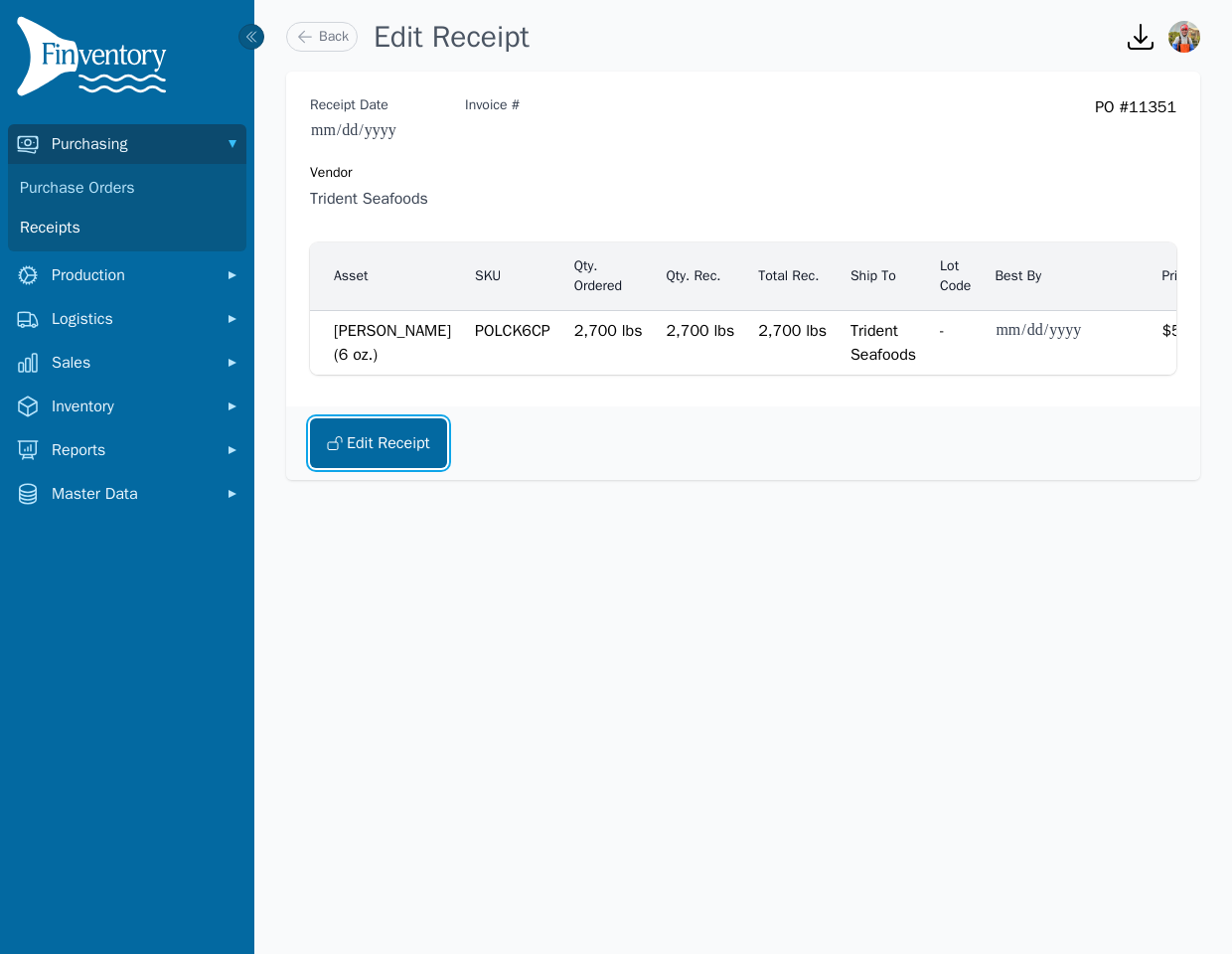 click on "Edit Receipt" at bounding box center [379, 443] 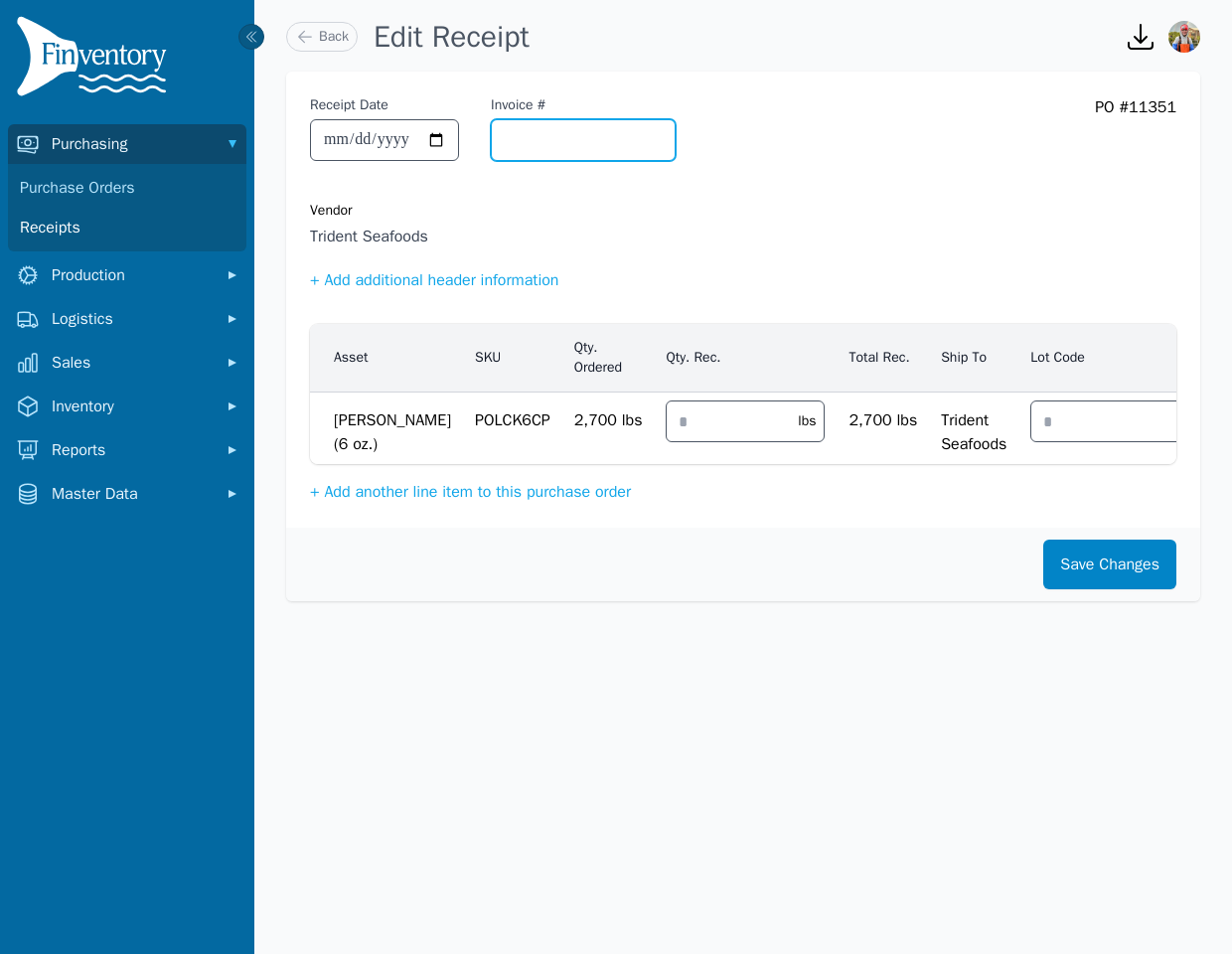 click on "Invoice #" at bounding box center (583, 140) 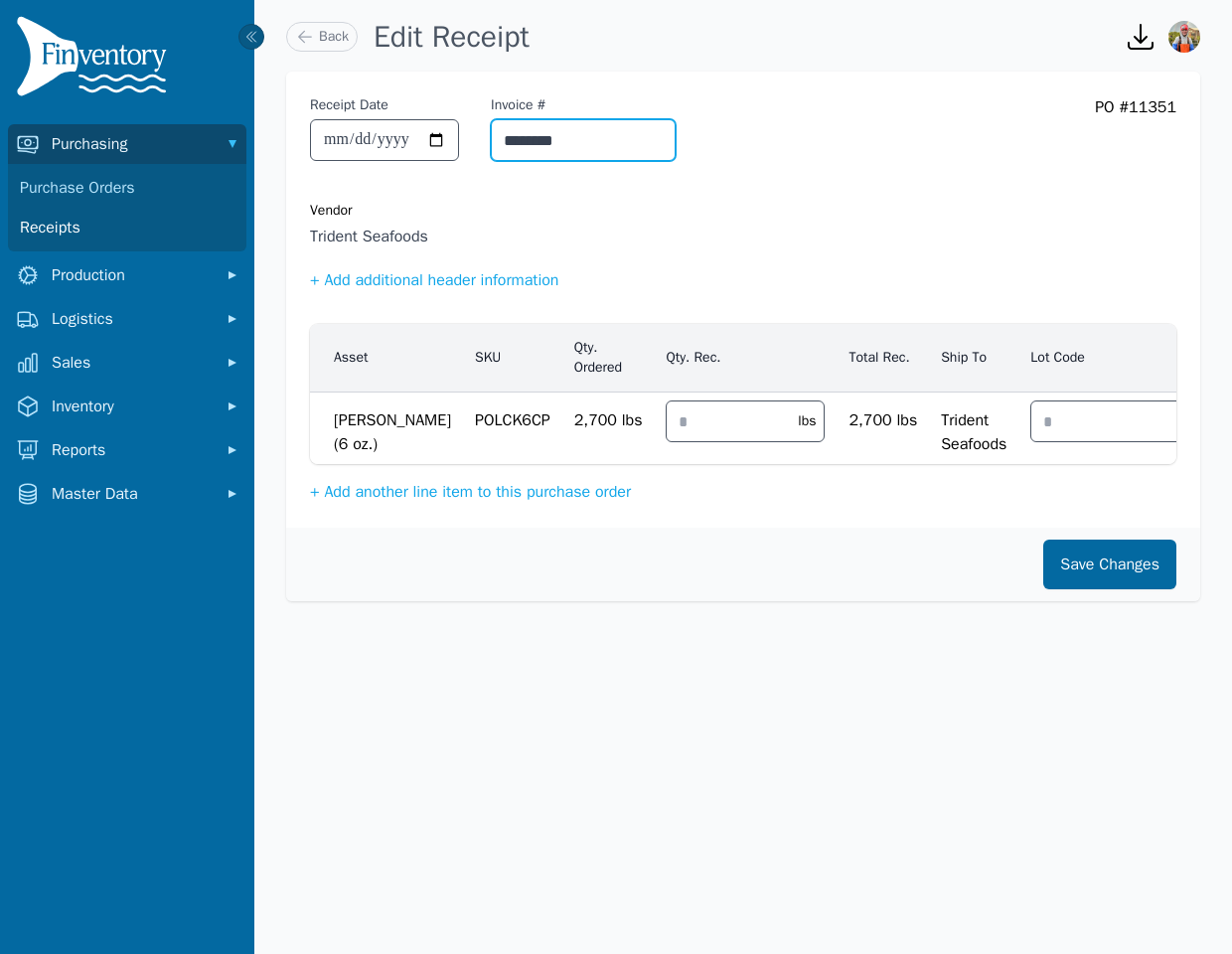 type on "********" 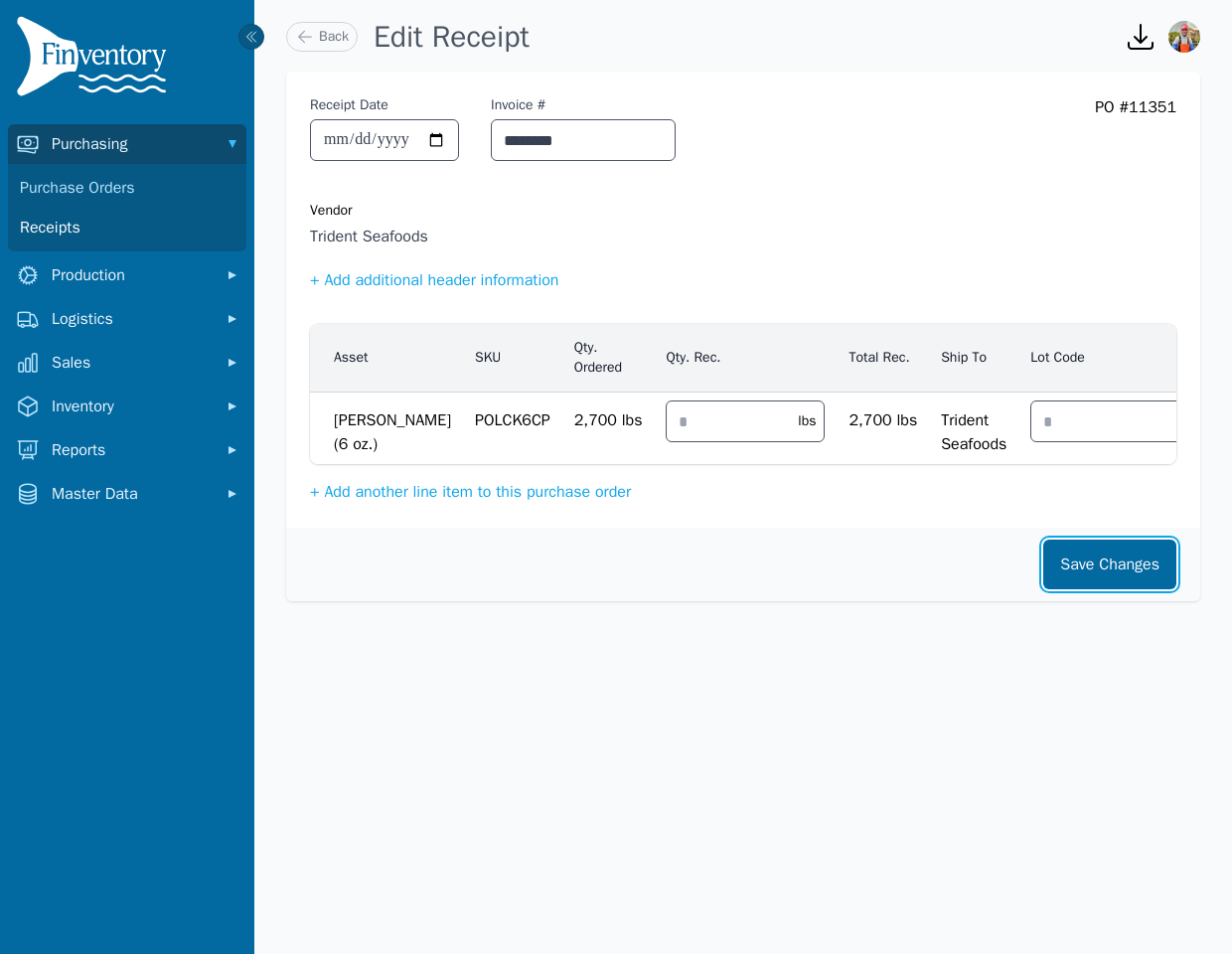 click on "Save Changes" at bounding box center [1110, 564] 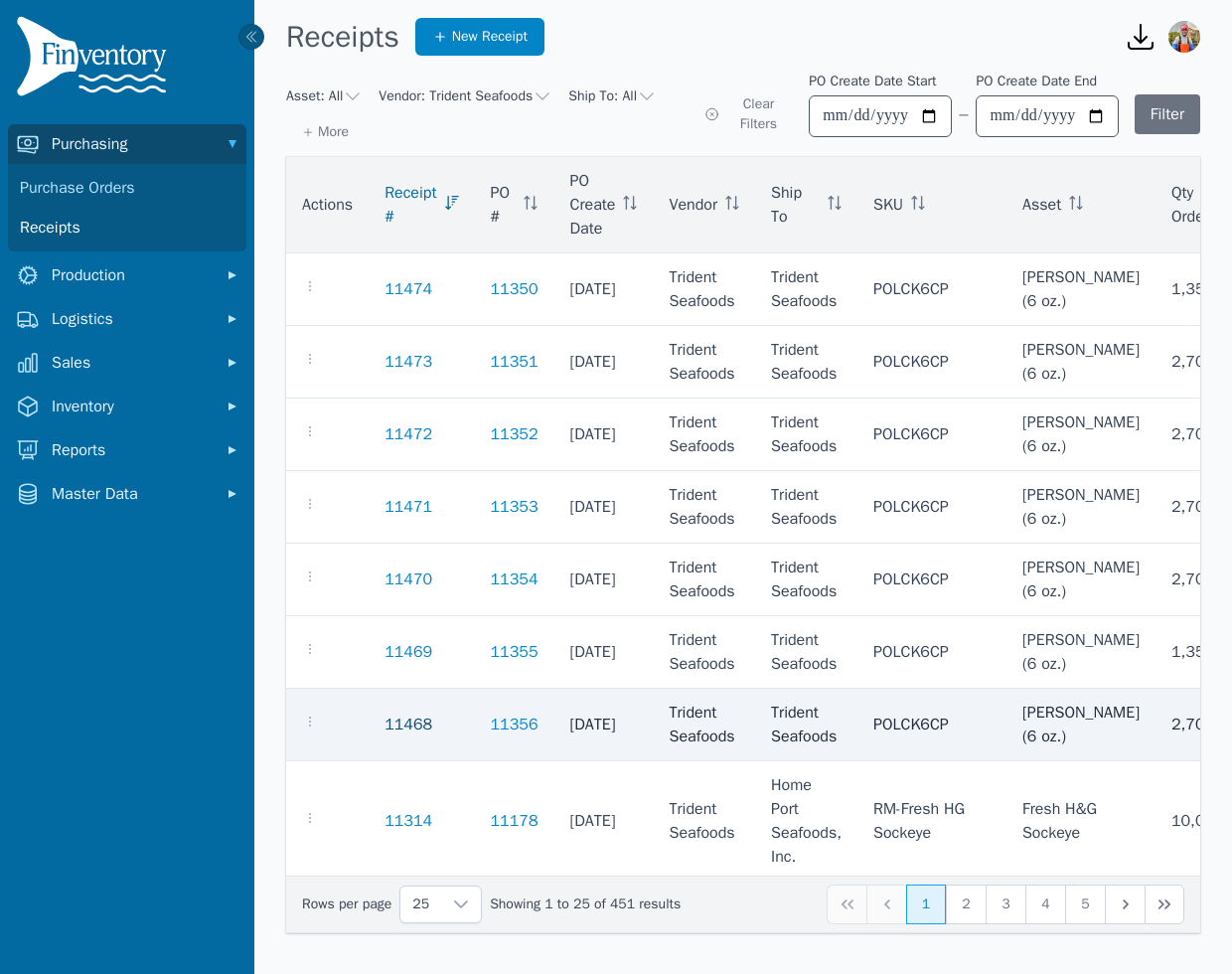 click on "11468" 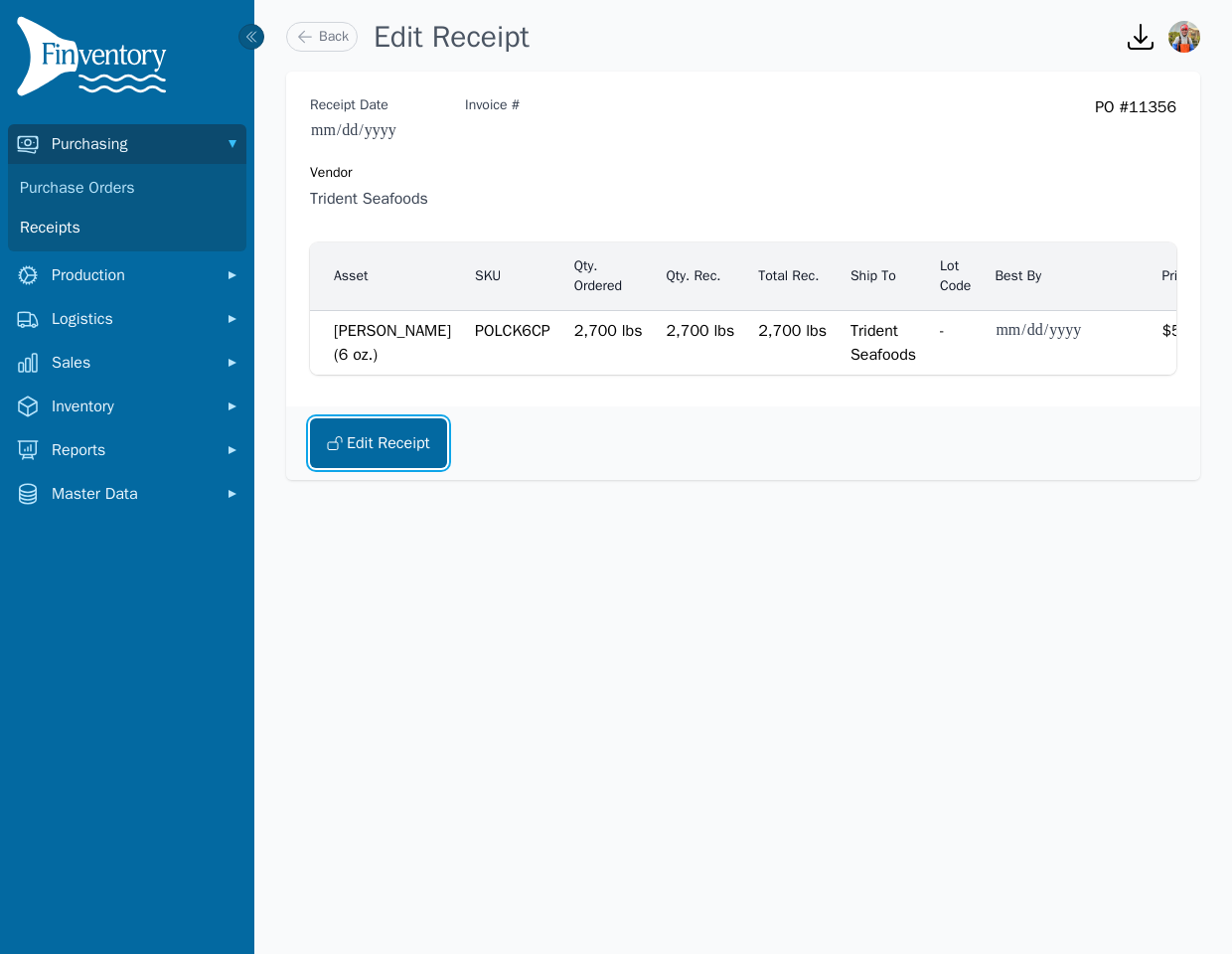click on "Edit Receipt" at bounding box center (379, 443) 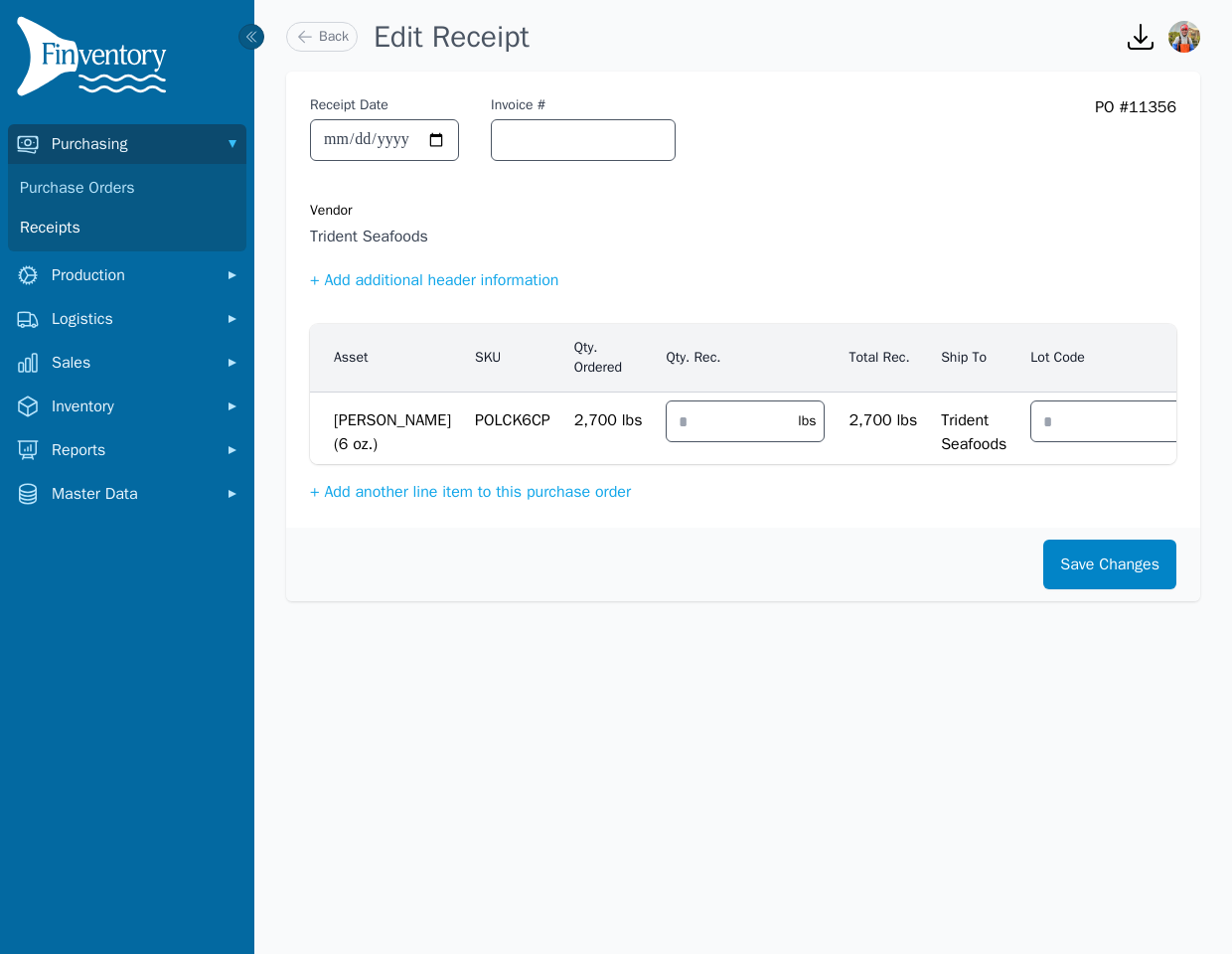 click on "**********" at bounding box center [493, 138] 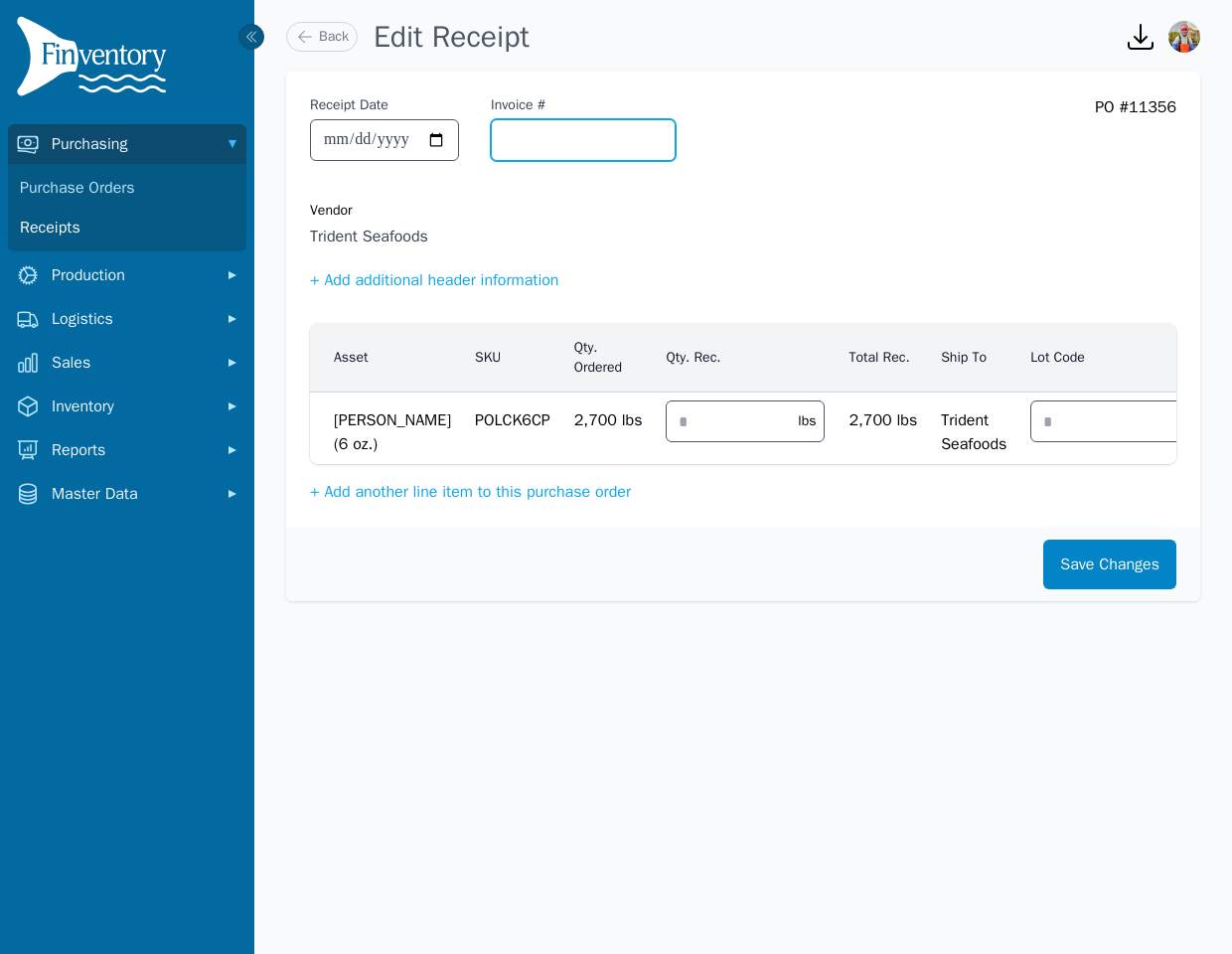 click on "Invoice #" at bounding box center (583, 140) 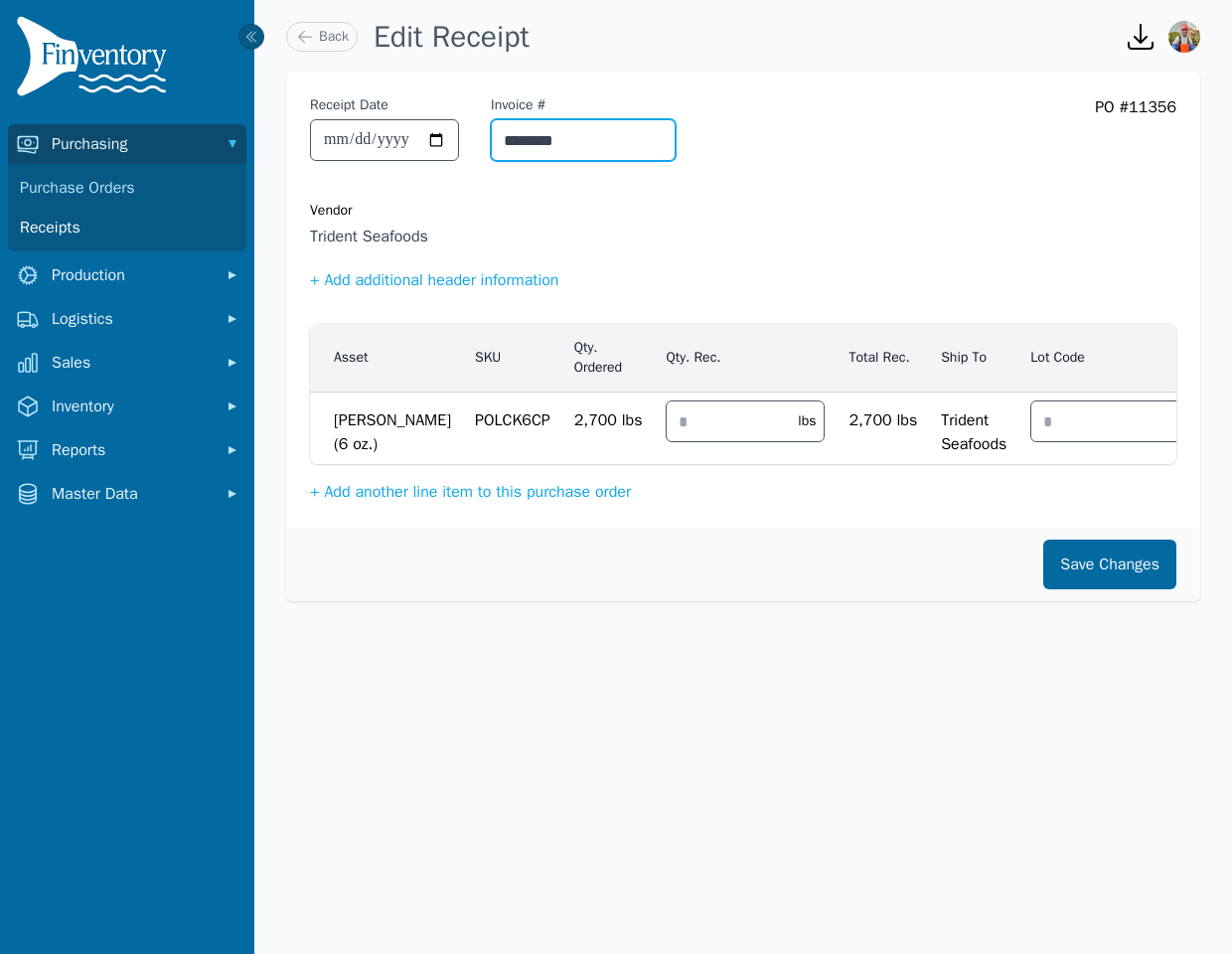 type on "********" 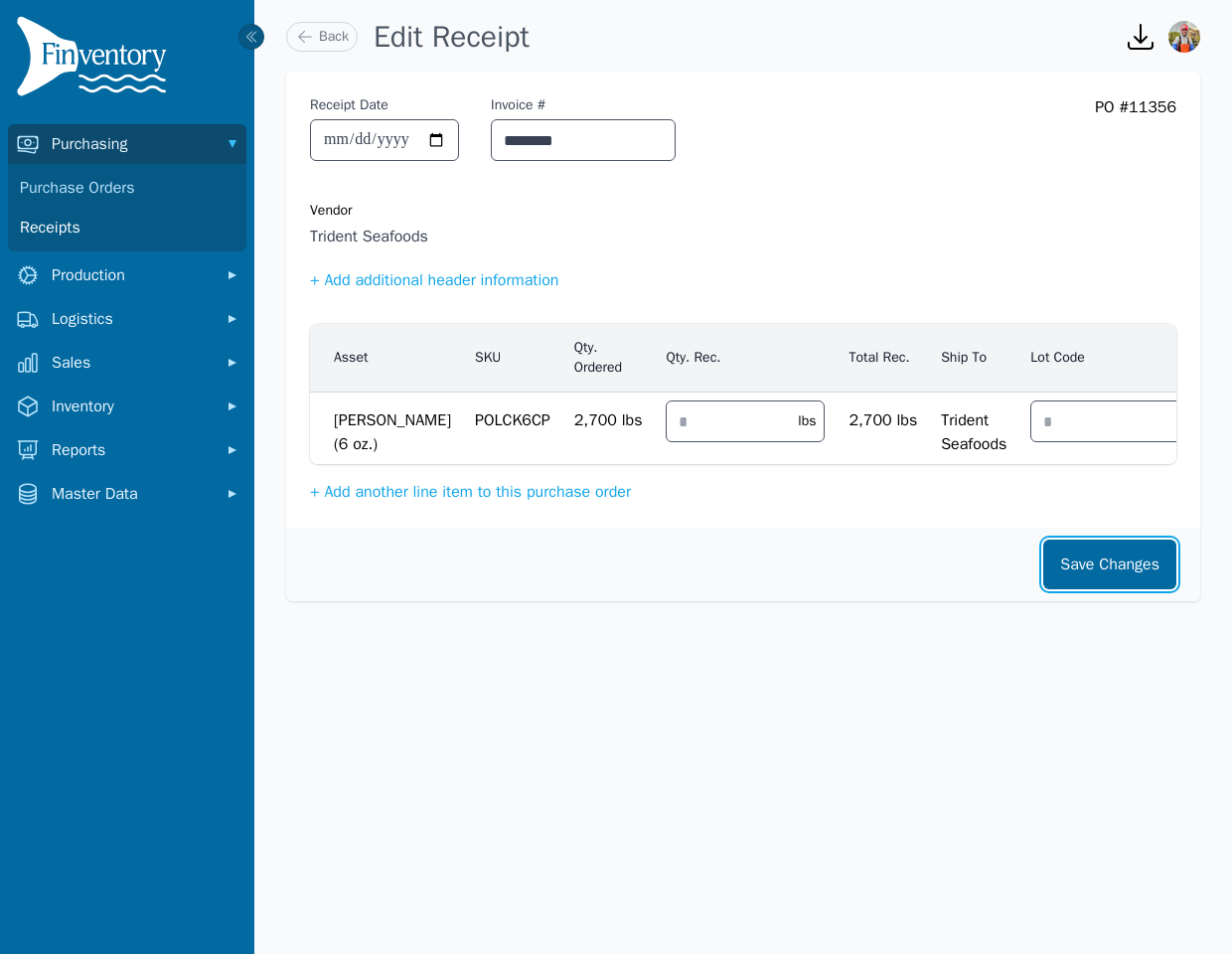 click on "Save Changes" at bounding box center [1110, 564] 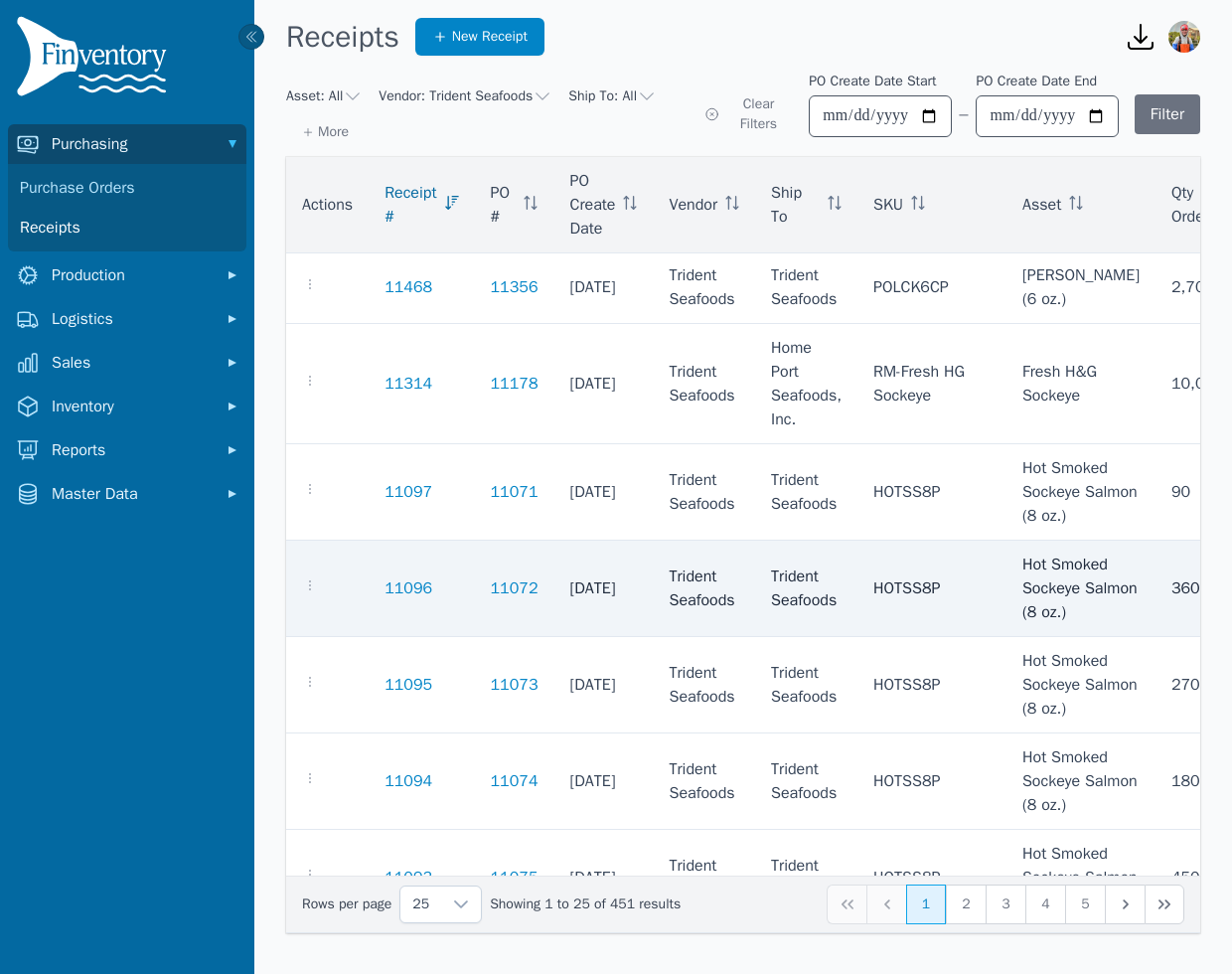scroll, scrollTop: 0, scrollLeft: 0, axis: both 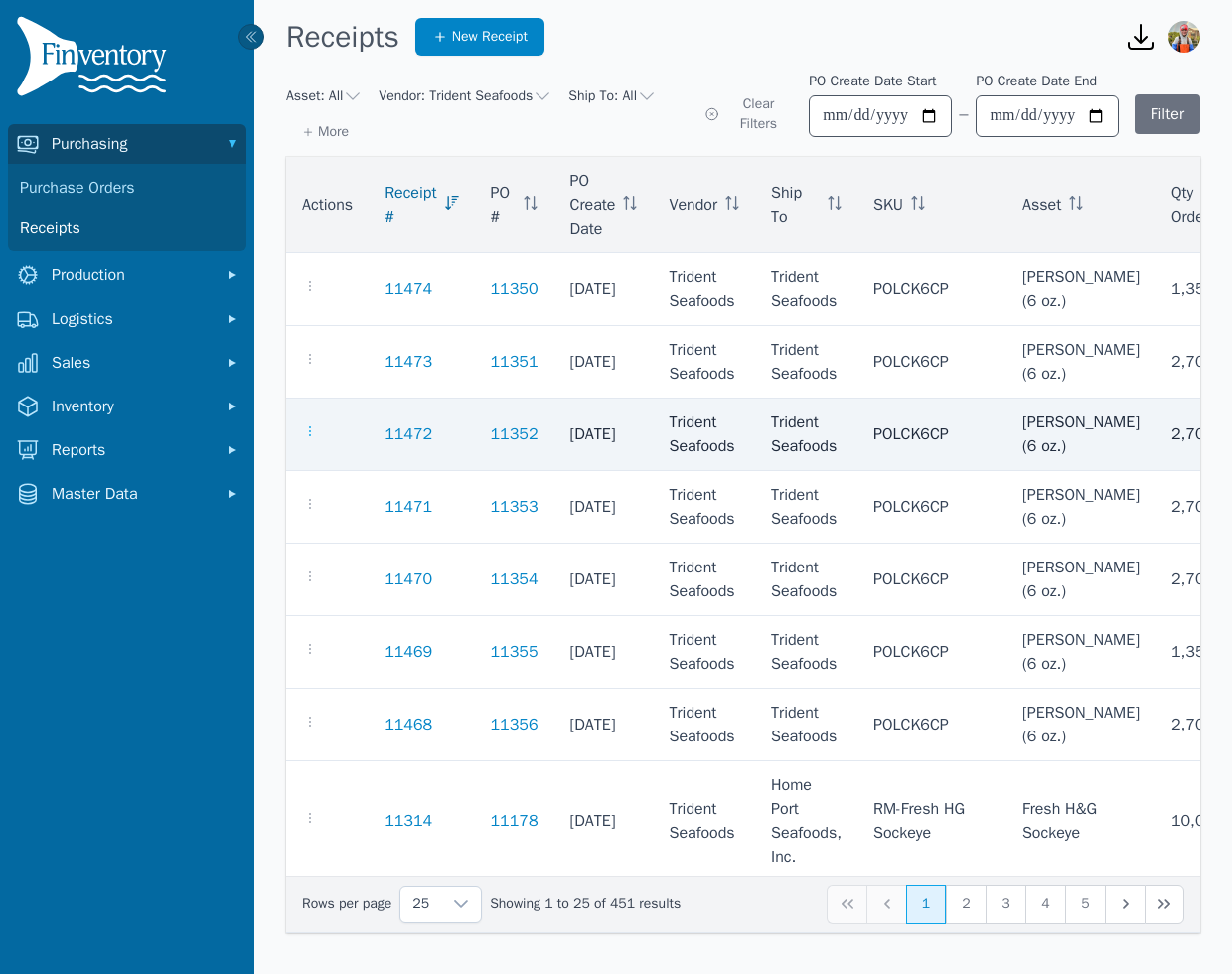 click 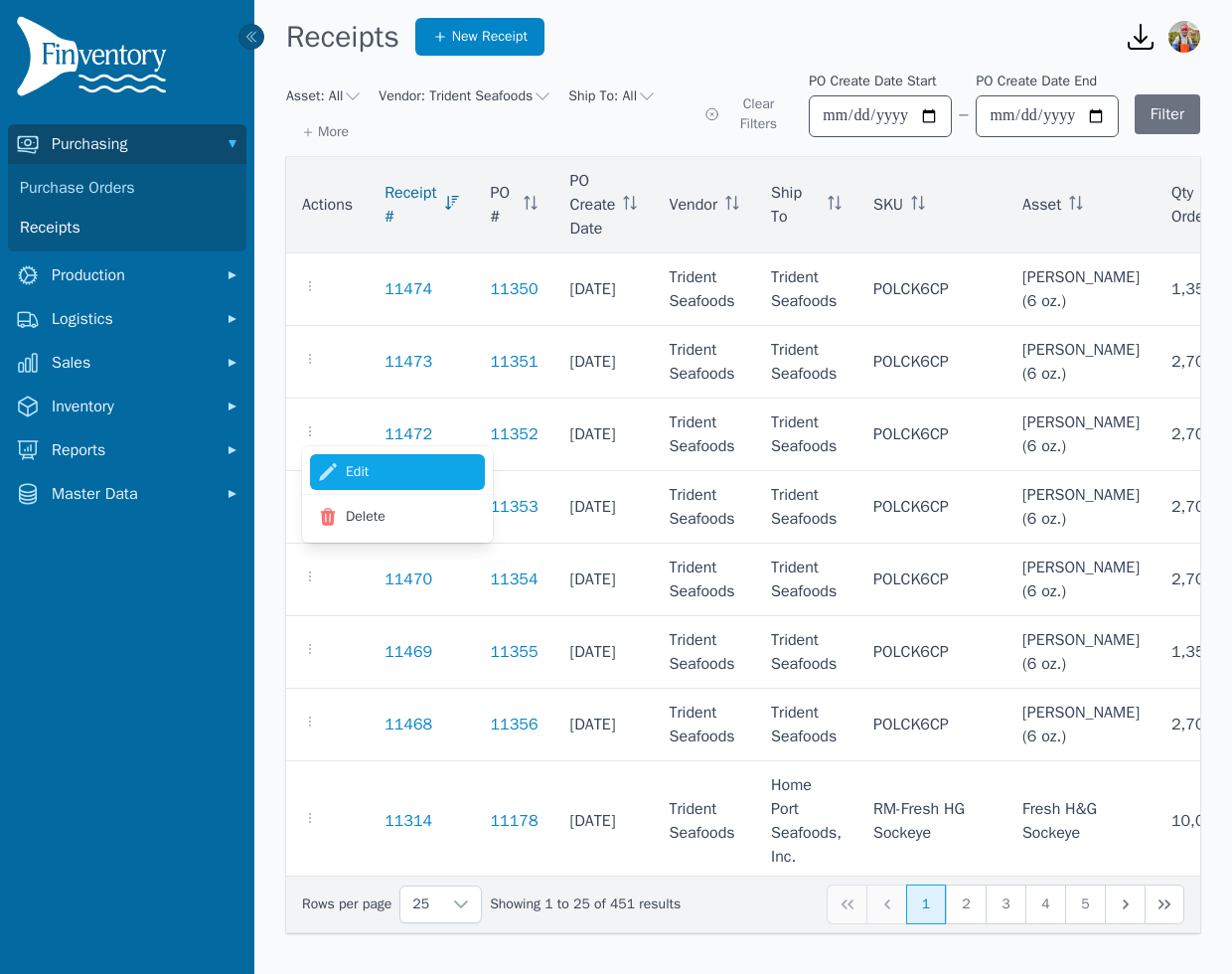 click on "Edit" at bounding box center [397, 472] 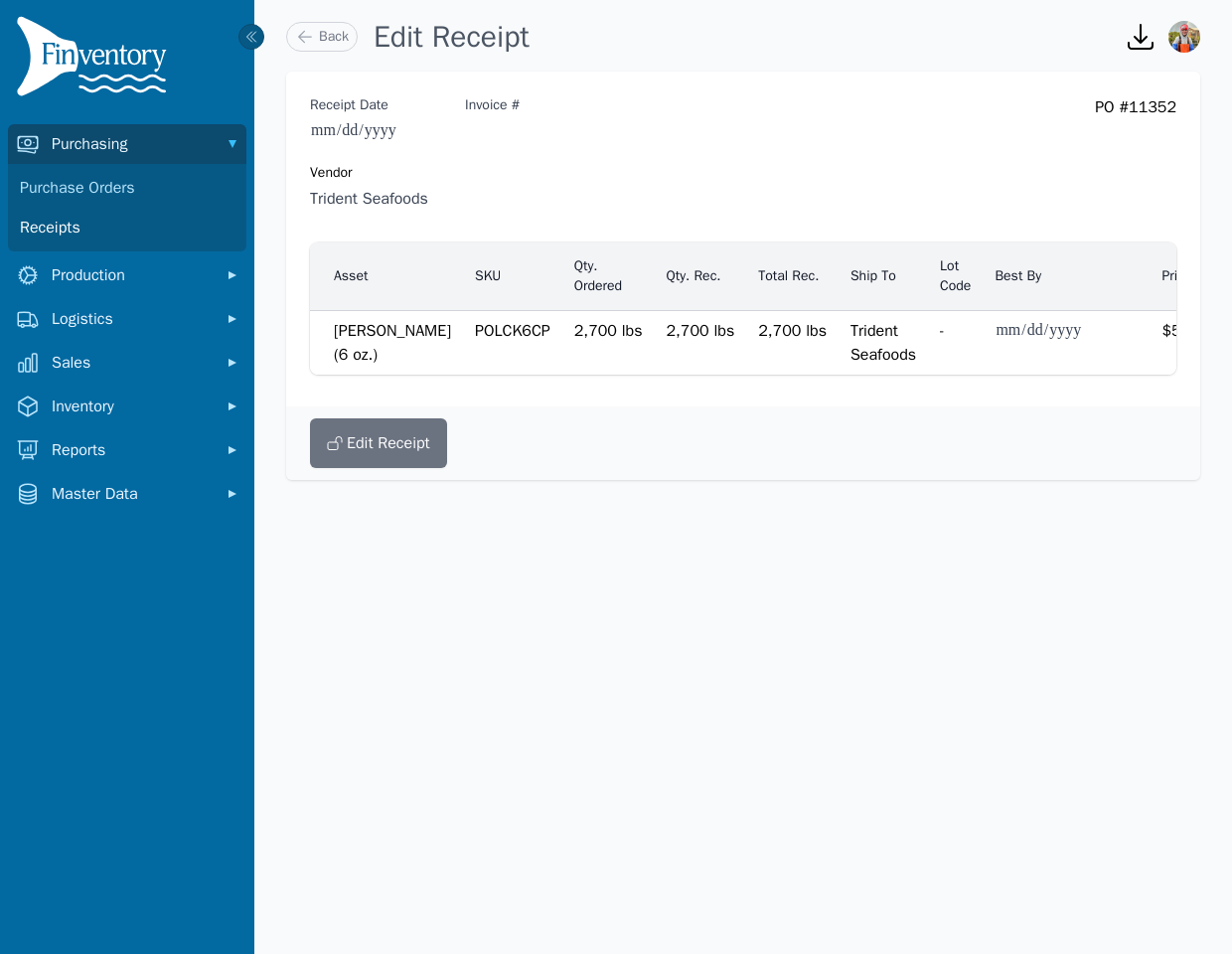 click on "Edit Receipt" at bounding box center [743, 443] 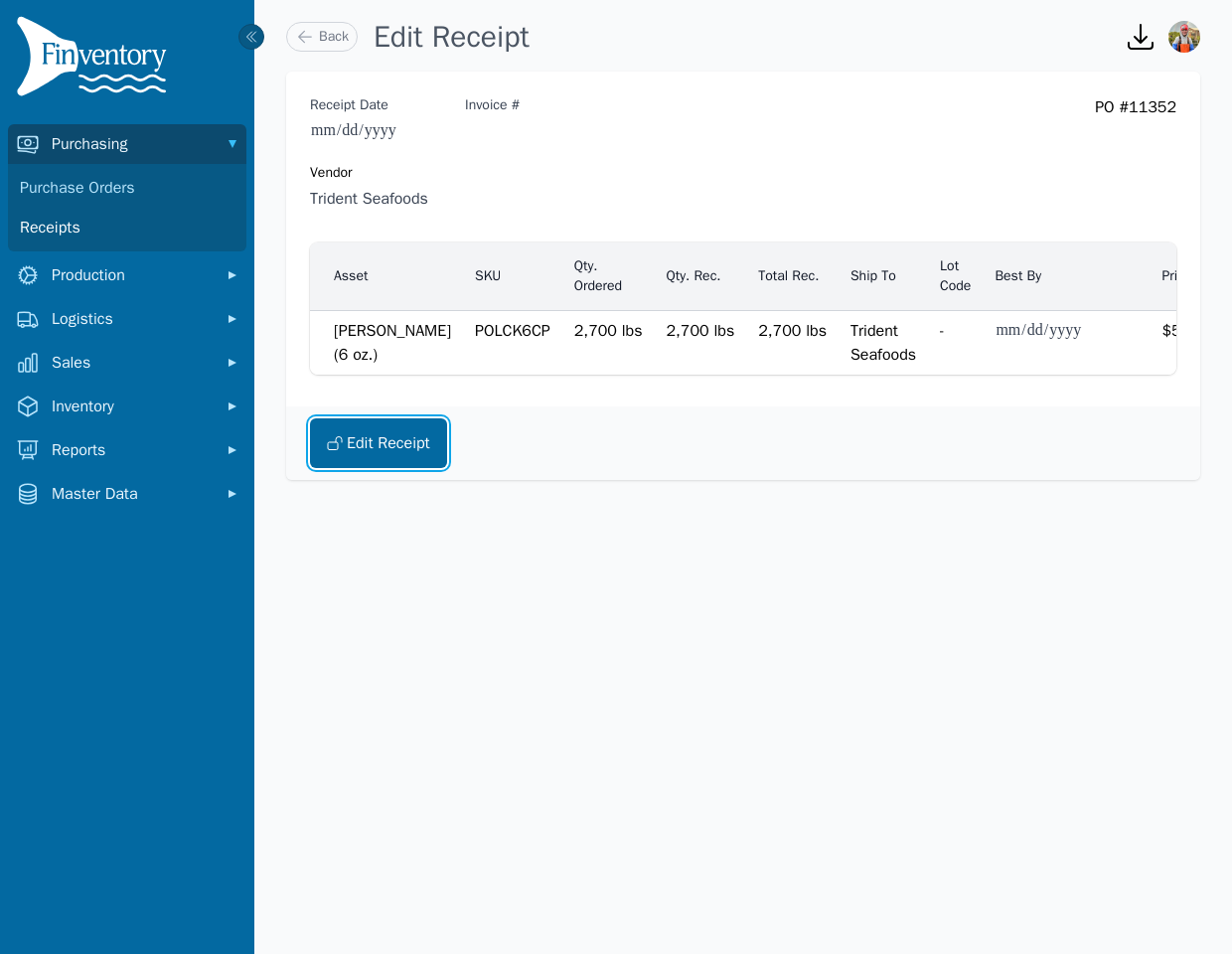 click on "Edit Receipt" at bounding box center (379, 443) 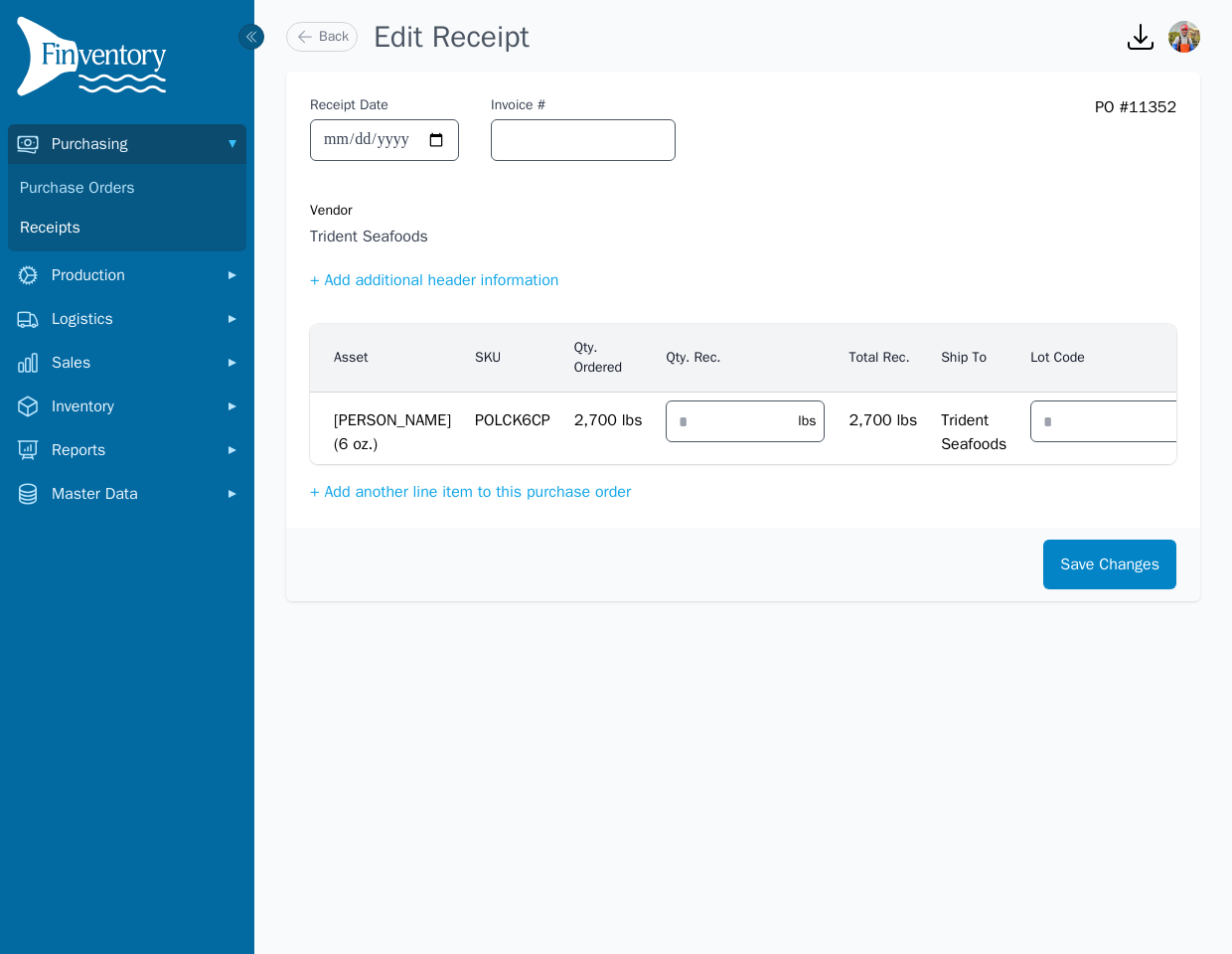click at bounding box center [583, 140] 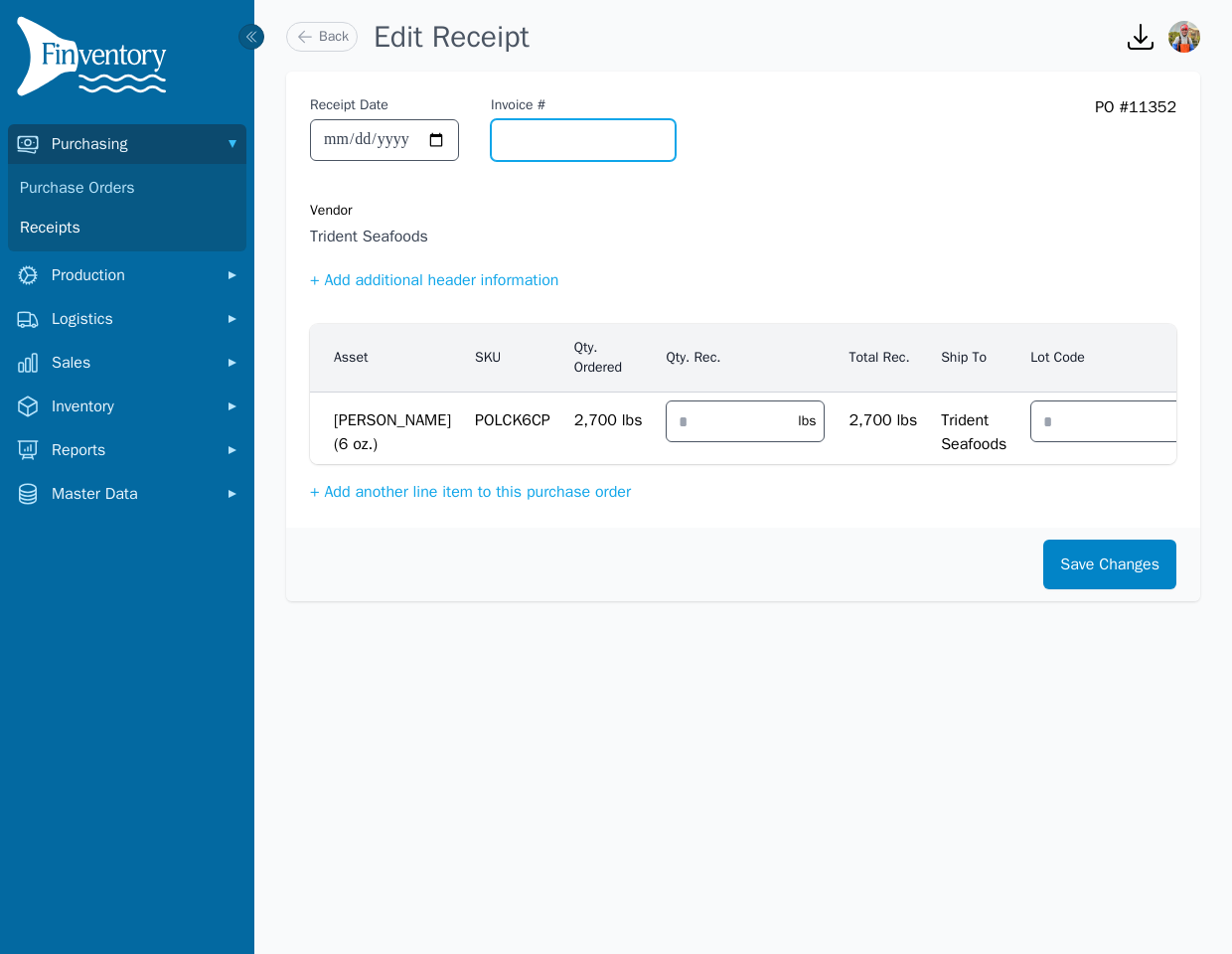 click on "Invoice #" at bounding box center [583, 140] 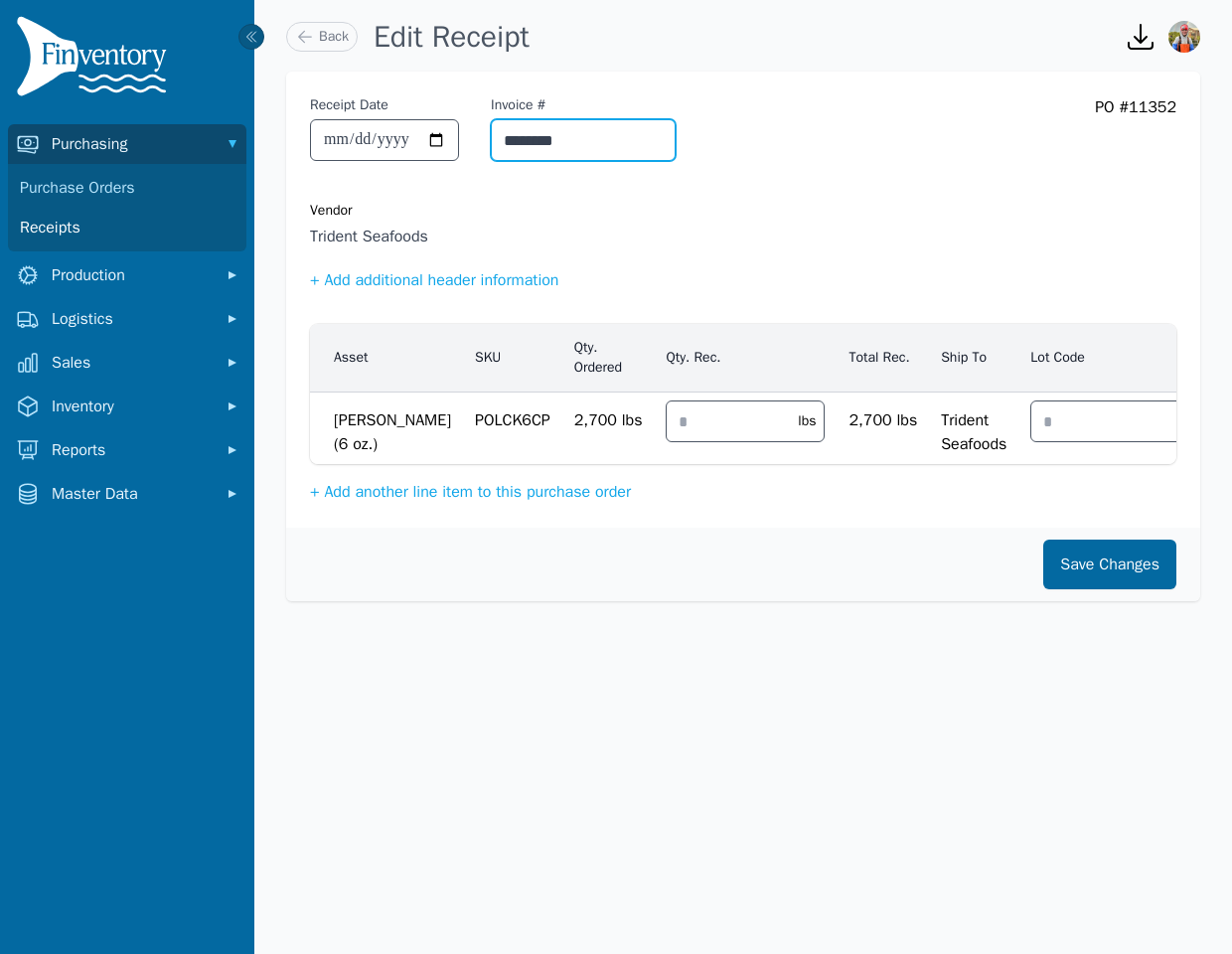 type on "********" 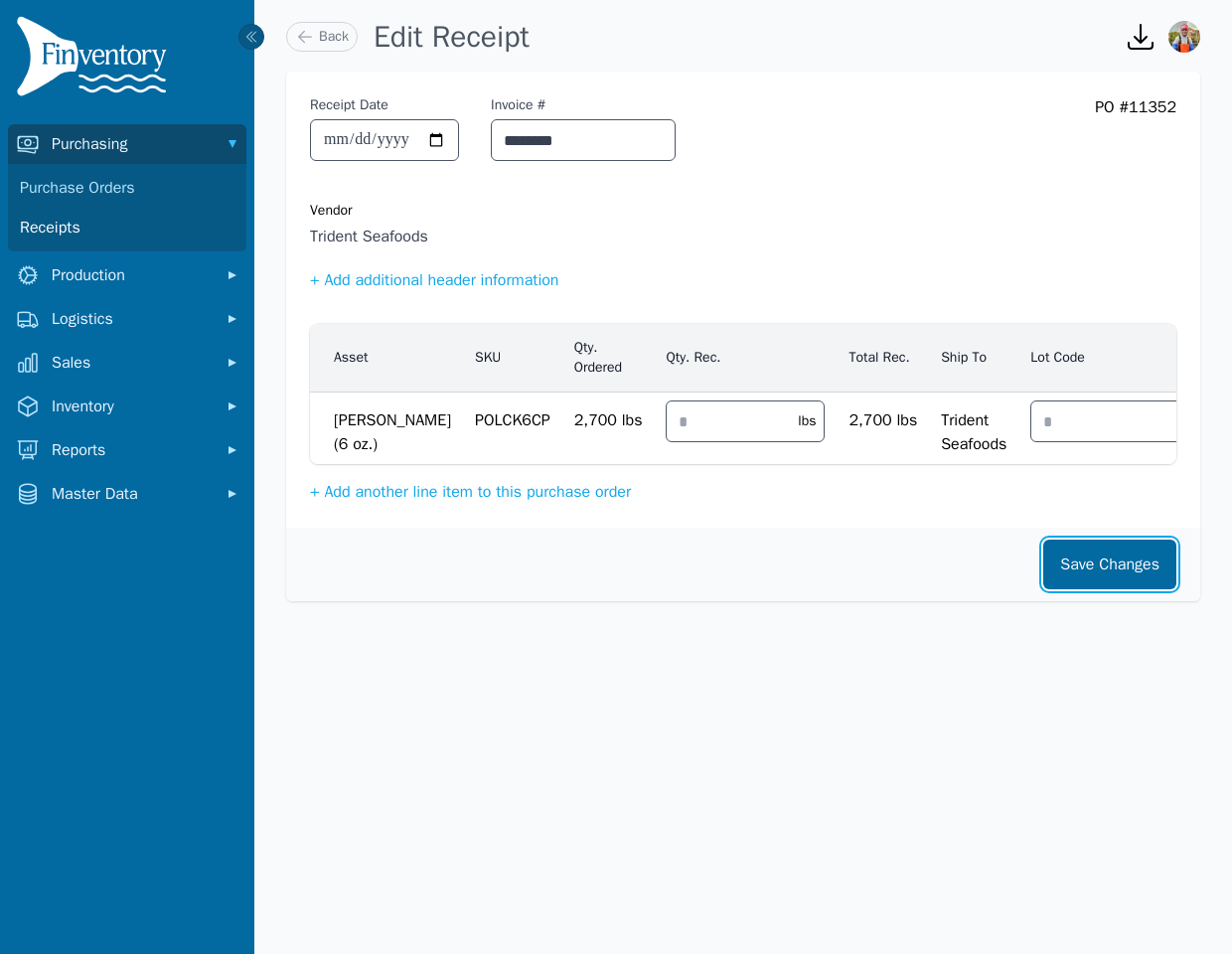 click on "Save Changes" at bounding box center (1110, 564) 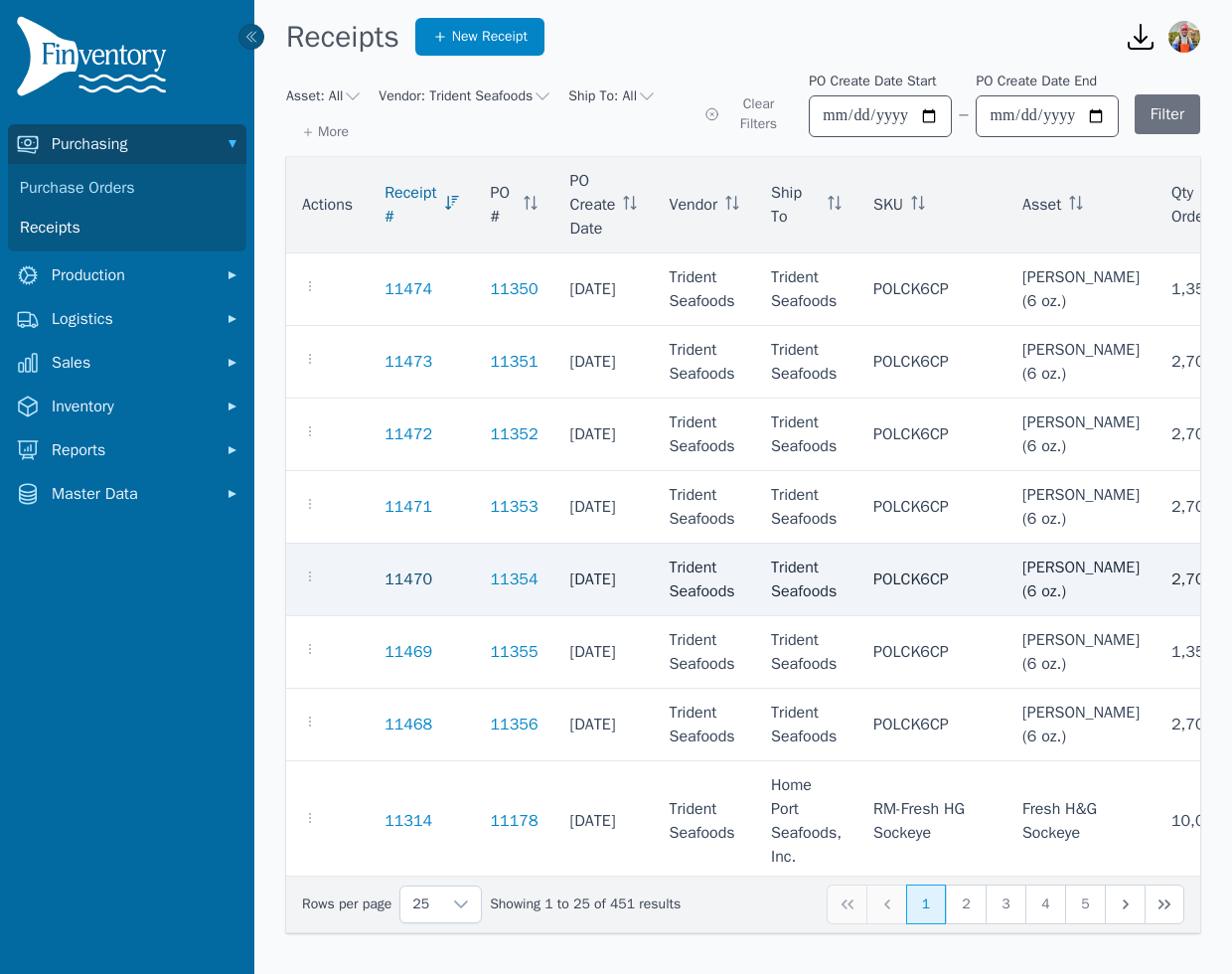 click on "11470" 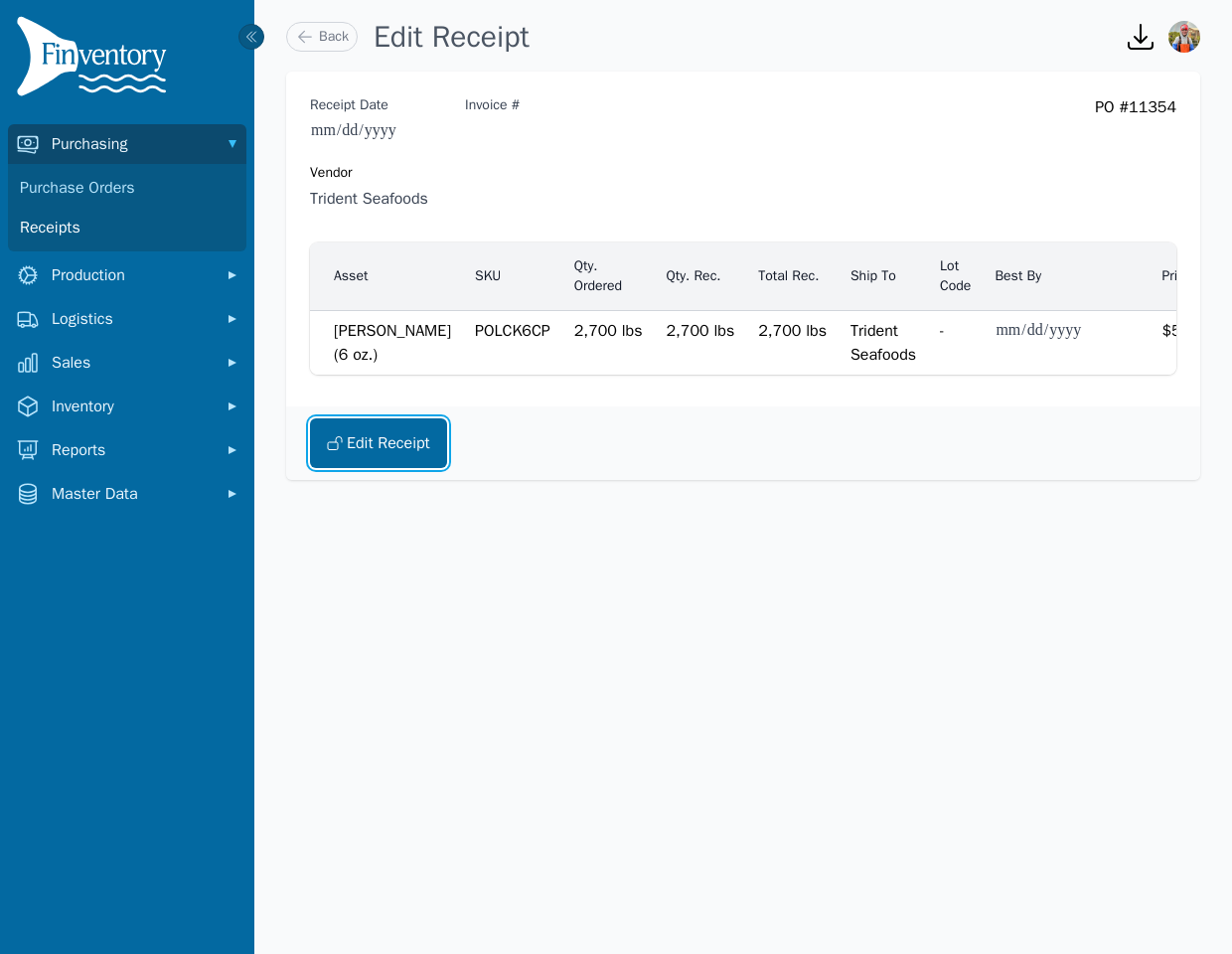 click on "Edit Receipt" at bounding box center [379, 443] 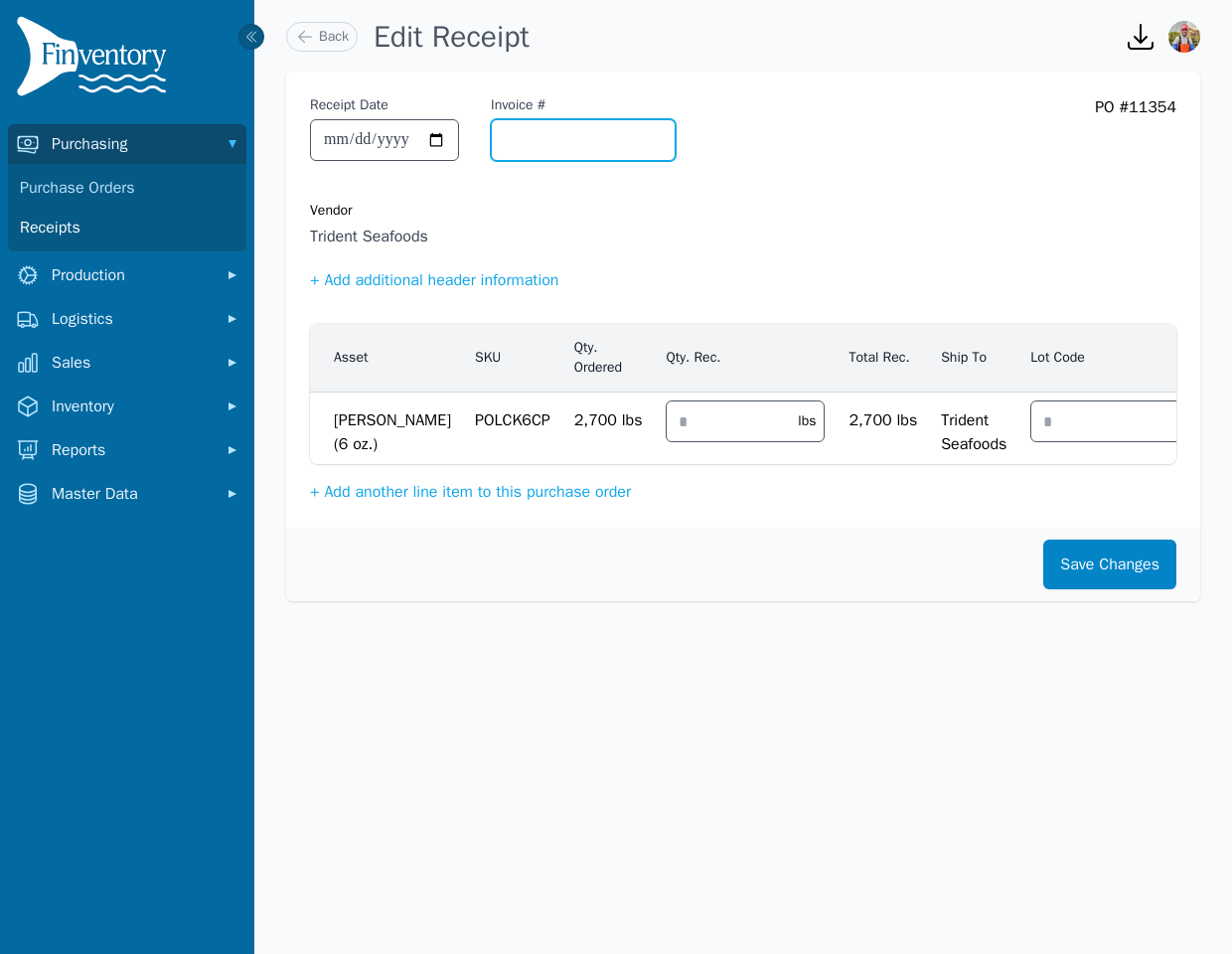 click on "Invoice #" at bounding box center (583, 140) 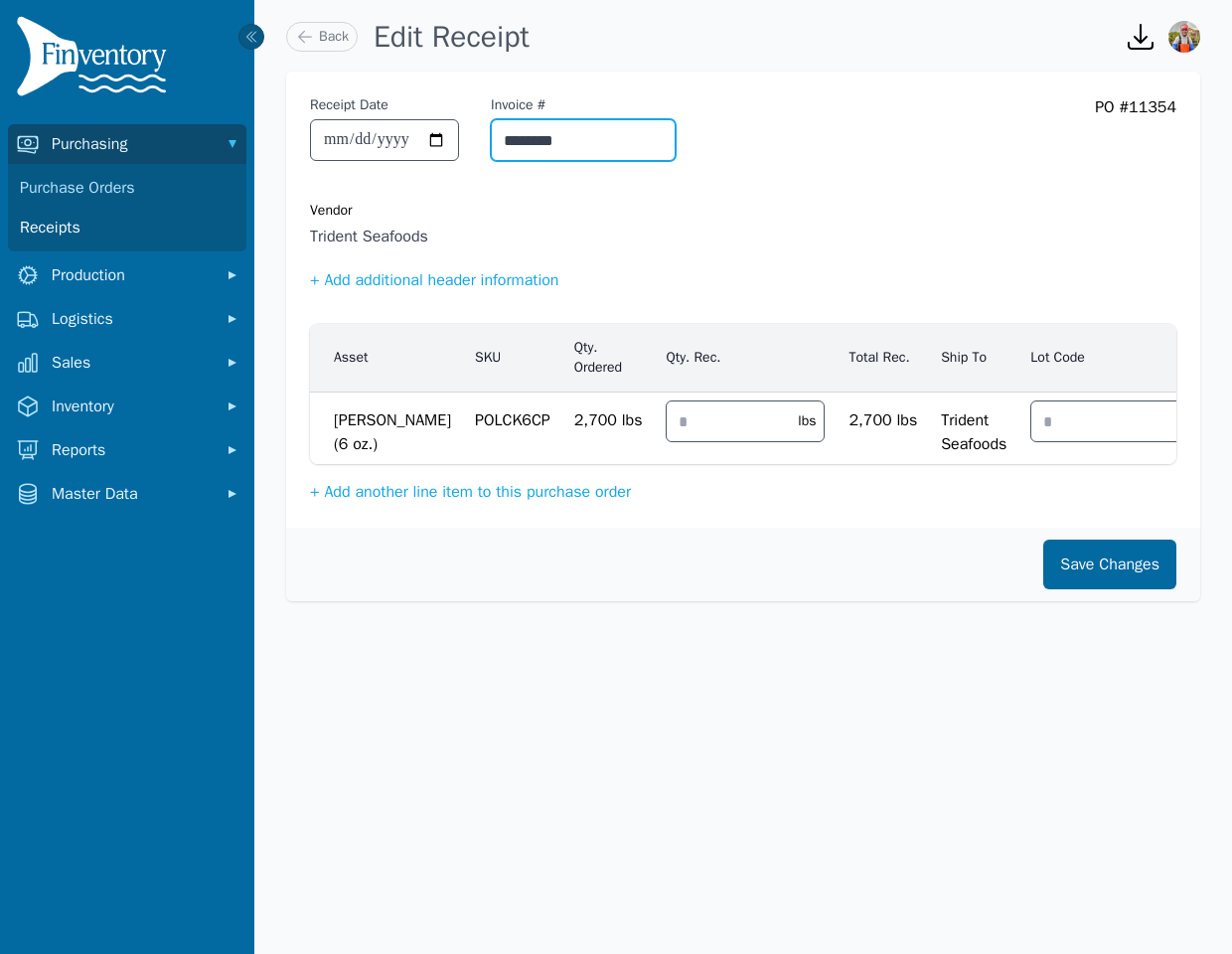 type on "********" 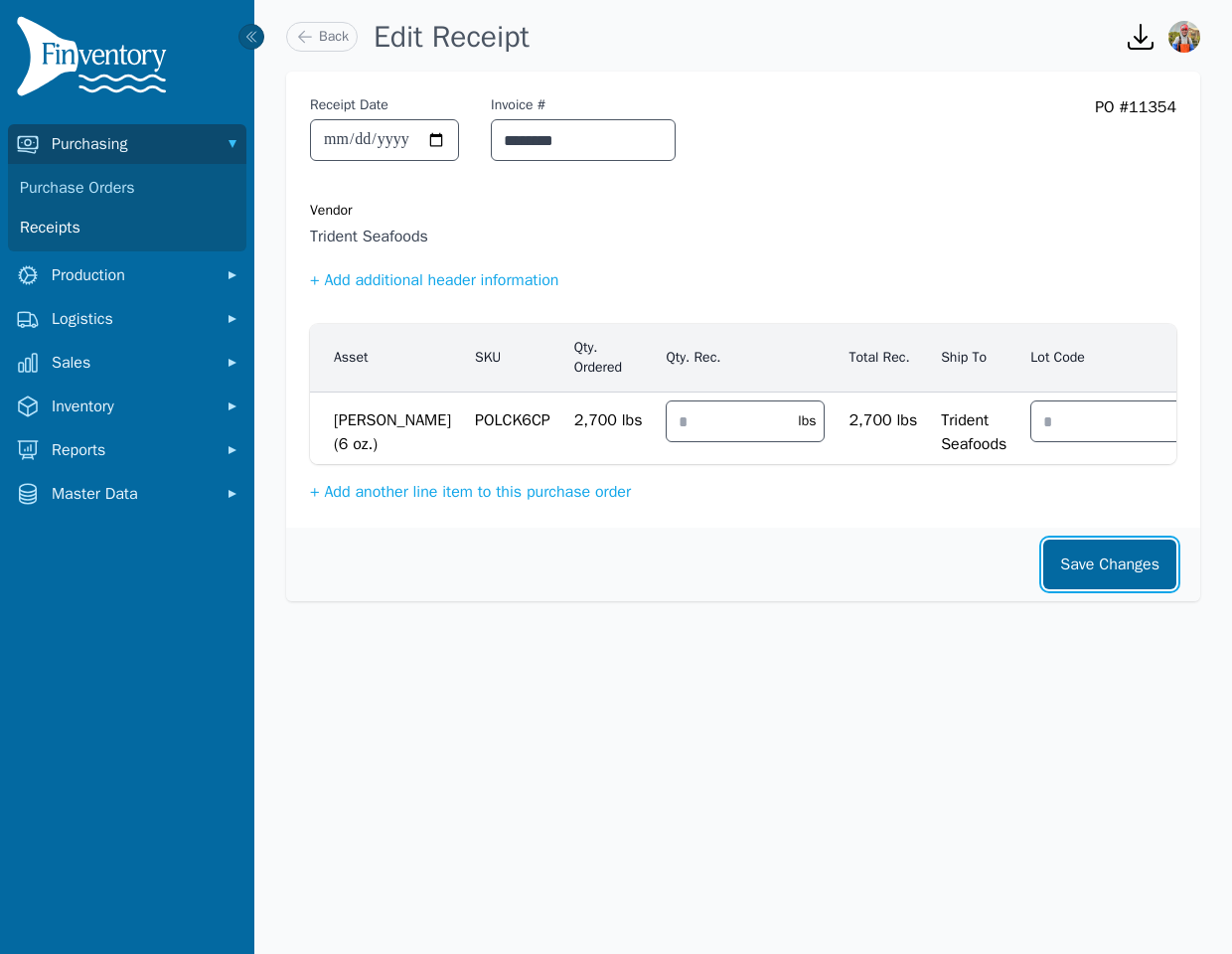 click on "Save Changes" at bounding box center [1110, 564] 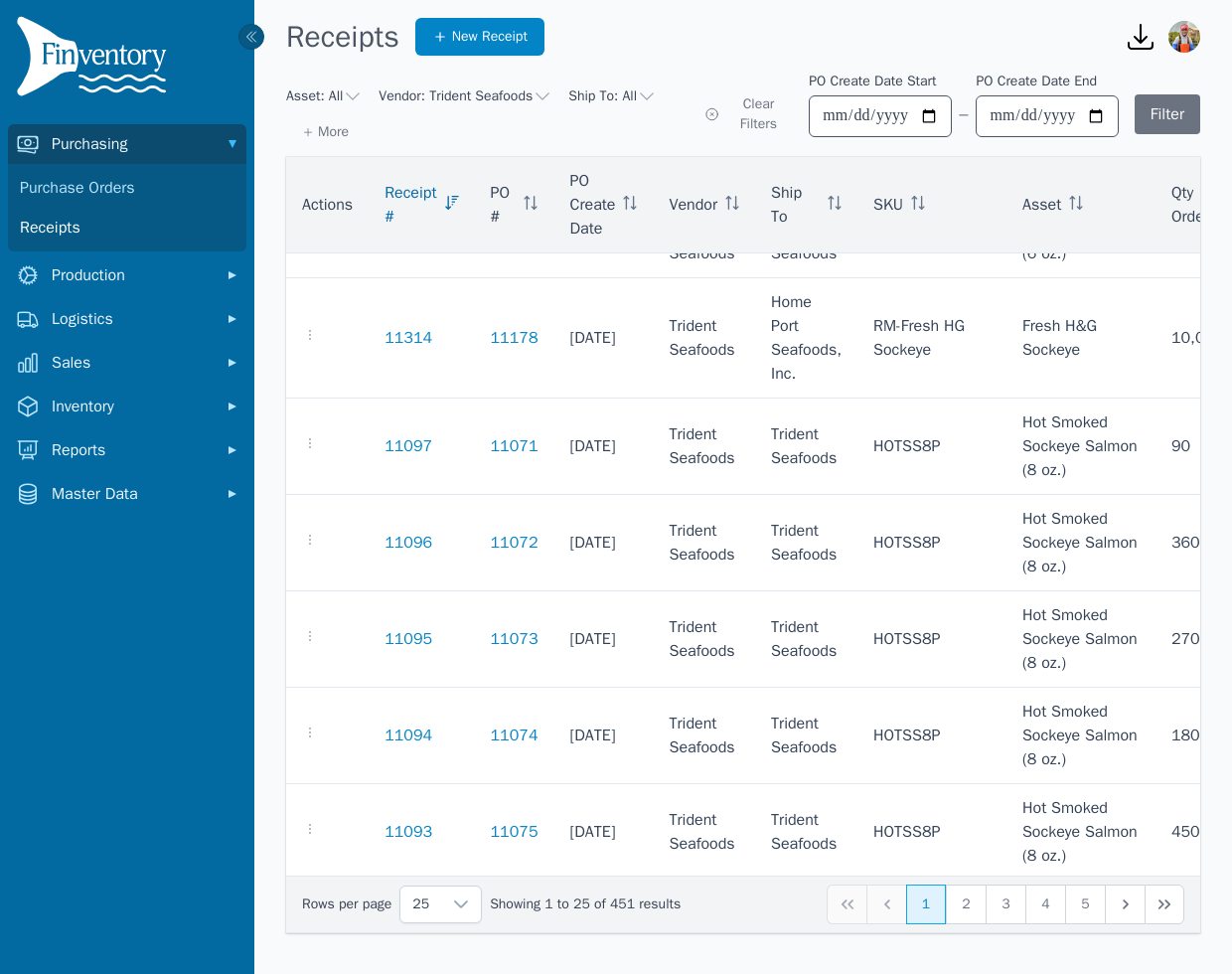 scroll, scrollTop: 0, scrollLeft: 0, axis: both 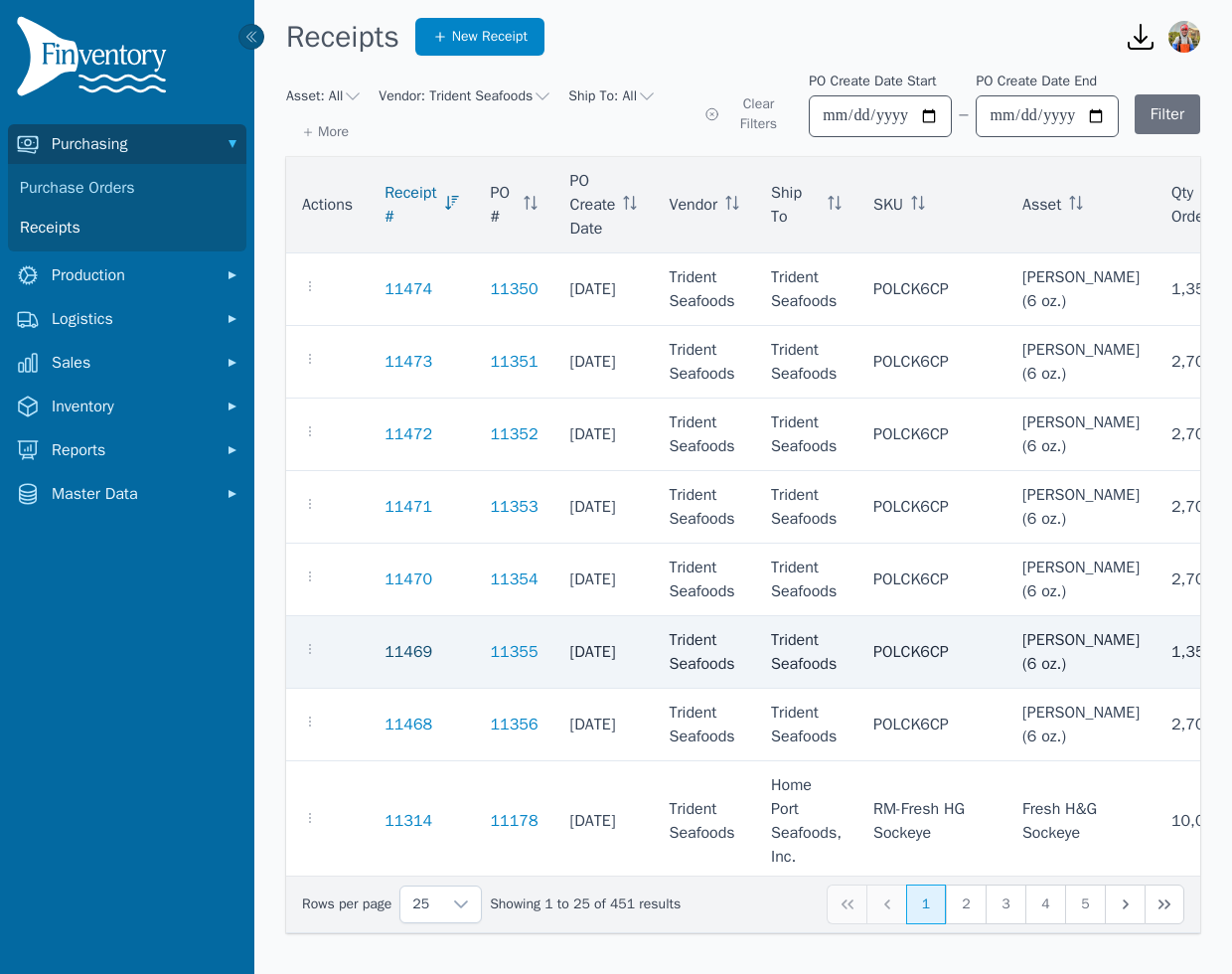 click on "11469" 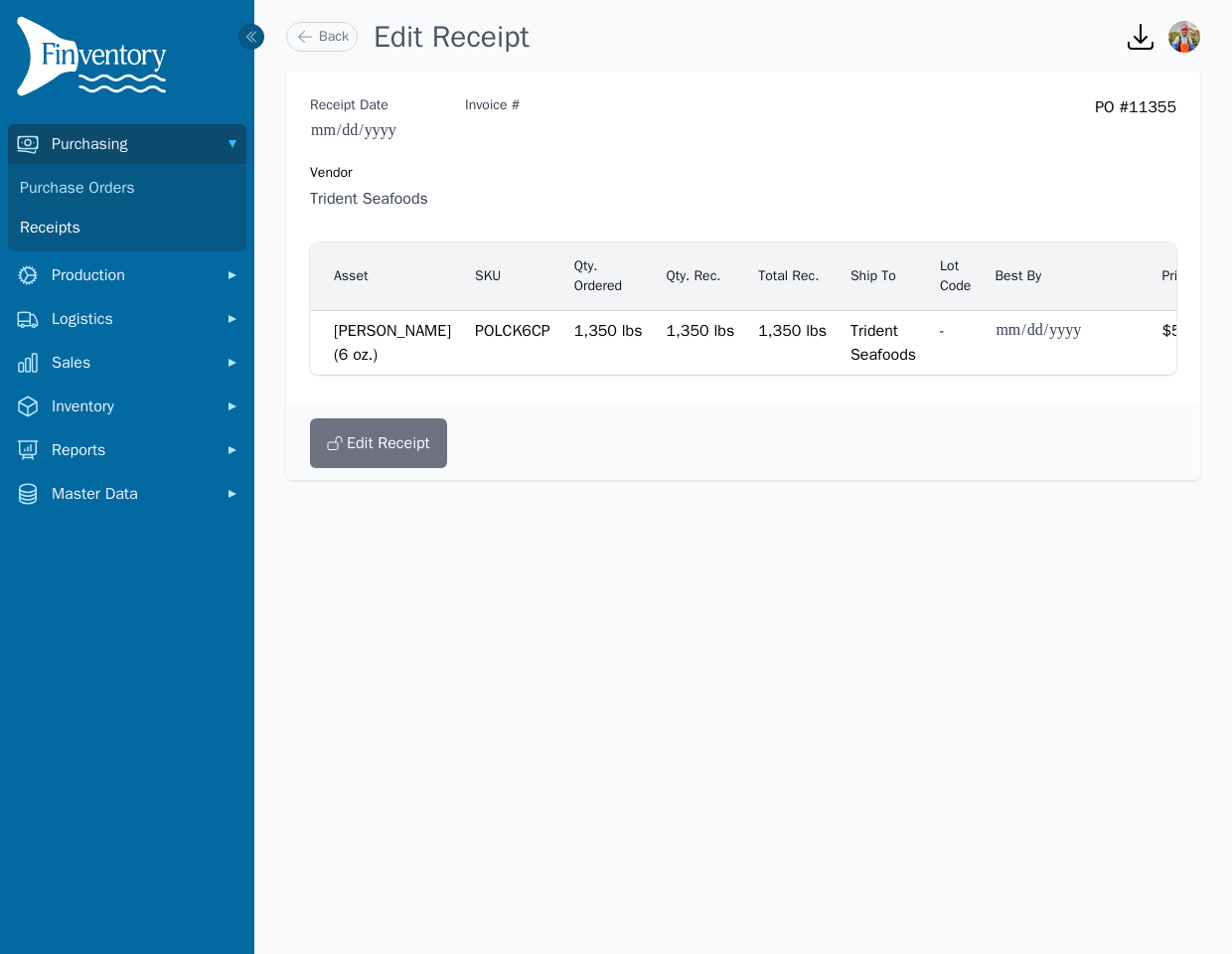 click on "Edit Receipt" at bounding box center (743, 443) 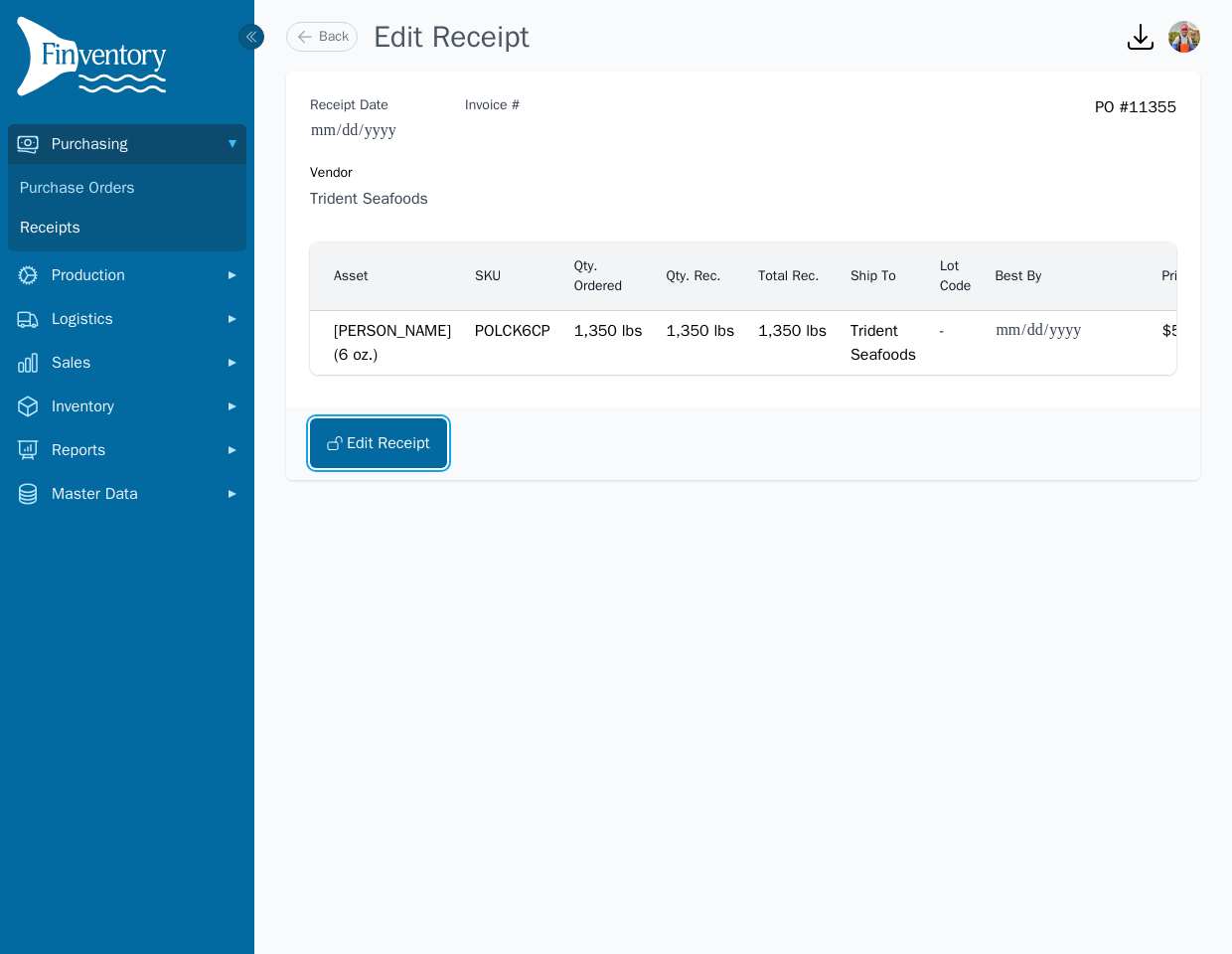 click on "Edit Receipt" at bounding box center [379, 443] 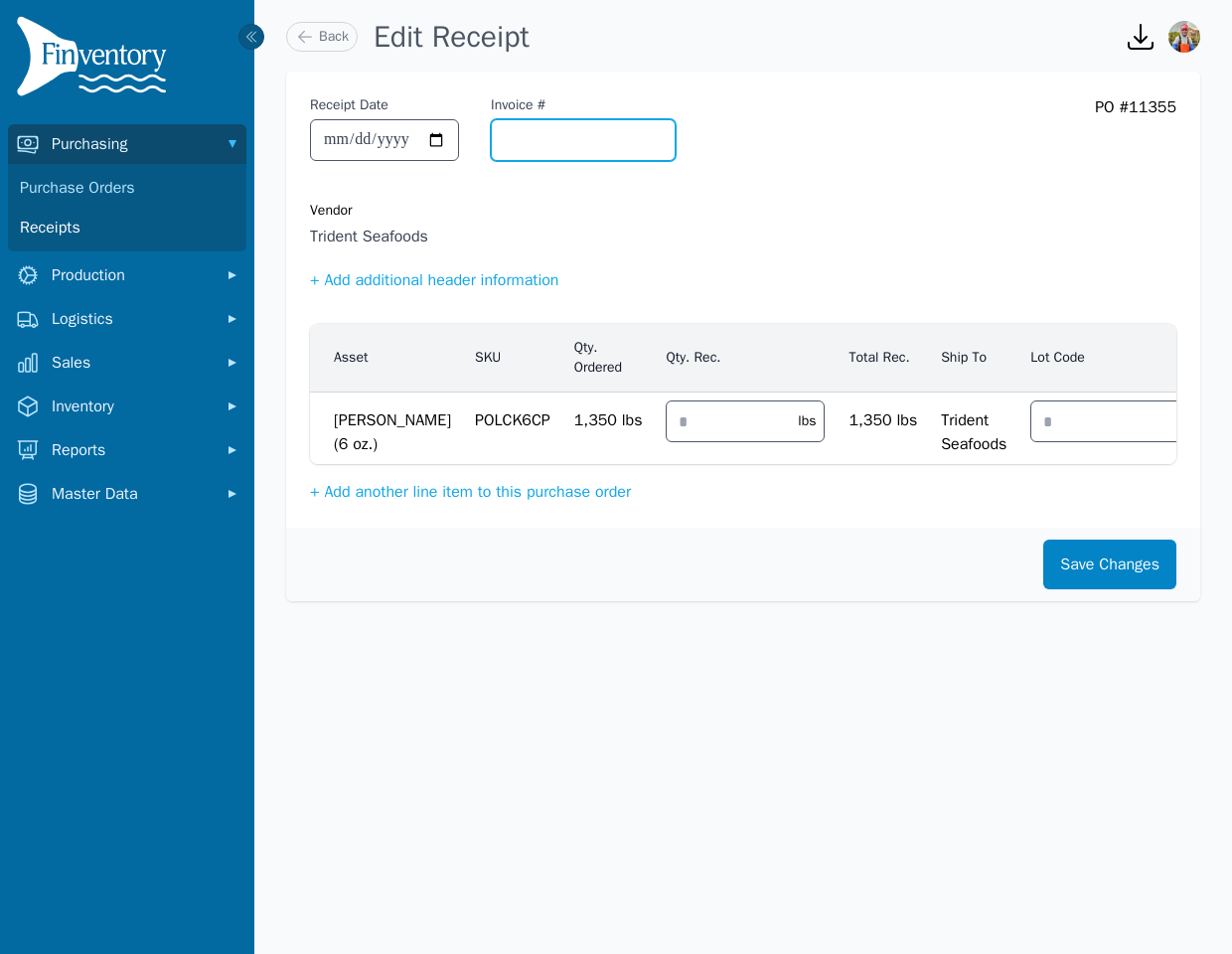 click on "Invoice #" at bounding box center (583, 140) 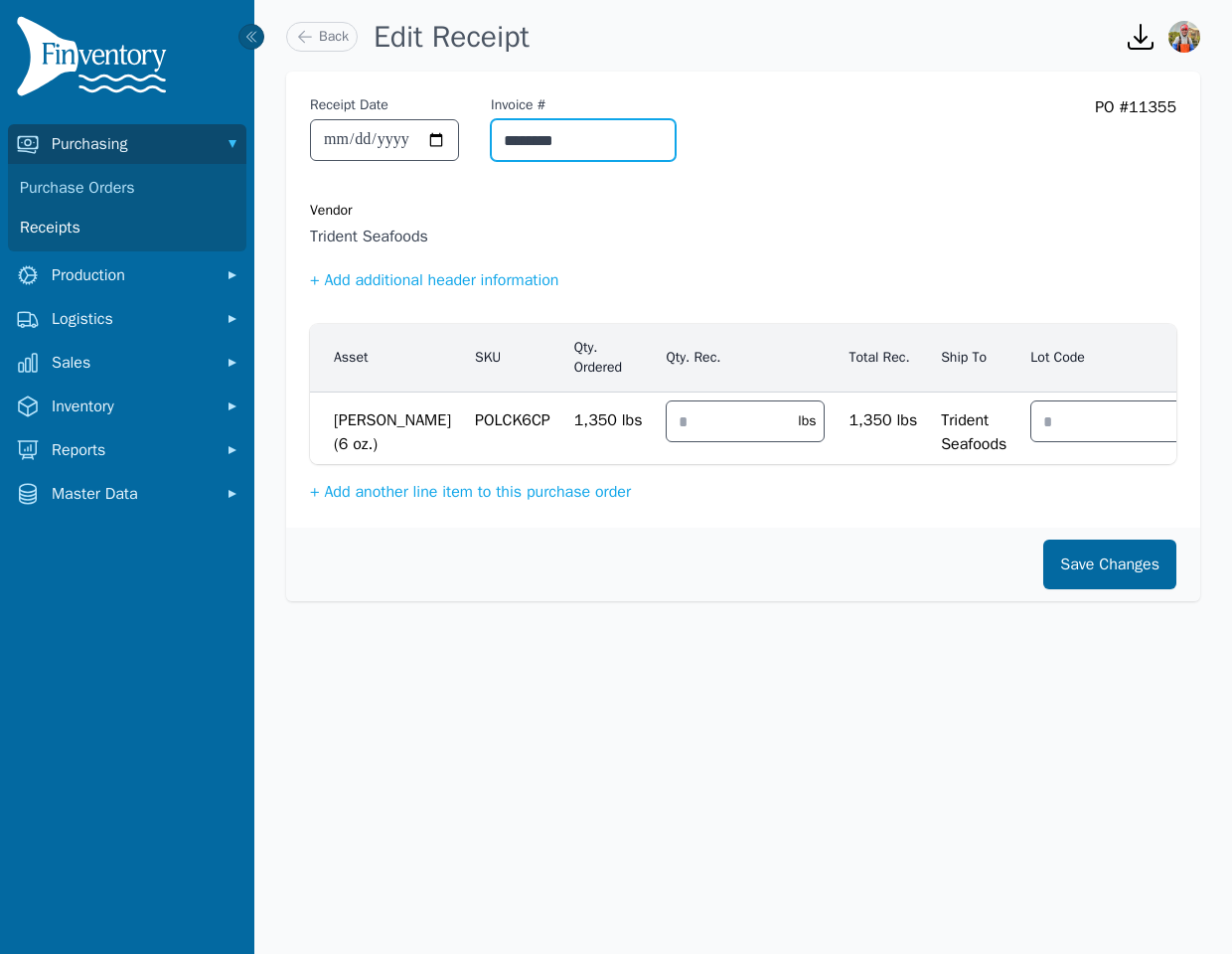 type on "********" 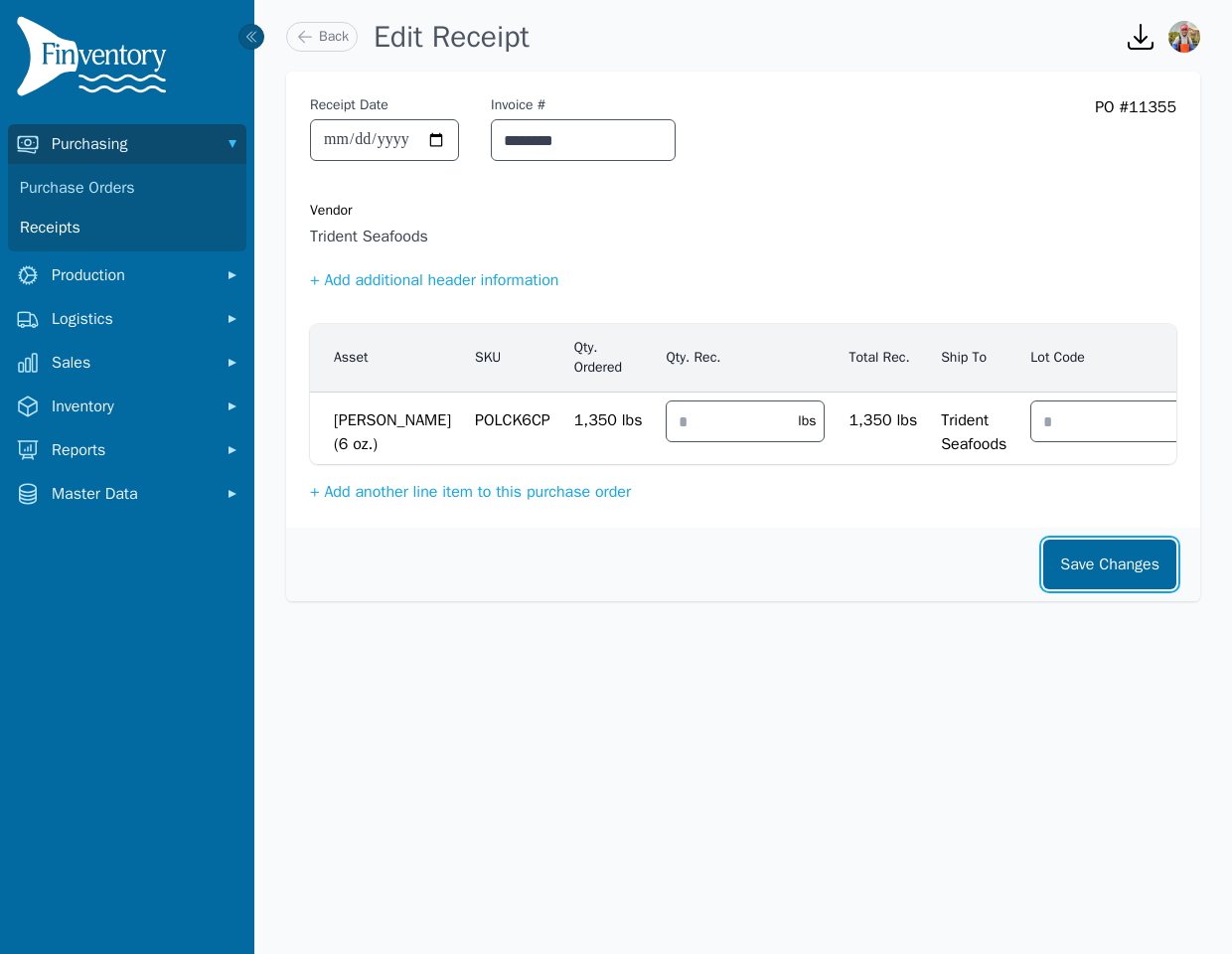 click on "Save Changes" at bounding box center [1110, 564] 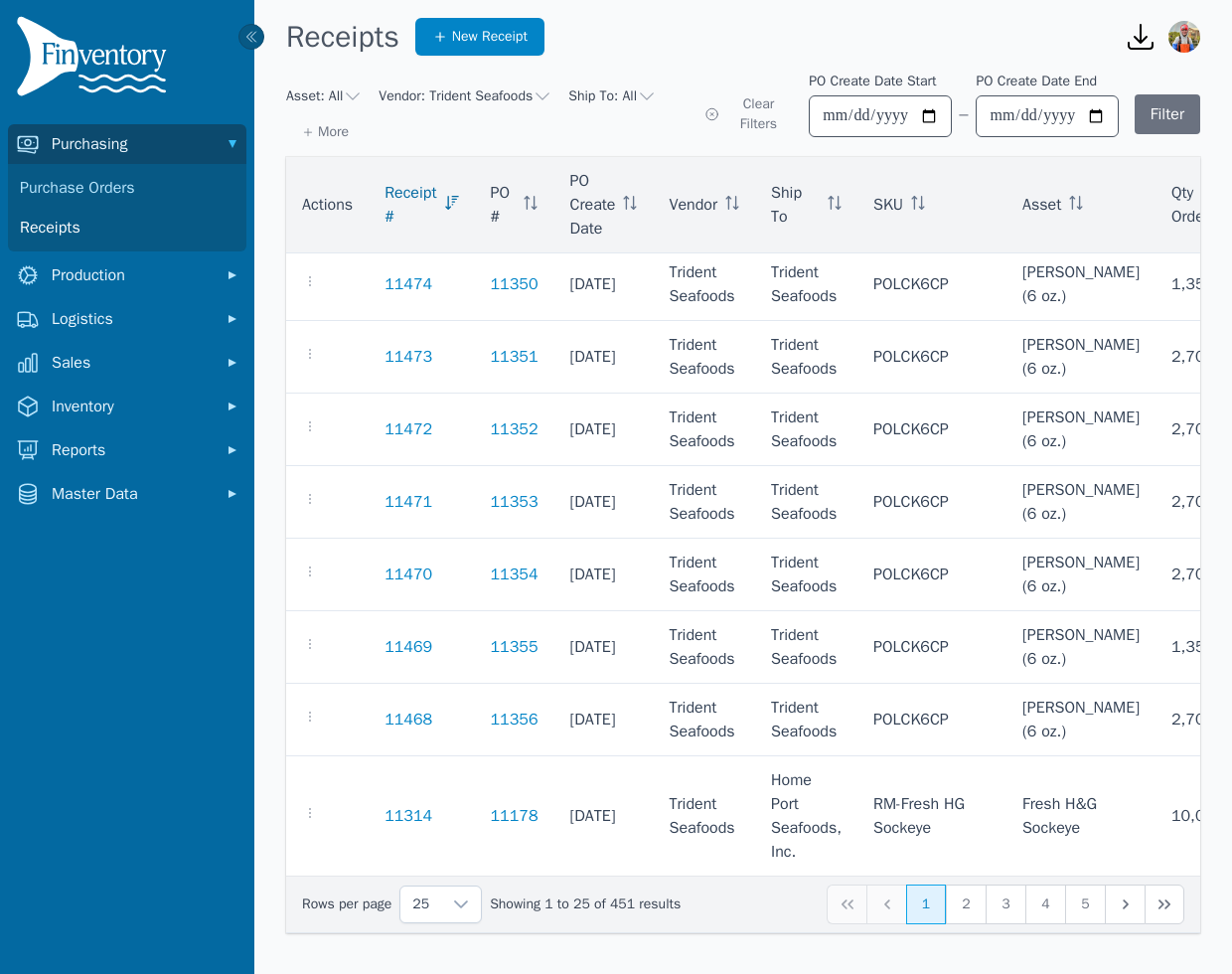 scroll, scrollTop: 0, scrollLeft: 0, axis: both 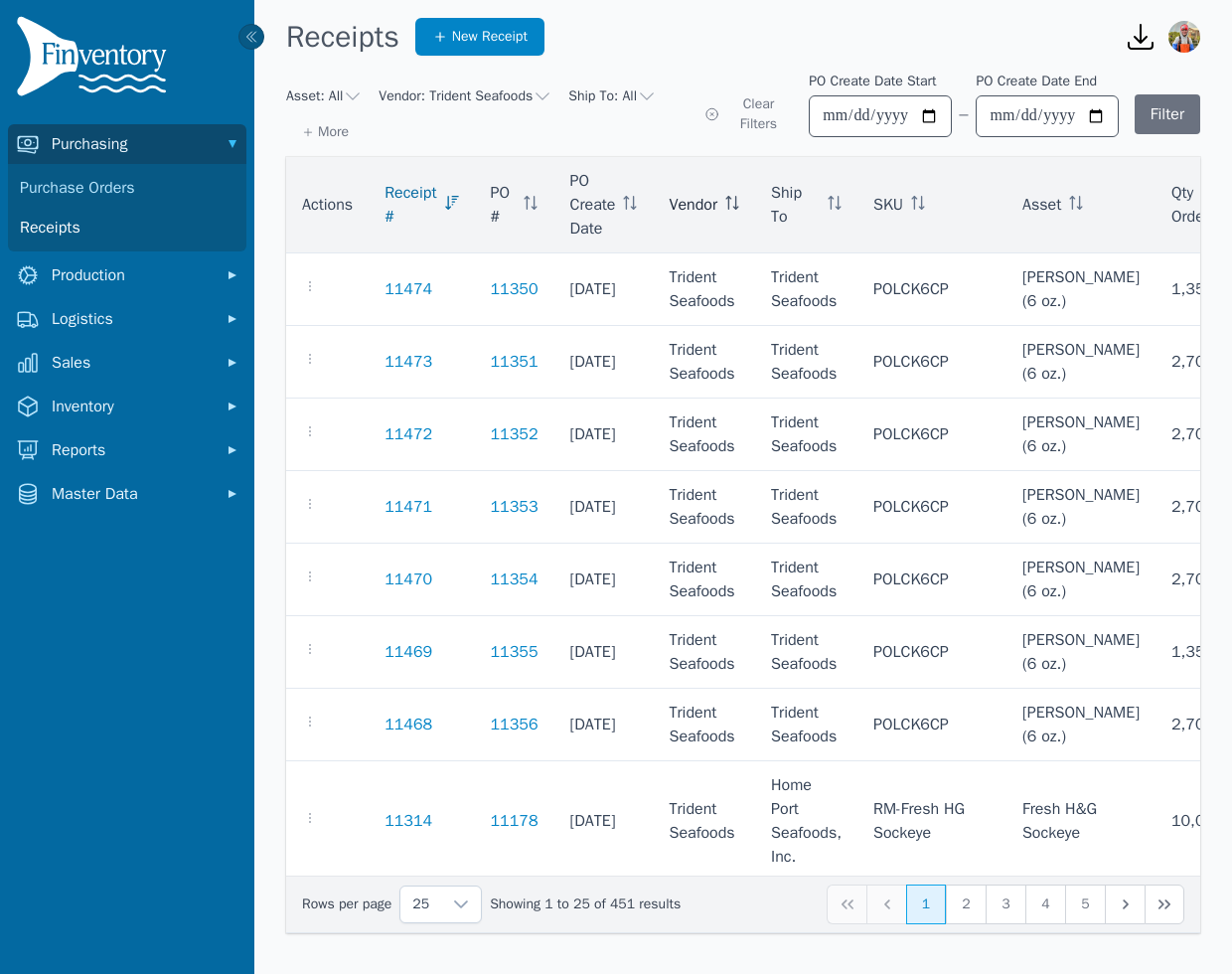click on "Vendor" 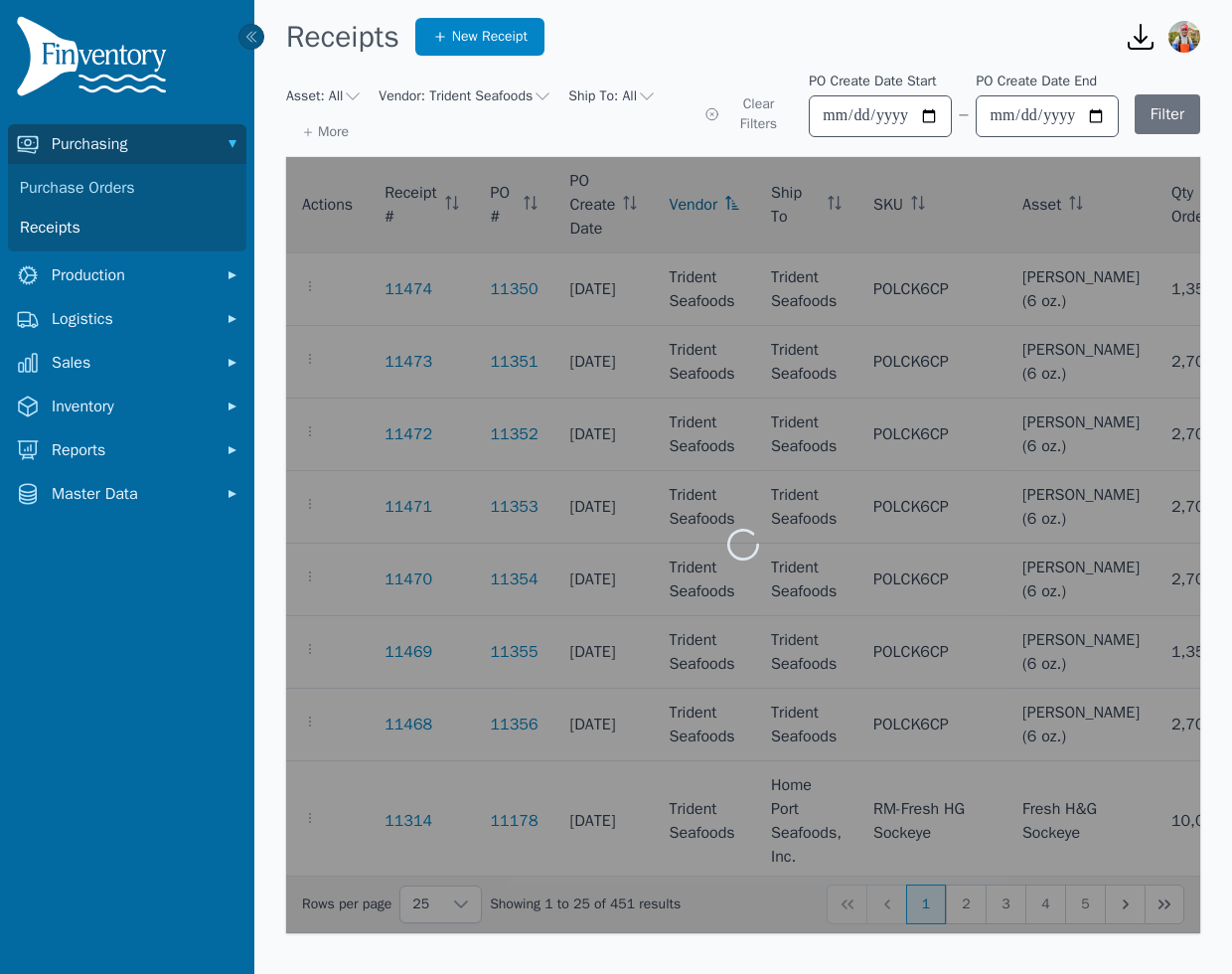 click on "Asset: All  Vendor: Trident Seafoods  Ship To: All   More" at bounding box center [495, 114] 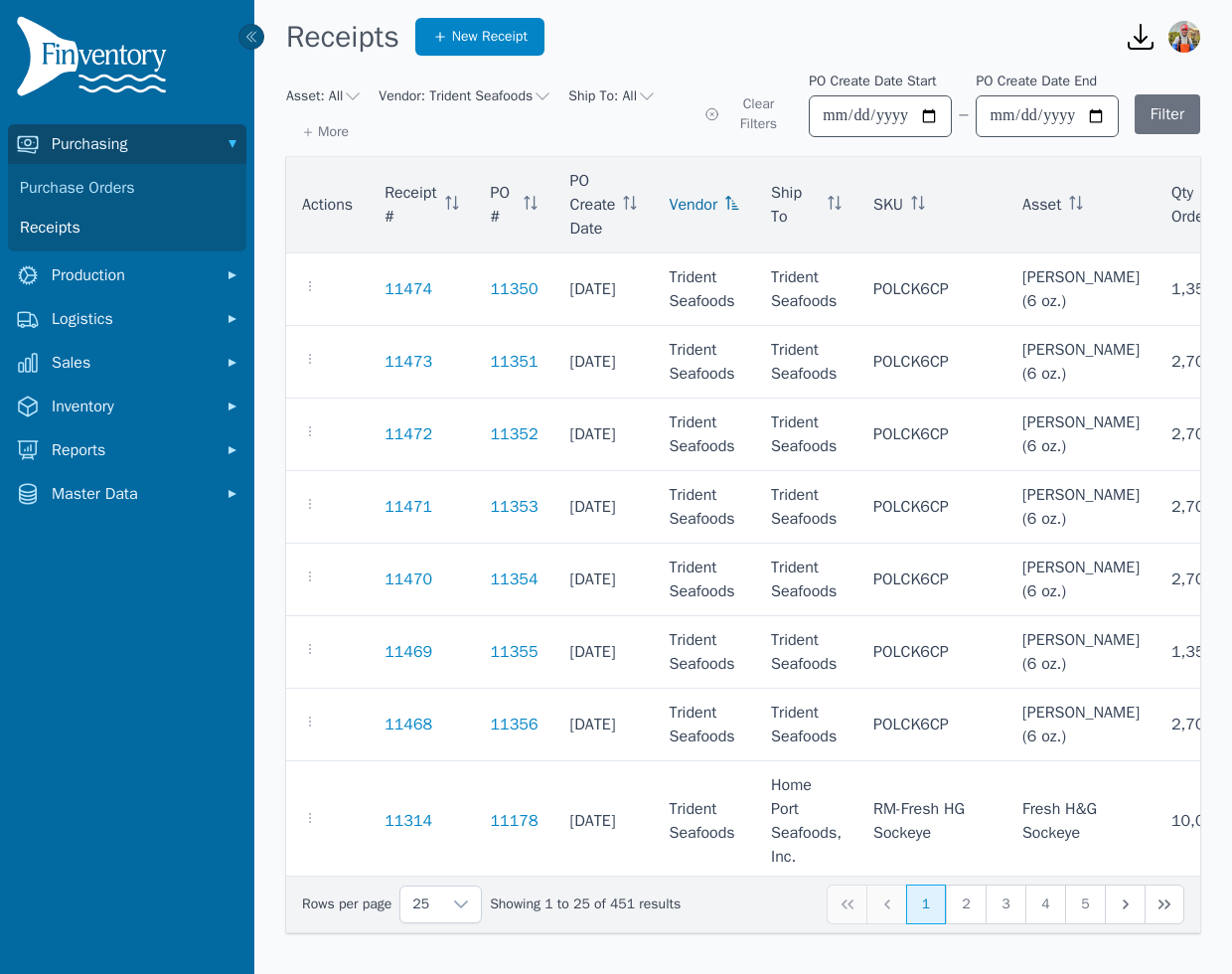 click on "Asset: All  Vendor: Trident Seafoods  Ship To: All   More" at bounding box center (495, 114) 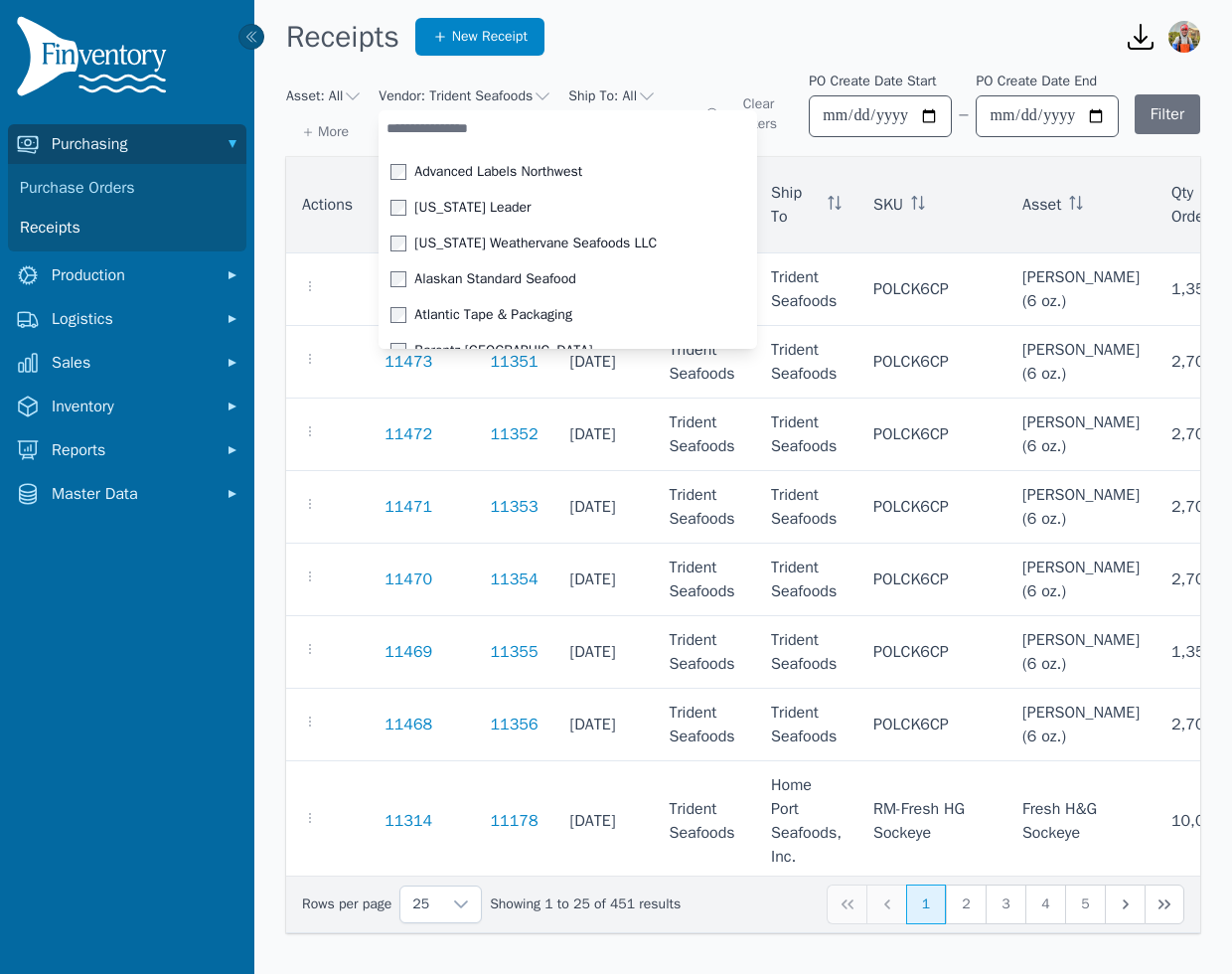 scroll, scrollTop: 2274, scrollLeft: 0, axis: vertical 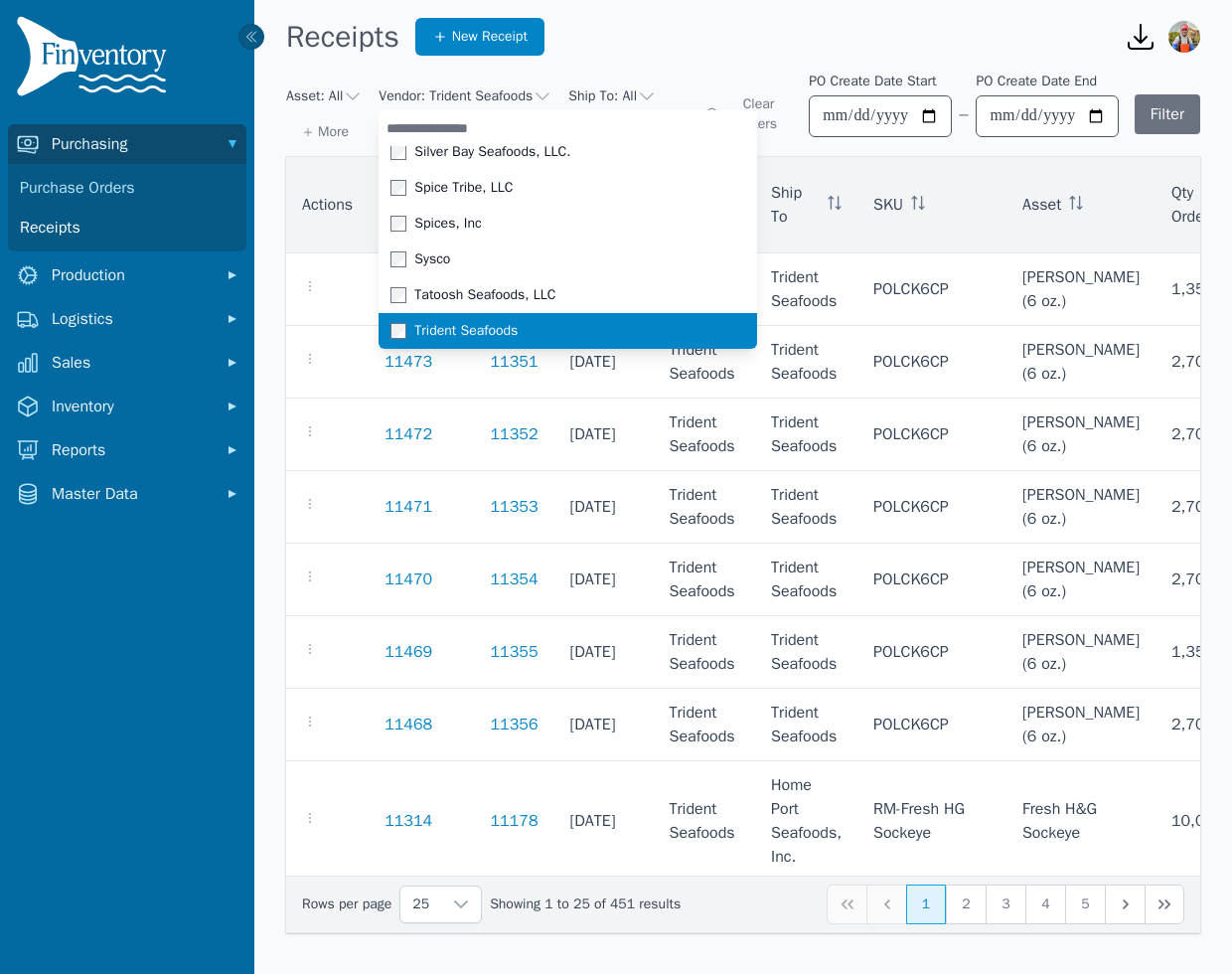 click on "Trident Seafoods" 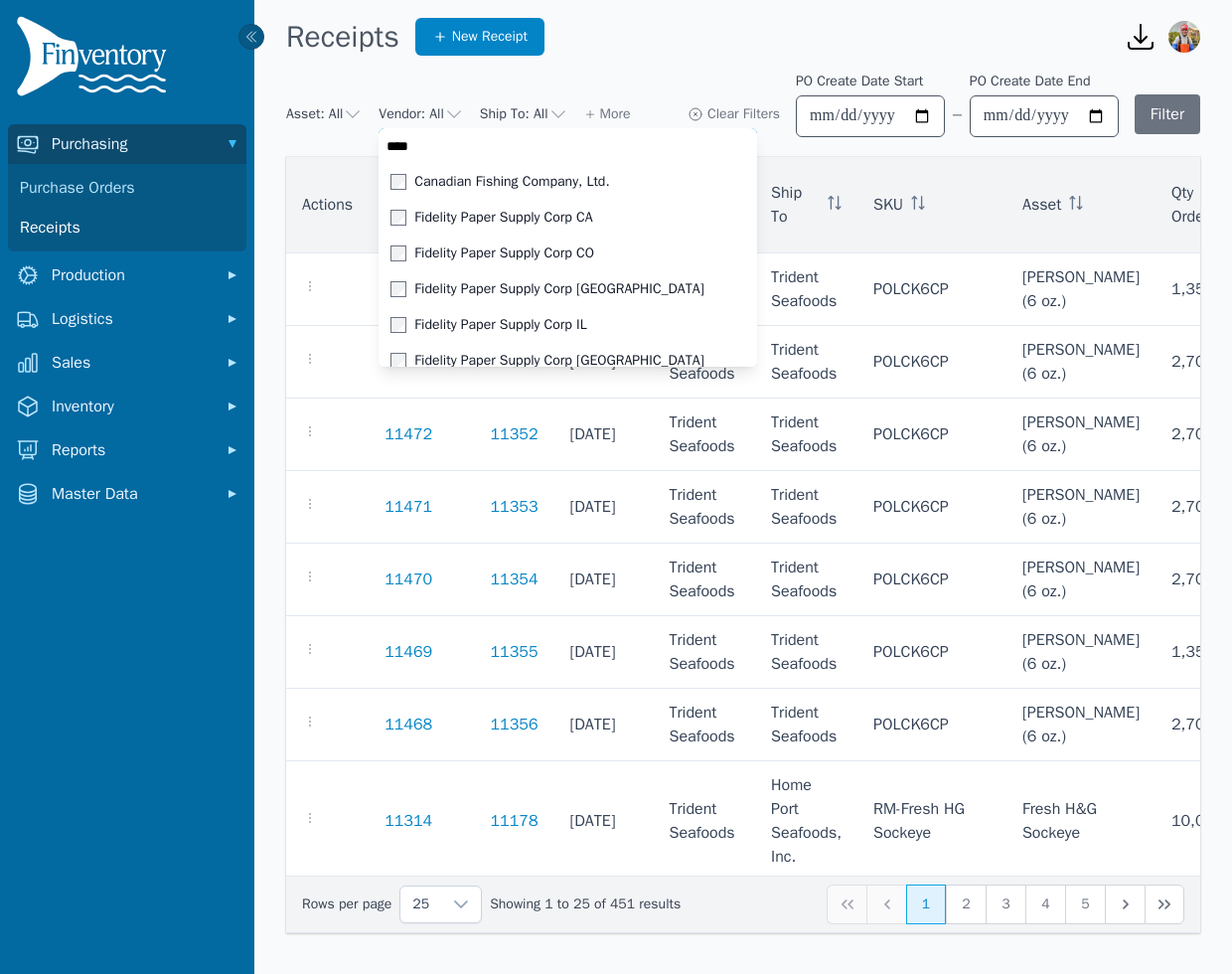 scroll, scrollTop: 0, scrollLeft: 0, axis: both 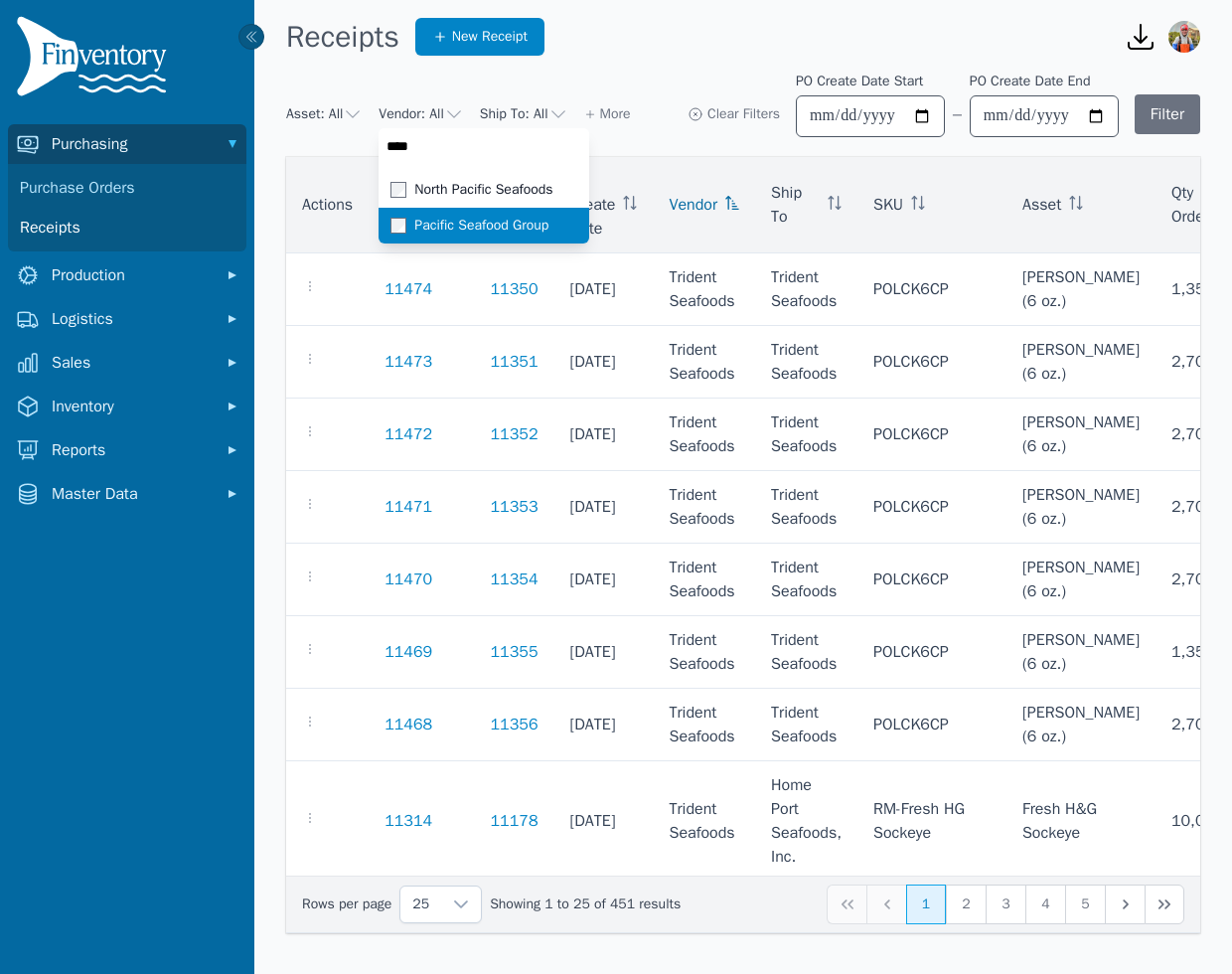 type on "****" 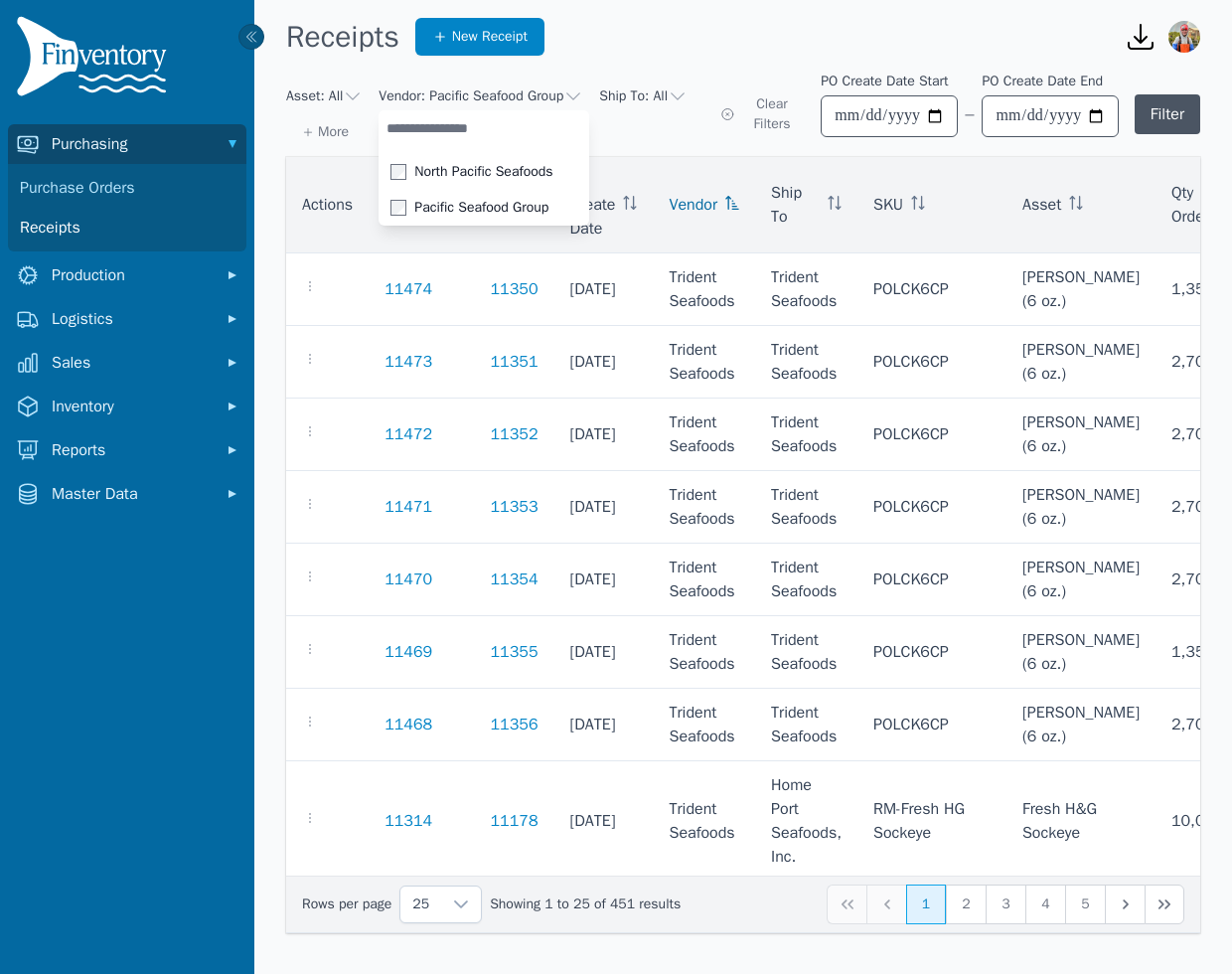 click on "Filter" at bounding box center (1167, 114) 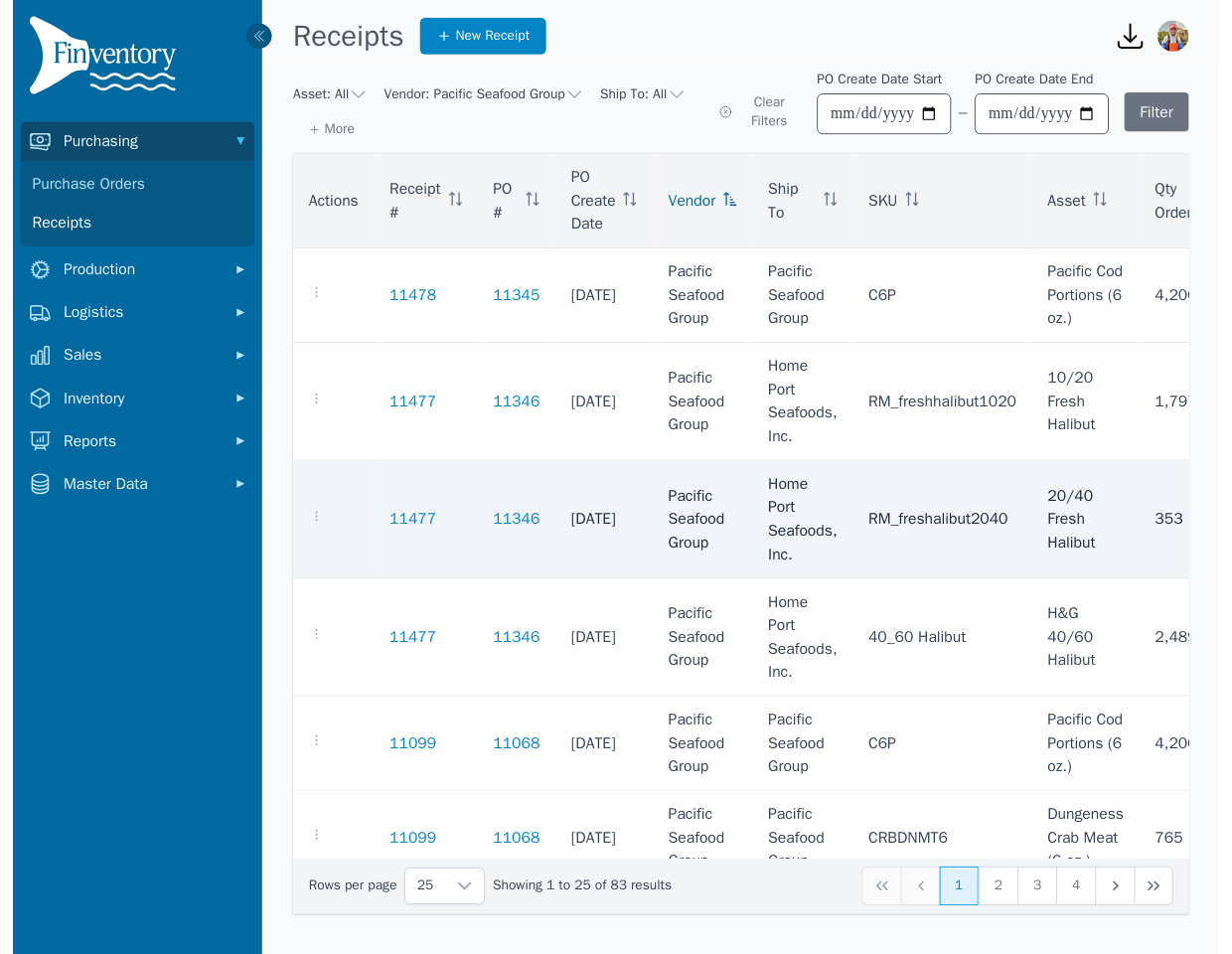 scroll, scrollTop: 8, scrollLeft: 0, axis: vertical 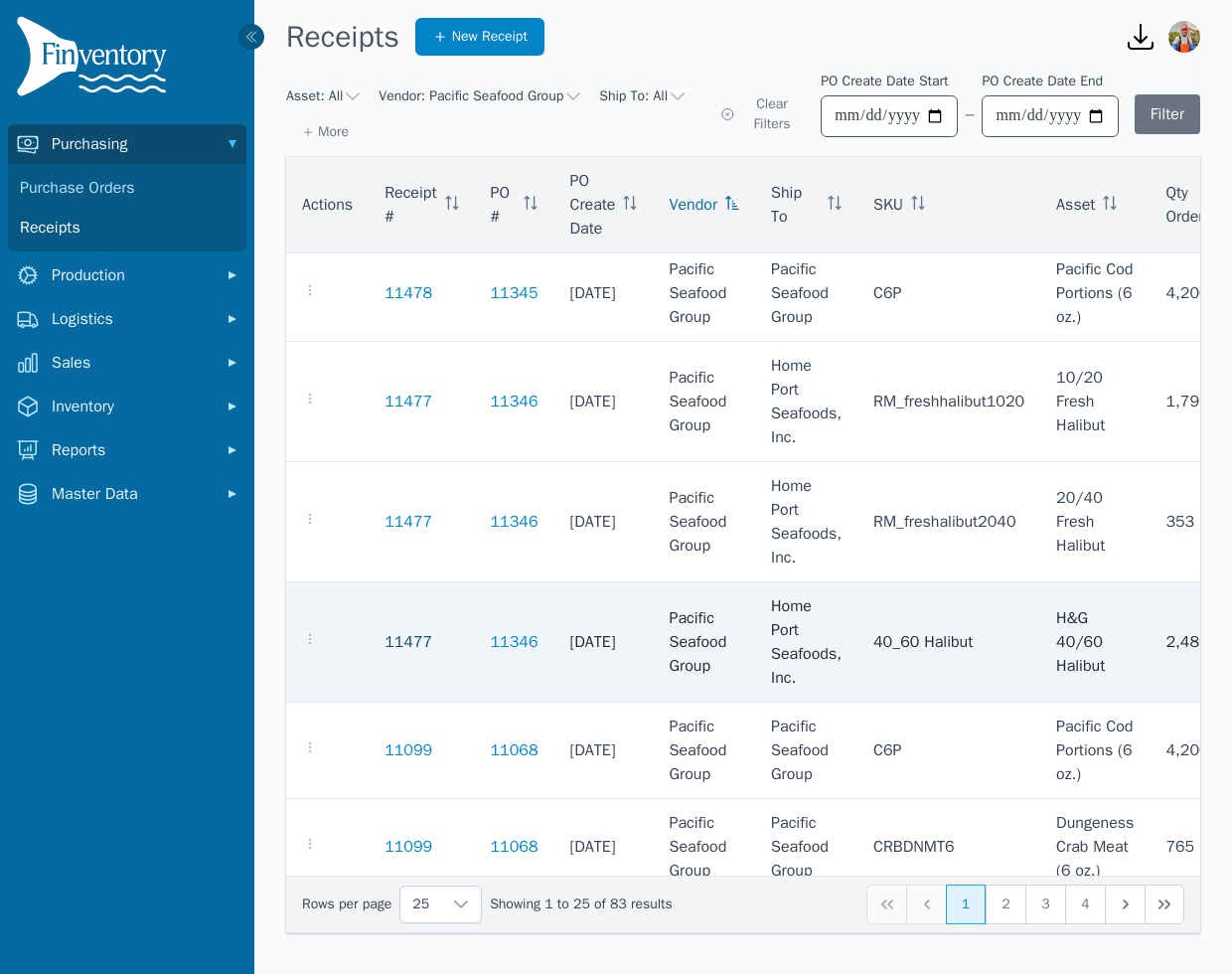 click on "11477" 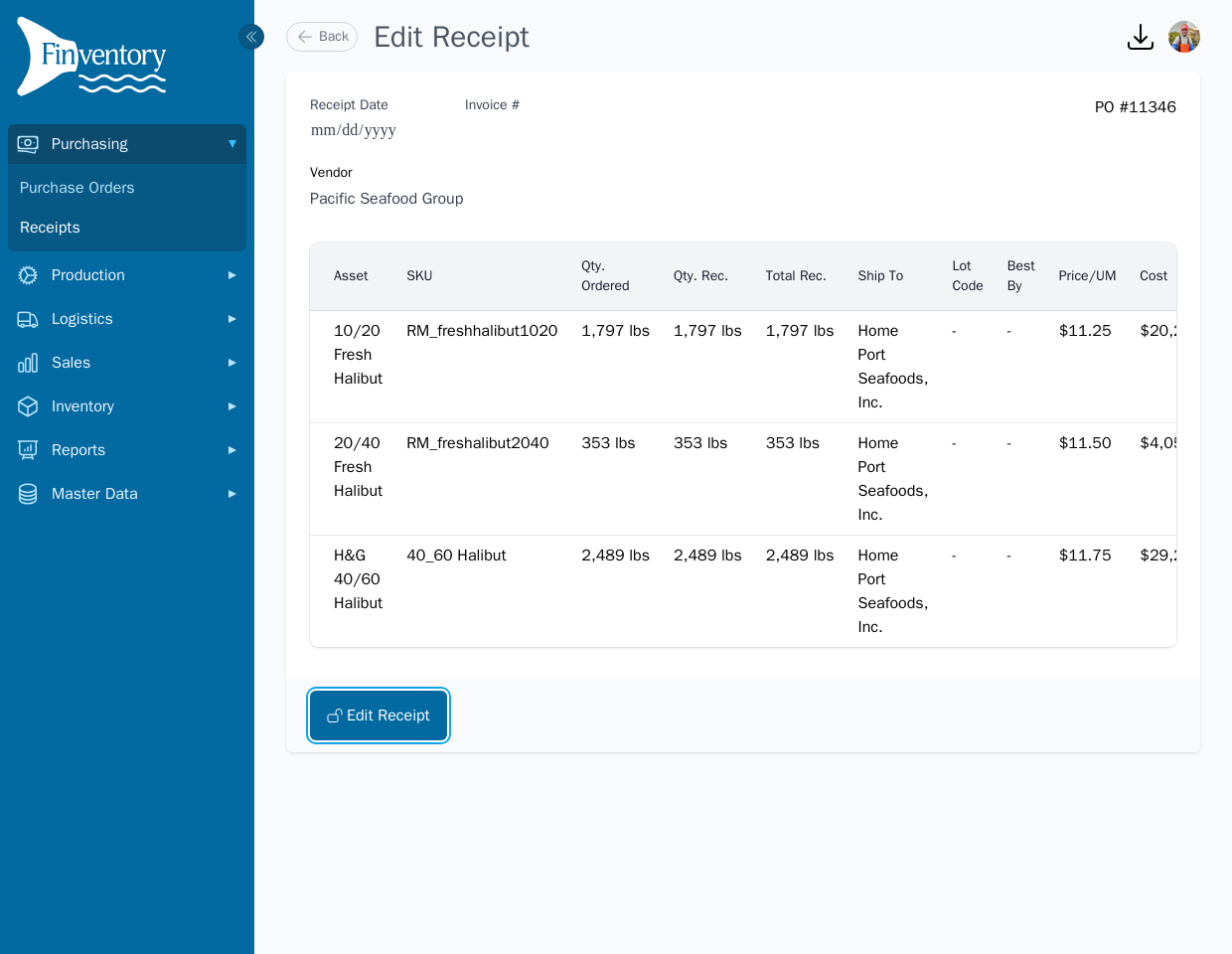 click on "Edit Receipt" at bounding box center (379, 716) 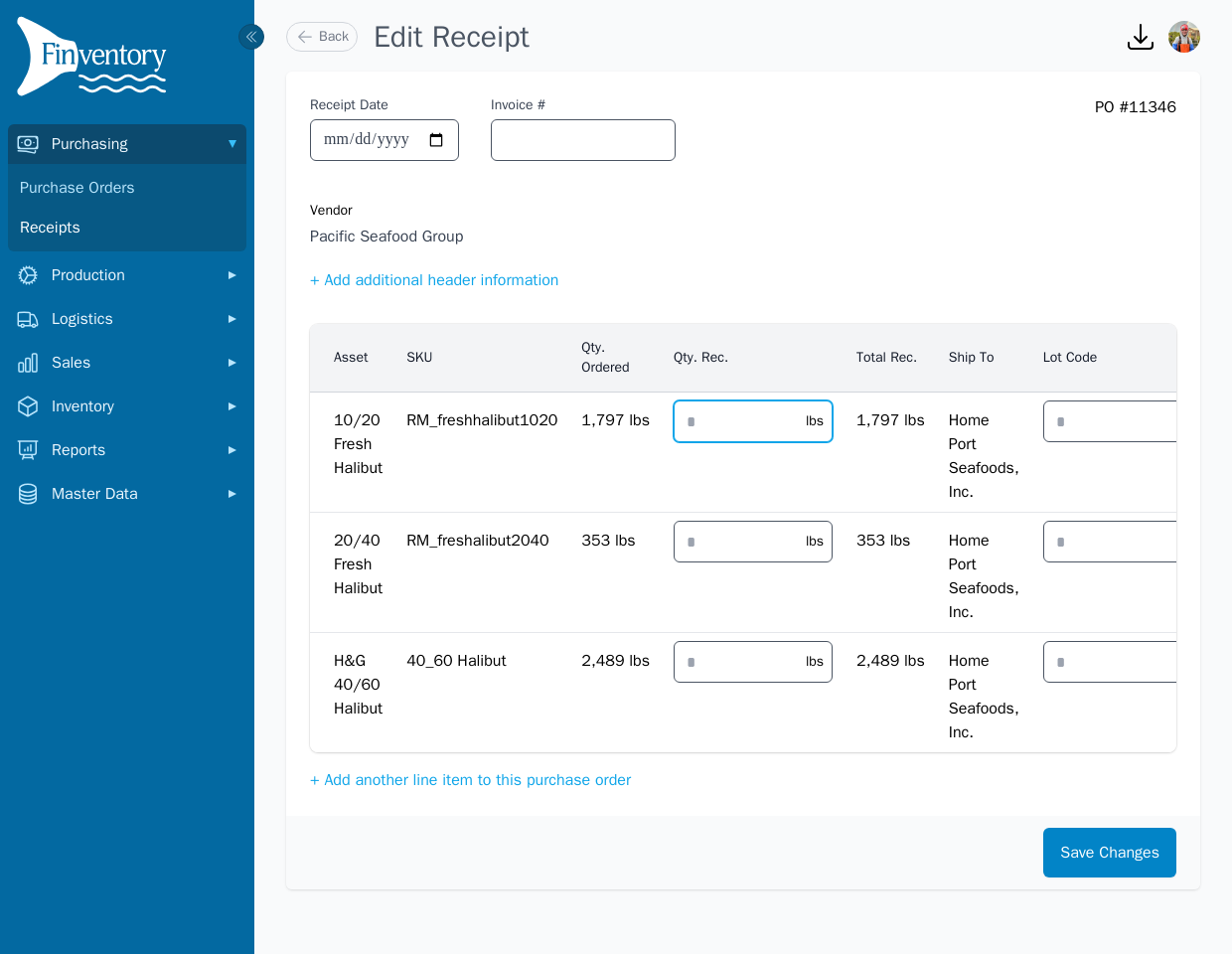 click on "****" at bounding box center (734, 421) 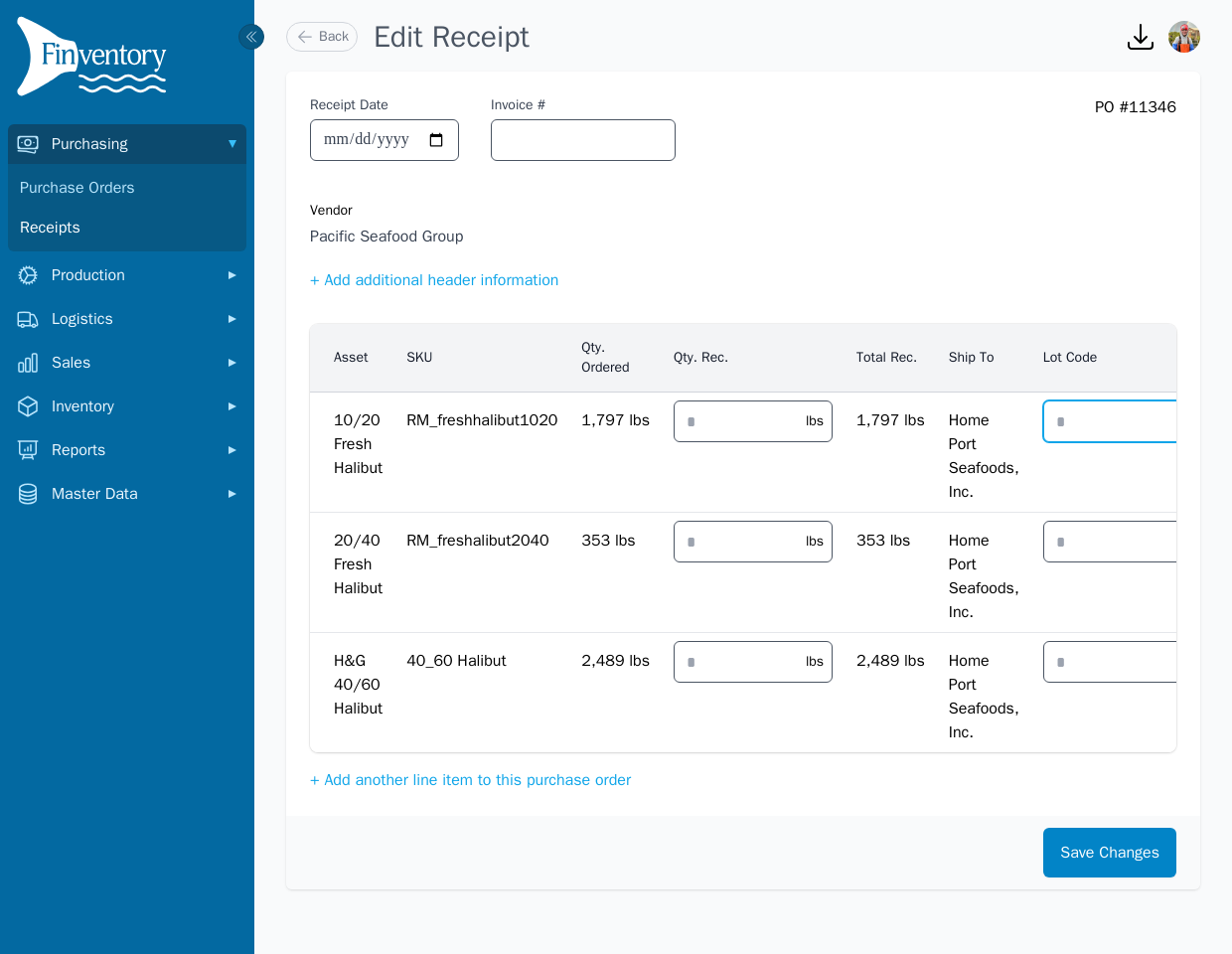 click at bounding box center (1123, 421) 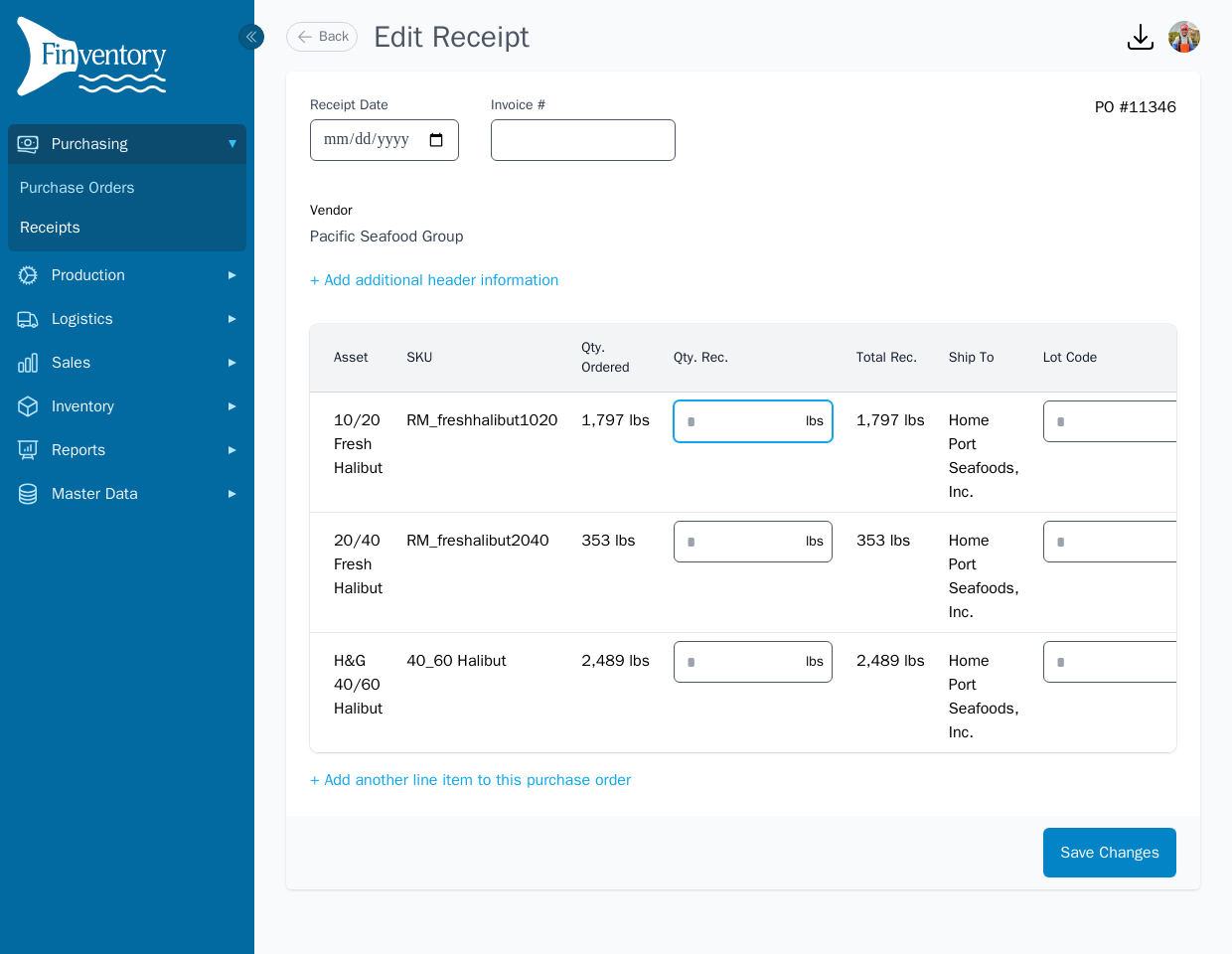 drag, startPoint x: 752, startPoint y: 435, endPoint x: 631, endPoint y: 395, distance: 127.4402 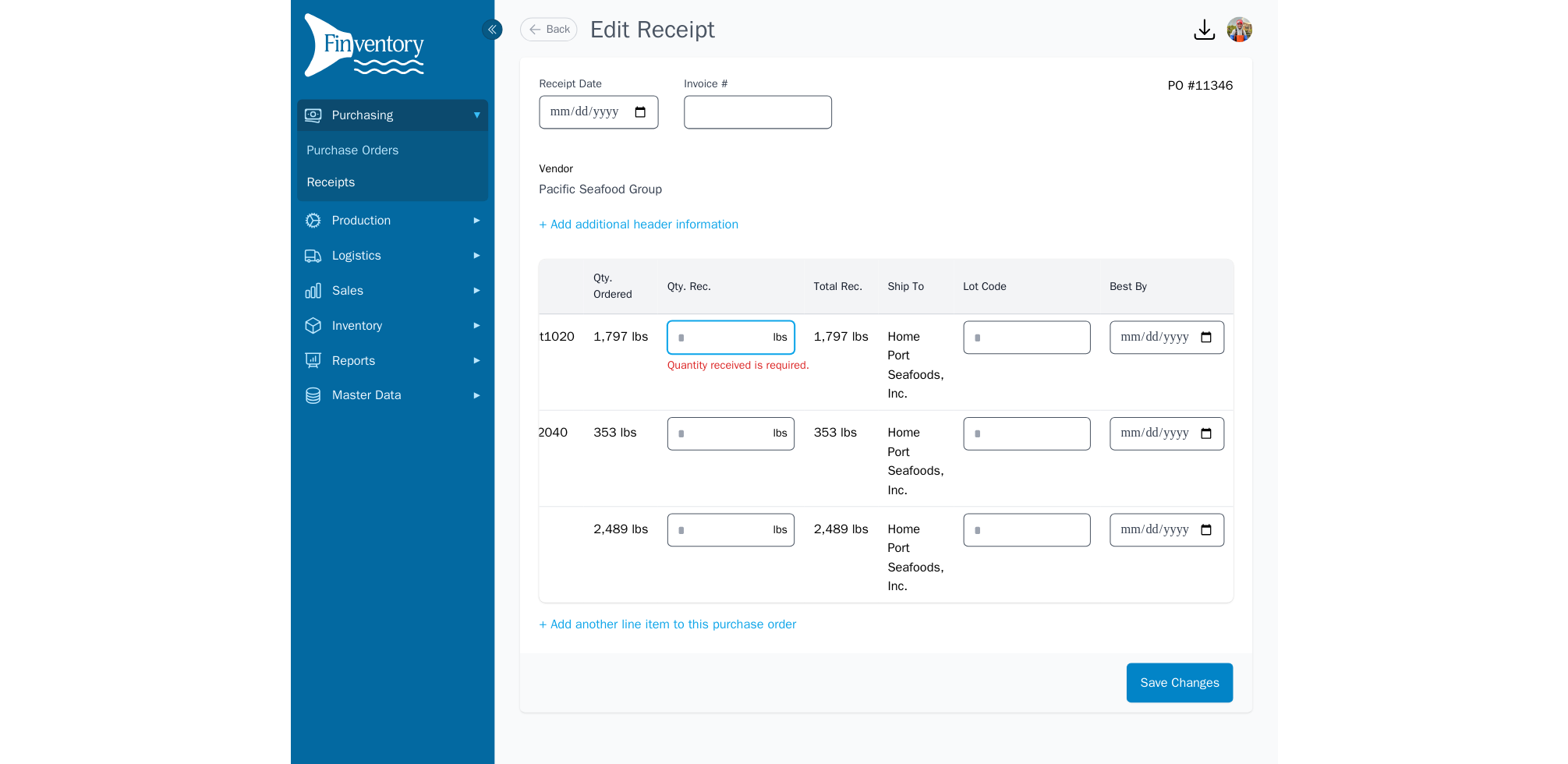 scroll, scrollTop: 0, scrollLeft: 0, axis: both 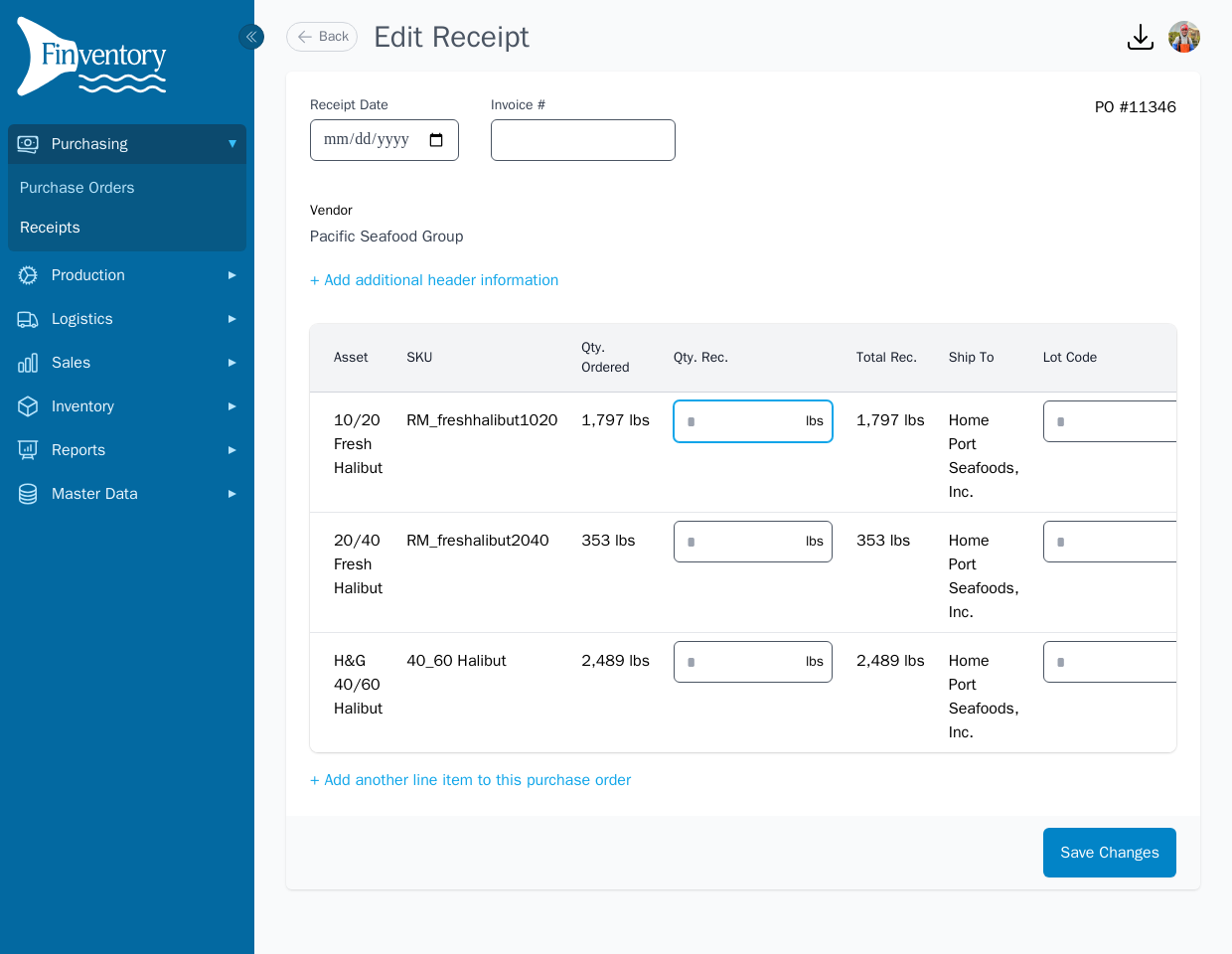 type on "****" 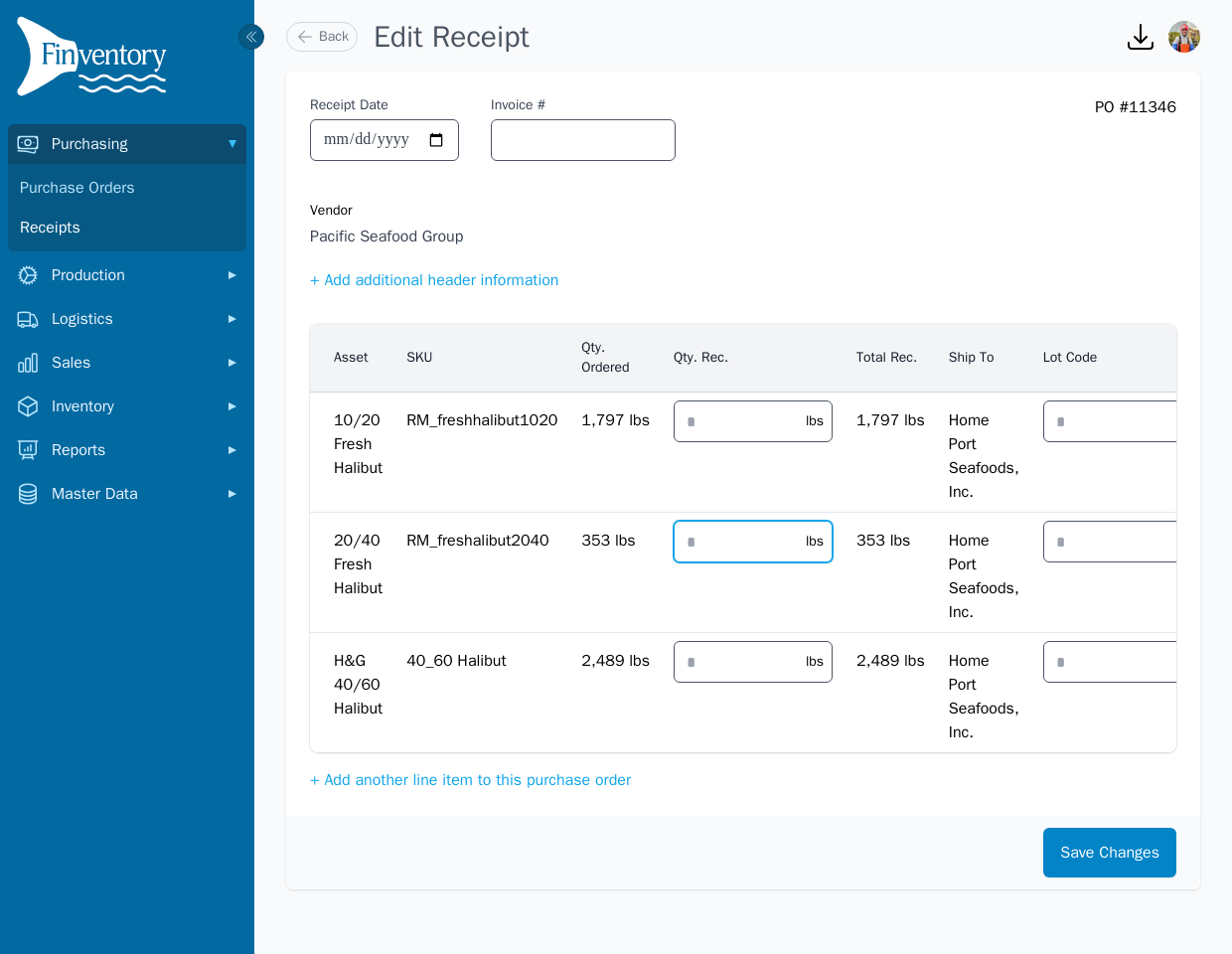 click on "***" at bounding box center (734, 542) 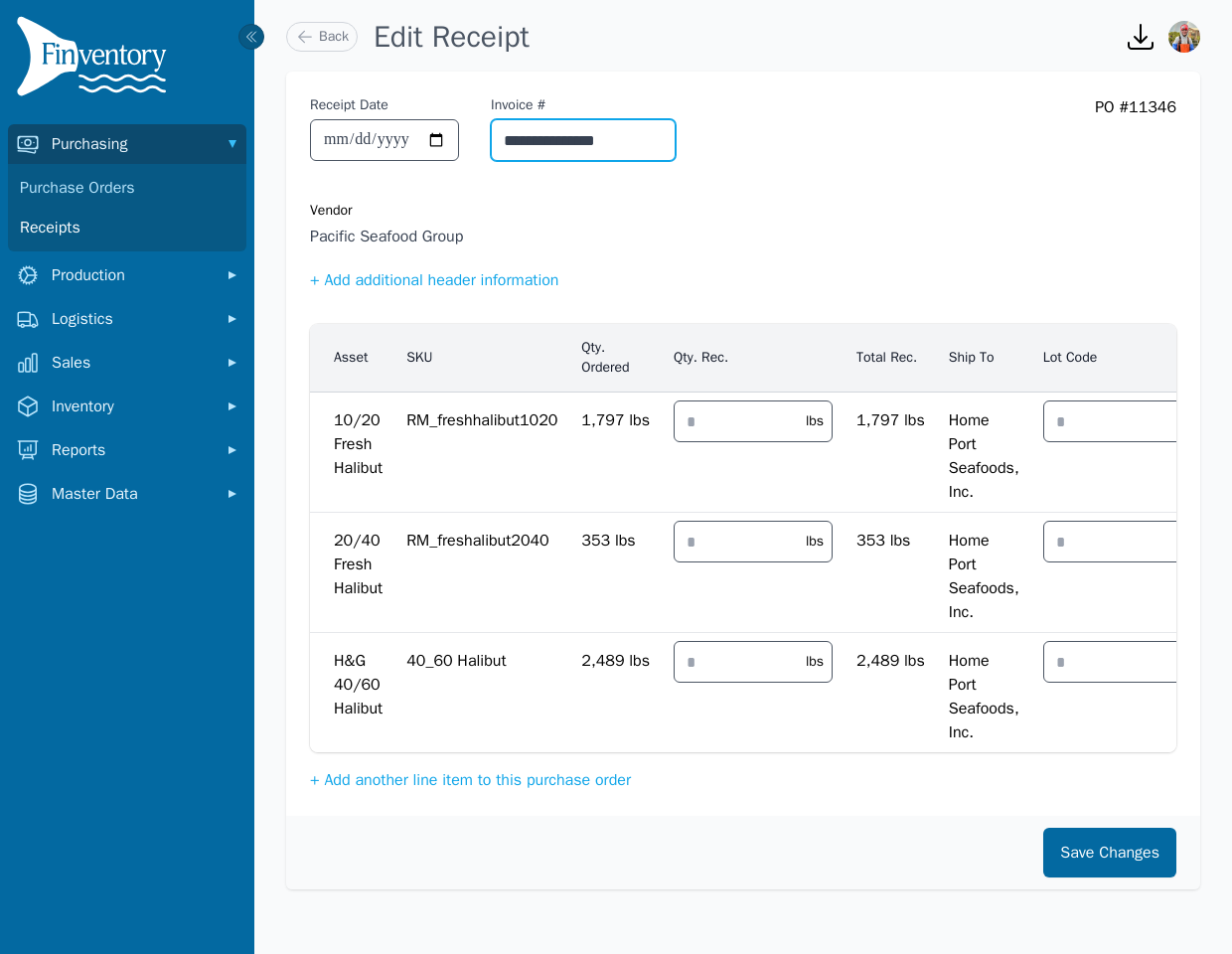 type on "**********" 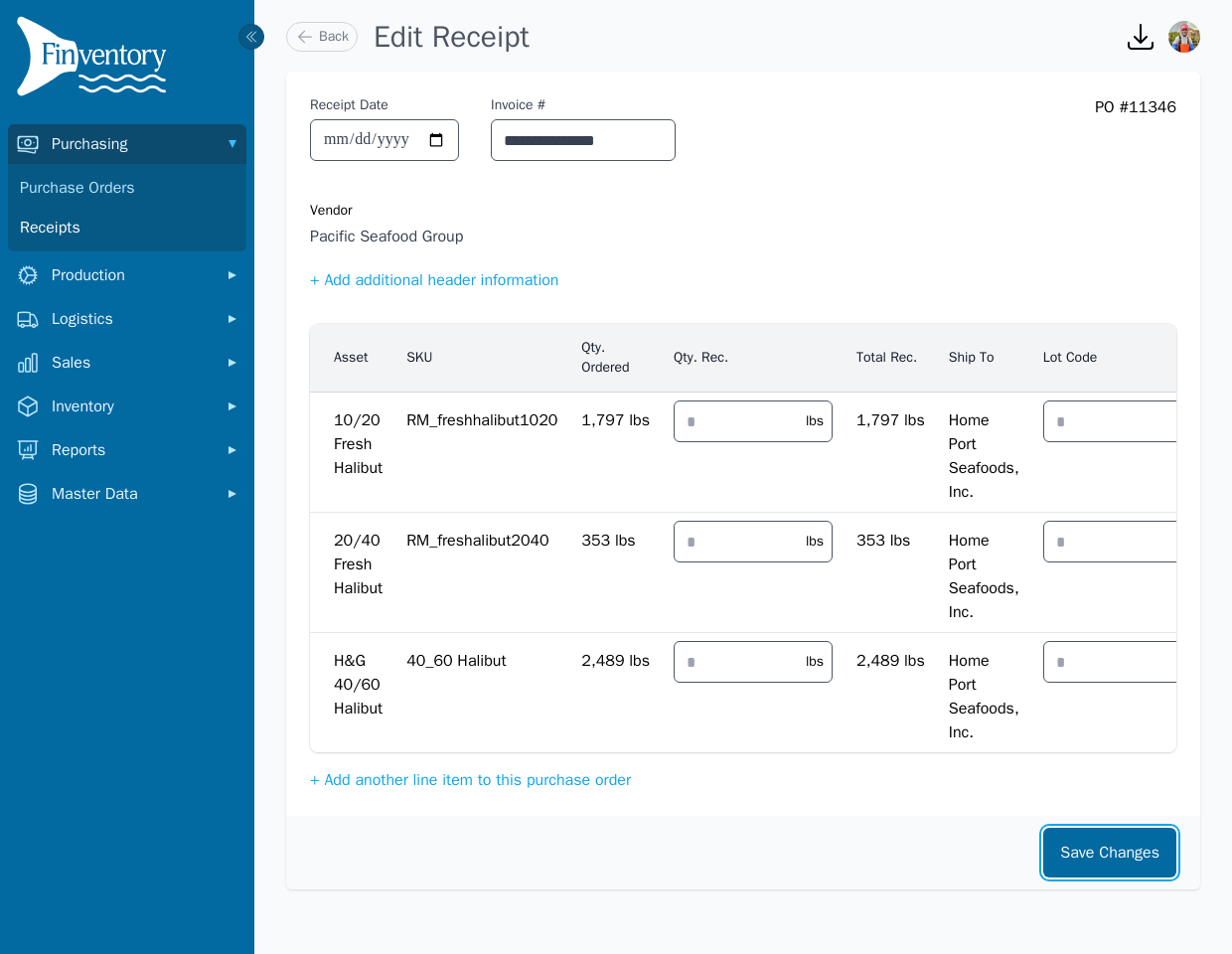 click on "Save Changes" at bounding box center [1110, 853] 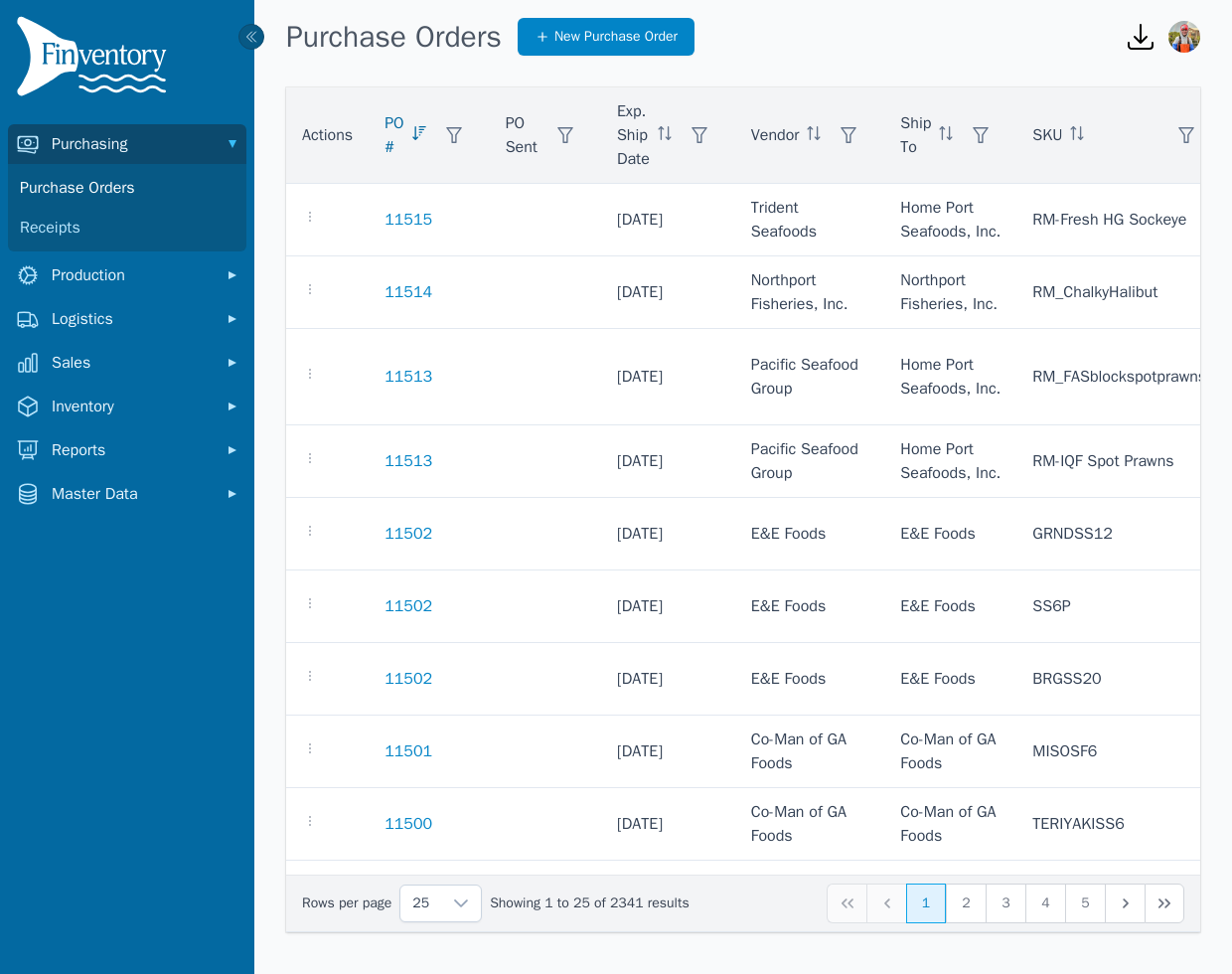 scroll, scrollTop: 0, scrollLeft: 0, axis: both 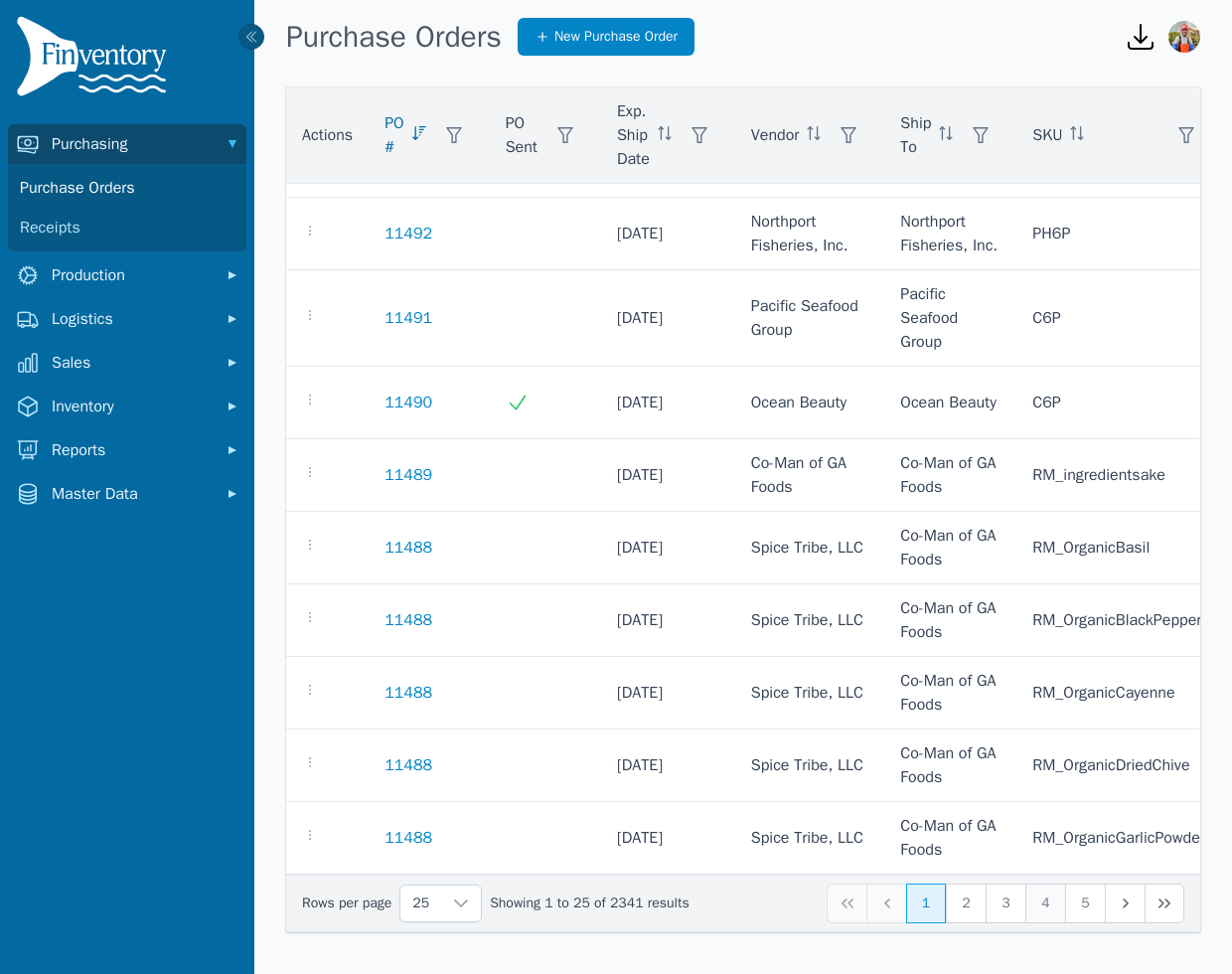 click on "4" 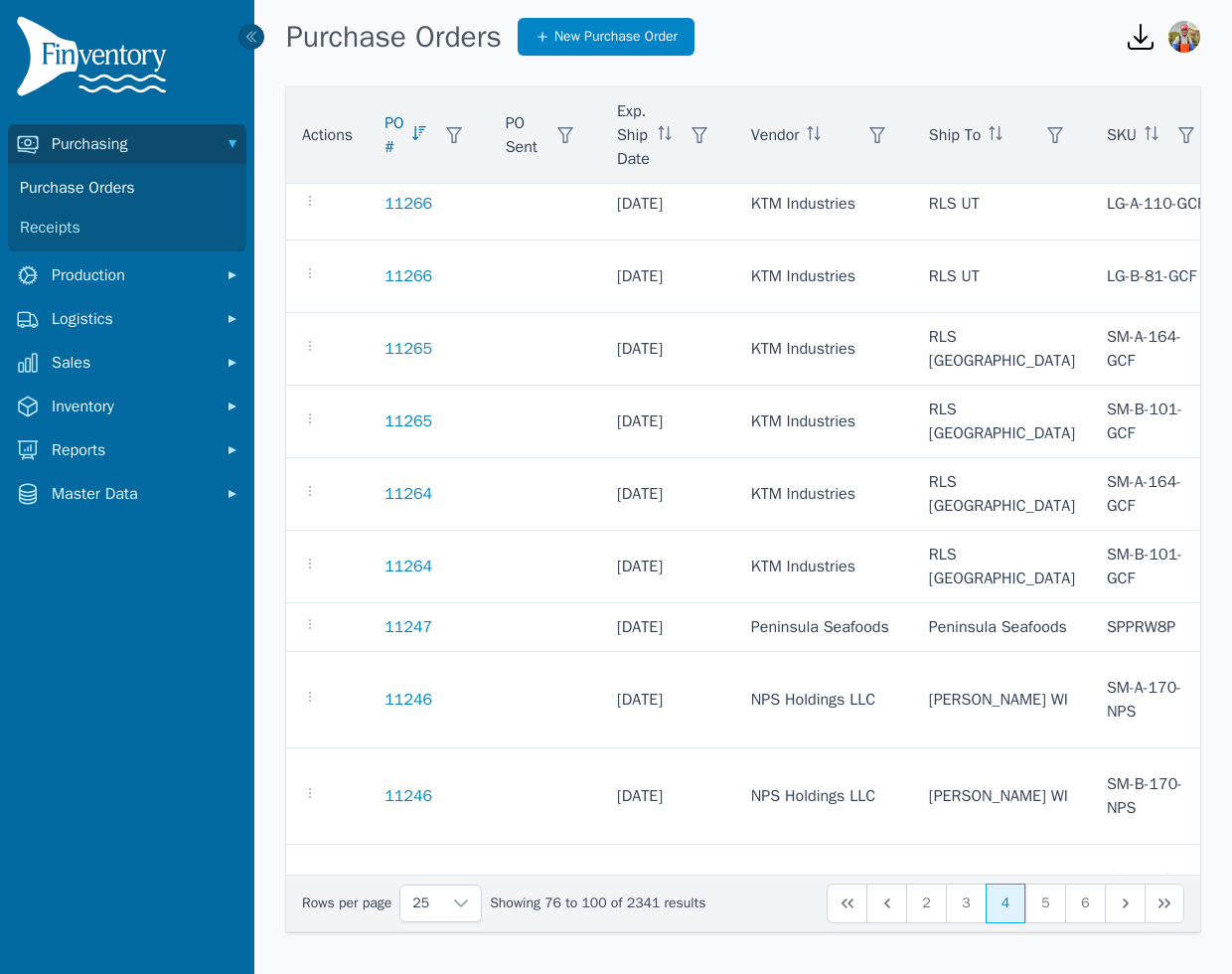 scroll, scrollTop: 0, scrollLeft: 0, axis: both 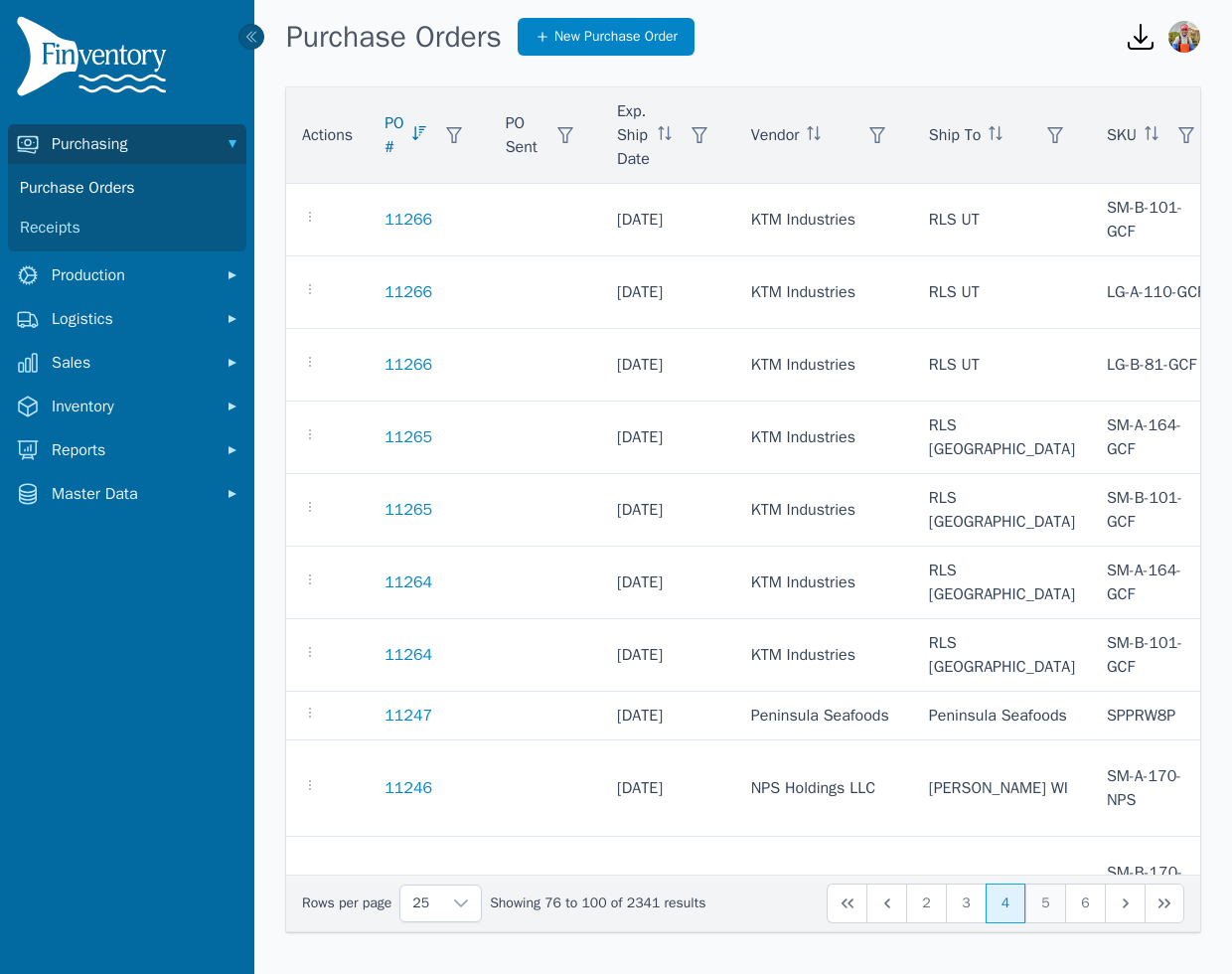 click on "5" 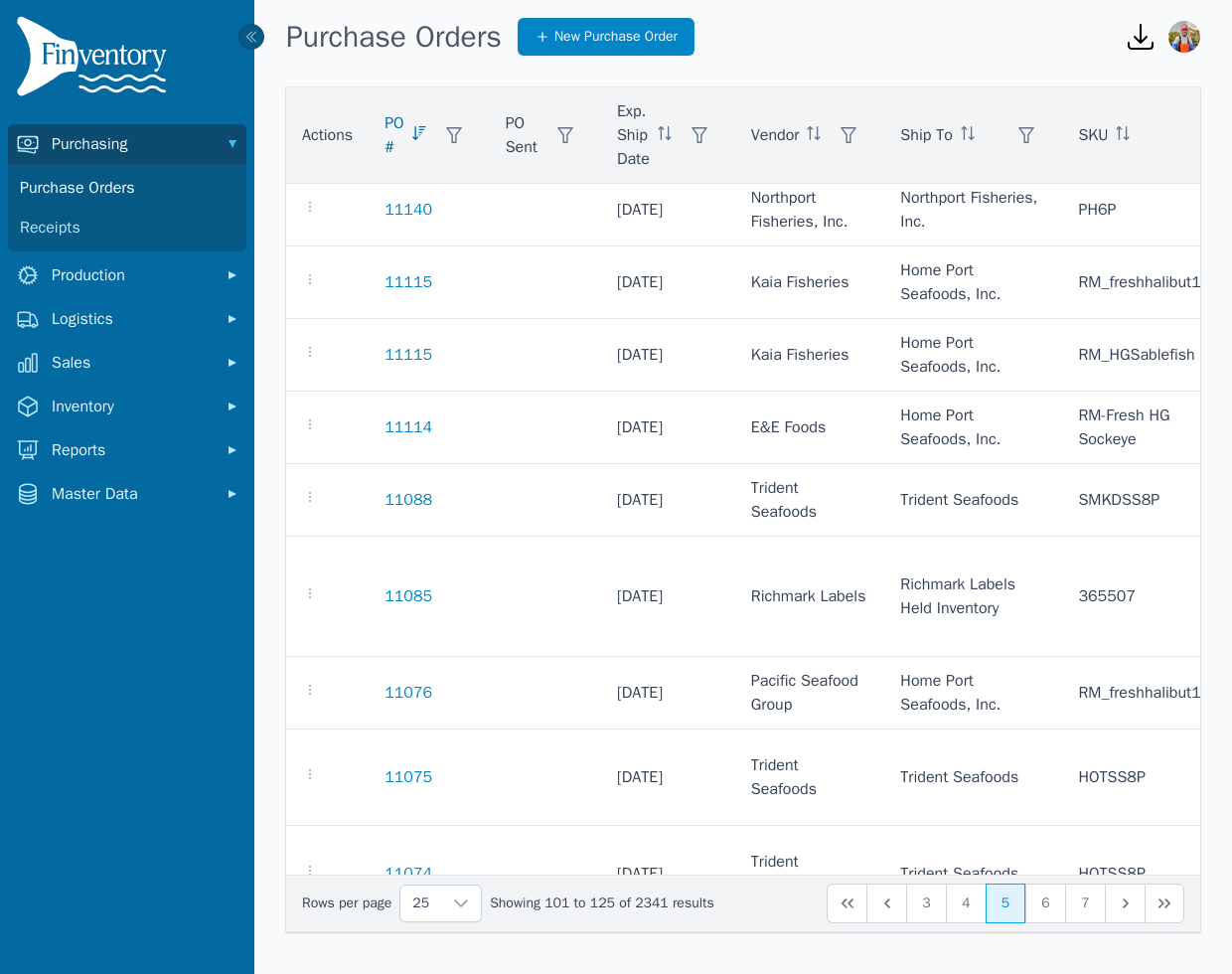 scroll, scrollTop: 1229, scrollLeft: 0, axis: vertical 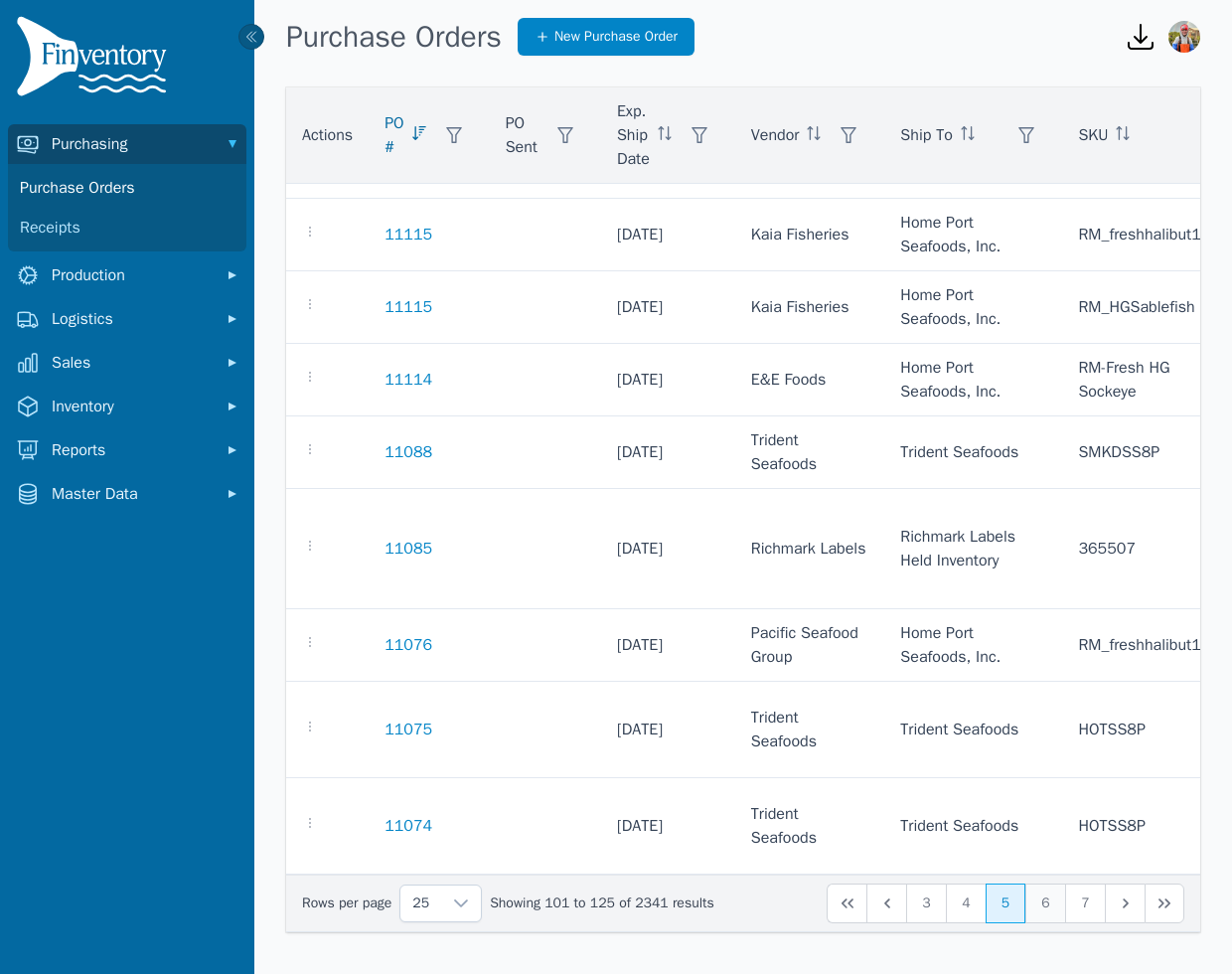 click on "6" 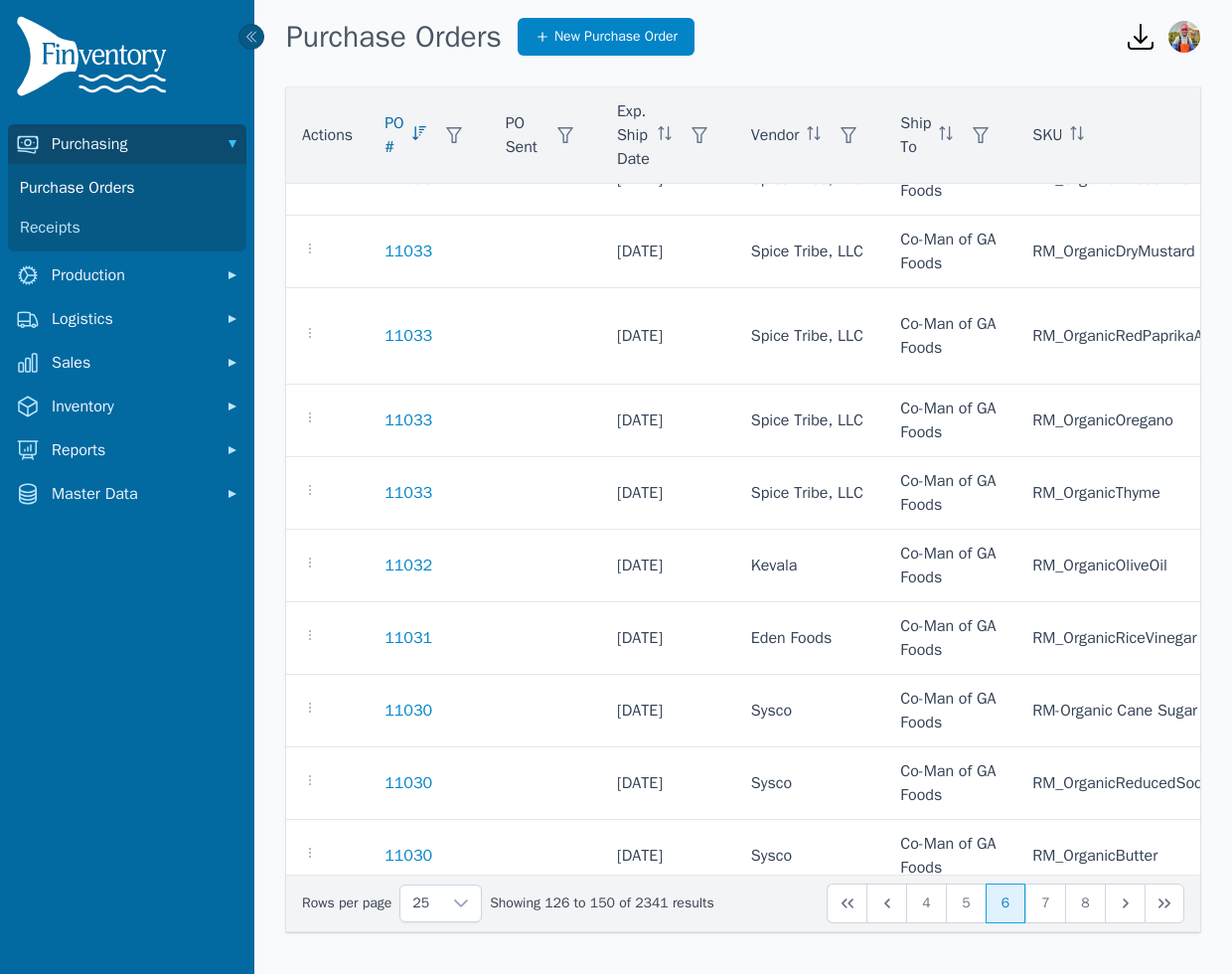 scroll, scrollTop: 1396, scrollLeft: 0, axis: vertical 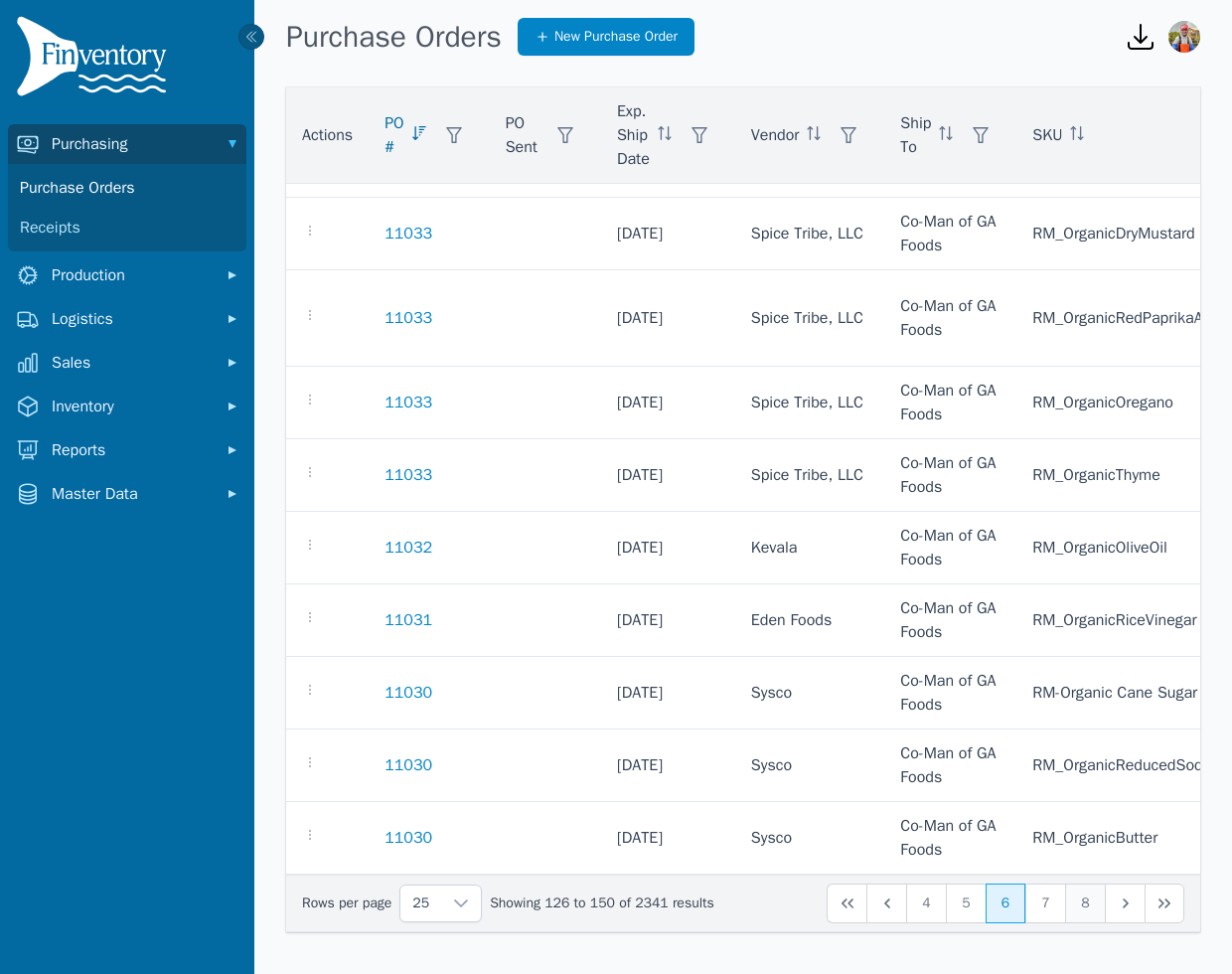 click on "8" 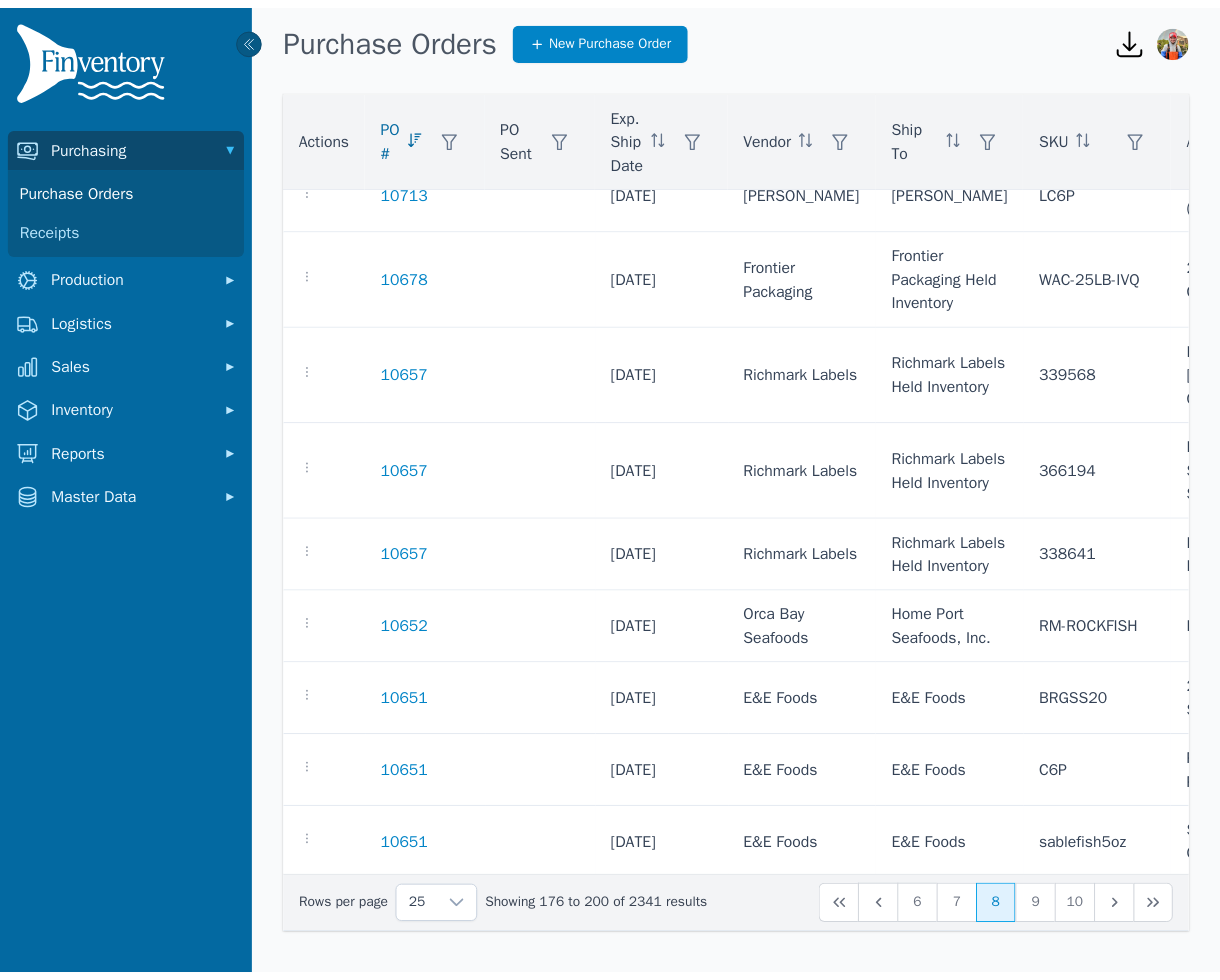 scroll, scrollTop: 0, scrollLeft: 0, axis: both 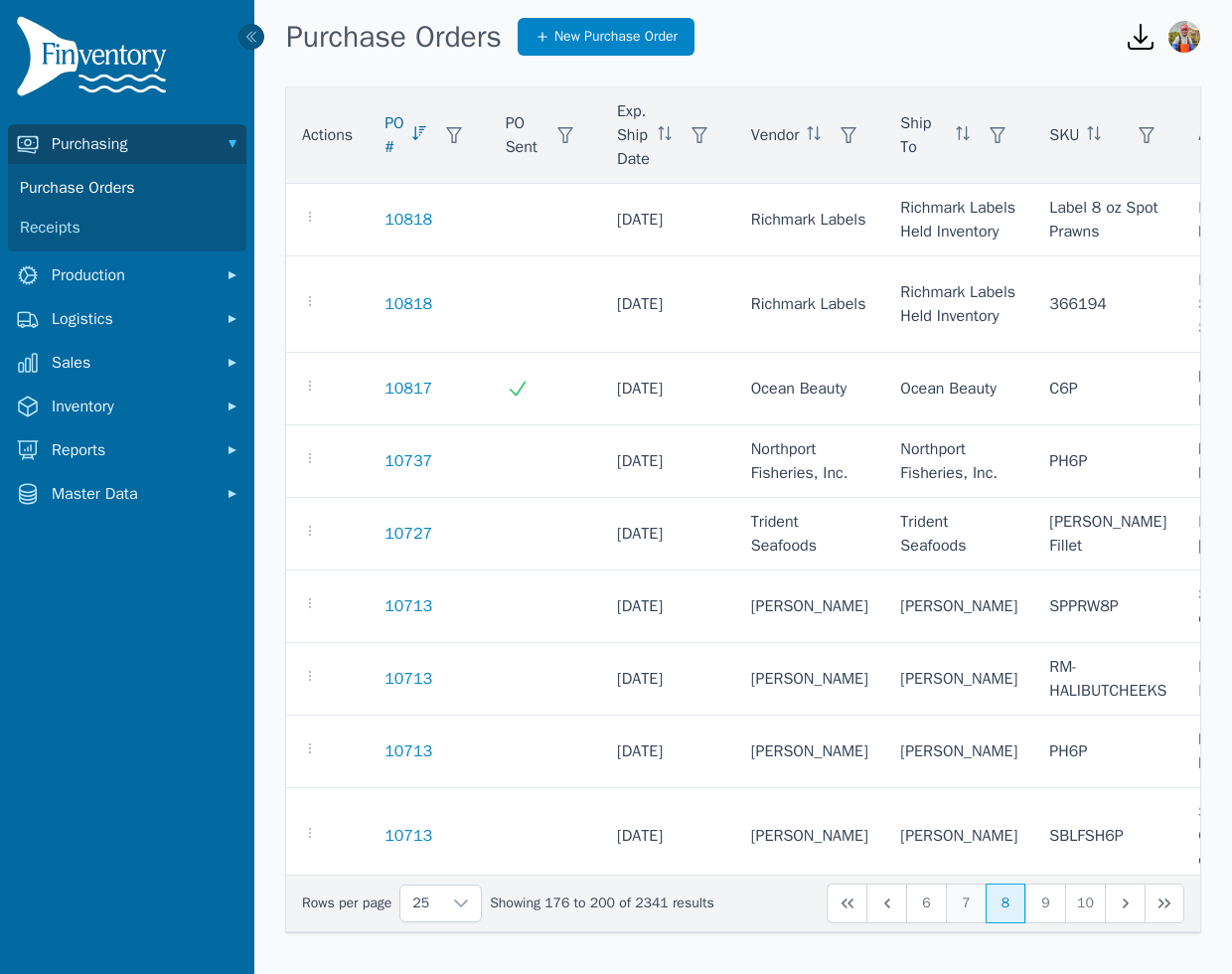 click on "7" 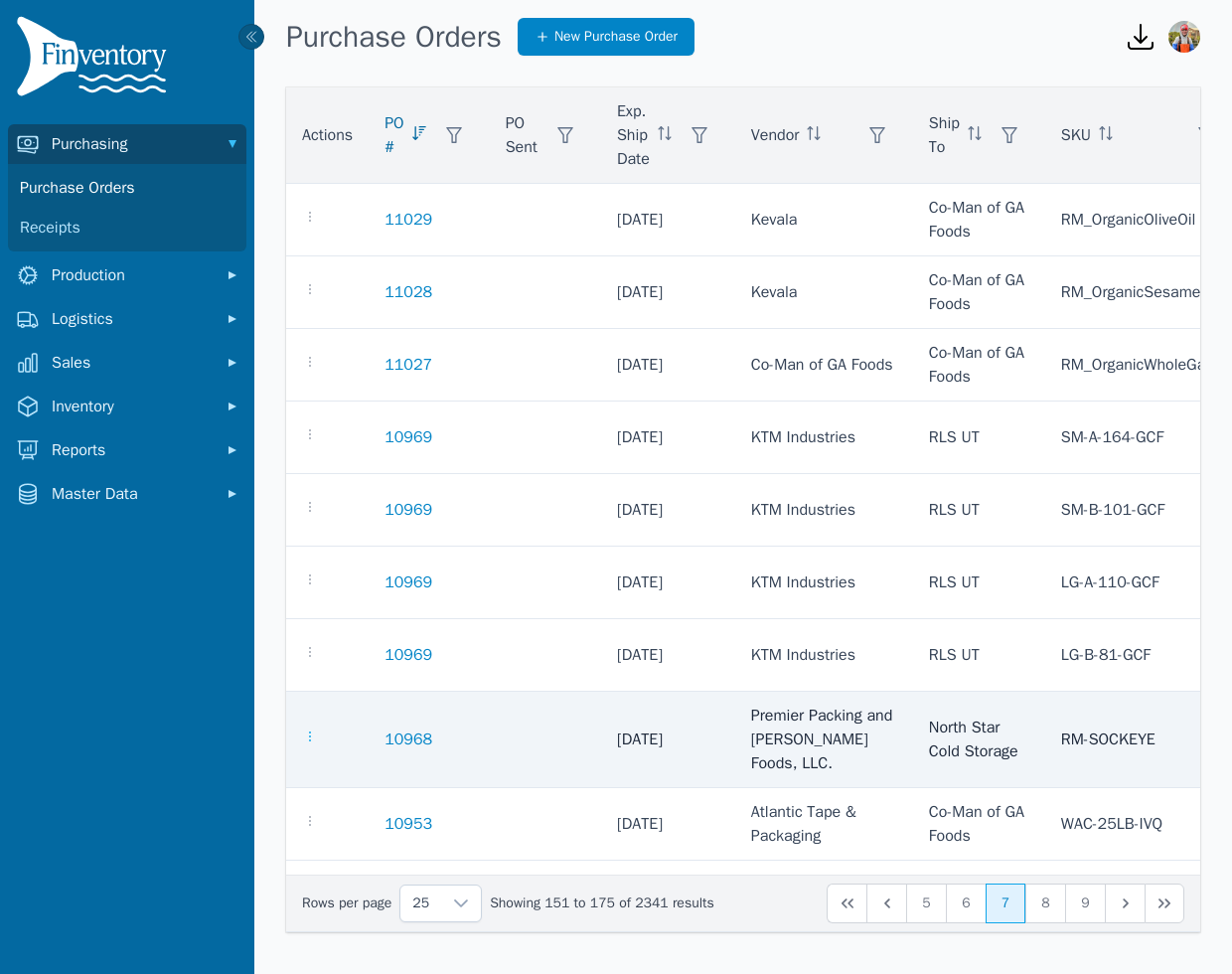 click 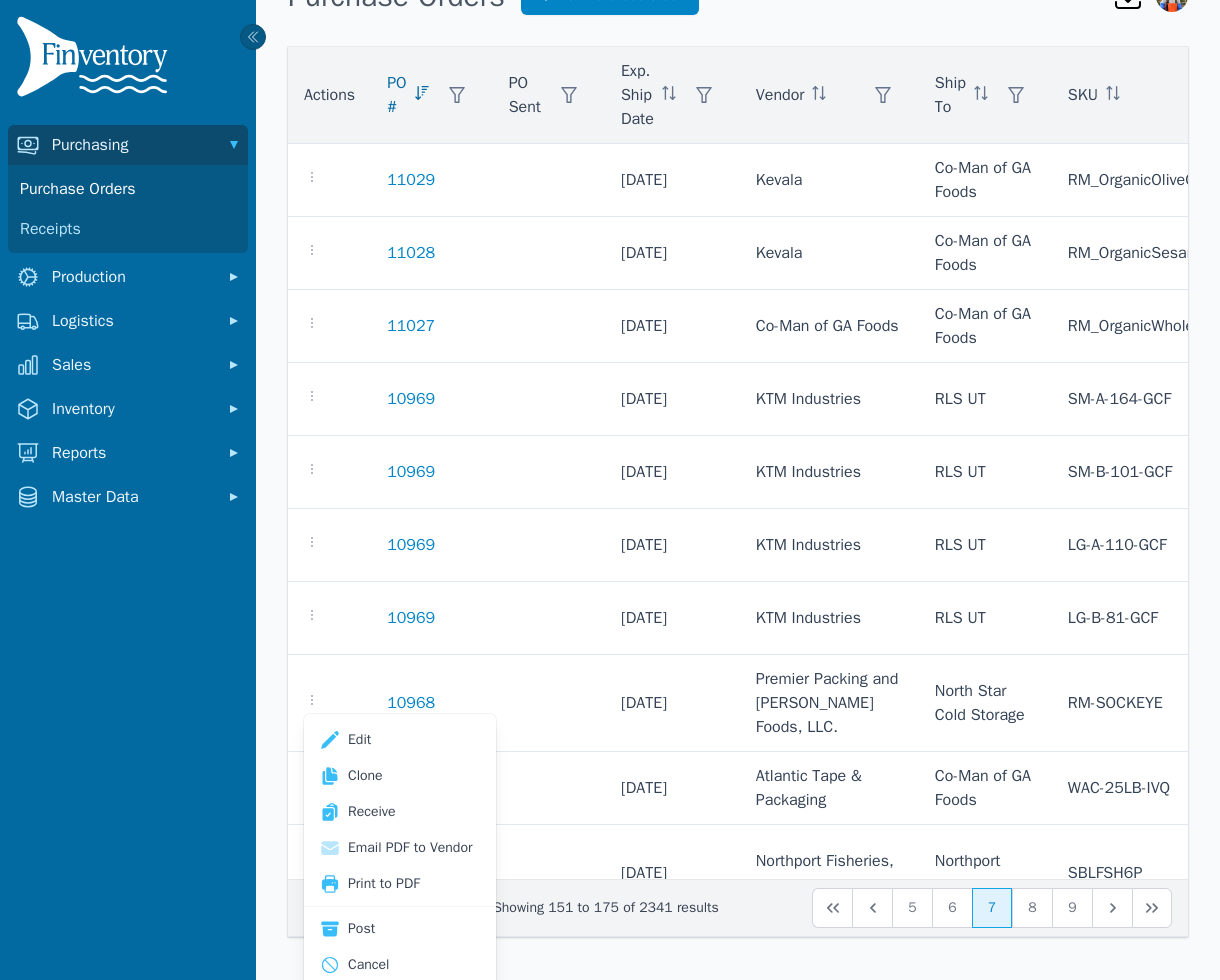 scroll, scrollTop: 40, scrollLeft: 0, axis: vertical 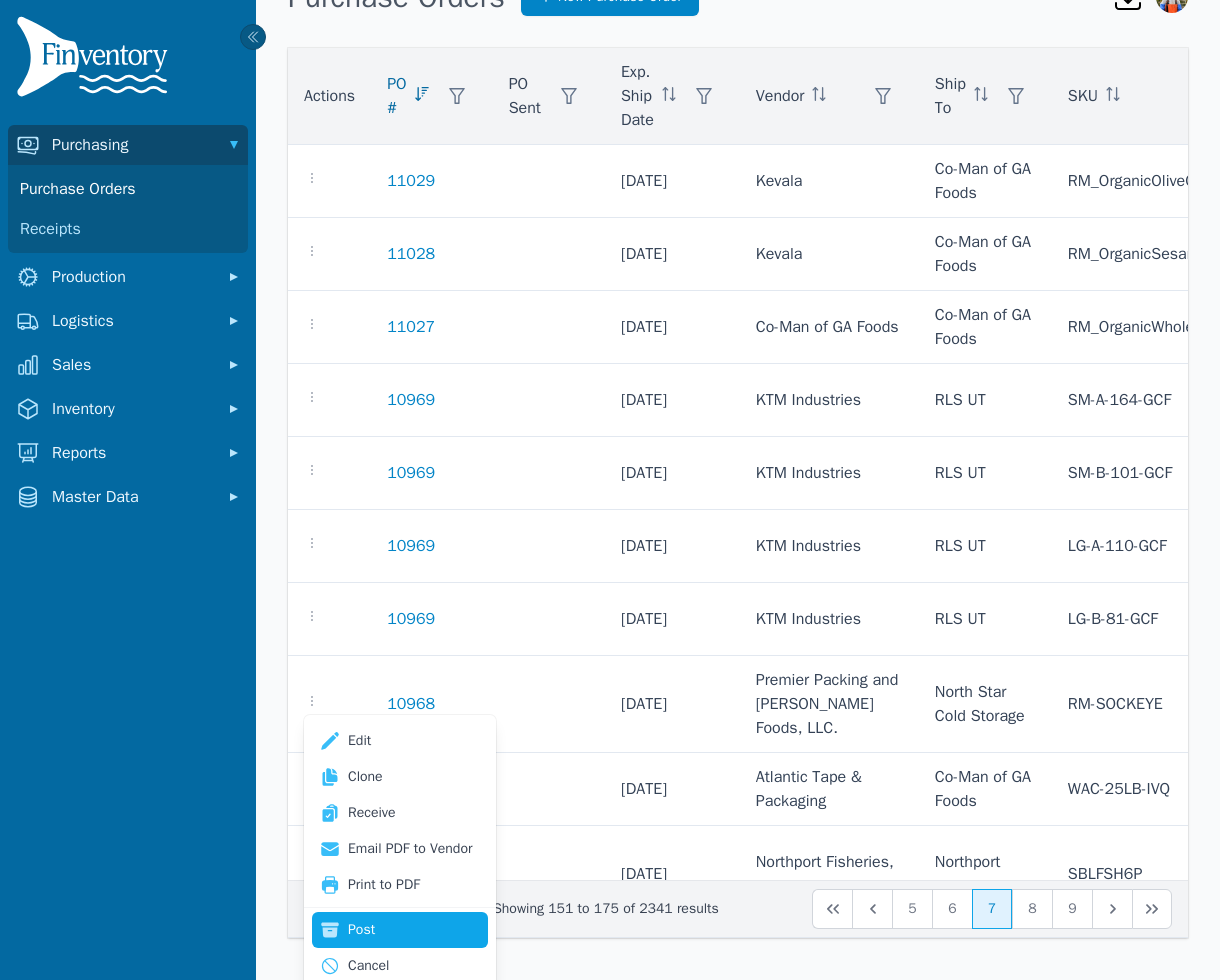 click on "Post" at bounding box center (400, 930) 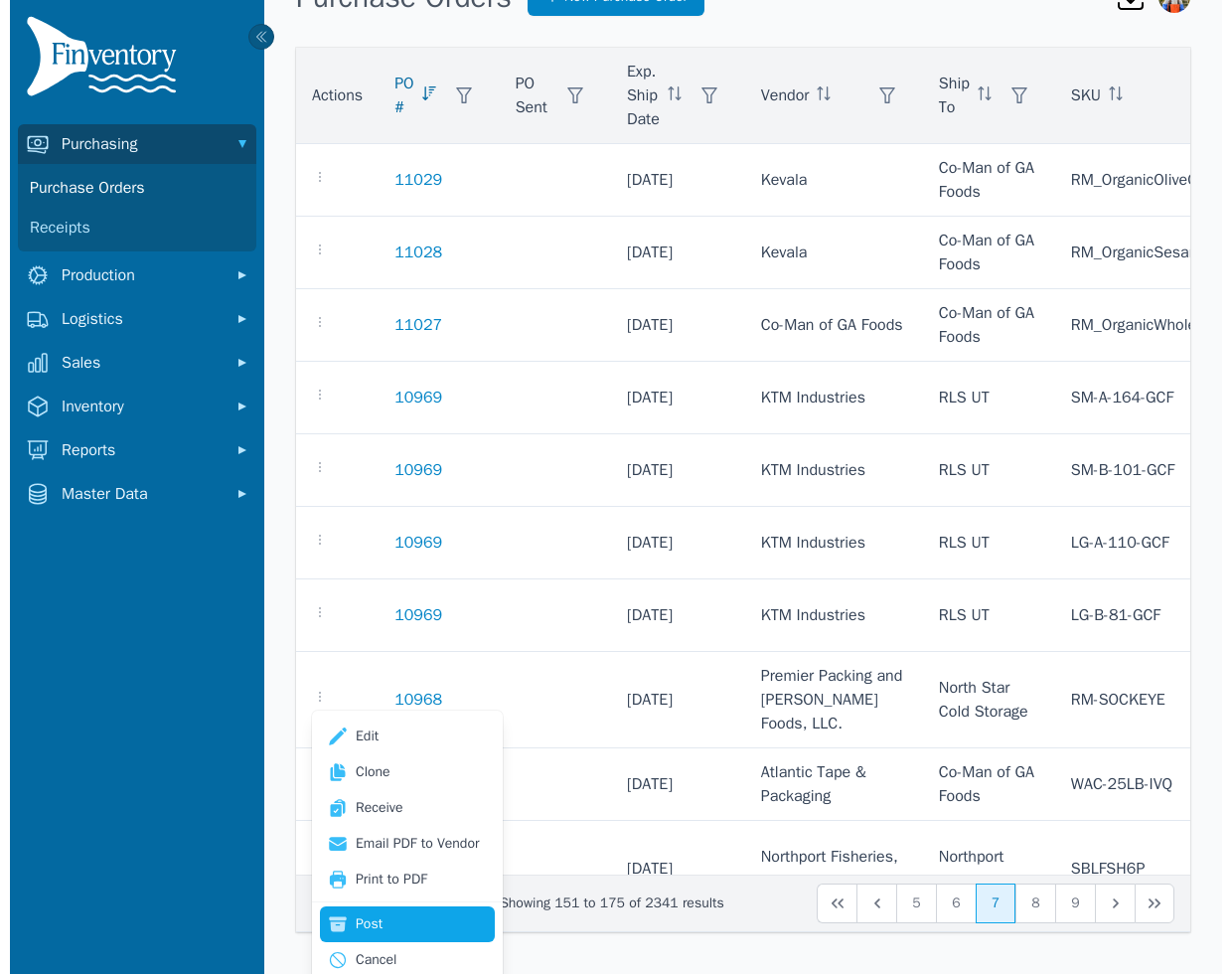scroll, scrollTop: 0, scrollLeft: 0, axis: both 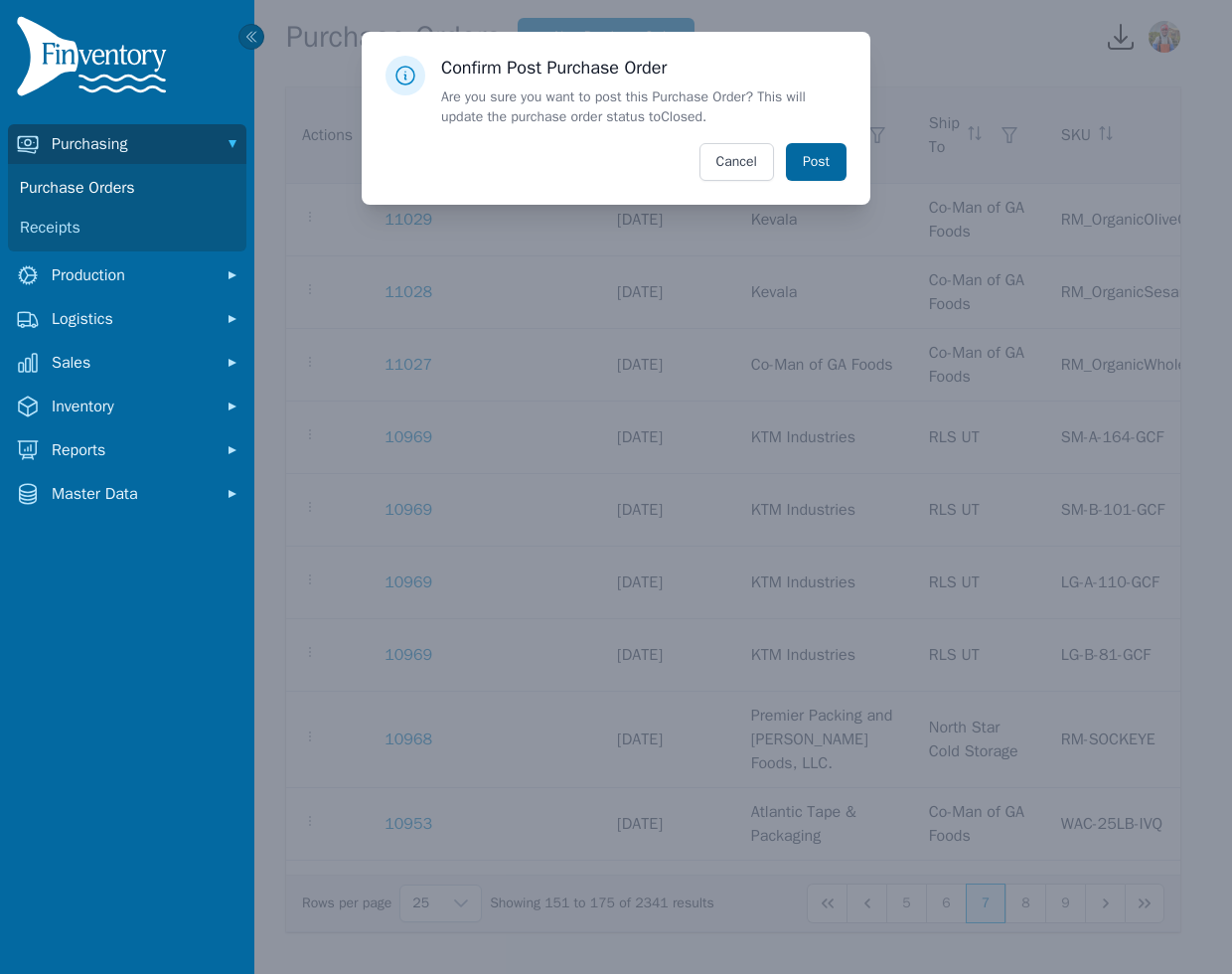 click on "Post" at bounding box center [816, 162] 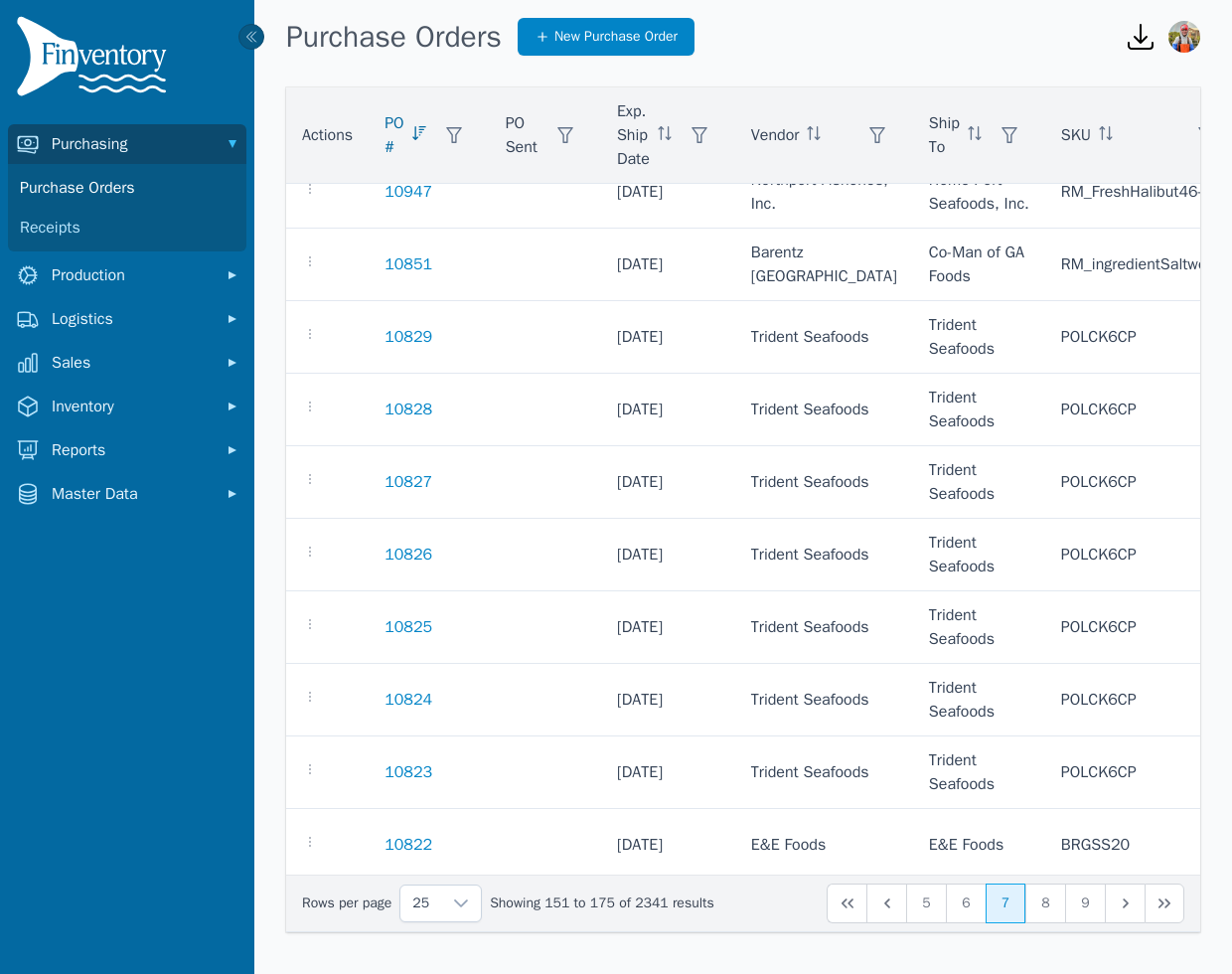 scroll, scrollTop: 1206, scrollLeft: 0, axis: vertical 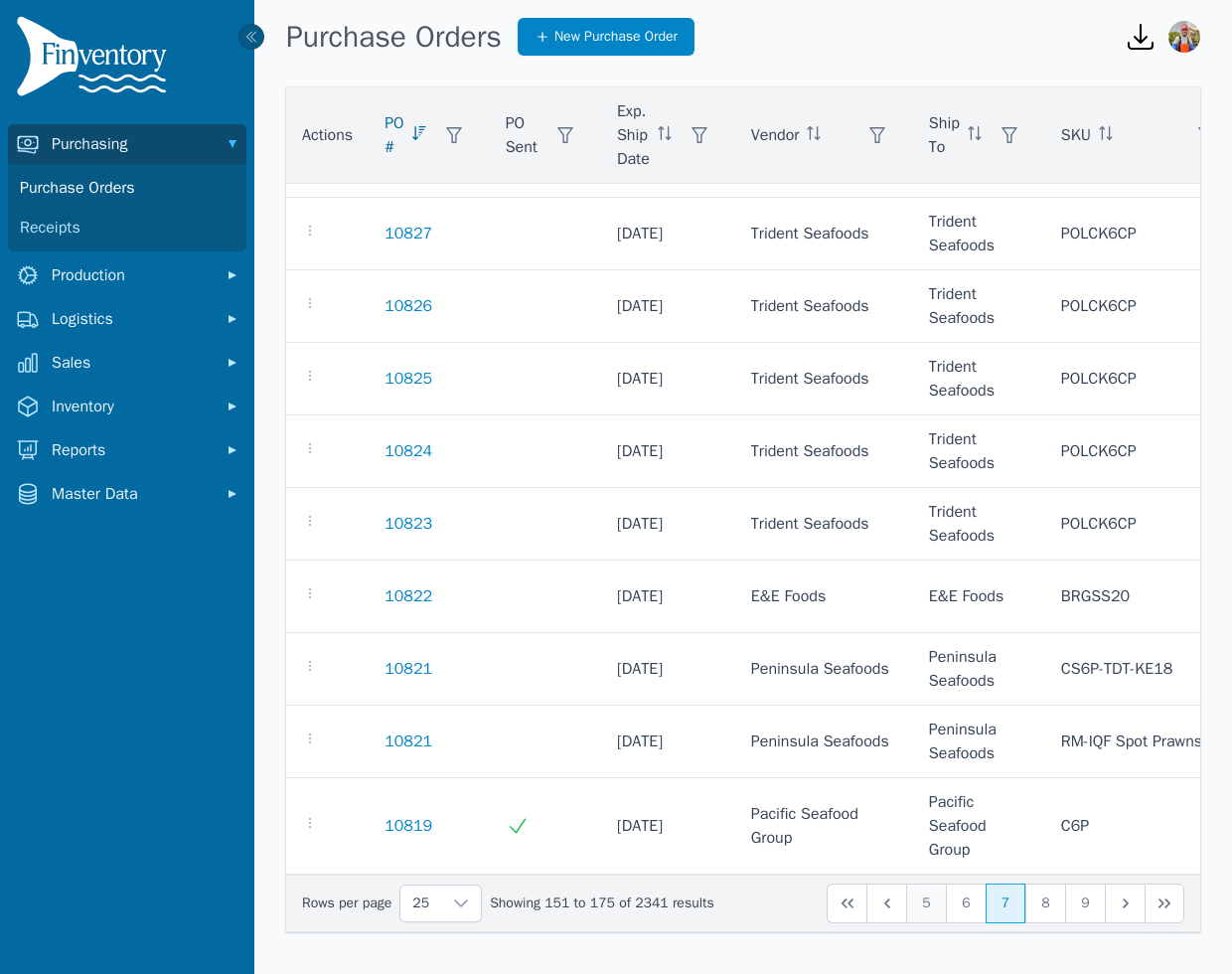 click on "5" 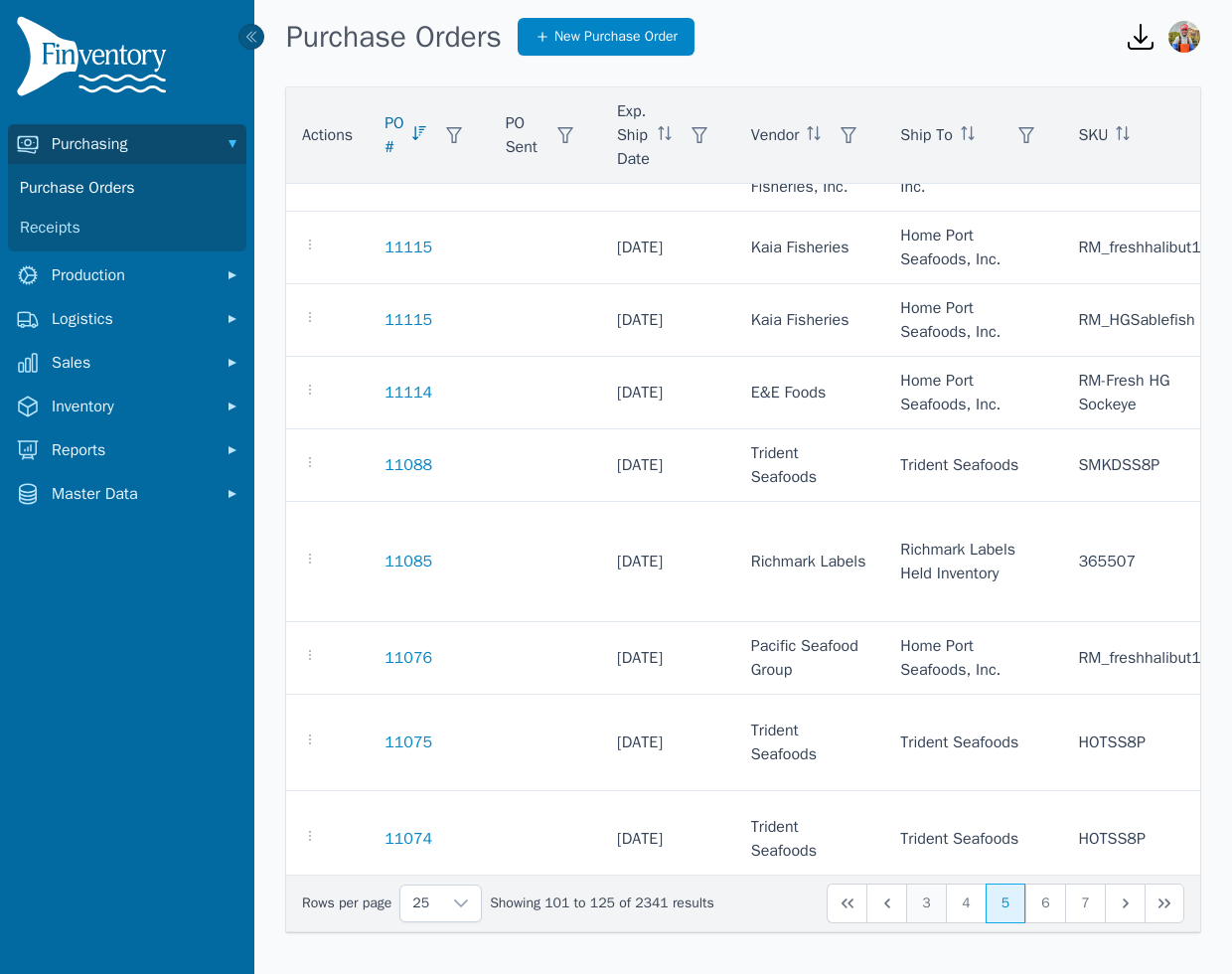 click on "3" 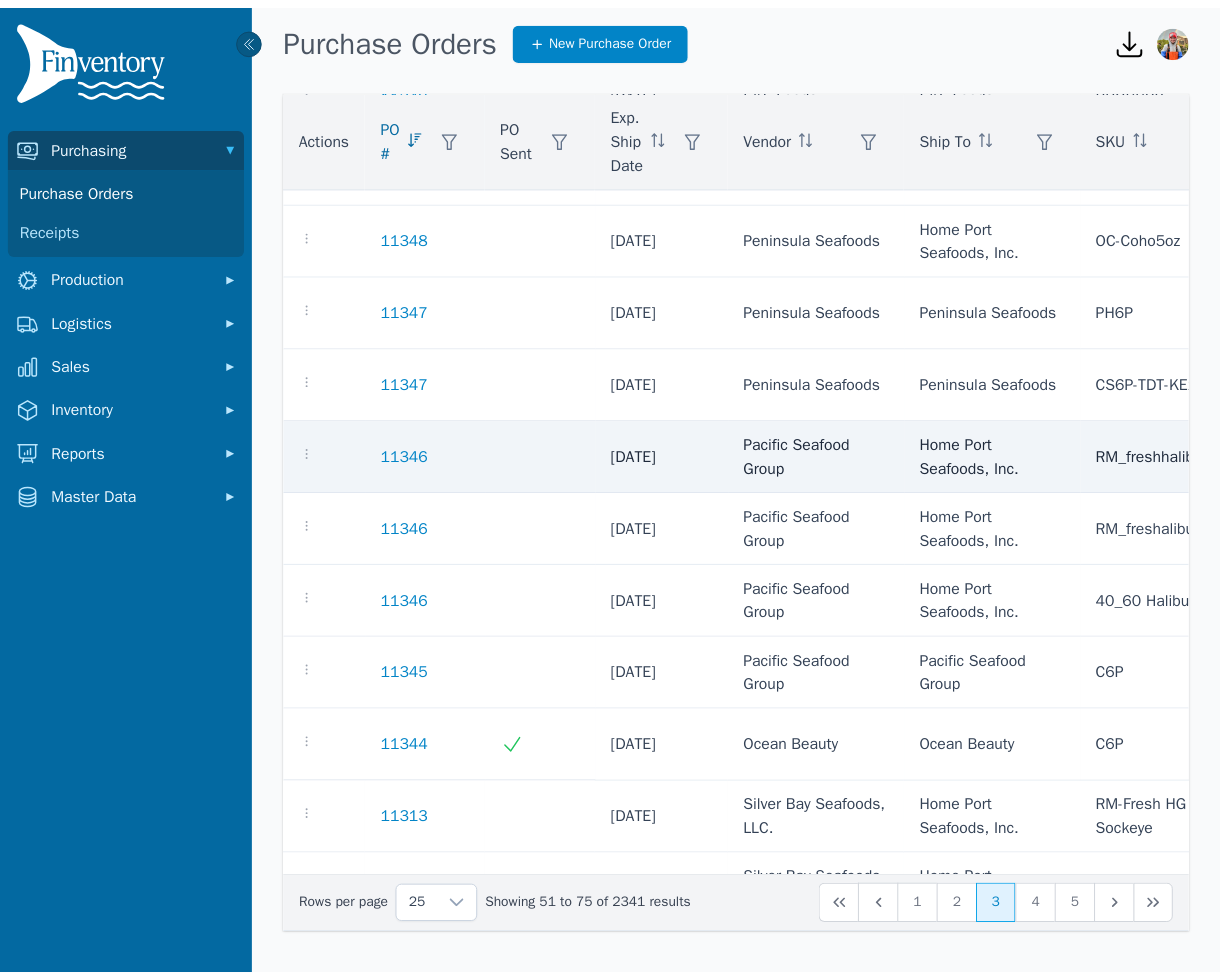 scroll, scrollTop: 137, scrollLeft: 0, axis: vertical 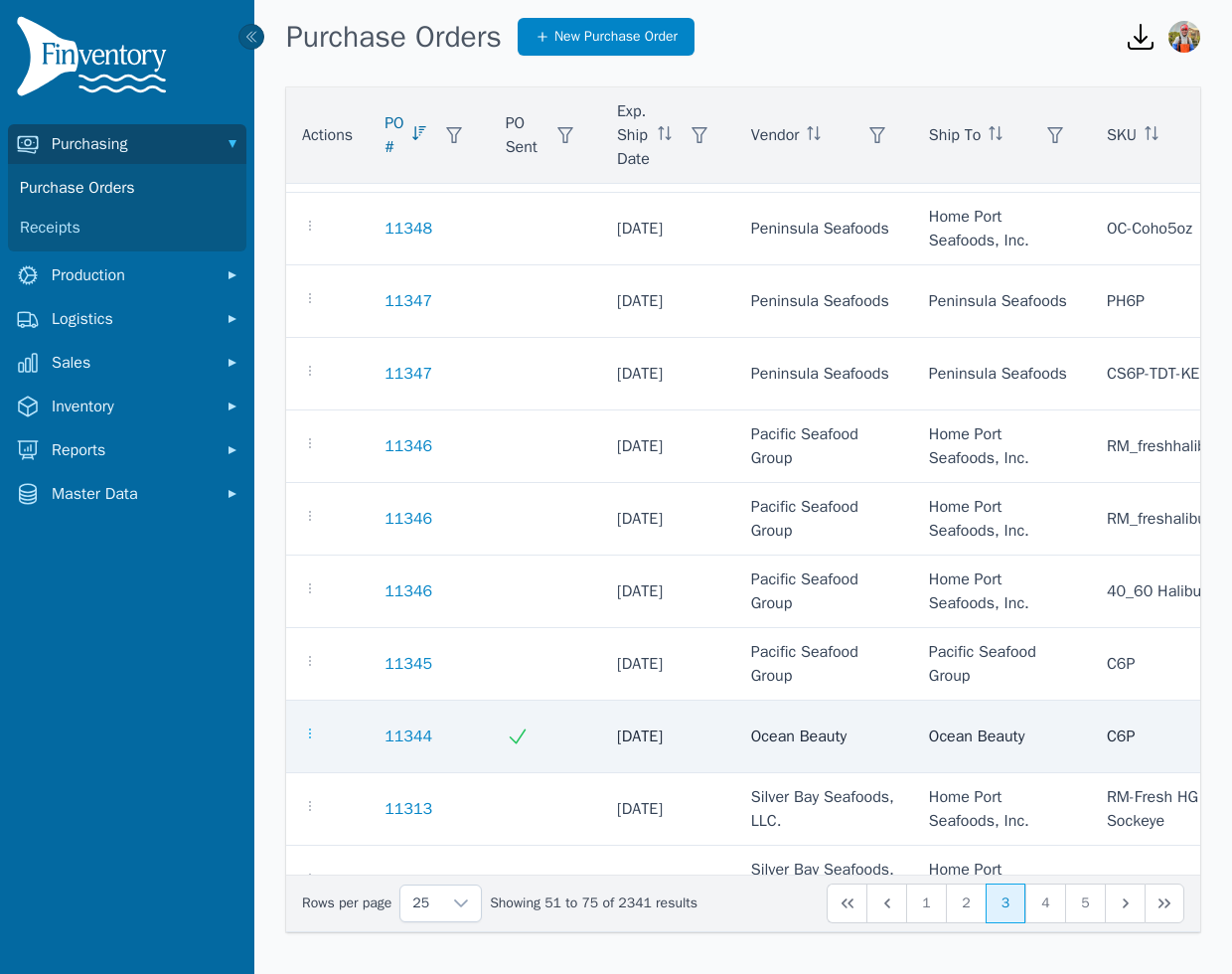 click 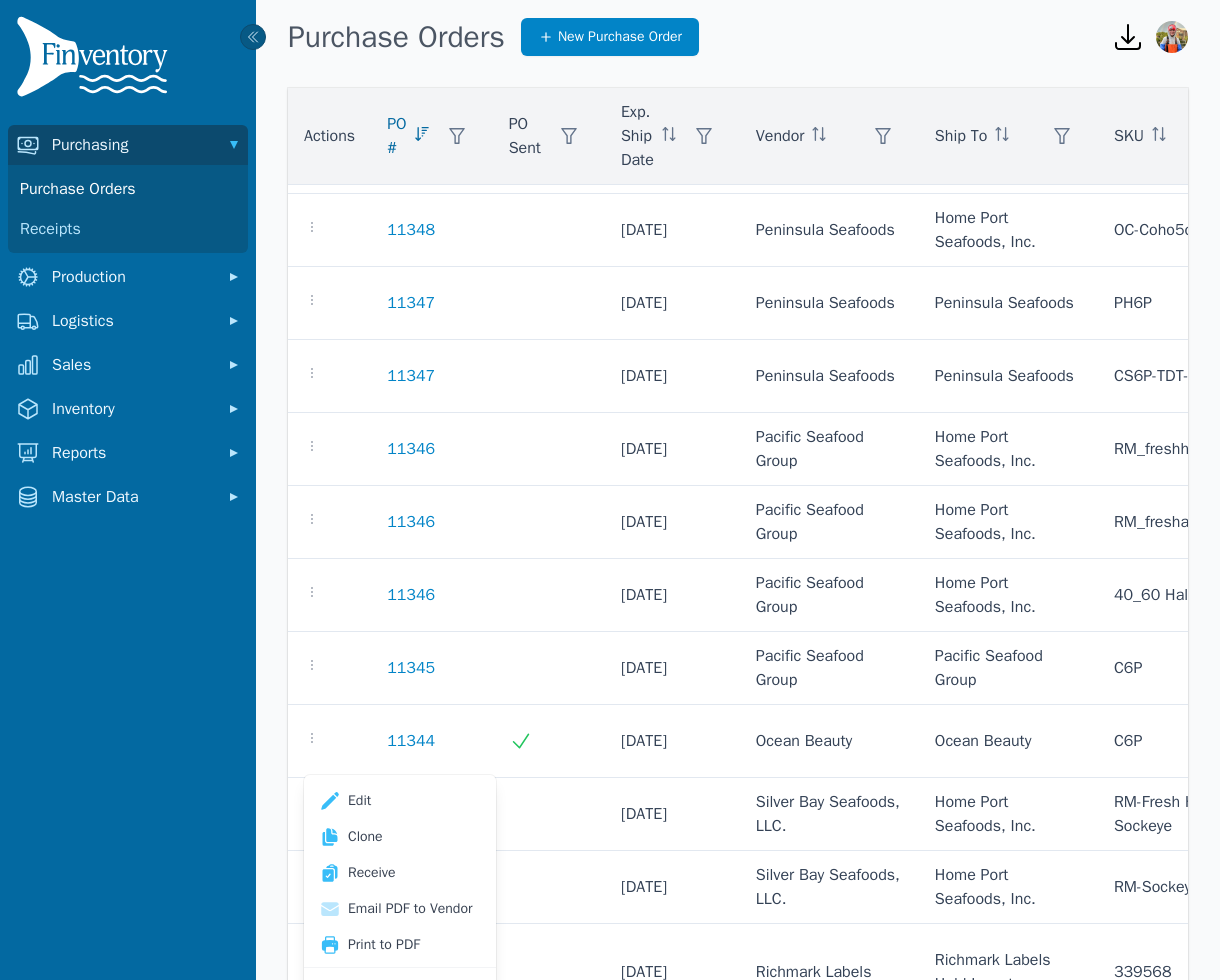 scroll, scrollTop: 116, scrollLeft: 0, axis: vertical 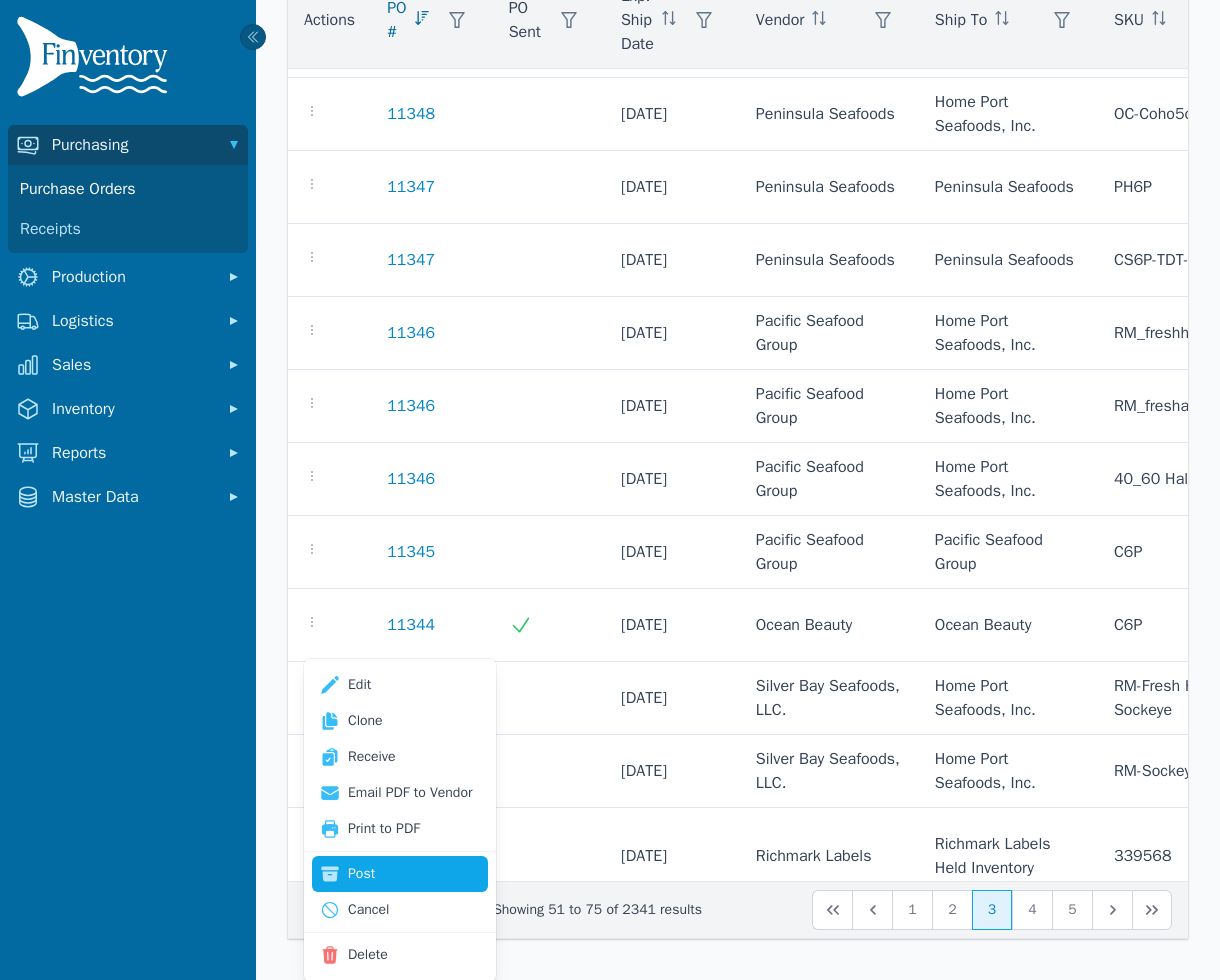 click on "Post" at bounding box center [400, 874] 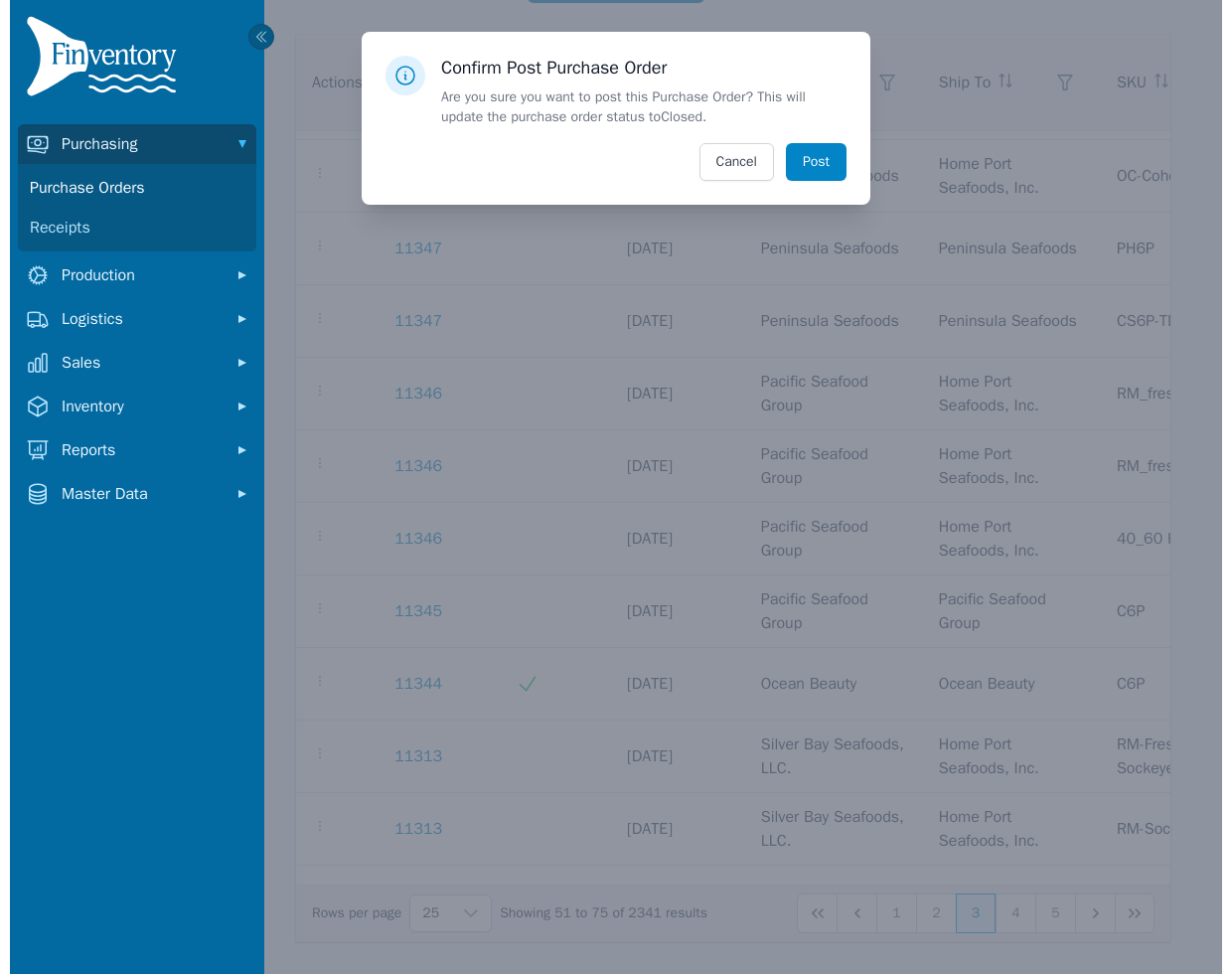scroll, scrollTop: 0, scrollLeft: 0, axis: both 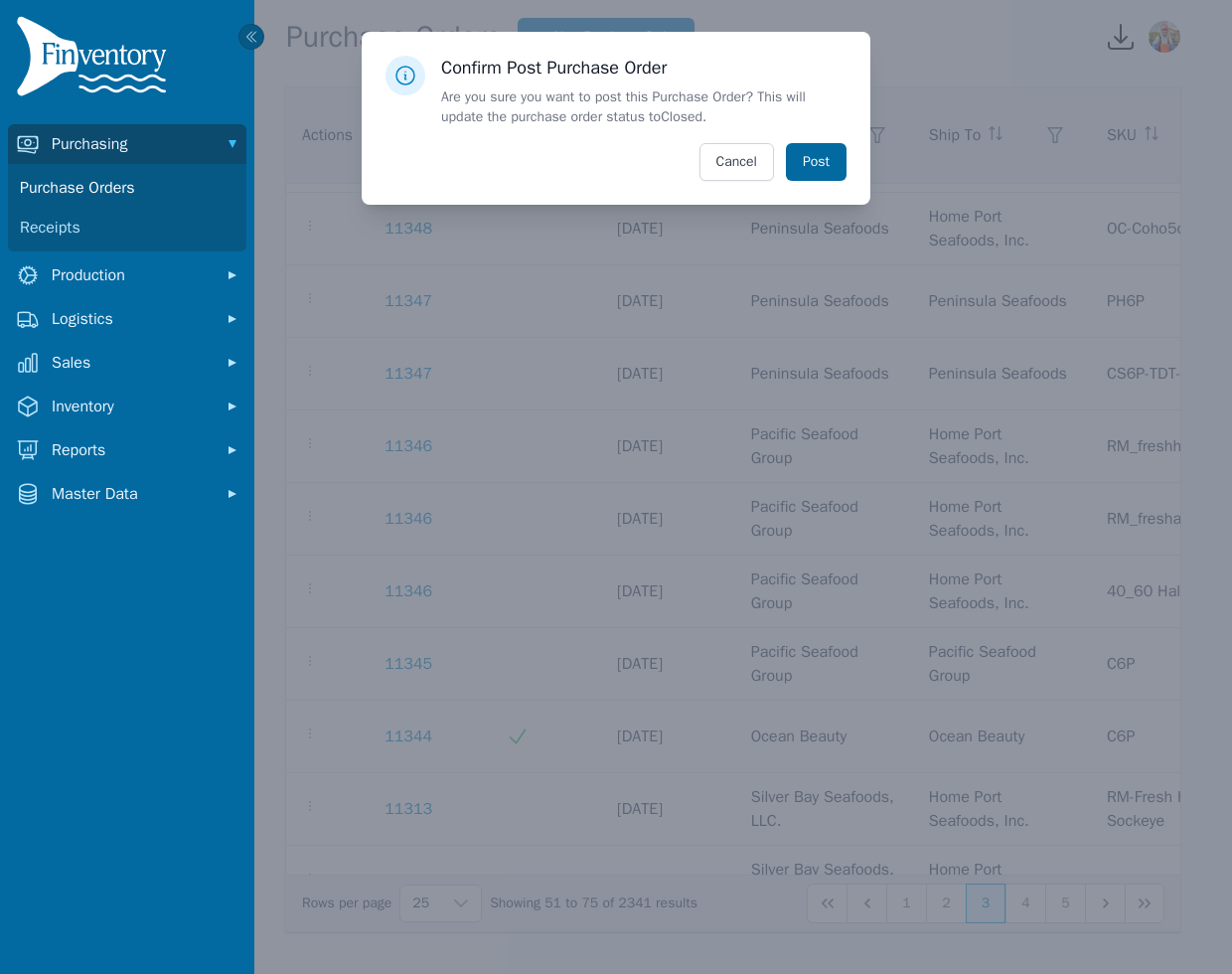 click on "Post" at bounding box center [816, 162] 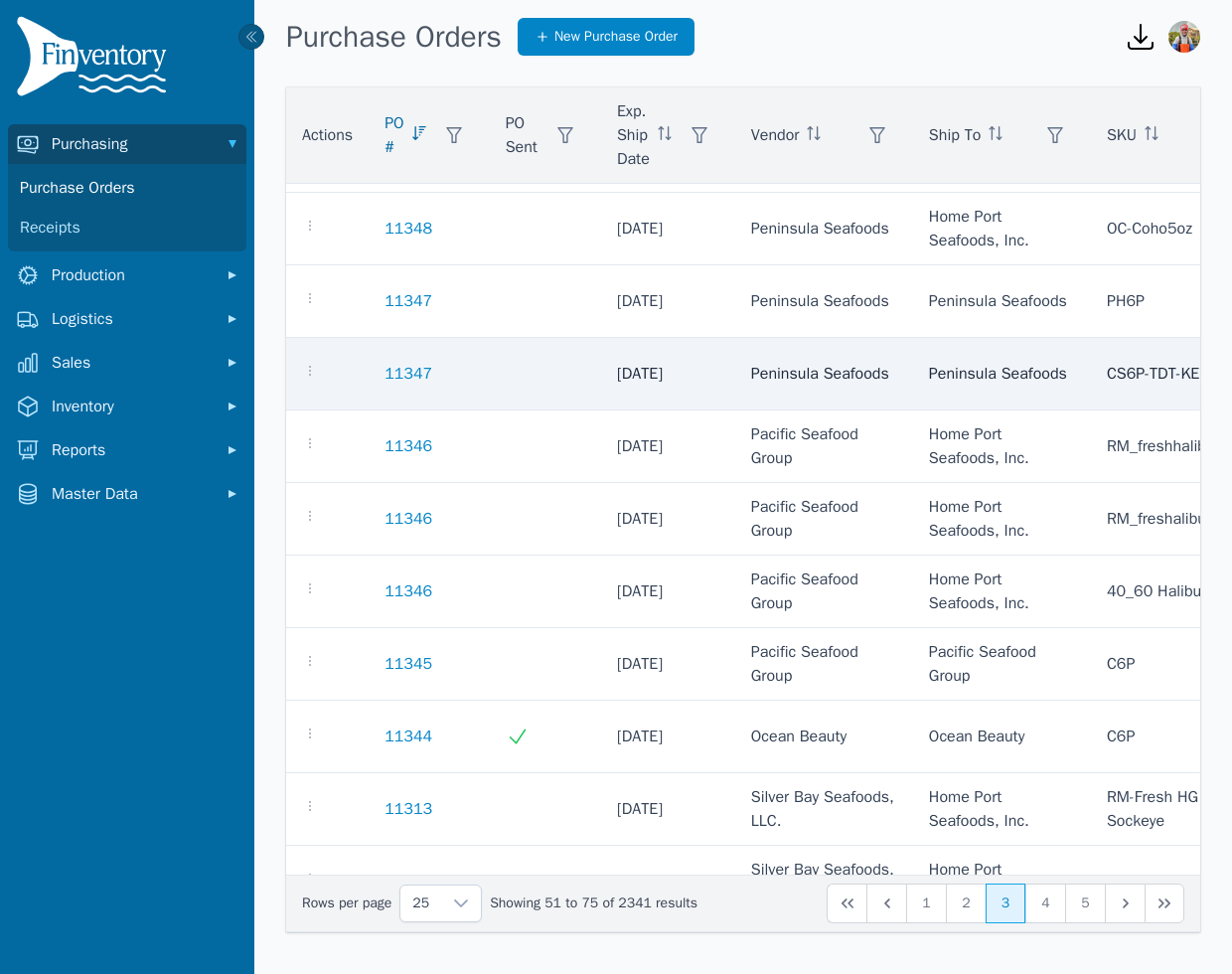 scroll, scrollTop: 0, scrollLeft: 0, axis: both 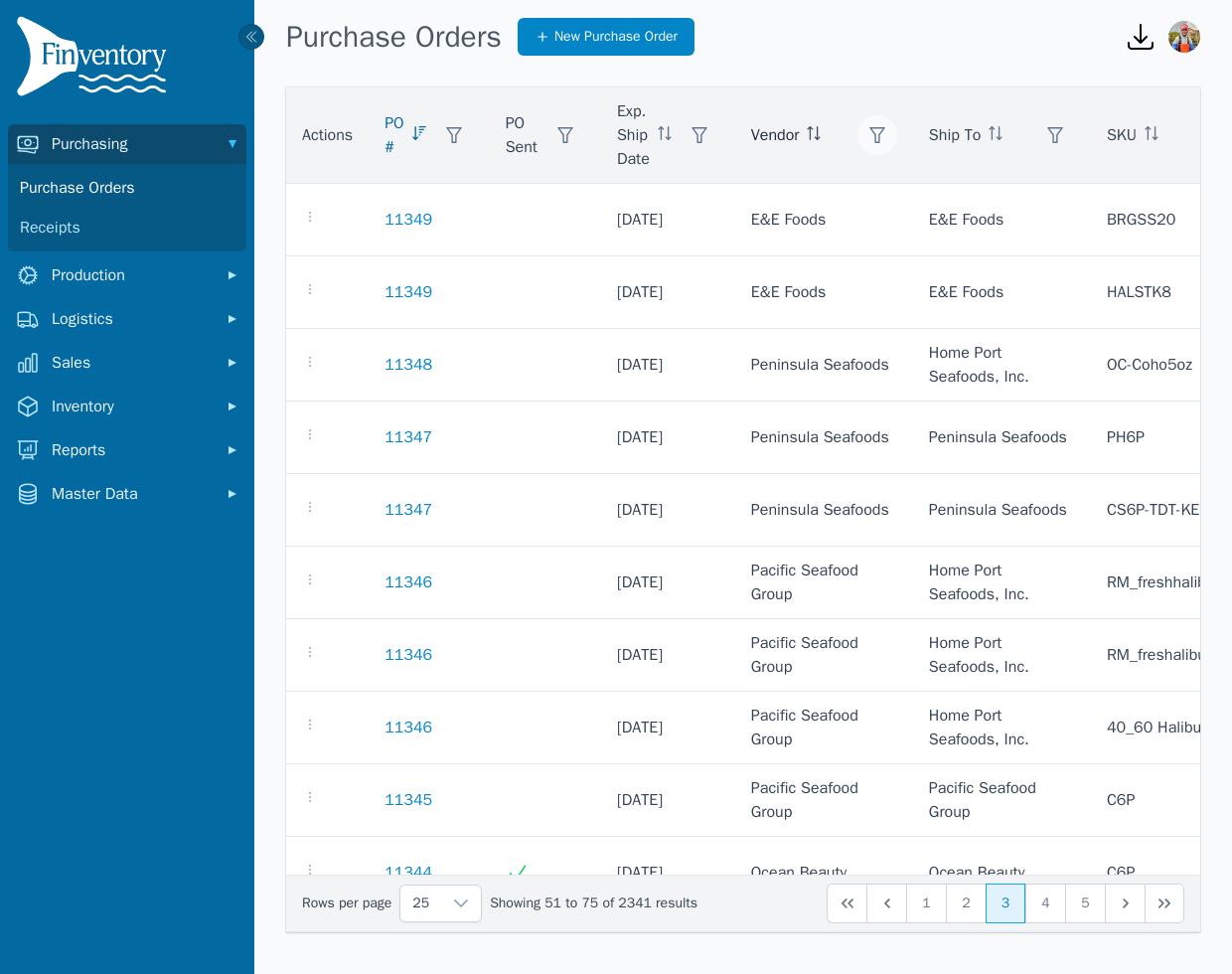 click 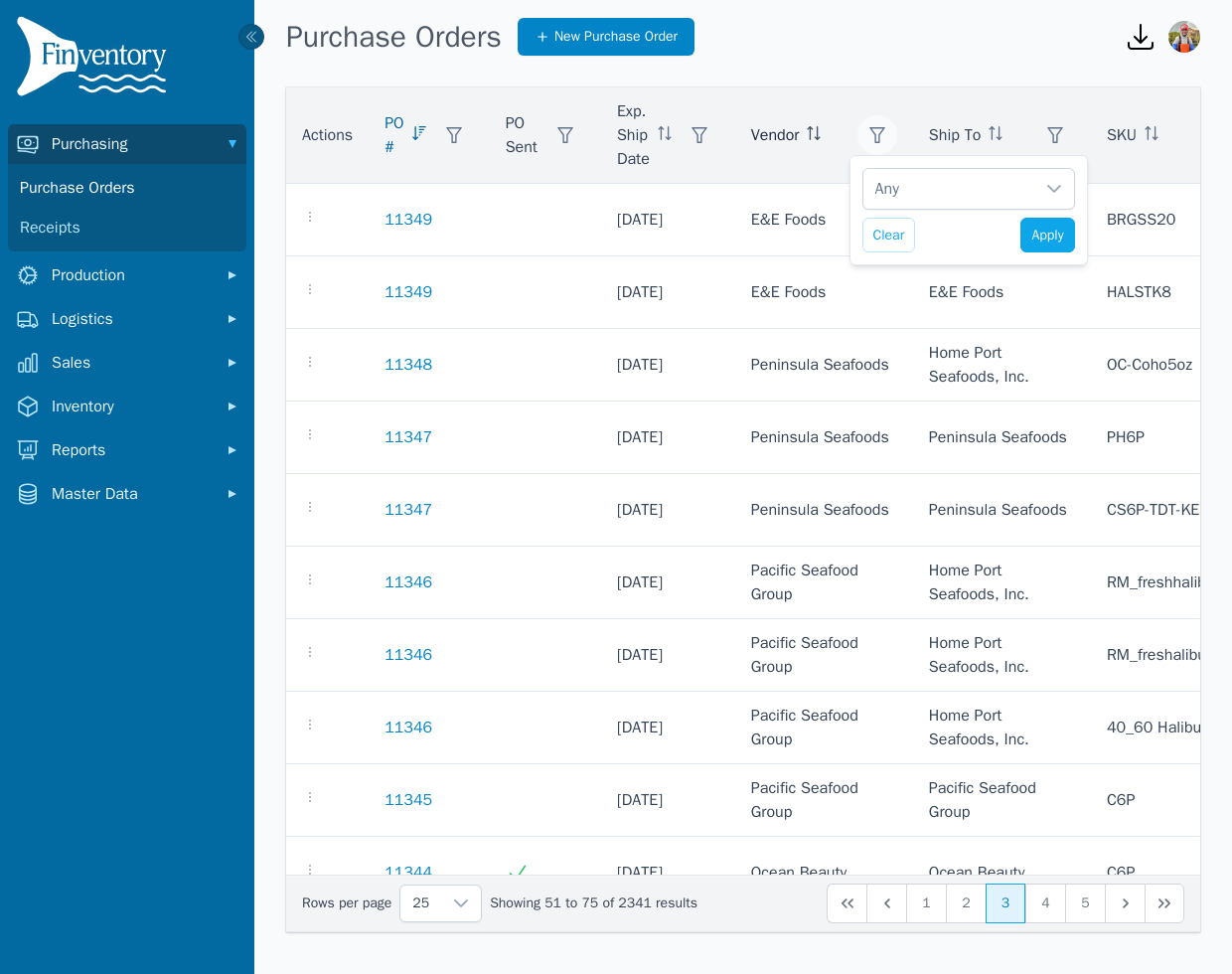 scroll, scrollTop: 20, scrollLeft: 13, axis: both 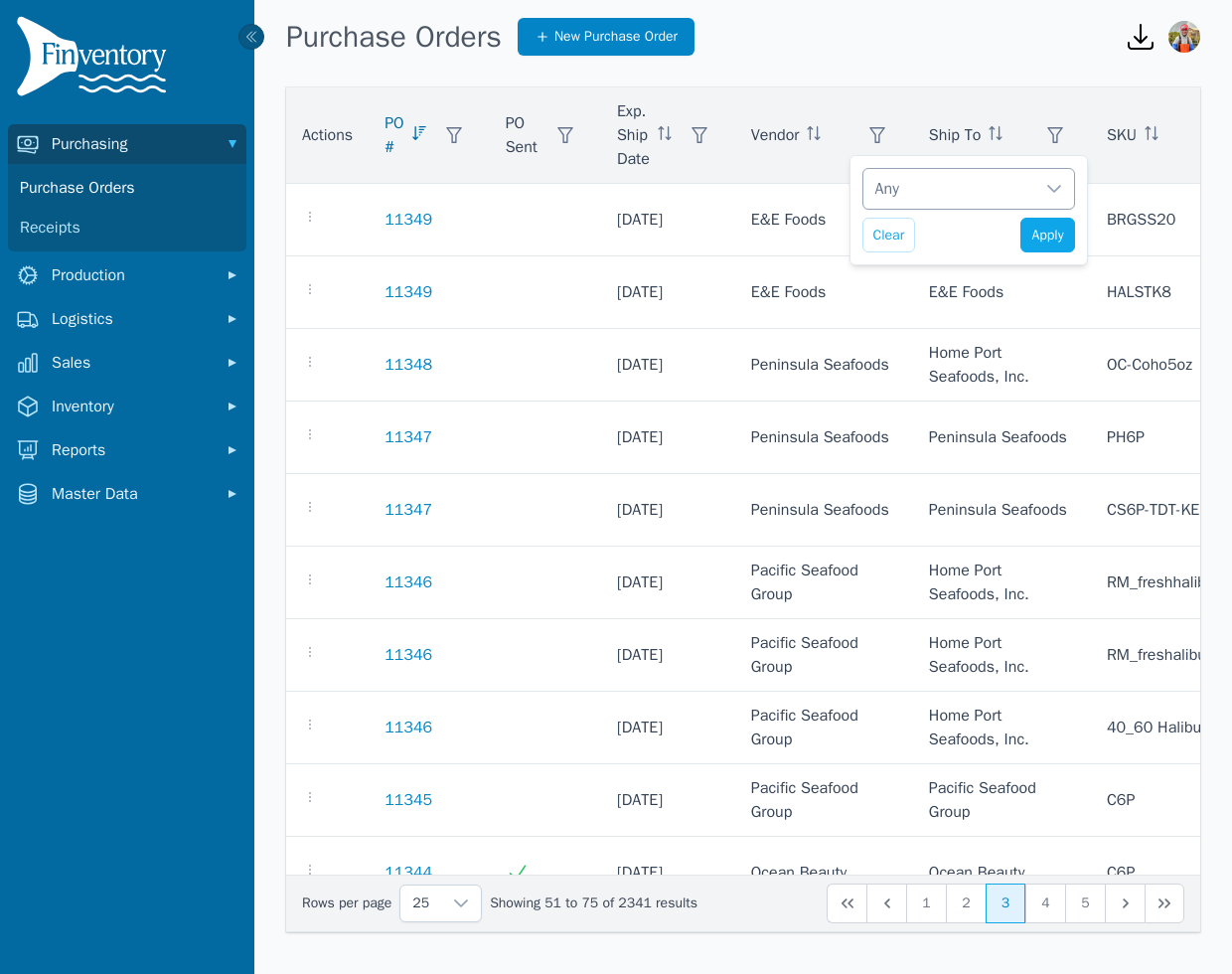 click on "Any" at bounding box center [949, 189] 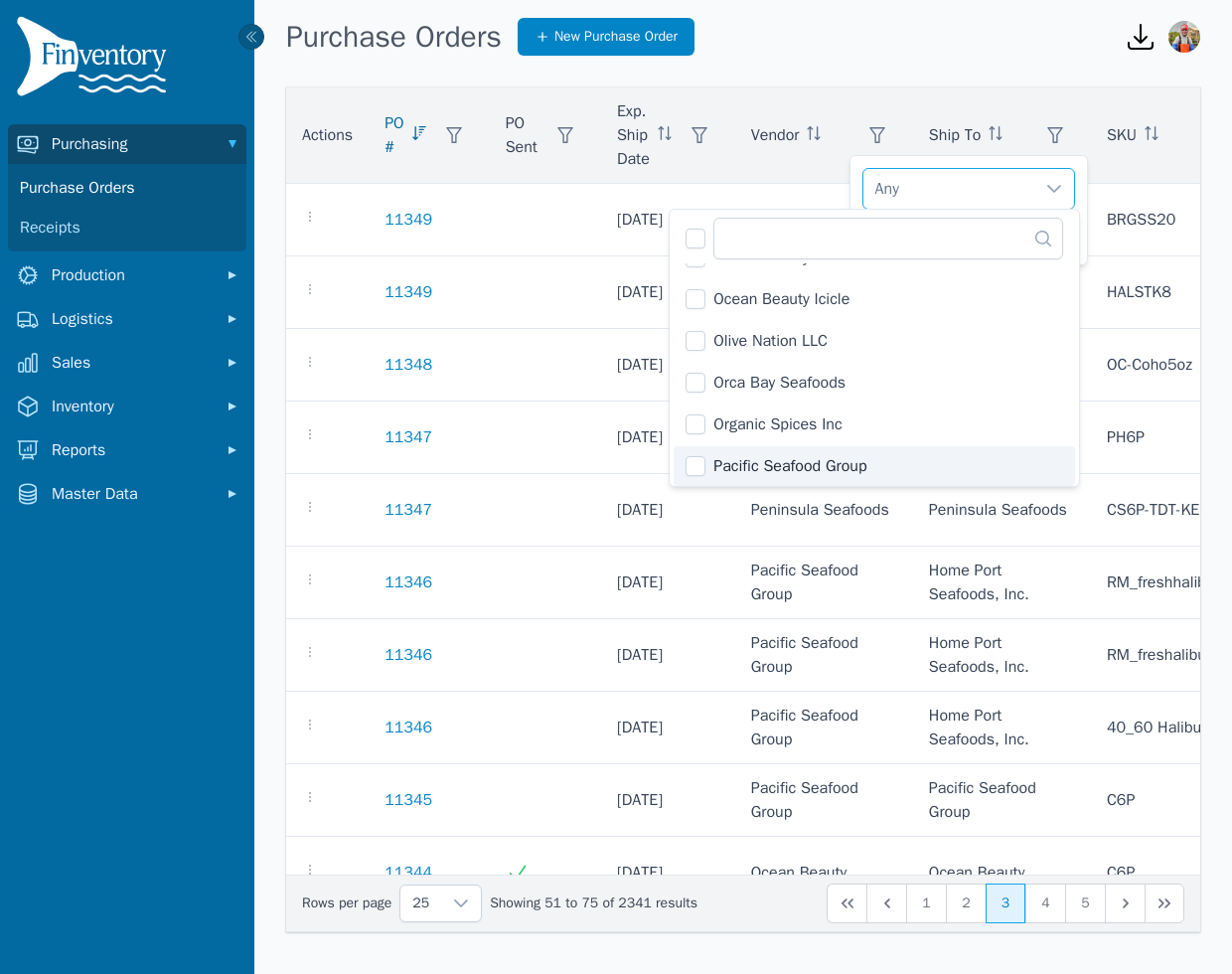scroll, scrollTop: 1966, scrollLeft: 0, axis: vertical 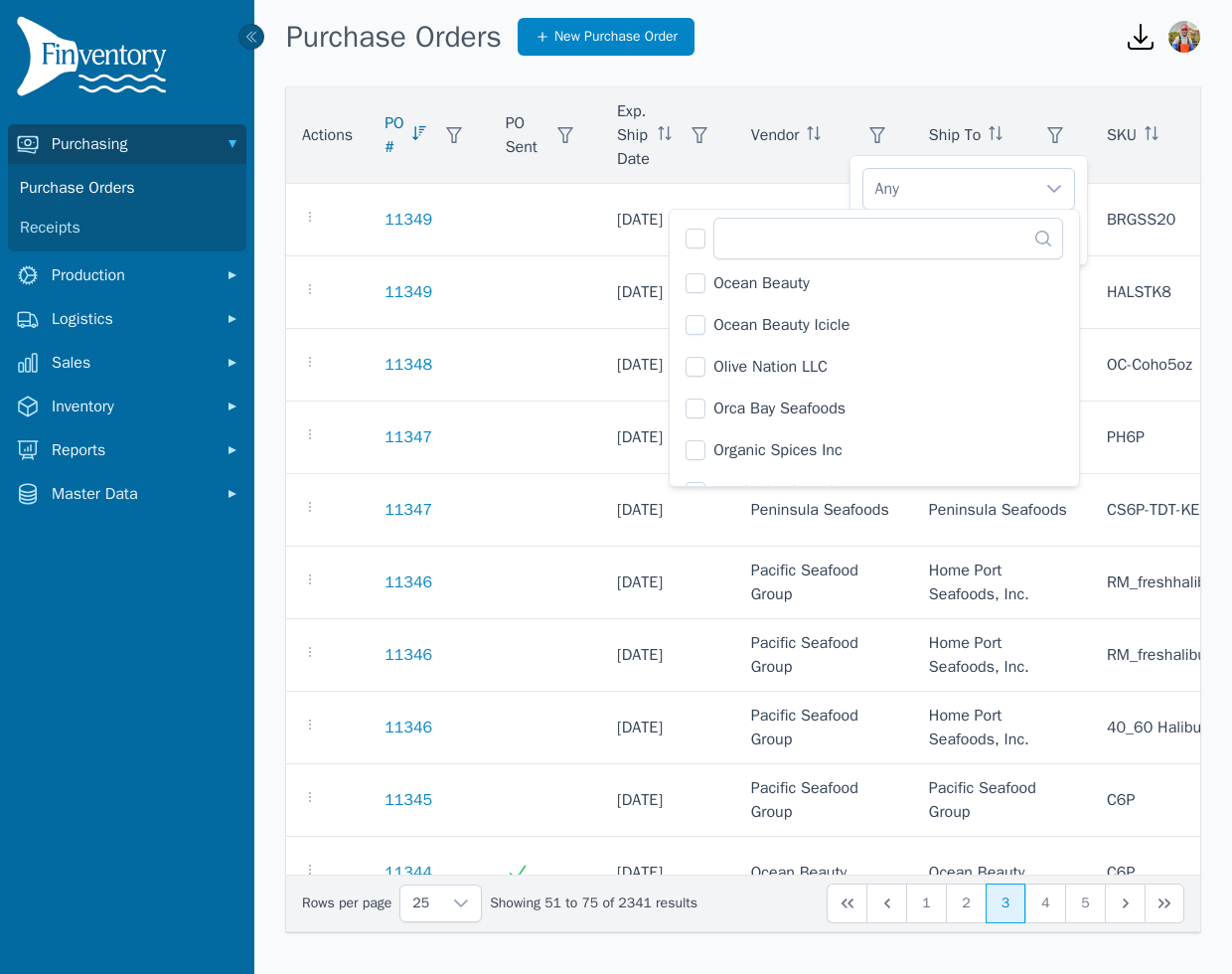 click on "Ocean Beauty" 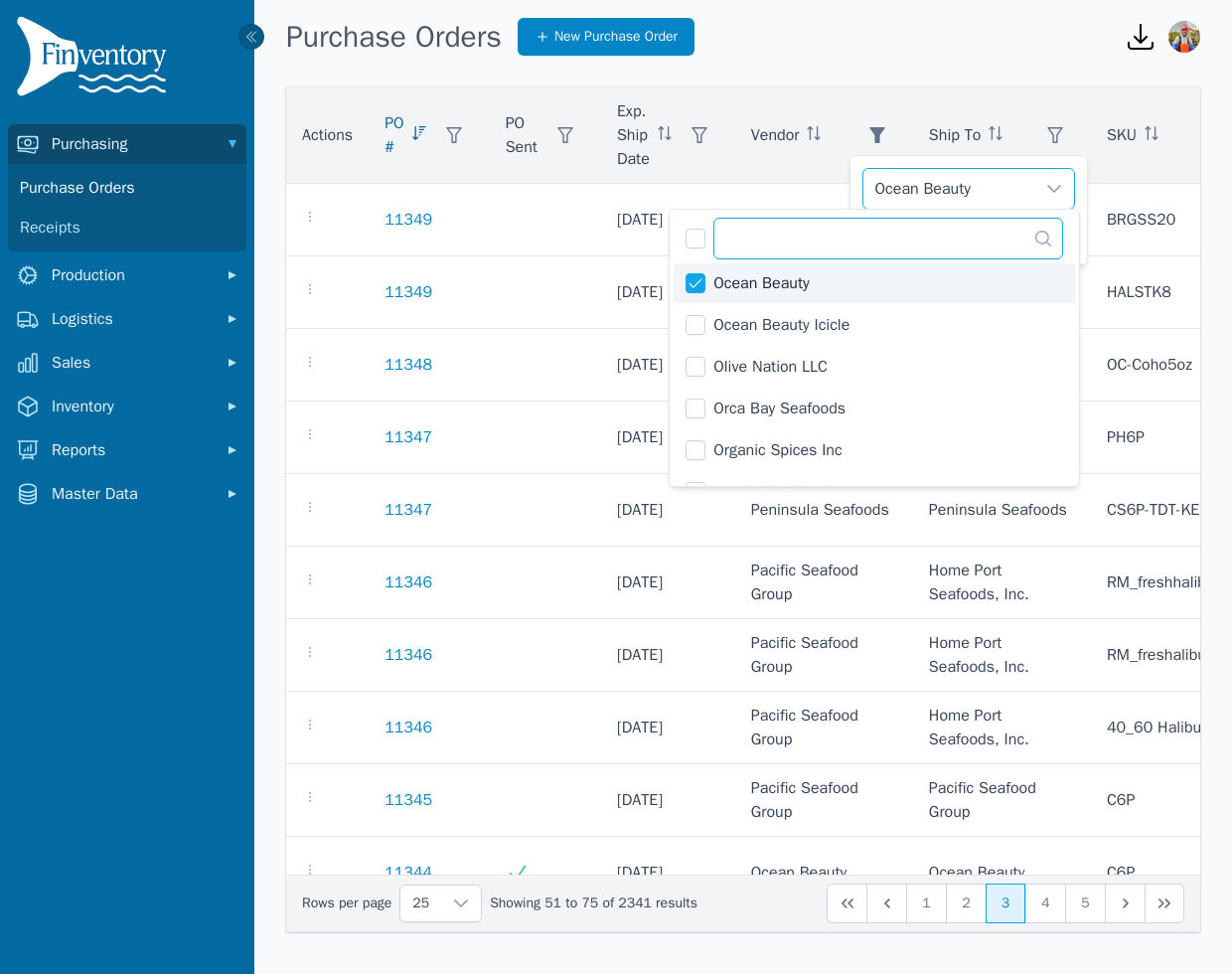 click 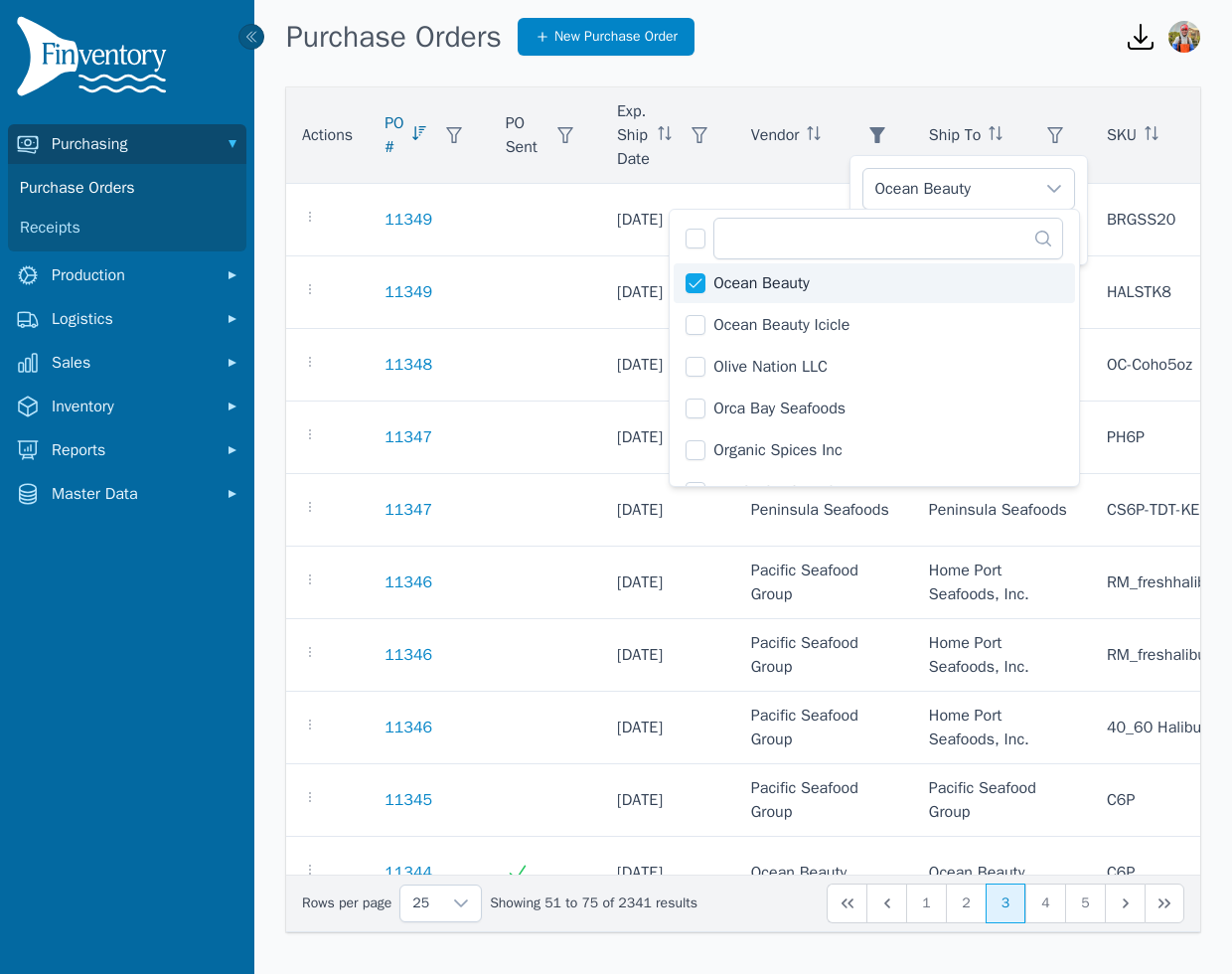 click on "Ocean Beauty" 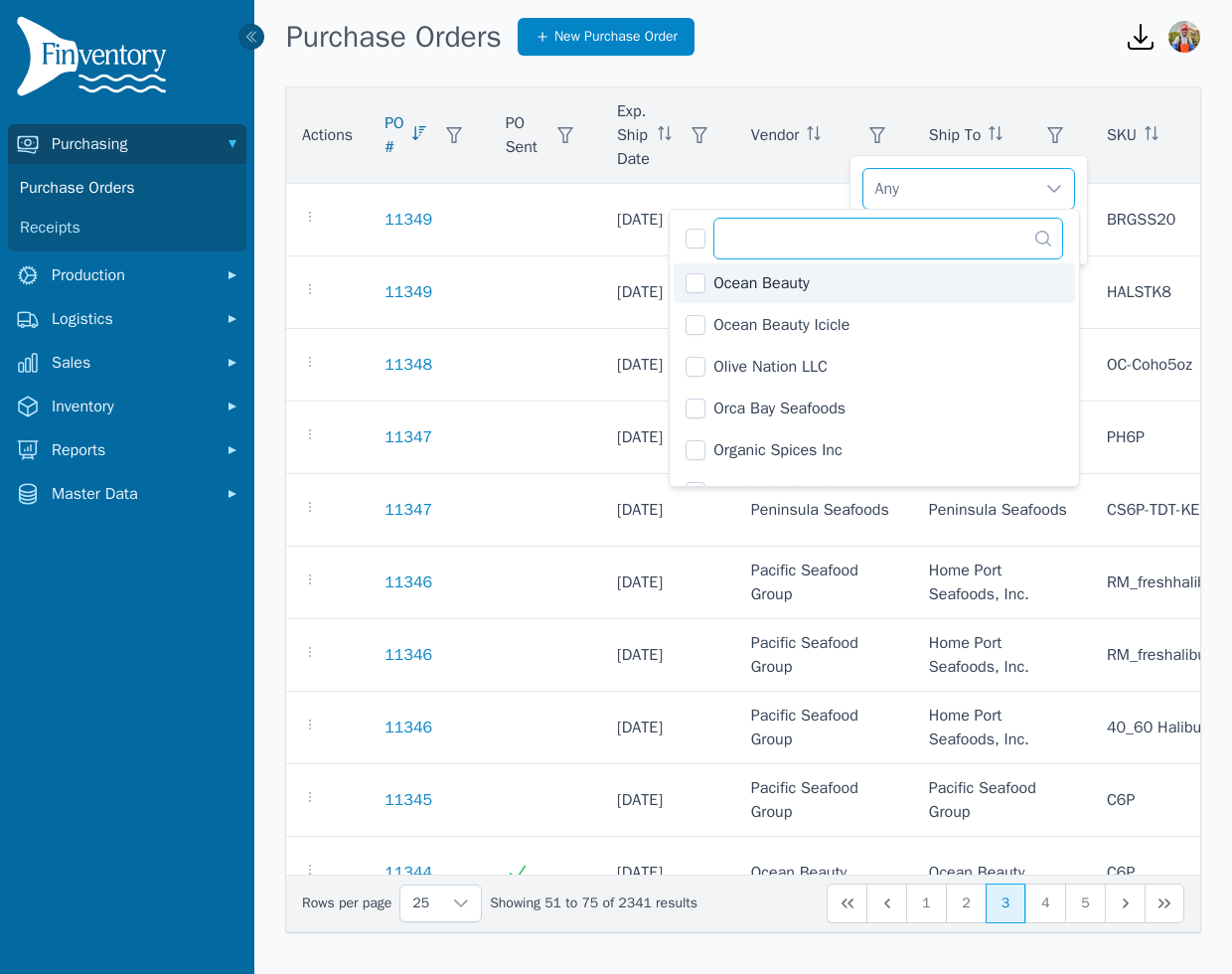 click 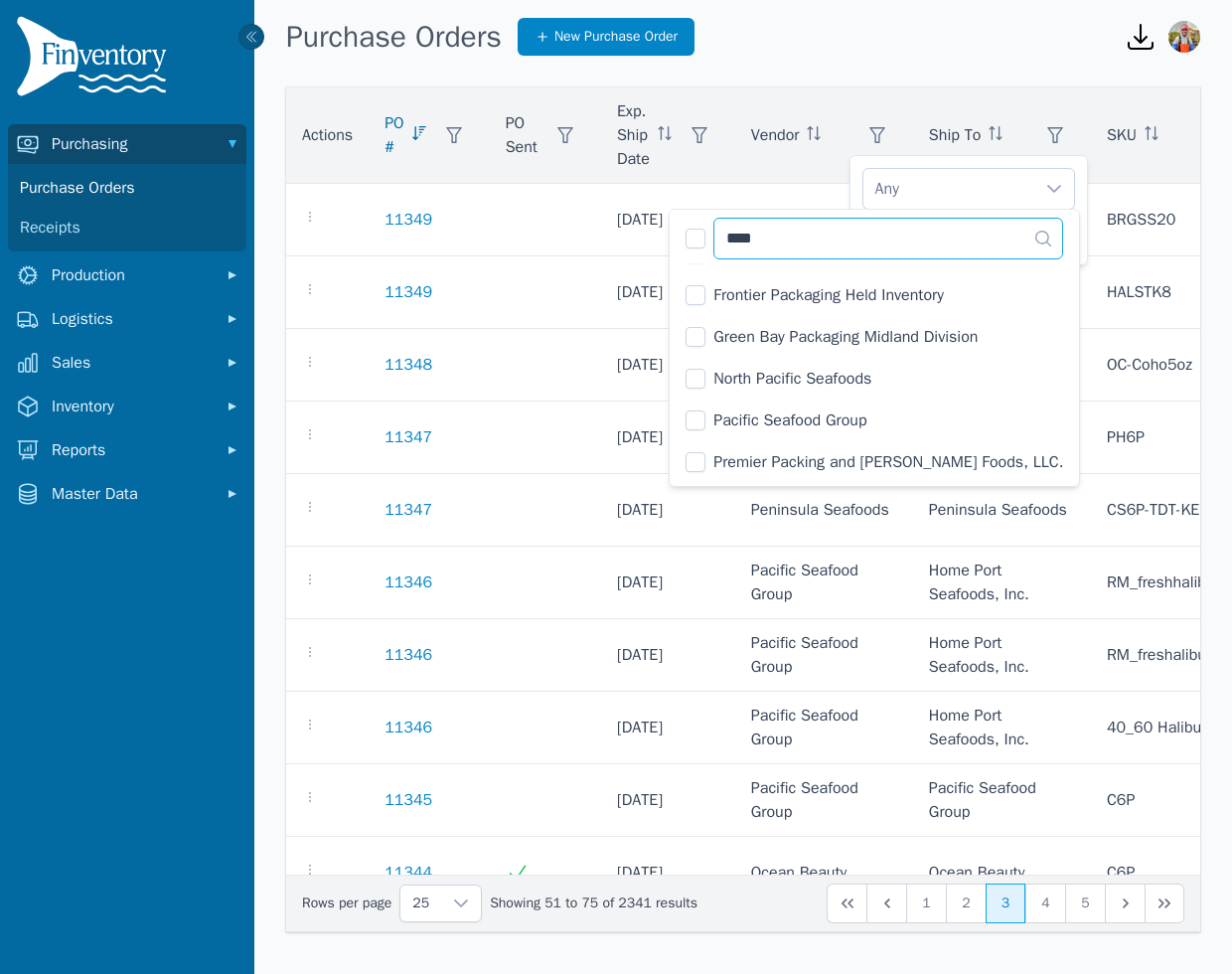 scroll, scrollTop: 0, scrollLeft: 0, axis: both 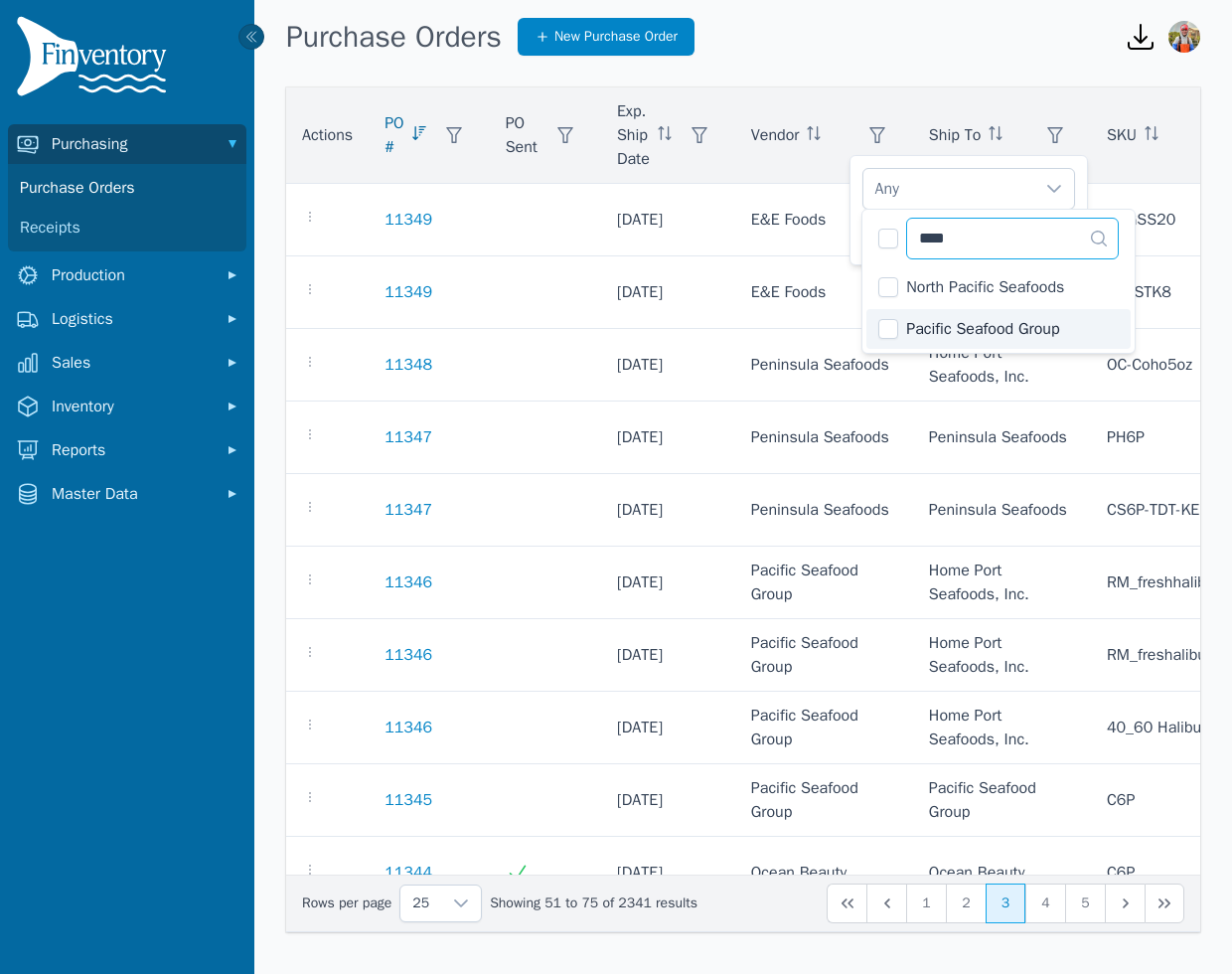 type on "****" 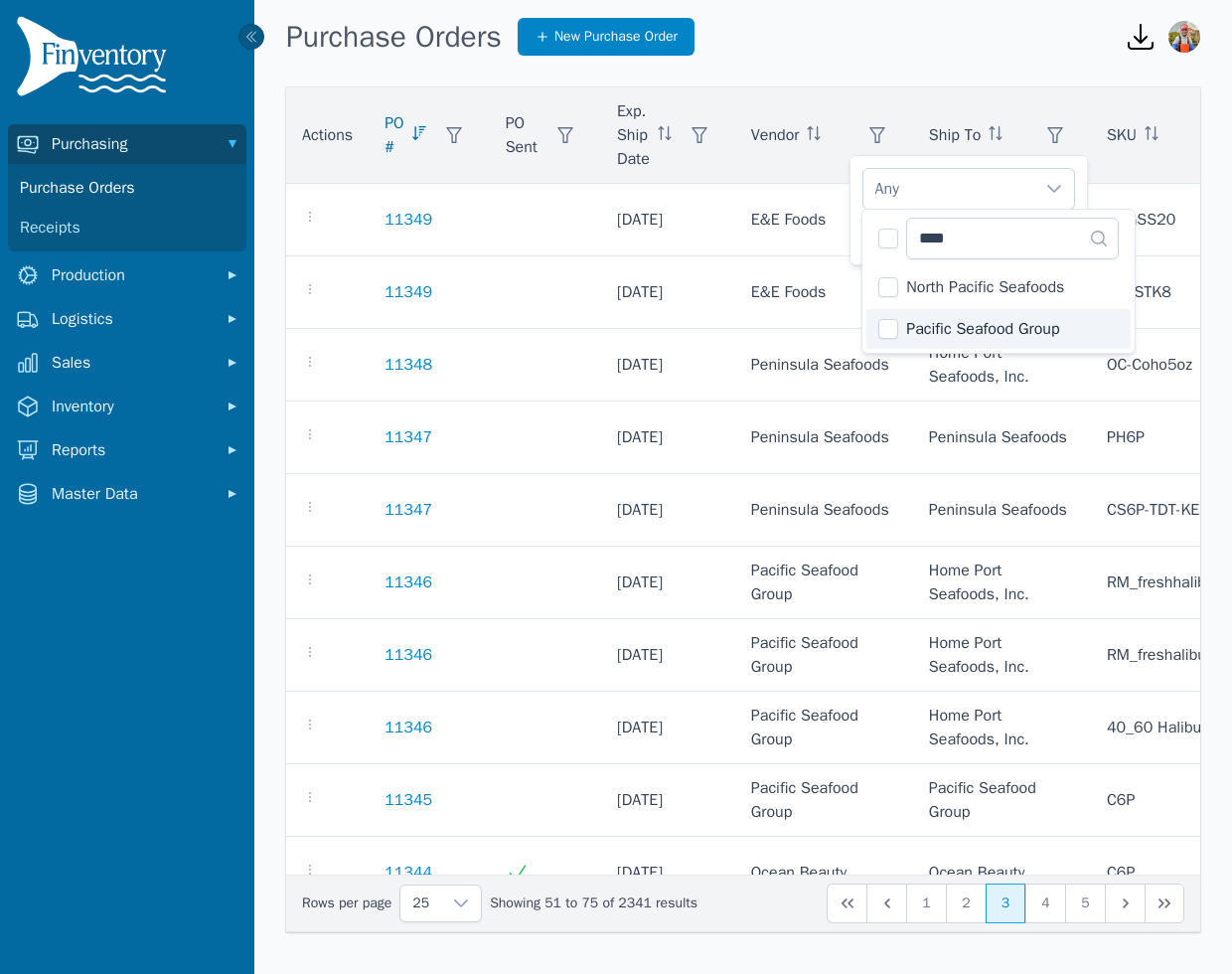 click on "Pacific Seafood Group" 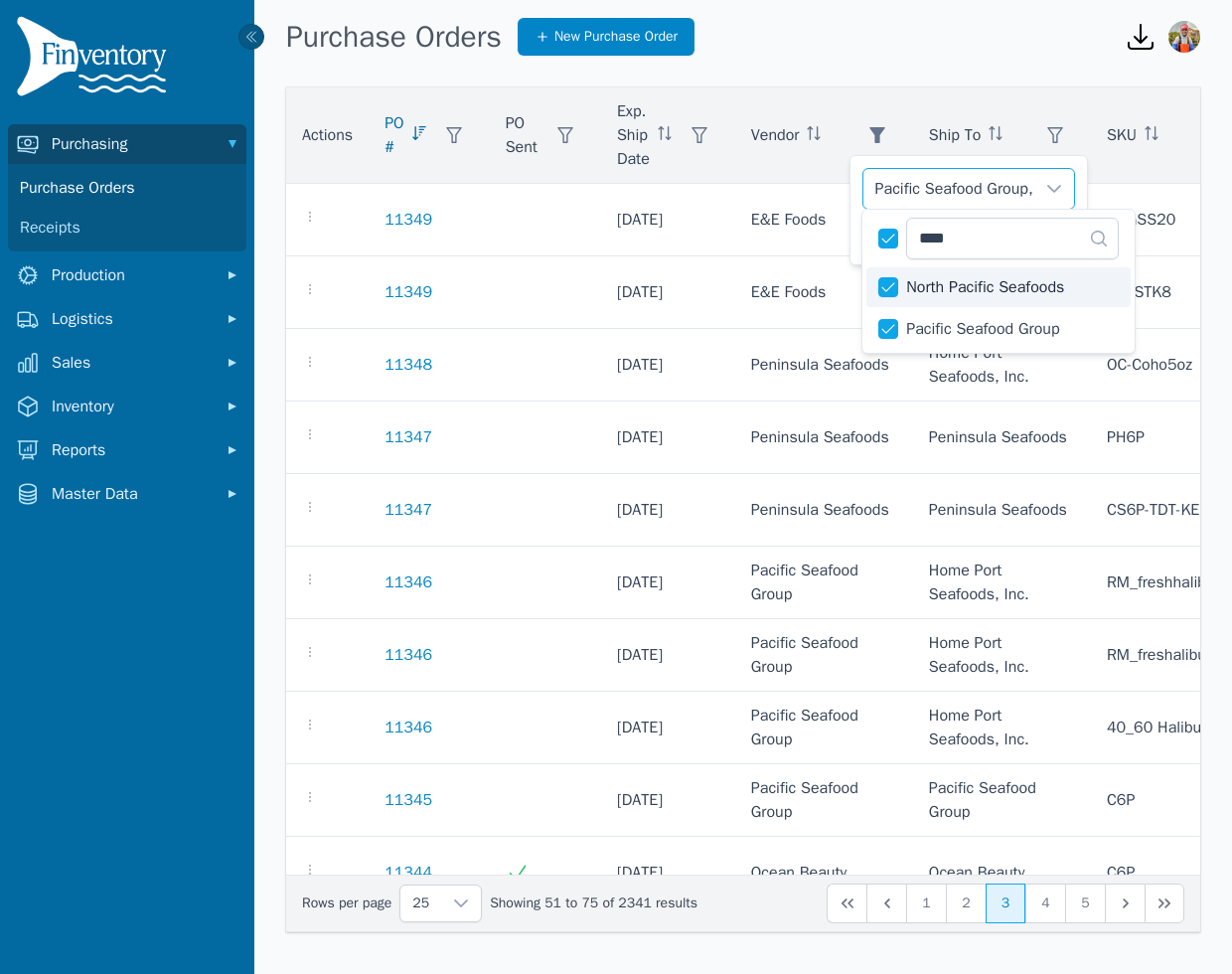 click at bounding box center [888, 287] 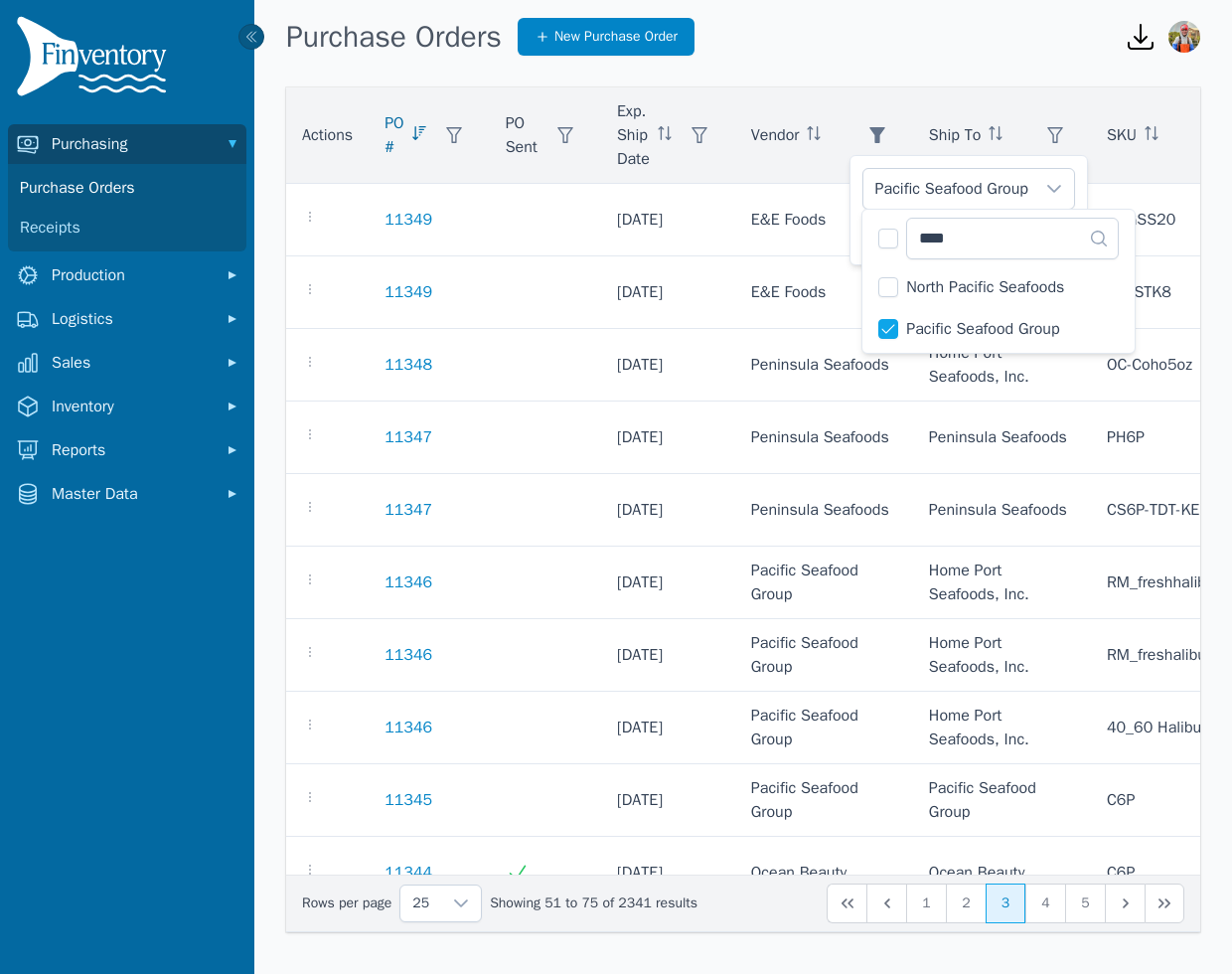 click on "**** 2 results are available" 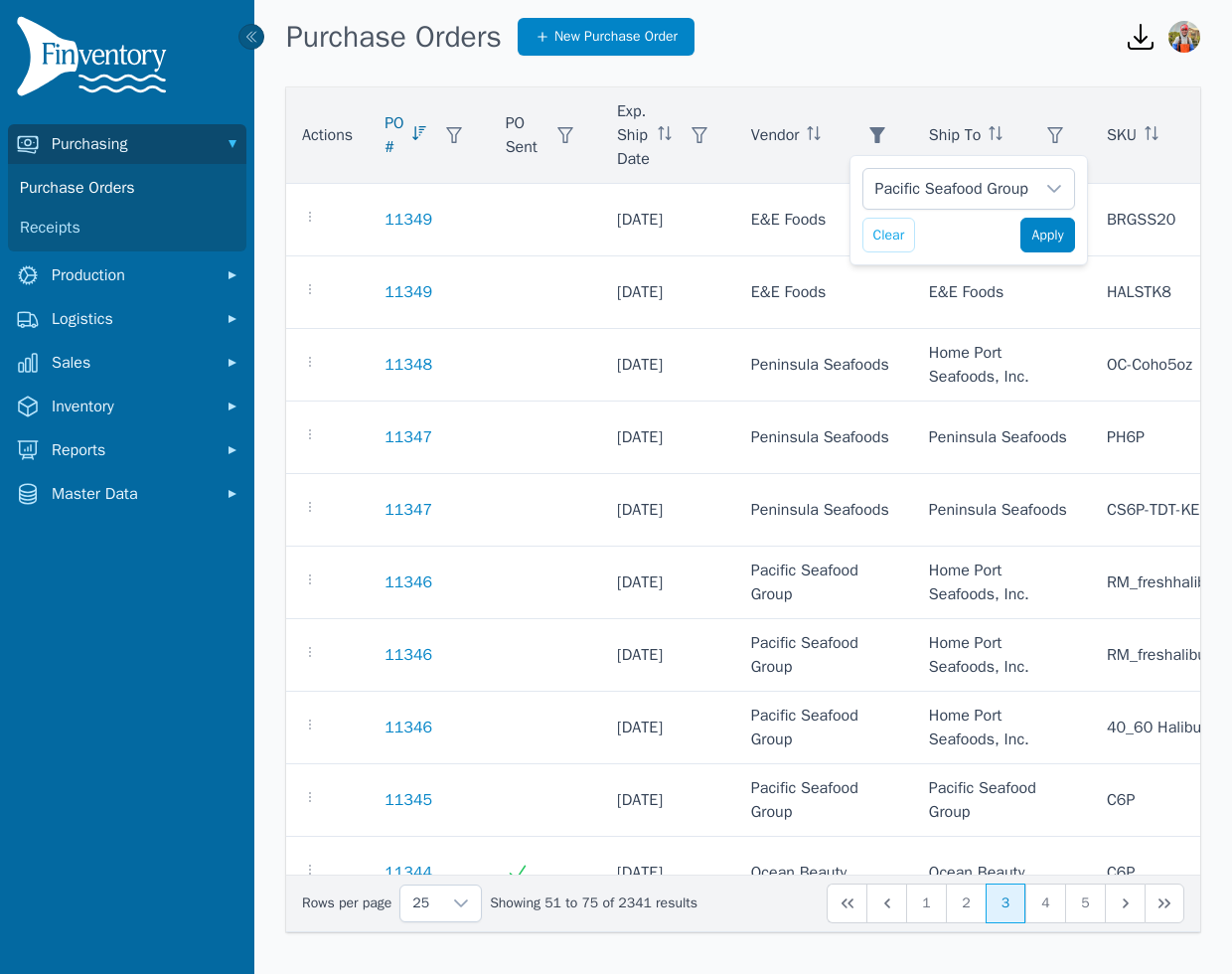 click on "Apply" 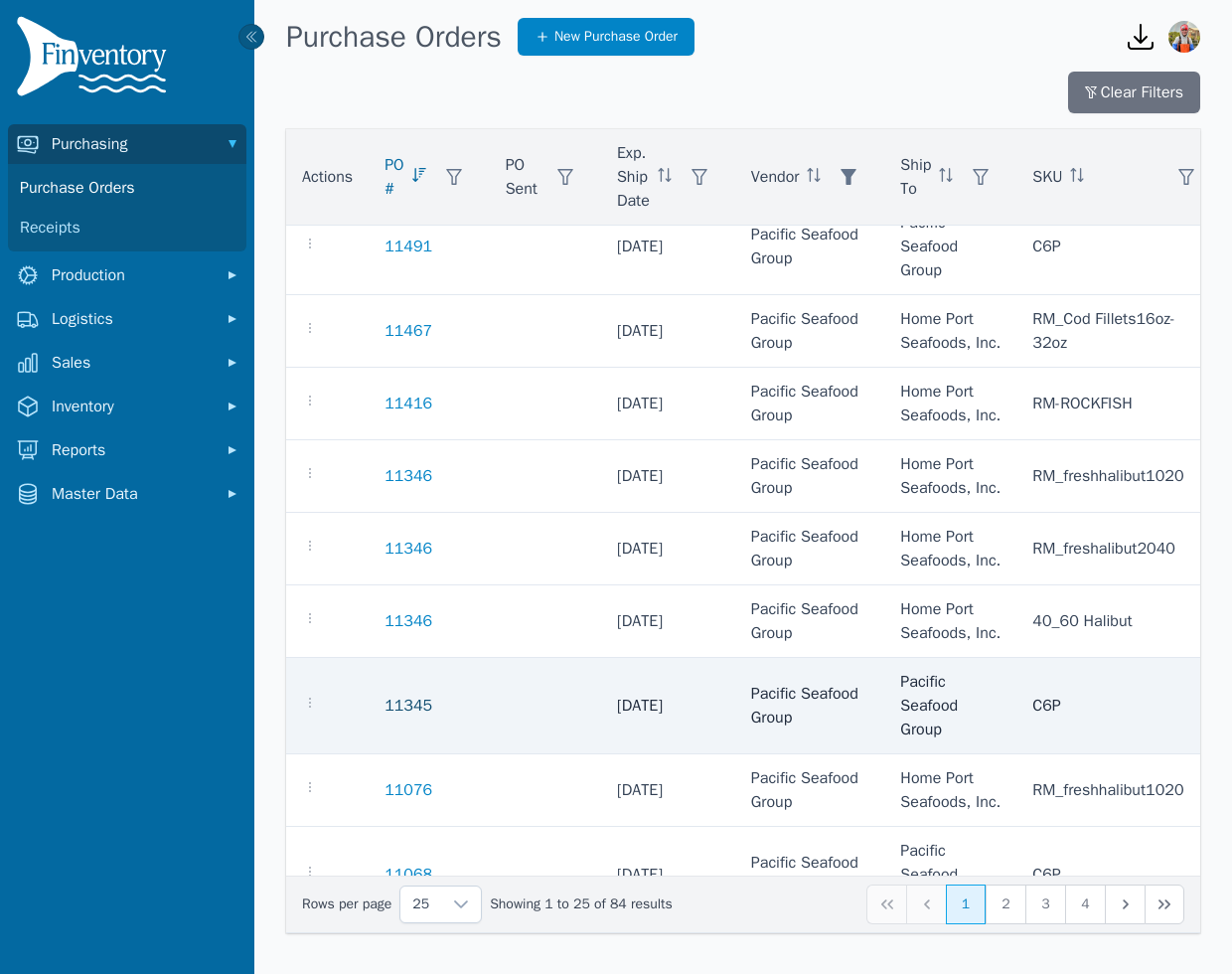 scroll, scrollTop: 216, scrollLeft: 0, axis: vertical 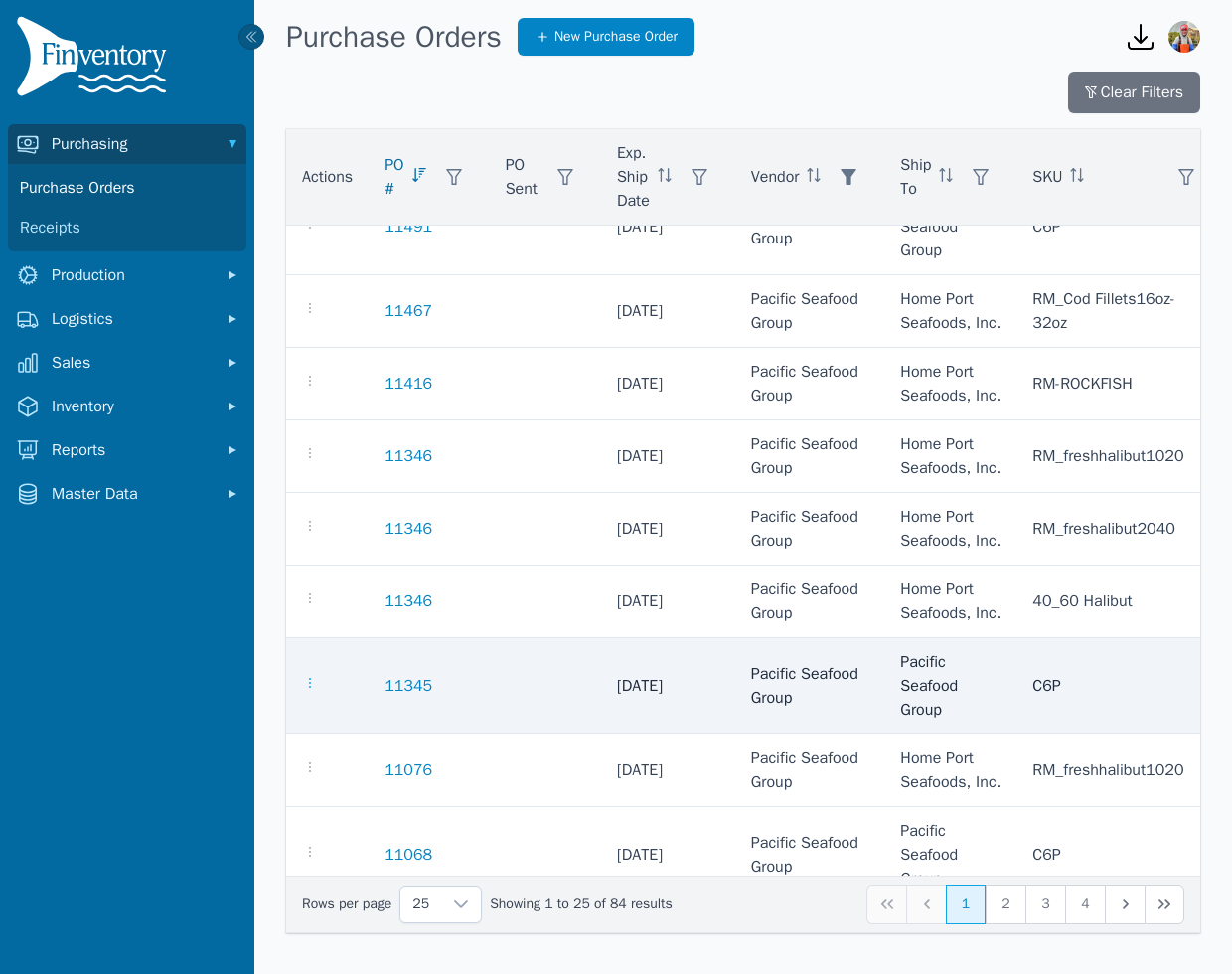 click 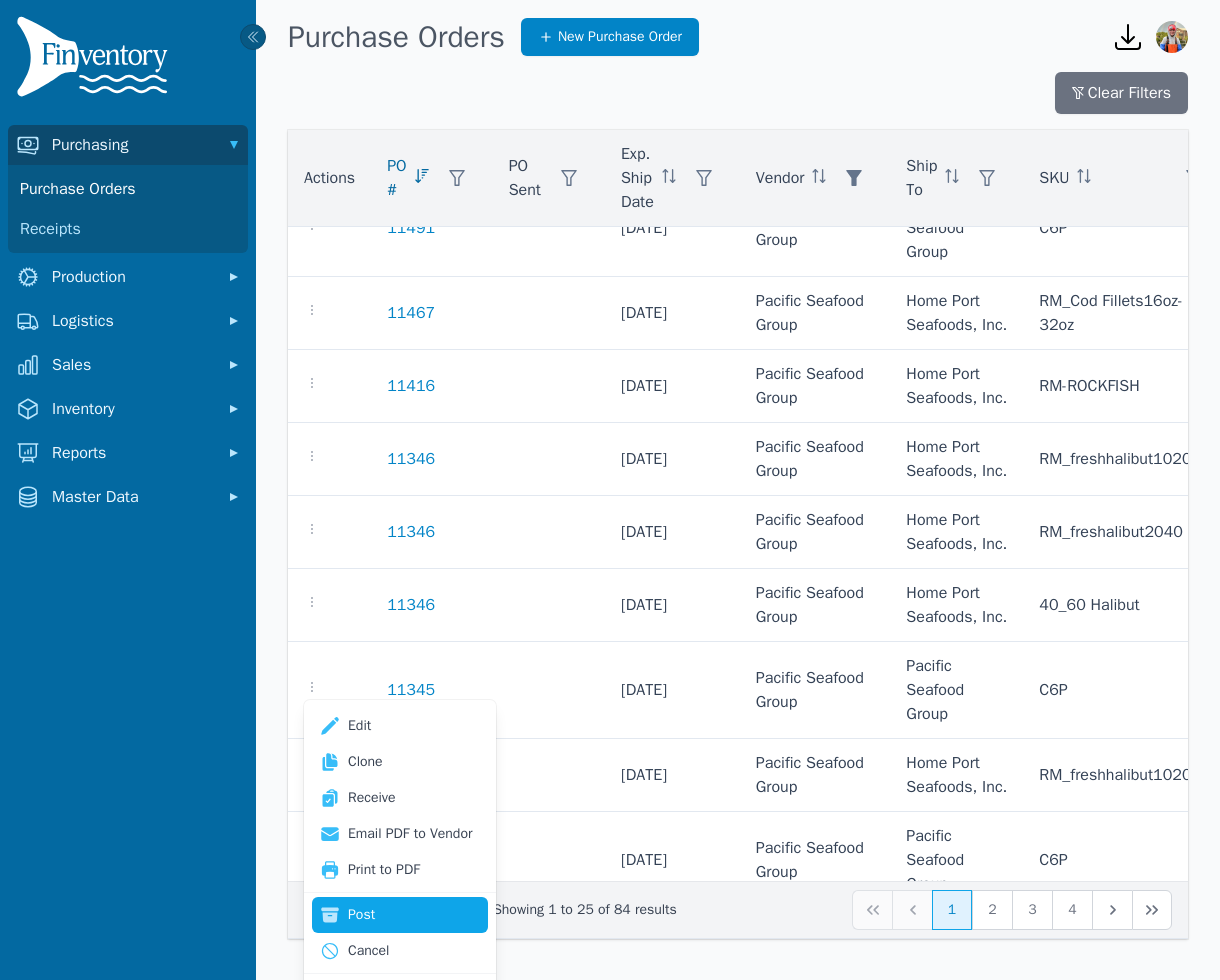 click on "Post" at bounding box center [400, 915] 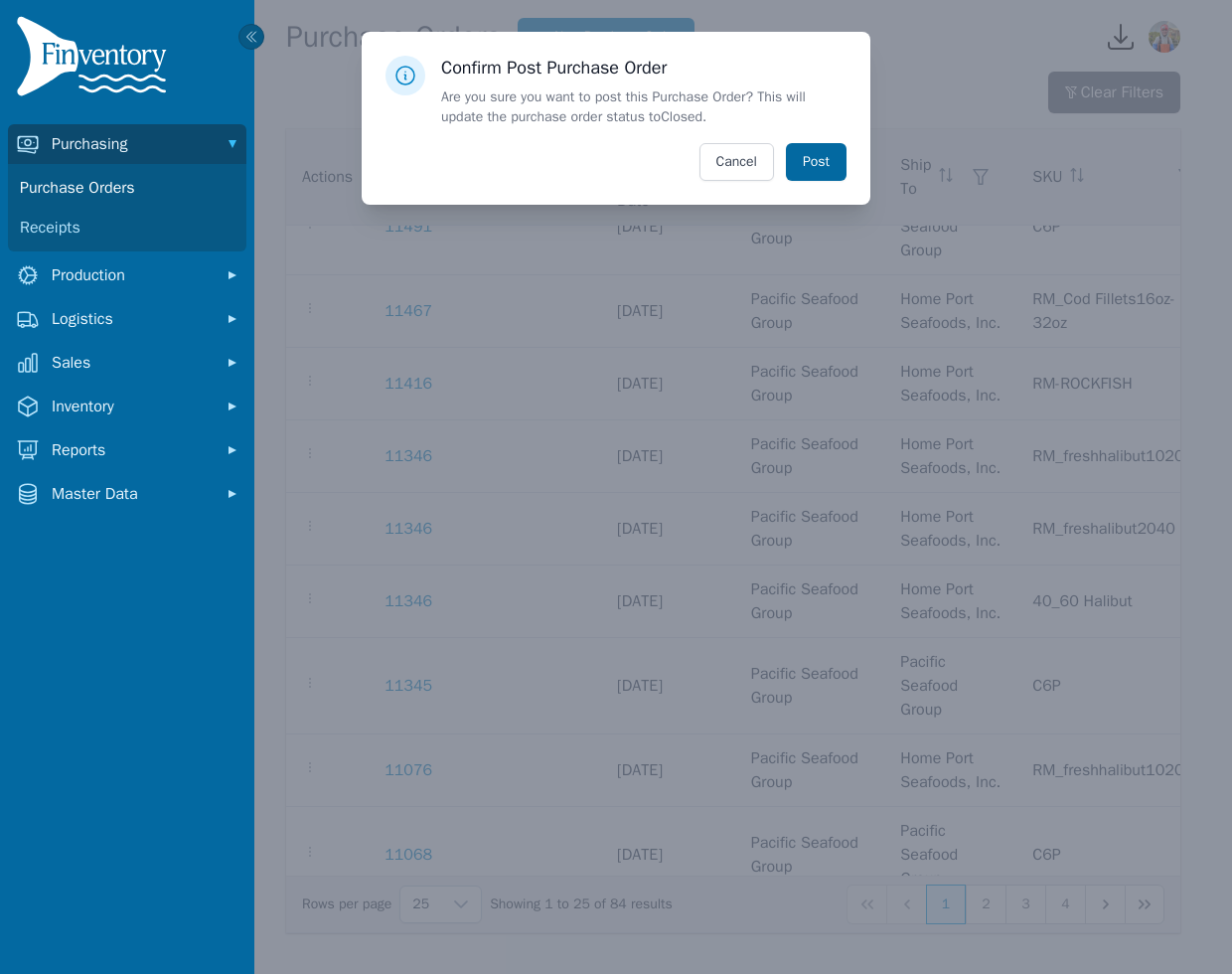 click on "Post" at bounding box center [816, 162] 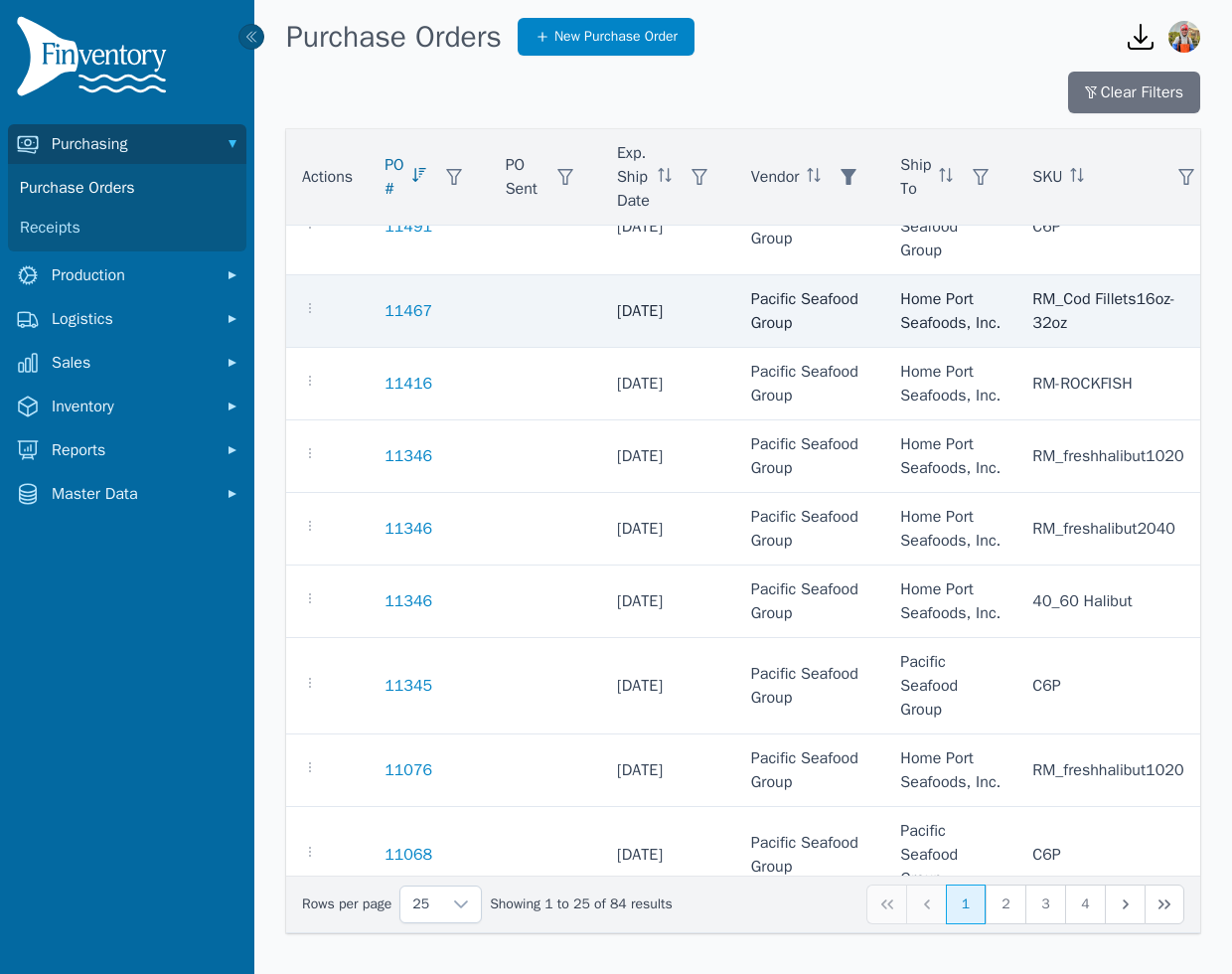 scroll, scrollTop: 0, scrollLeft: 0, axis: both 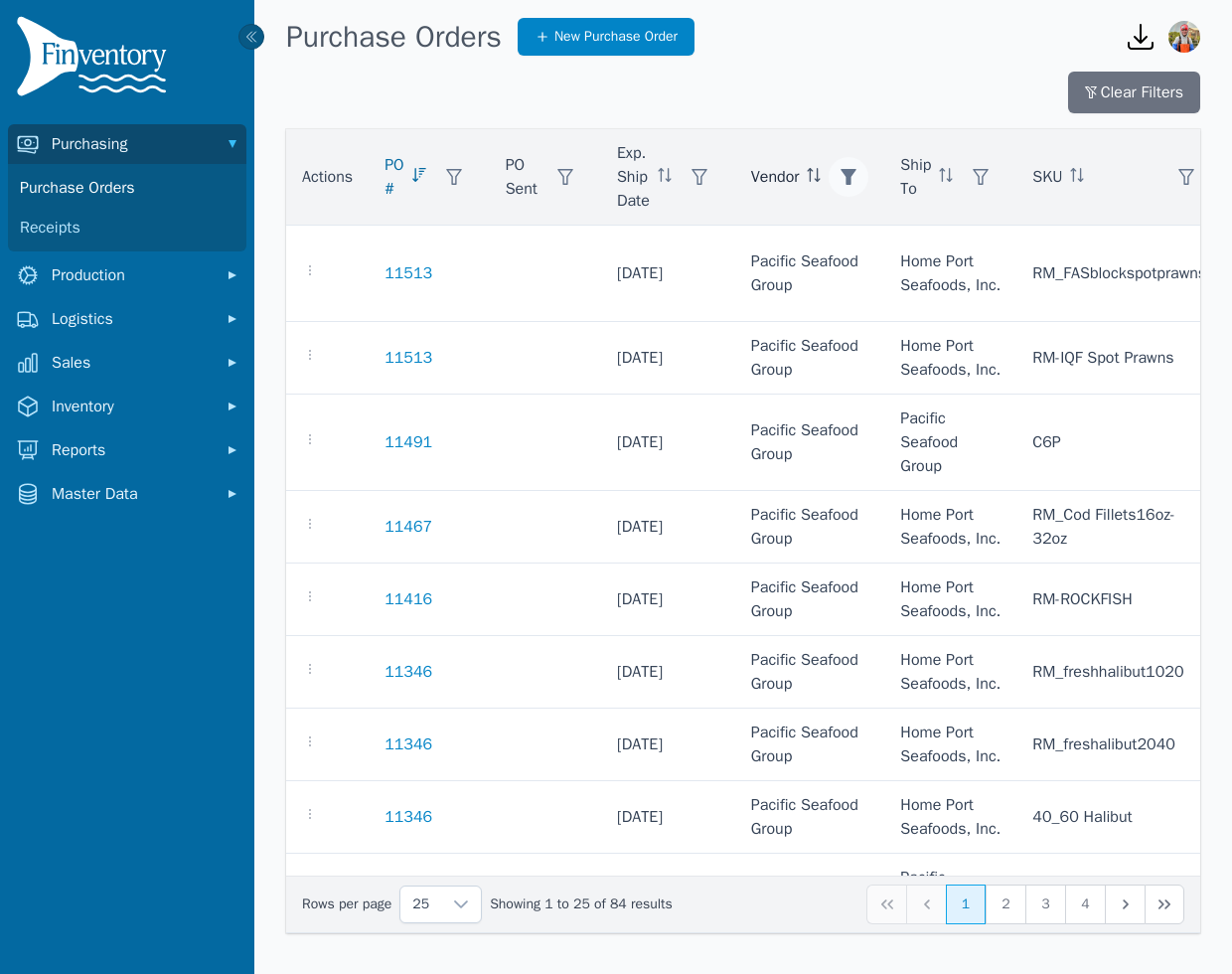 click at bounding box center [848, 177] 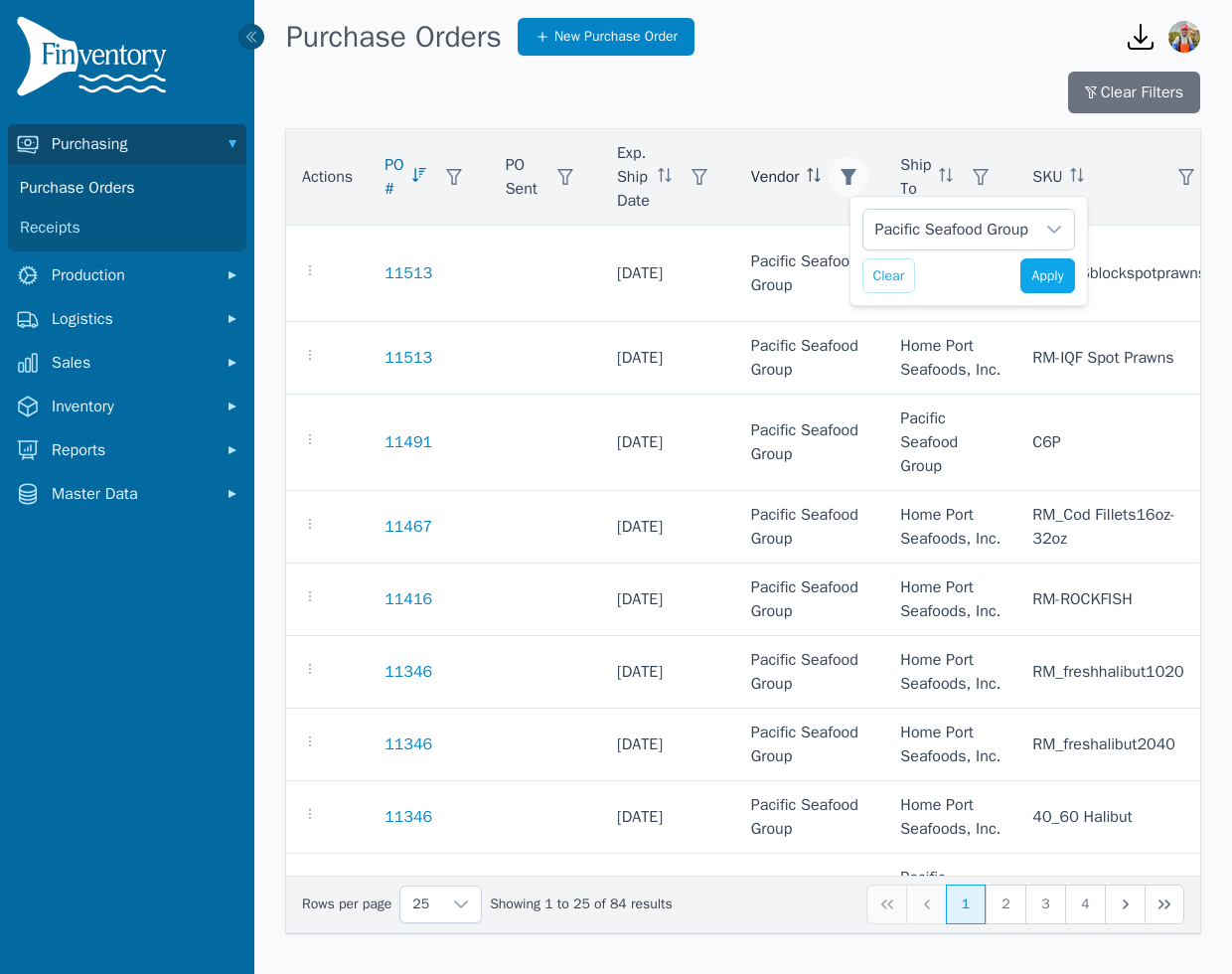 scroll, scrollTop: 20, scrollLeft: 13, axis: both 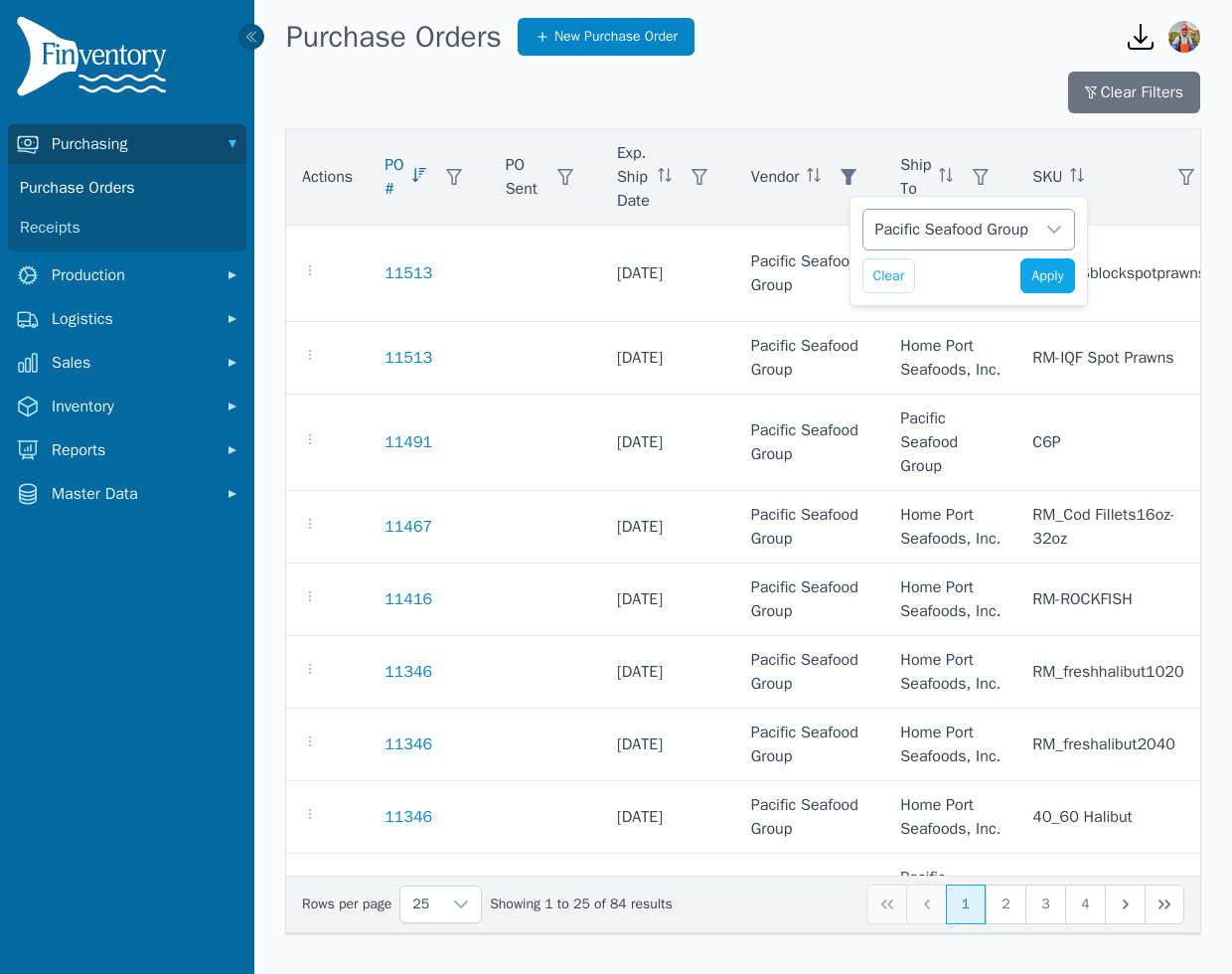 click on "Pacific Seafood Group" at bounding box center (949, 230) 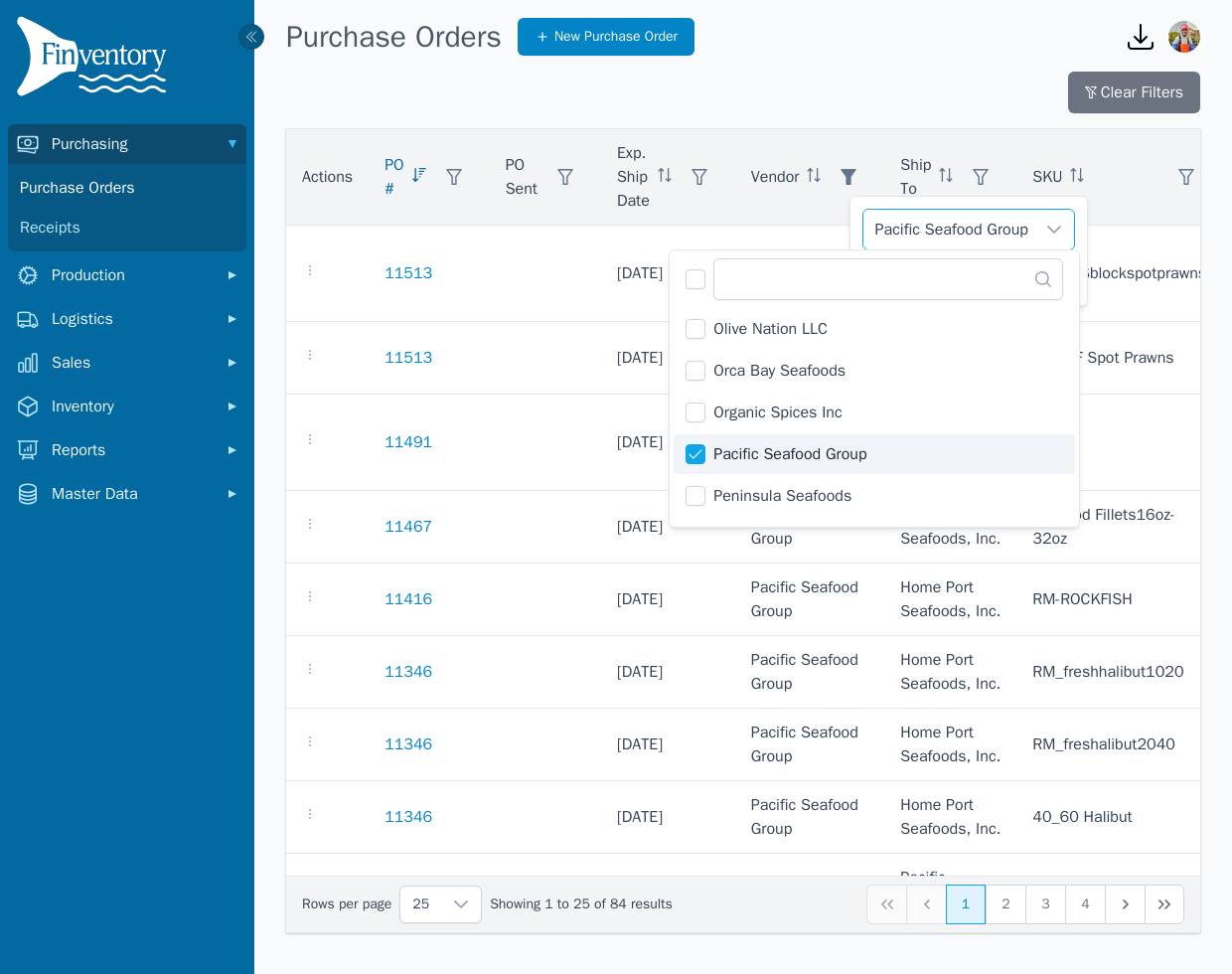 scroll, scrollTop: 2075, scrollLeft: 0, axis: vertical 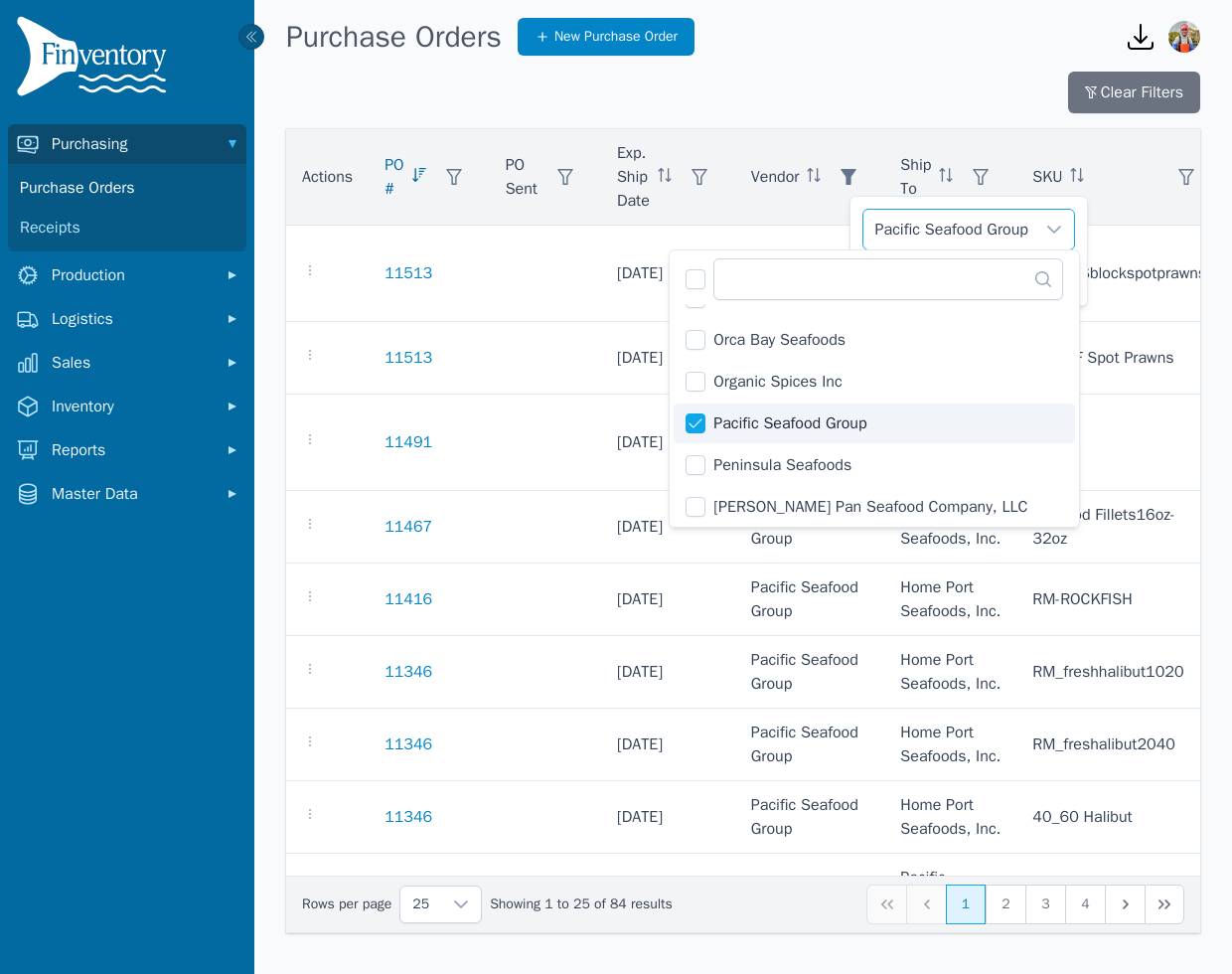 click on "Pacific Seafood Group" 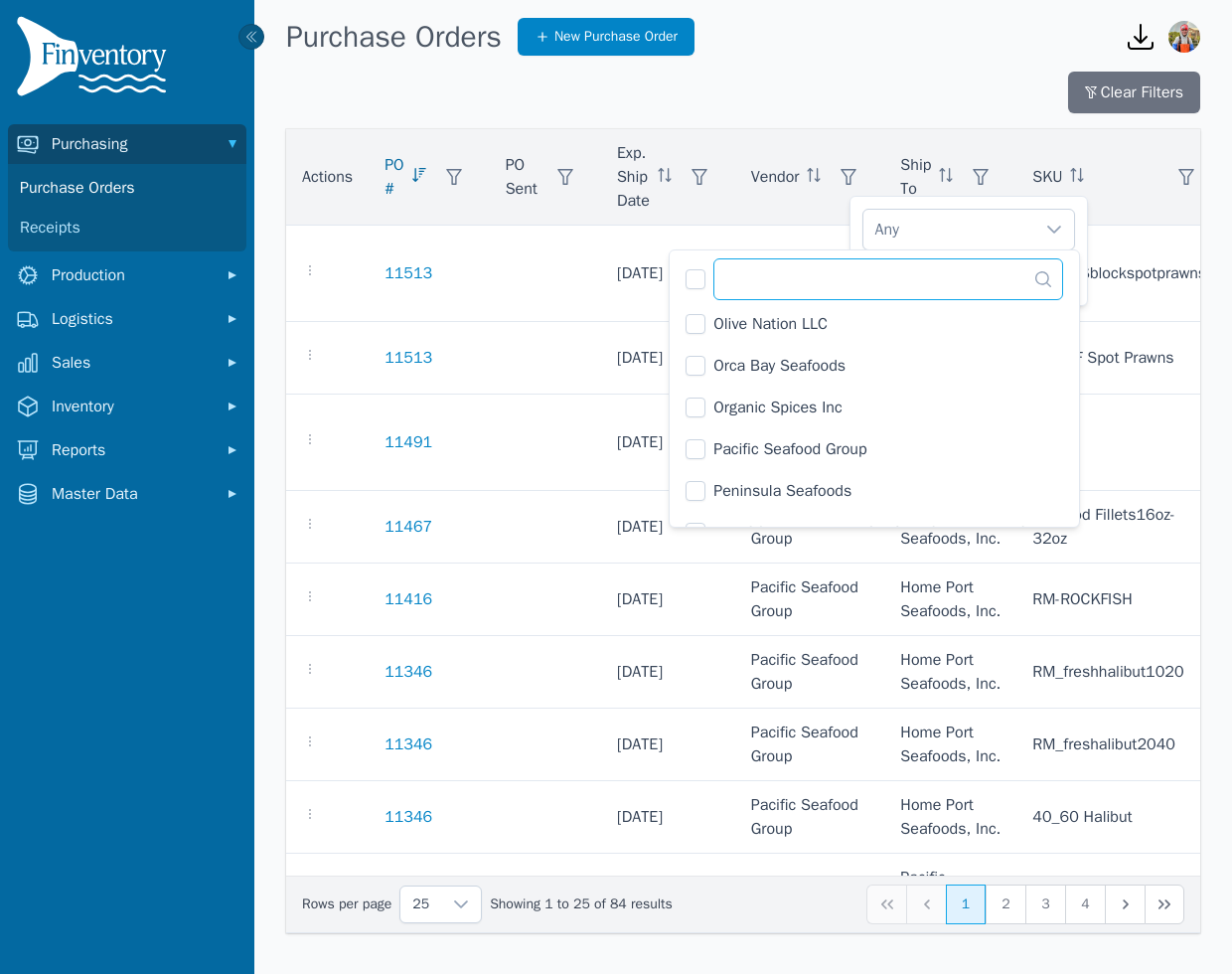 click 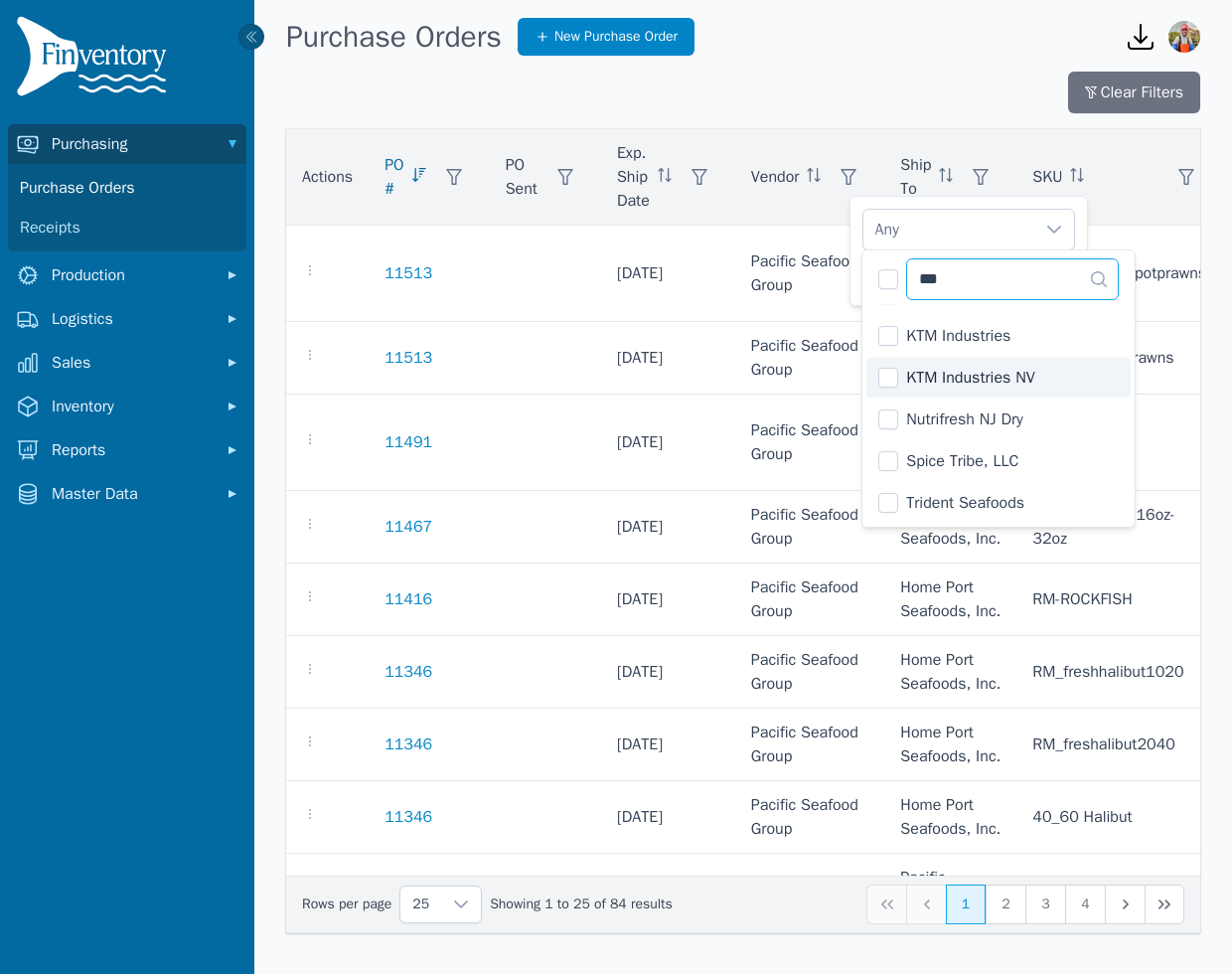 scroll, scrollTop: 0, scrollLeft: 0, axis: both 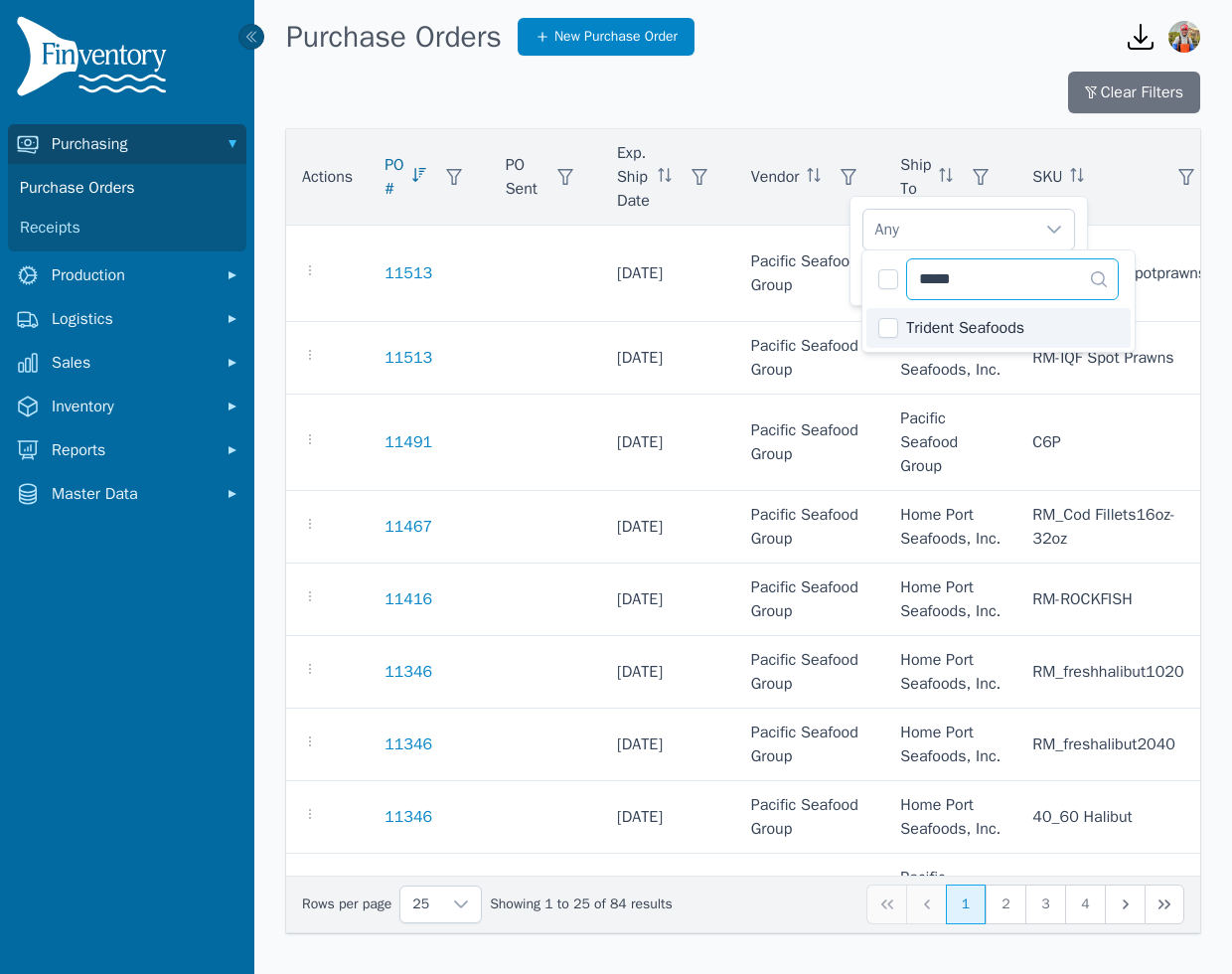 type on "*****" 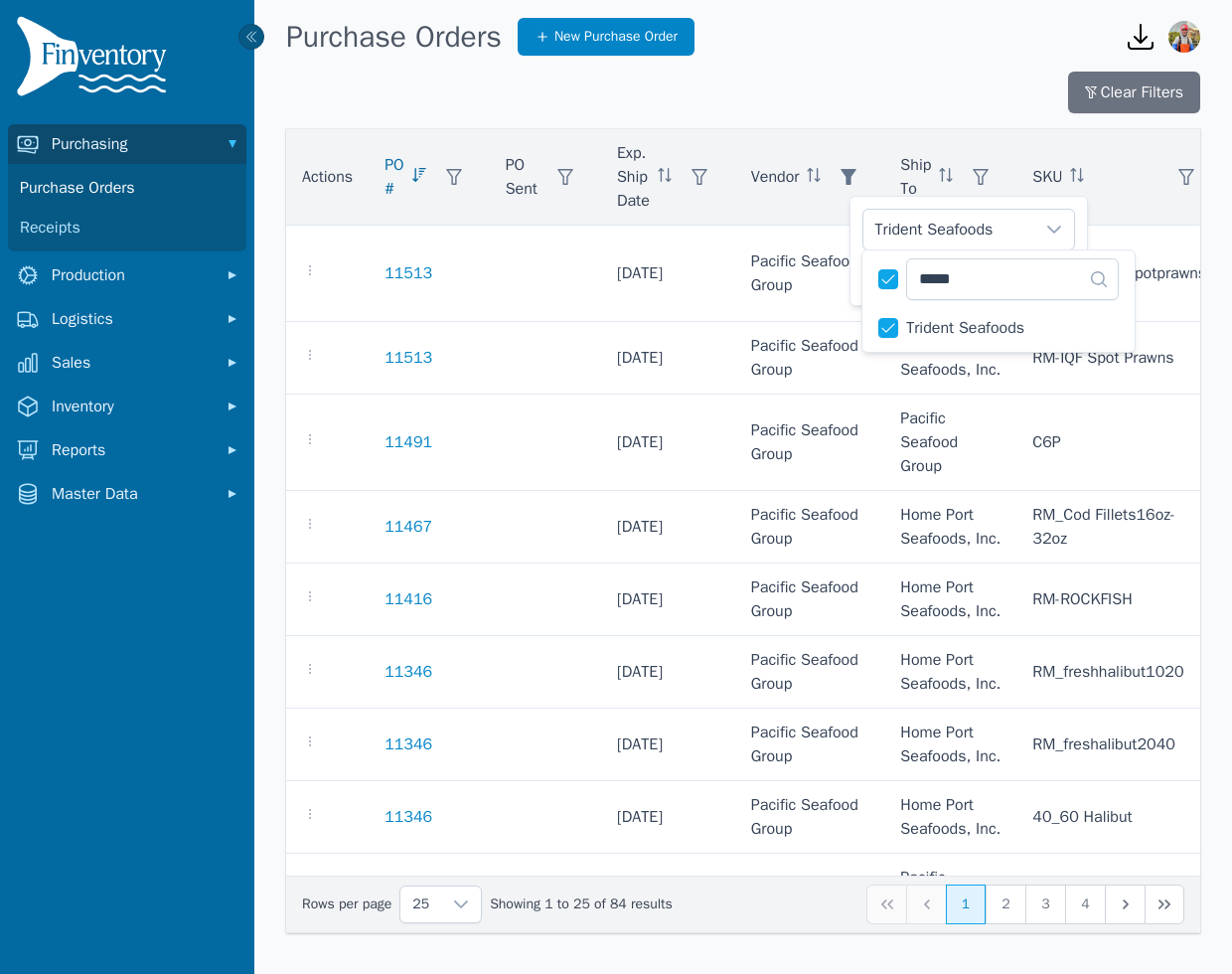 click on "Purchase Orders  New Purchase Order" at bounding box center [693, 37] 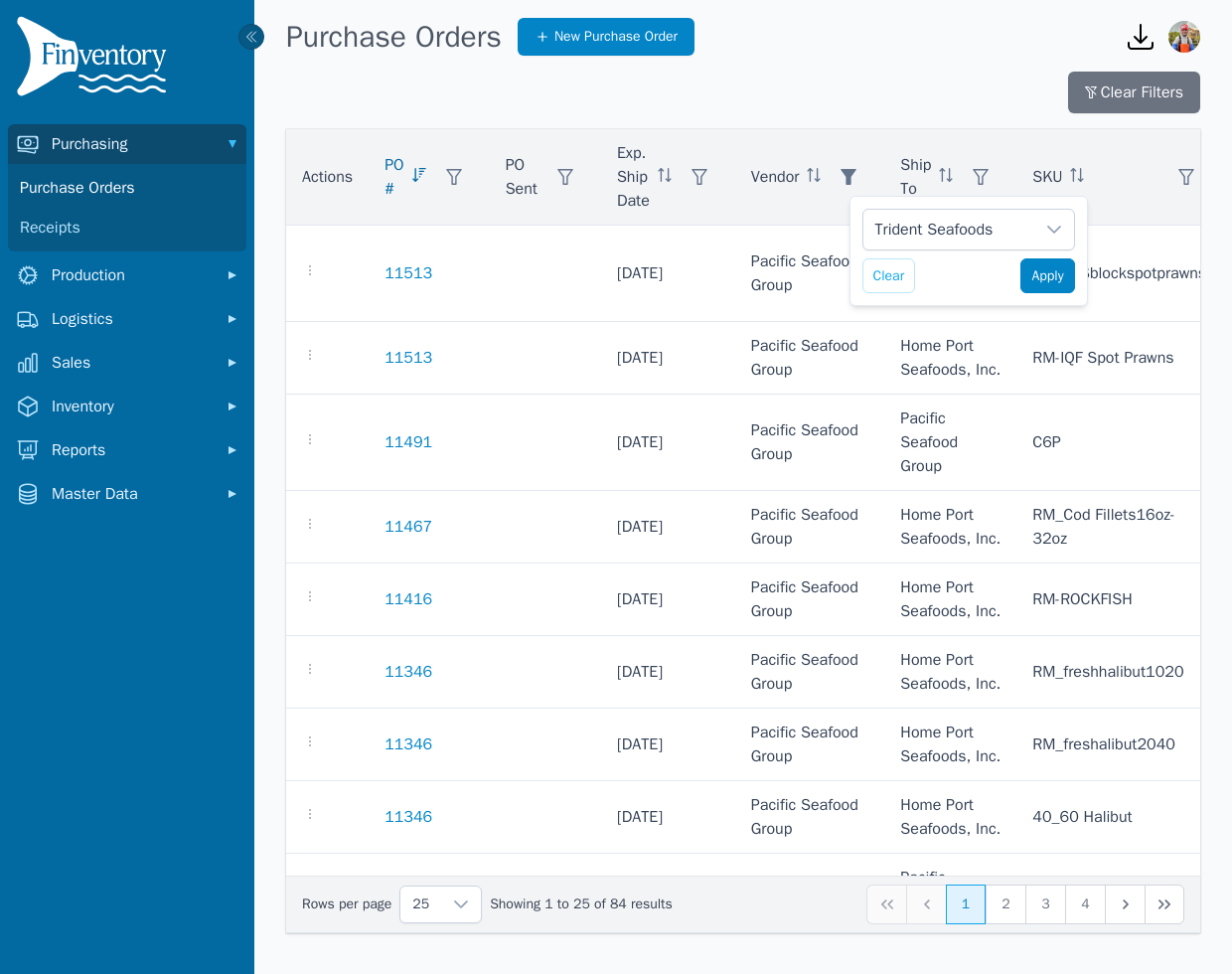 click on "Apply" 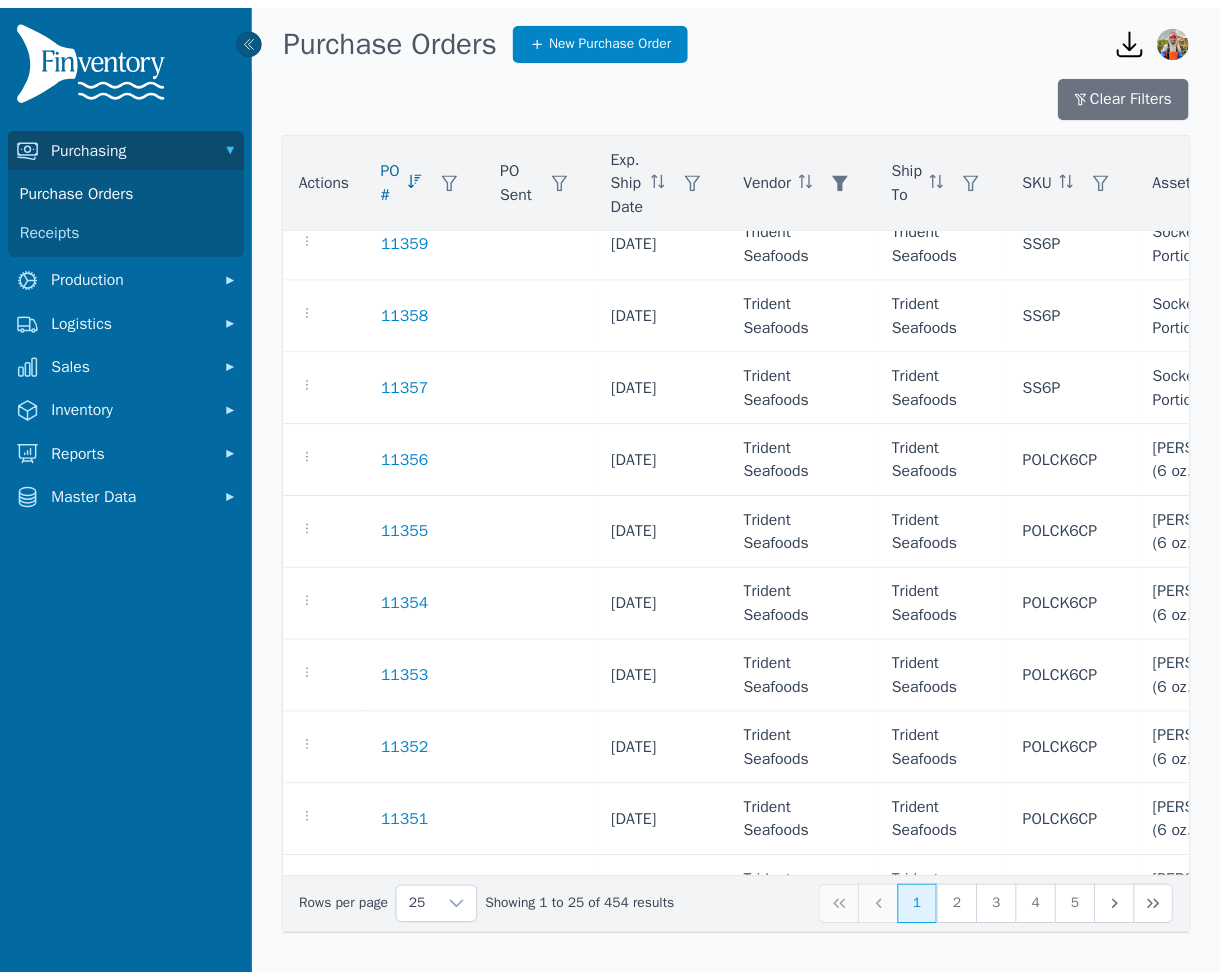 scroll, scrollTop: 726, scrollLeft: 0, axis: vertical 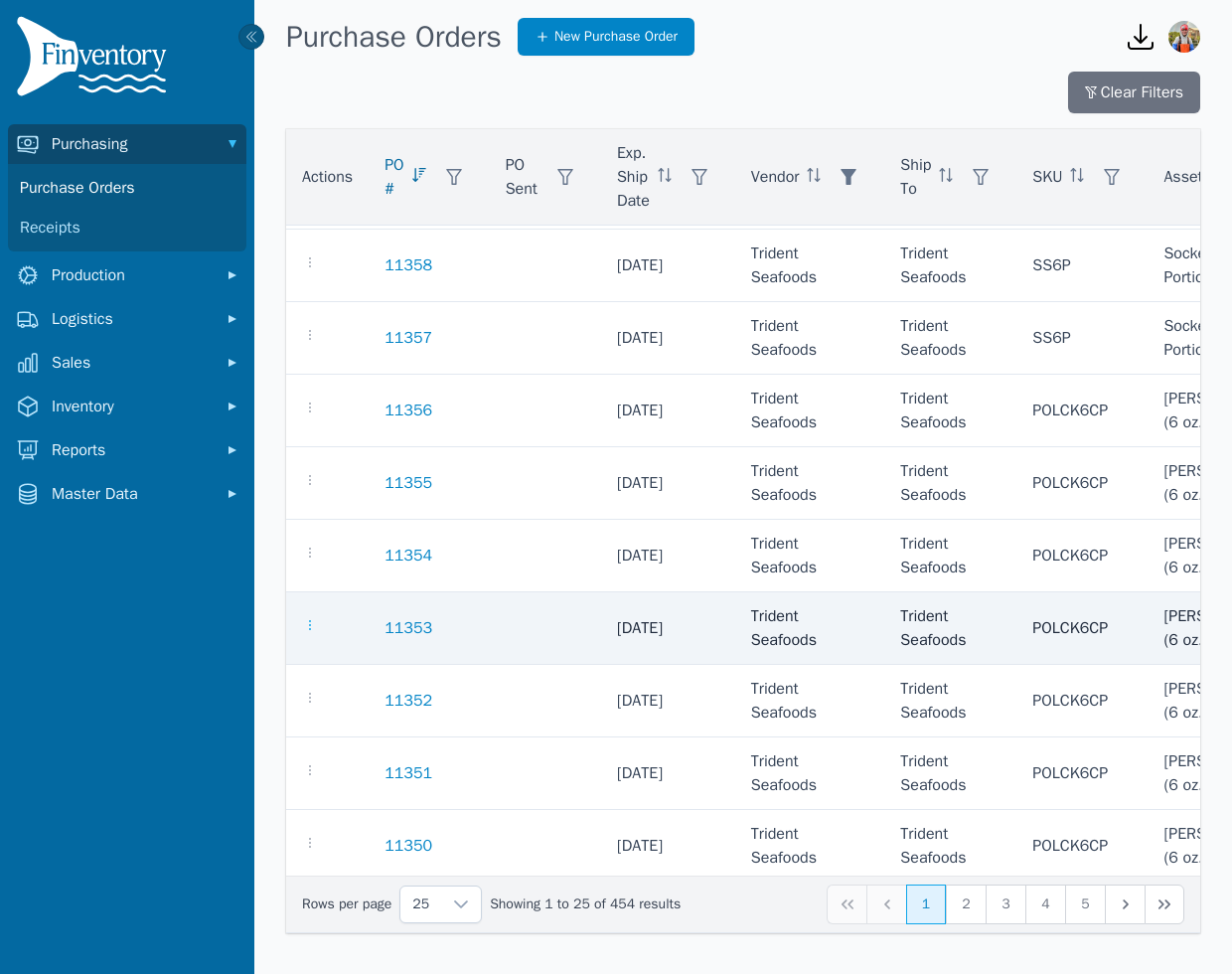 click 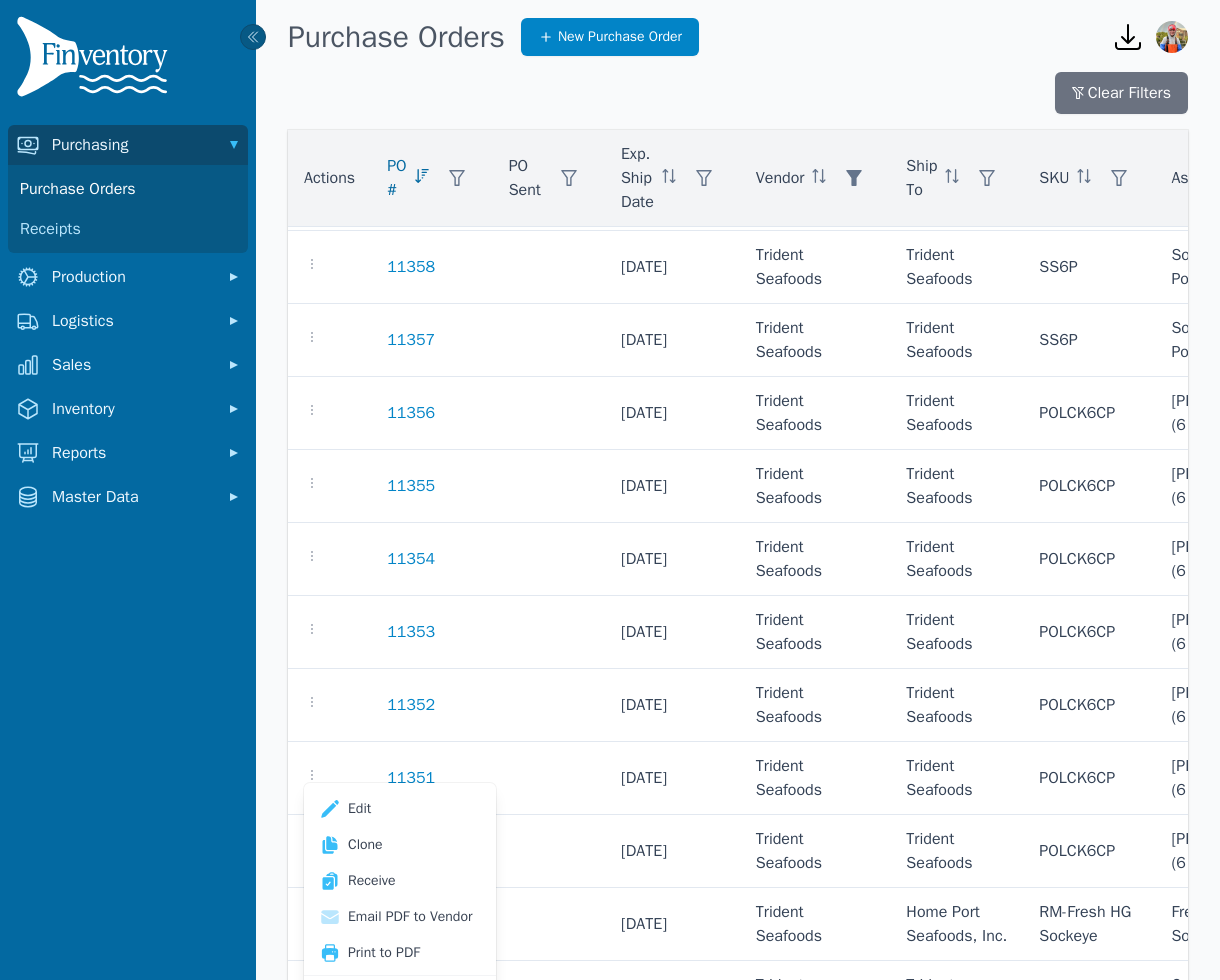 scroll, scrollTop: 108, scrollLeft: 0, axis: vertical 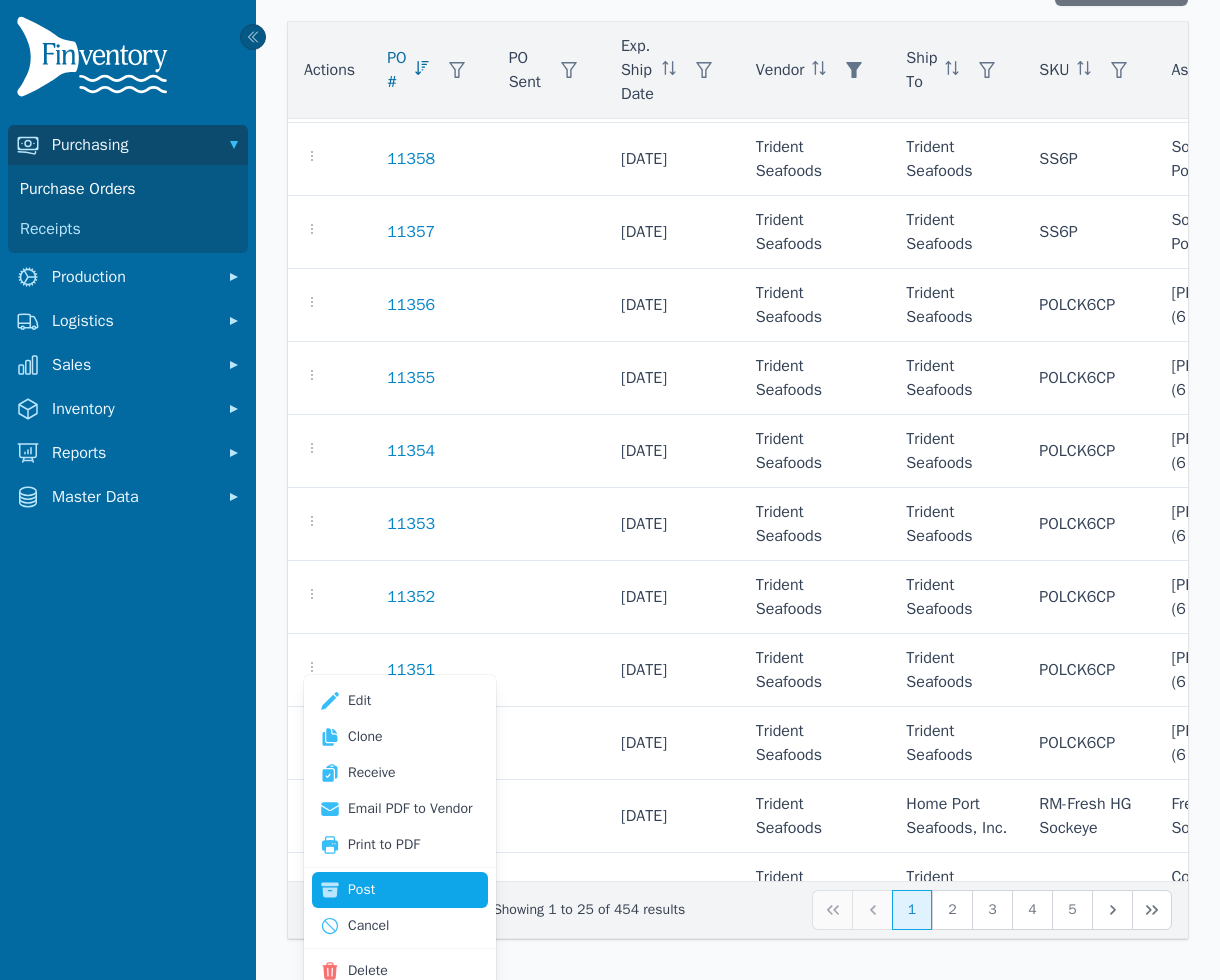 click on "Post" at bounding box center [400, 890] 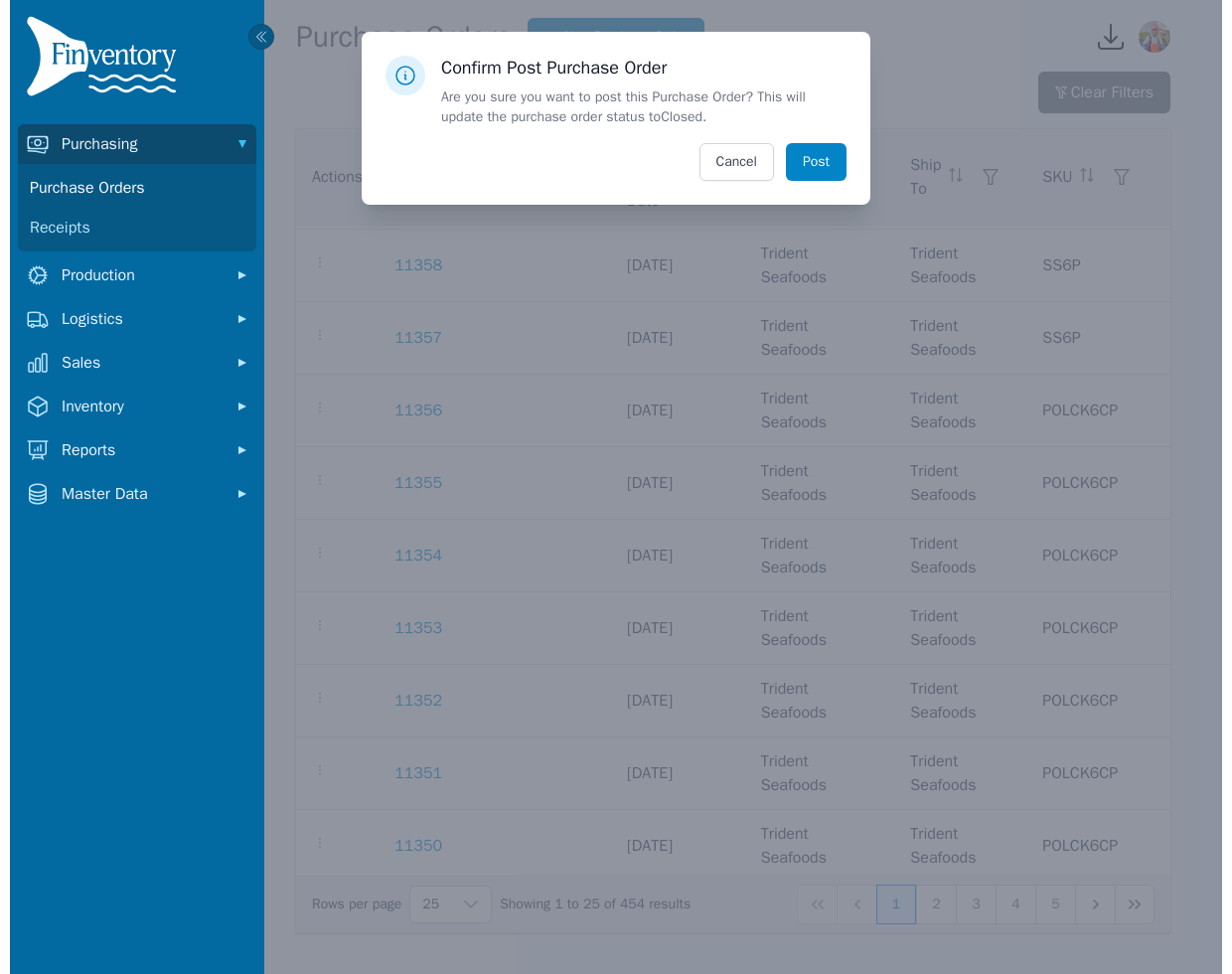 scroll, scrollTop: 0, scrollLeft: 0, axis: both 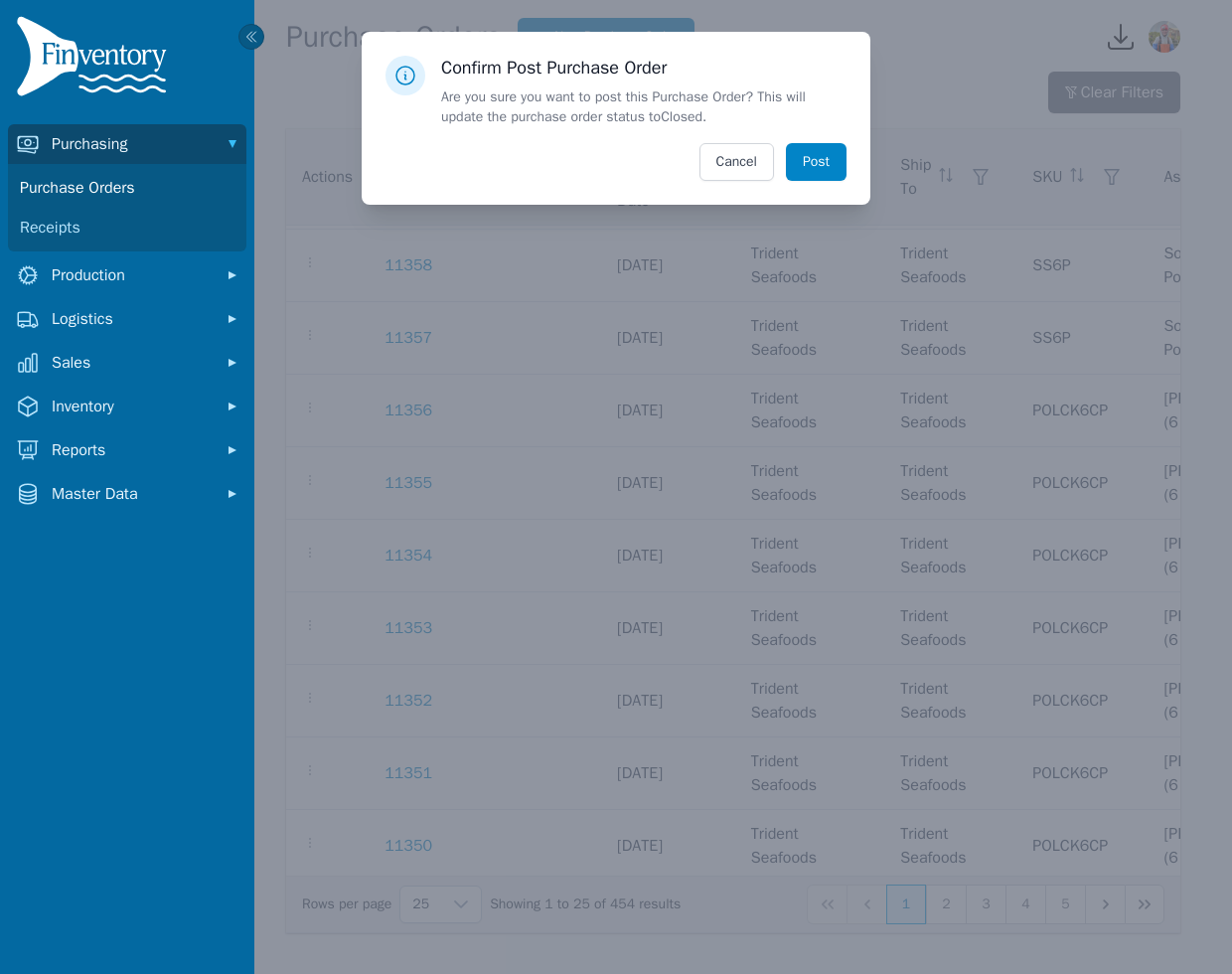click on "Confirm Post Purchase Order  Are you sure you want to post this Purchase Order? This will update the purchase order status to  Closed .   Post   Cancel" at bounding box center (616, 118) 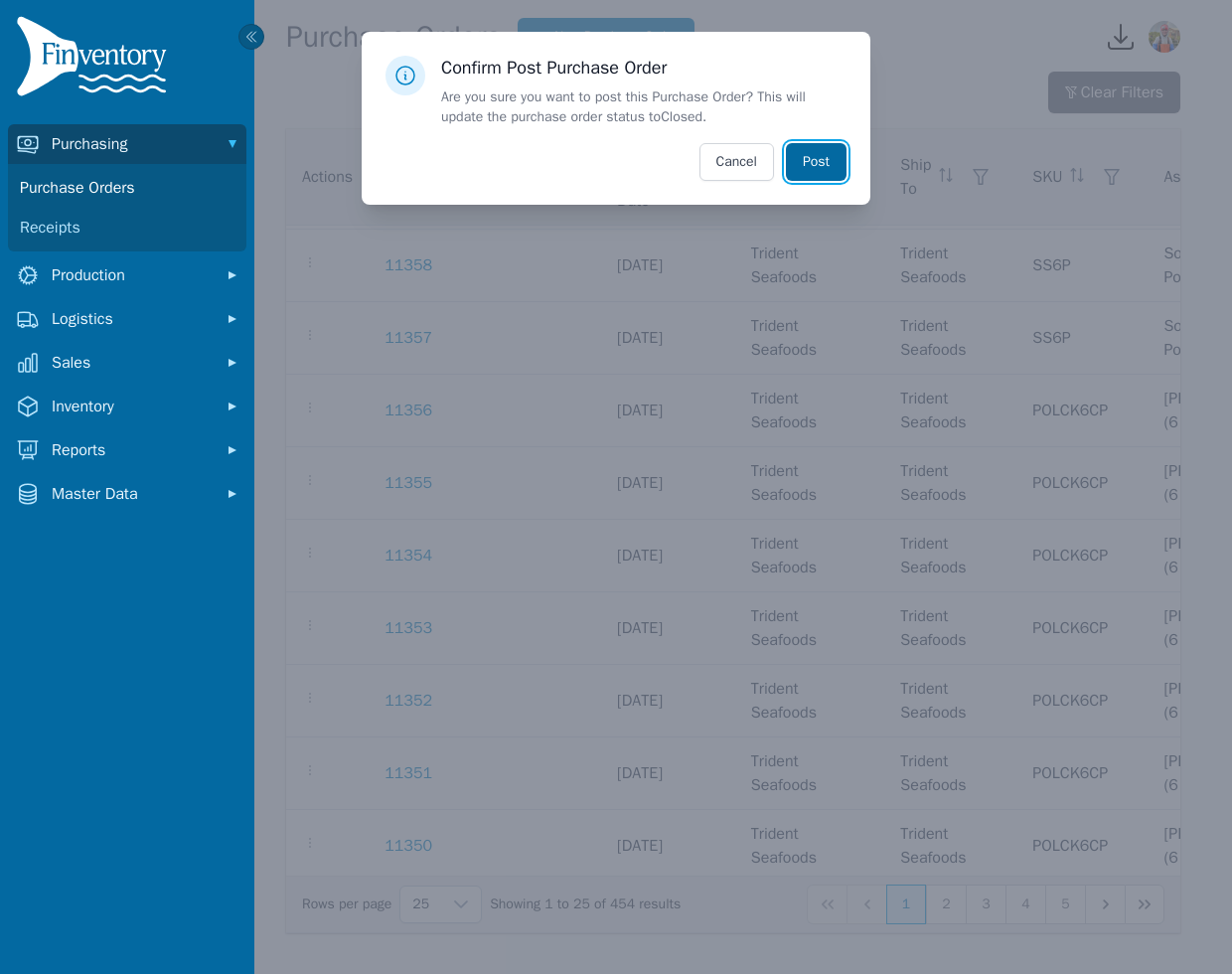 click on "Post" at bounding box center [816, 162] 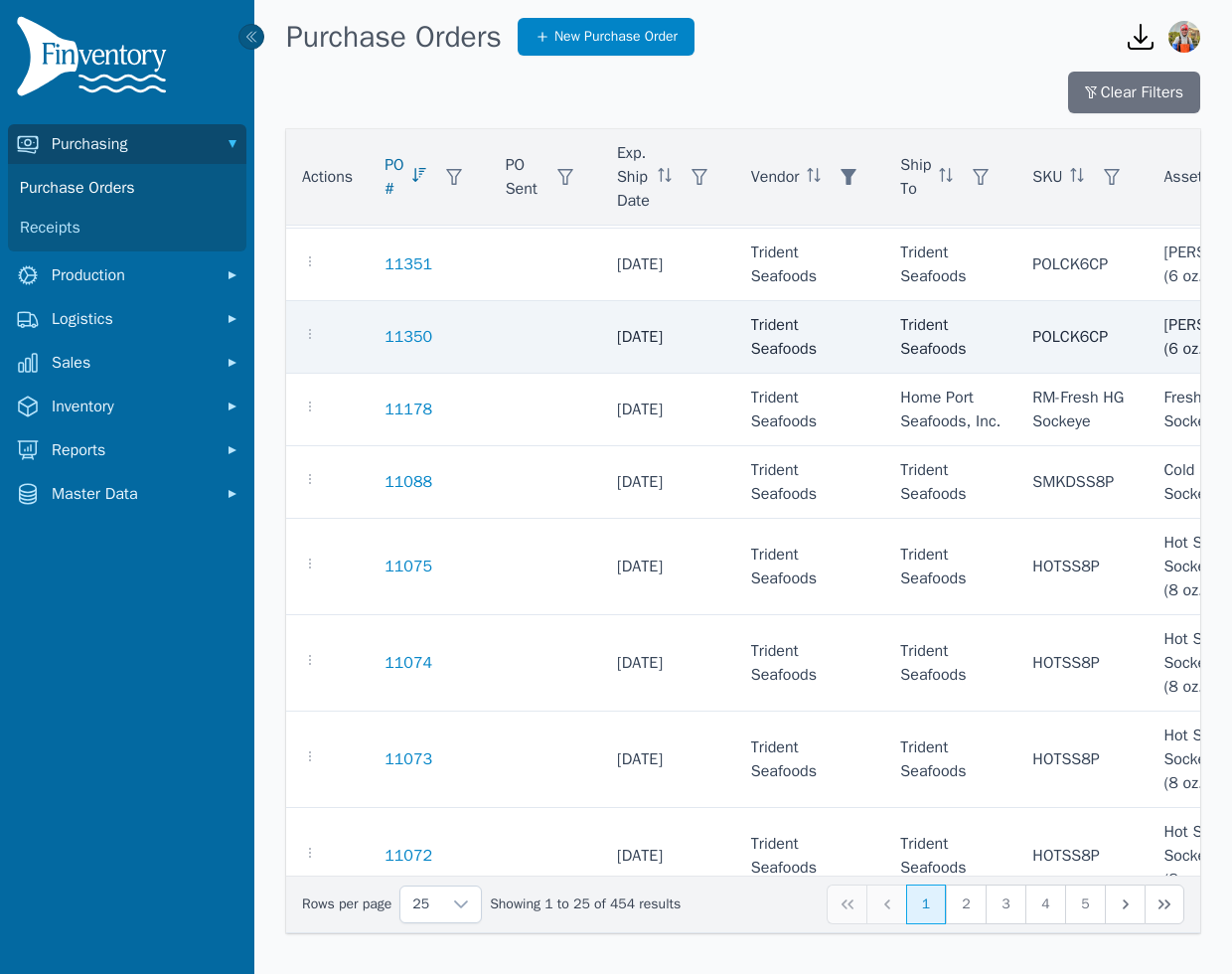 scroll, scrollTop: 1224, scrollLeft: 0, axis: vertical 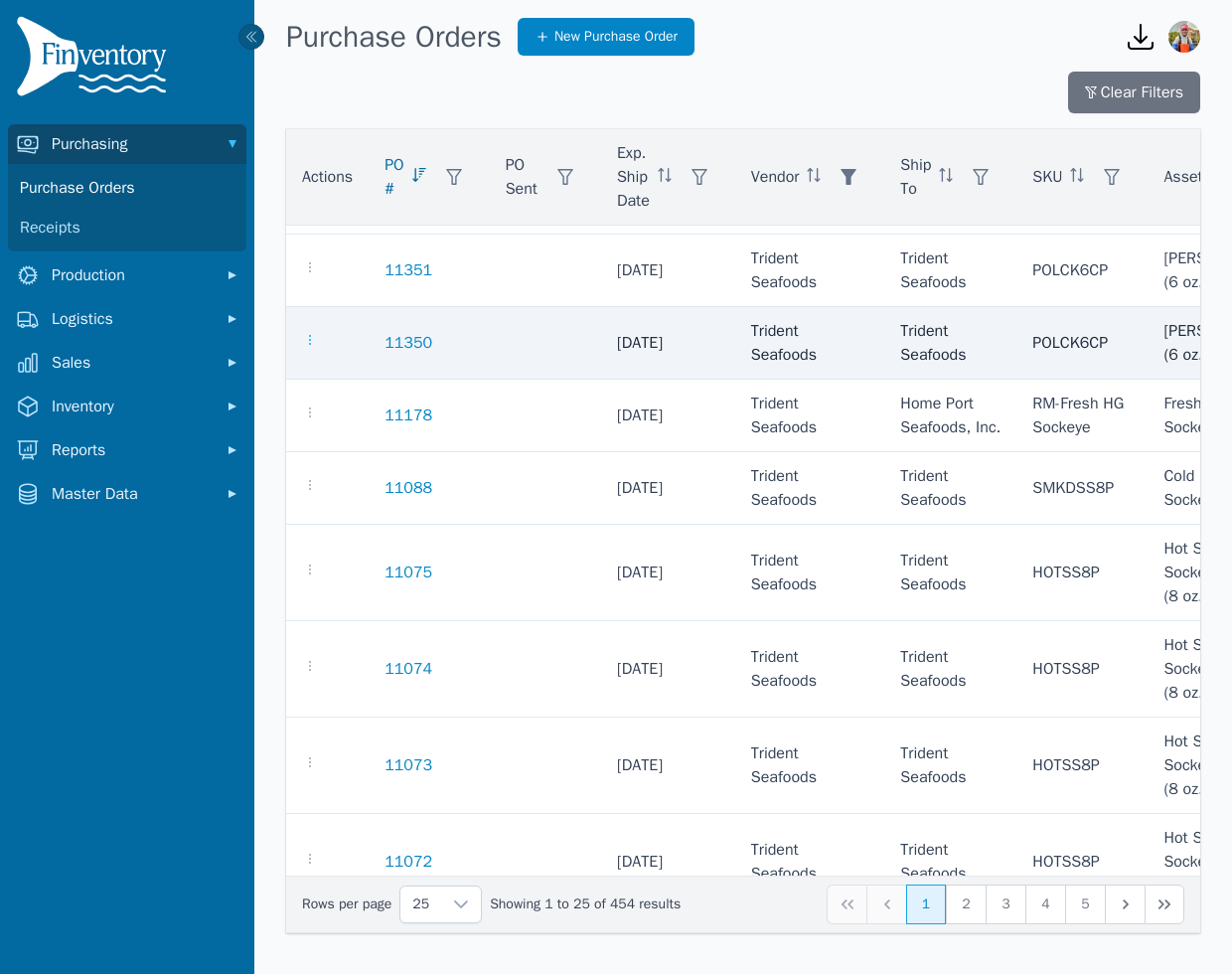 click 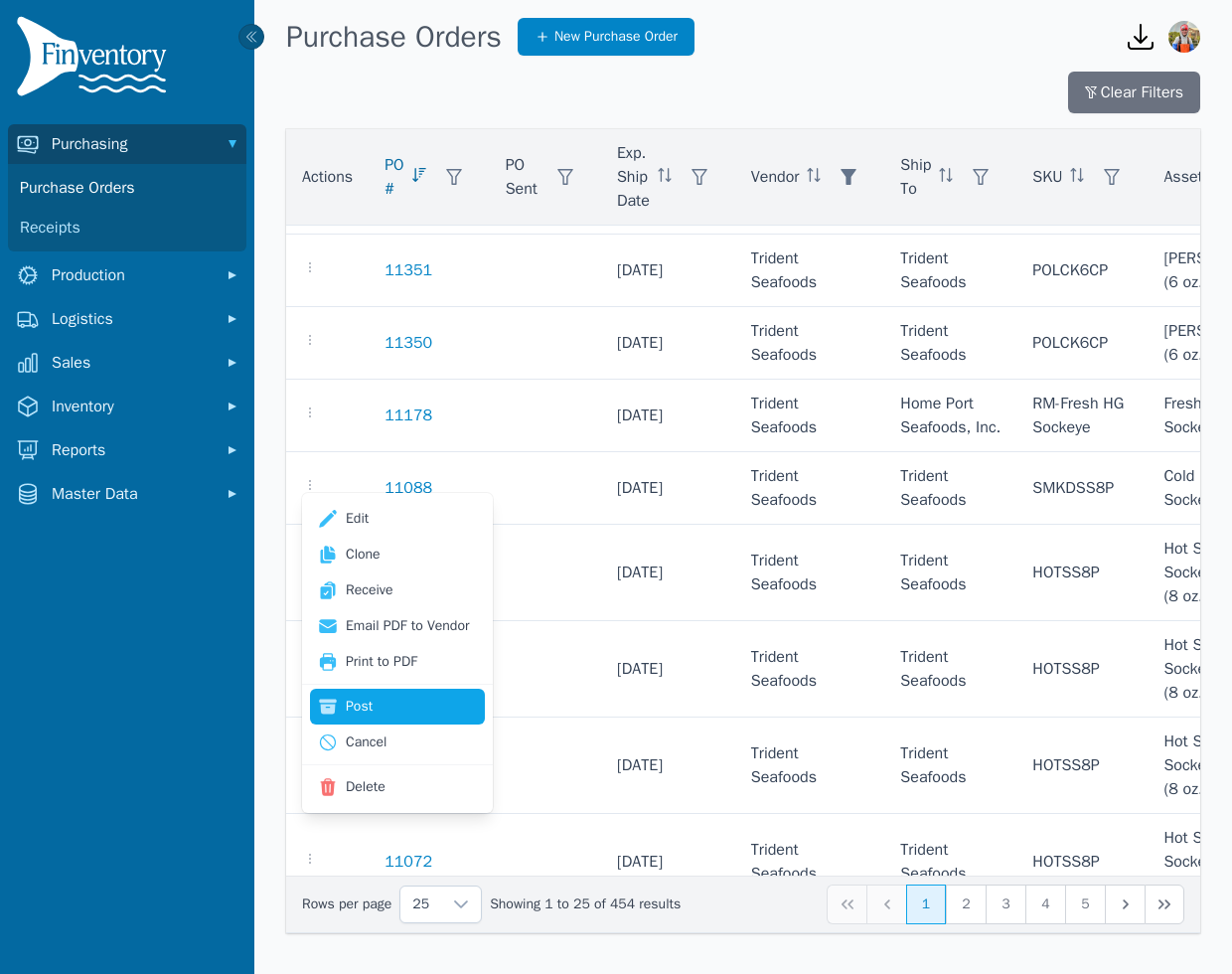 click on "Post" at bounding box center [397, 707] 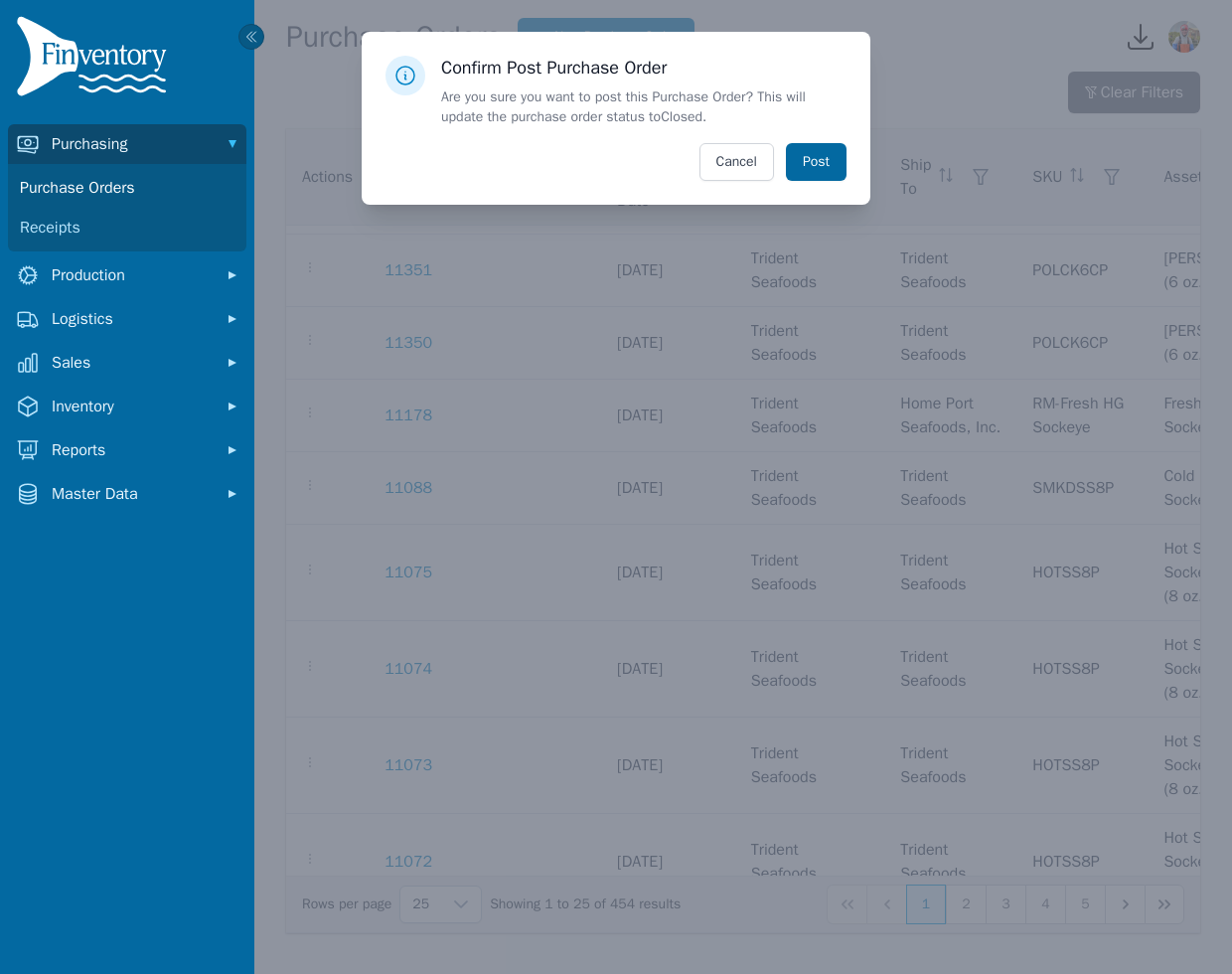 click on "Post" at bounding box center (816, 162) 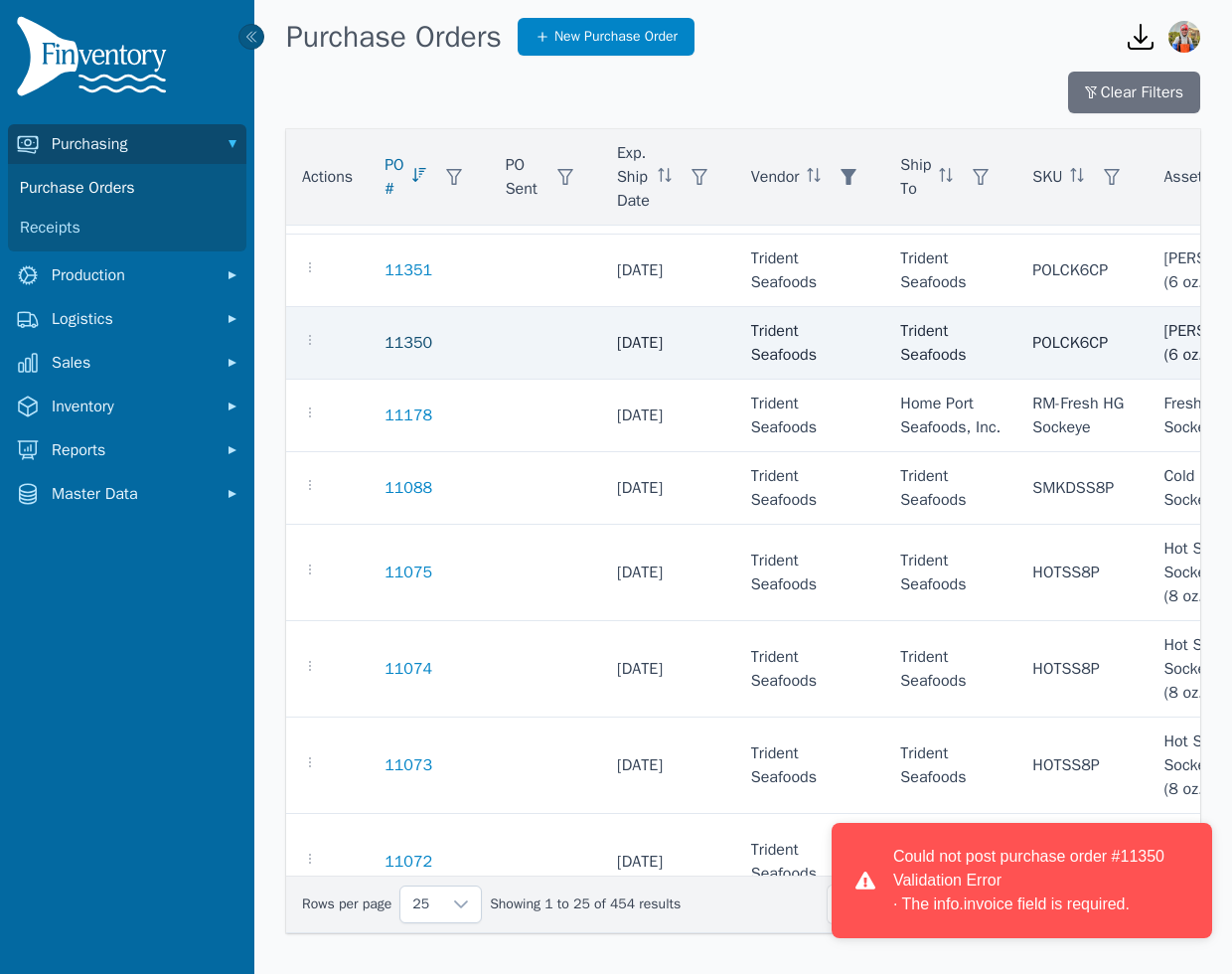 click on "11350" 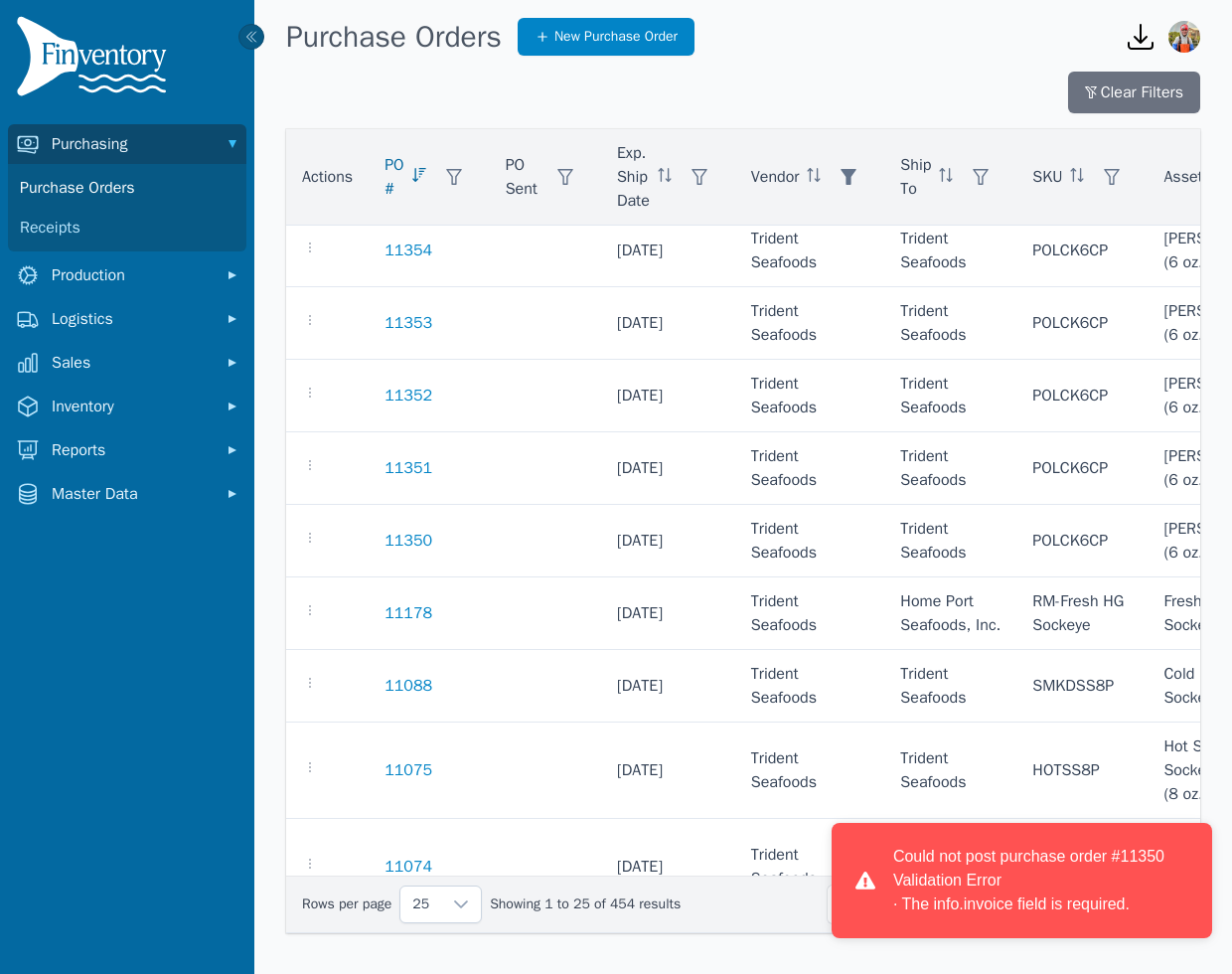 scroll, scrollTop: 1035, scrollLeft: 0, axis: vertical 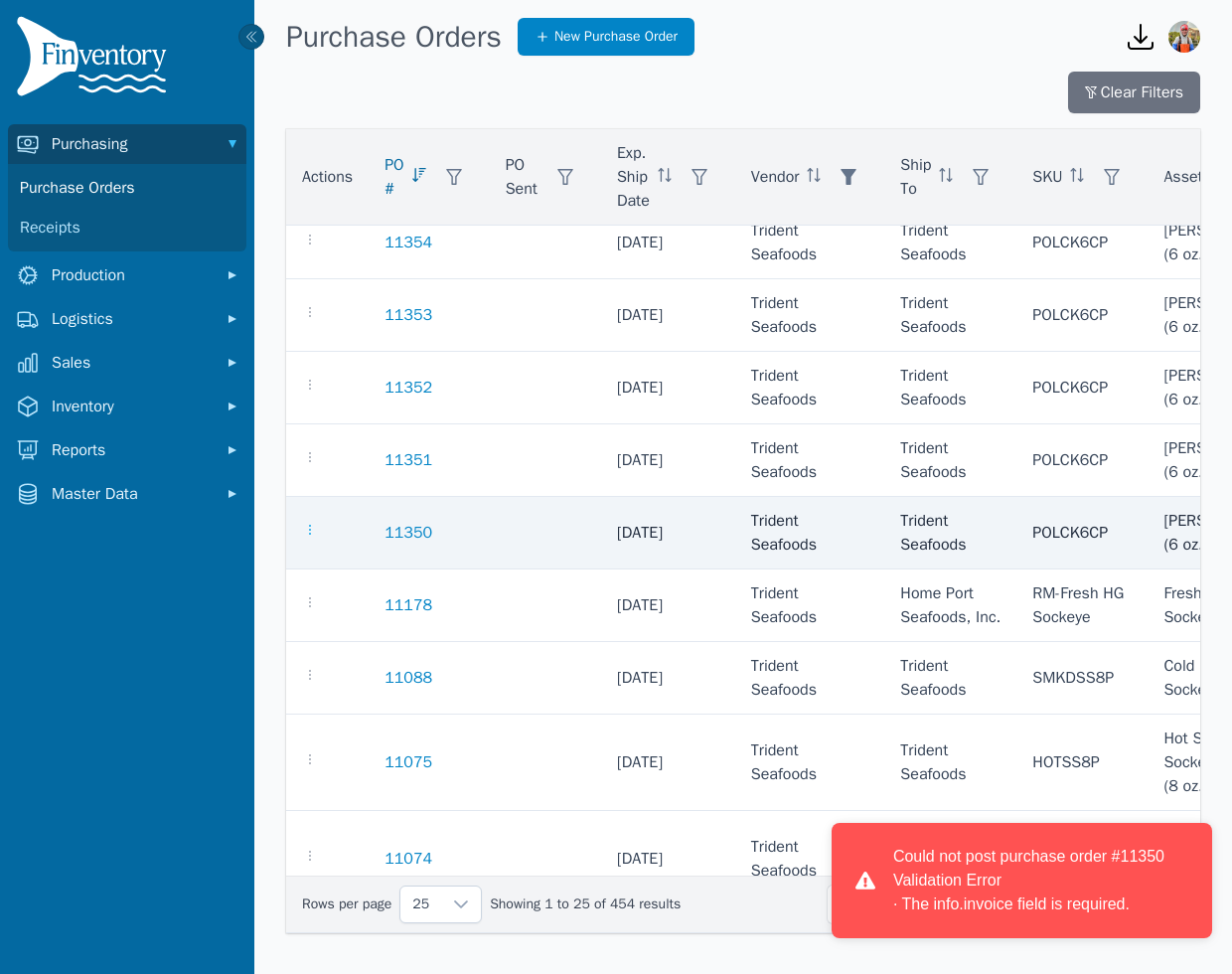 click 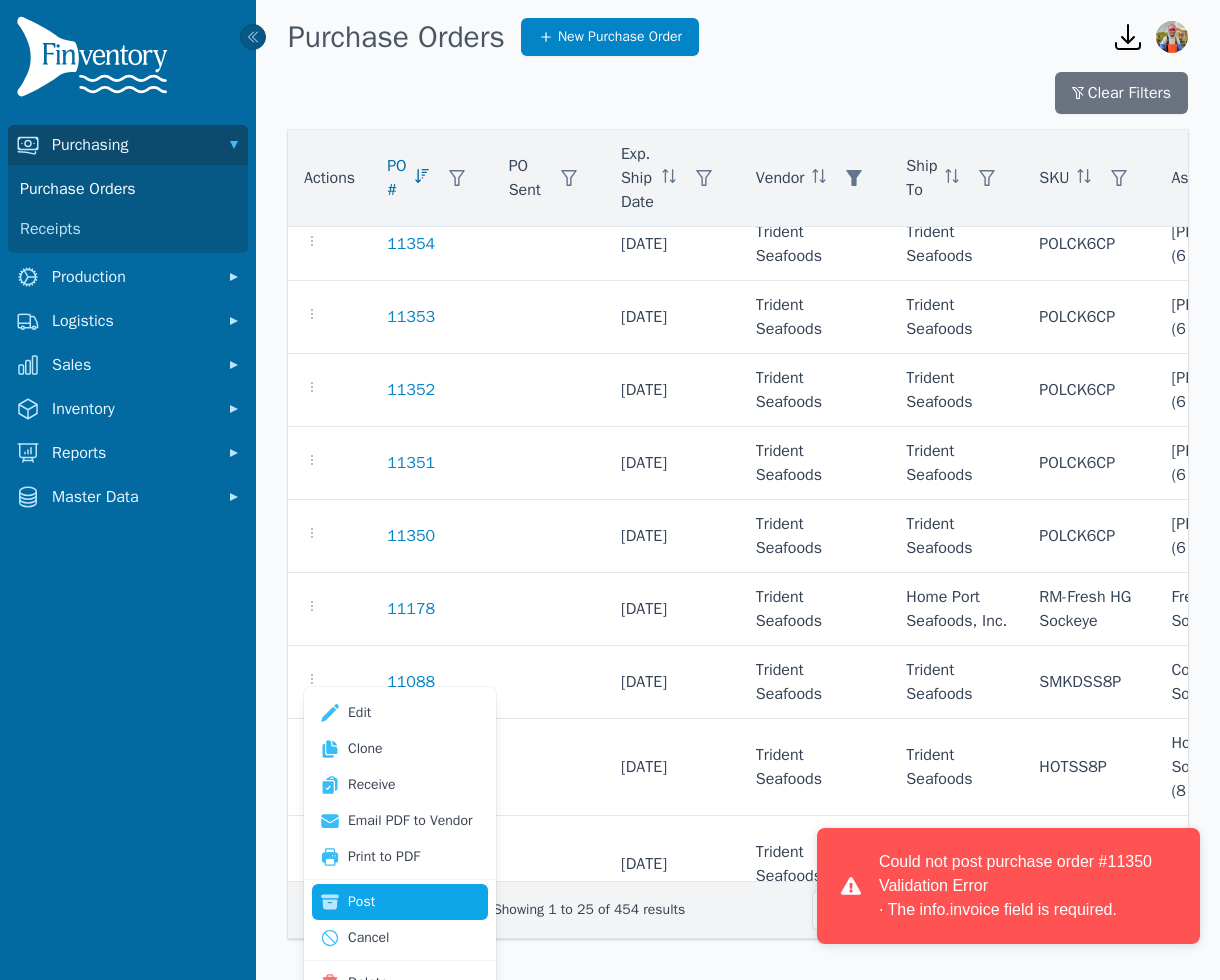 click on "Post" at bounding box center [400, 902] 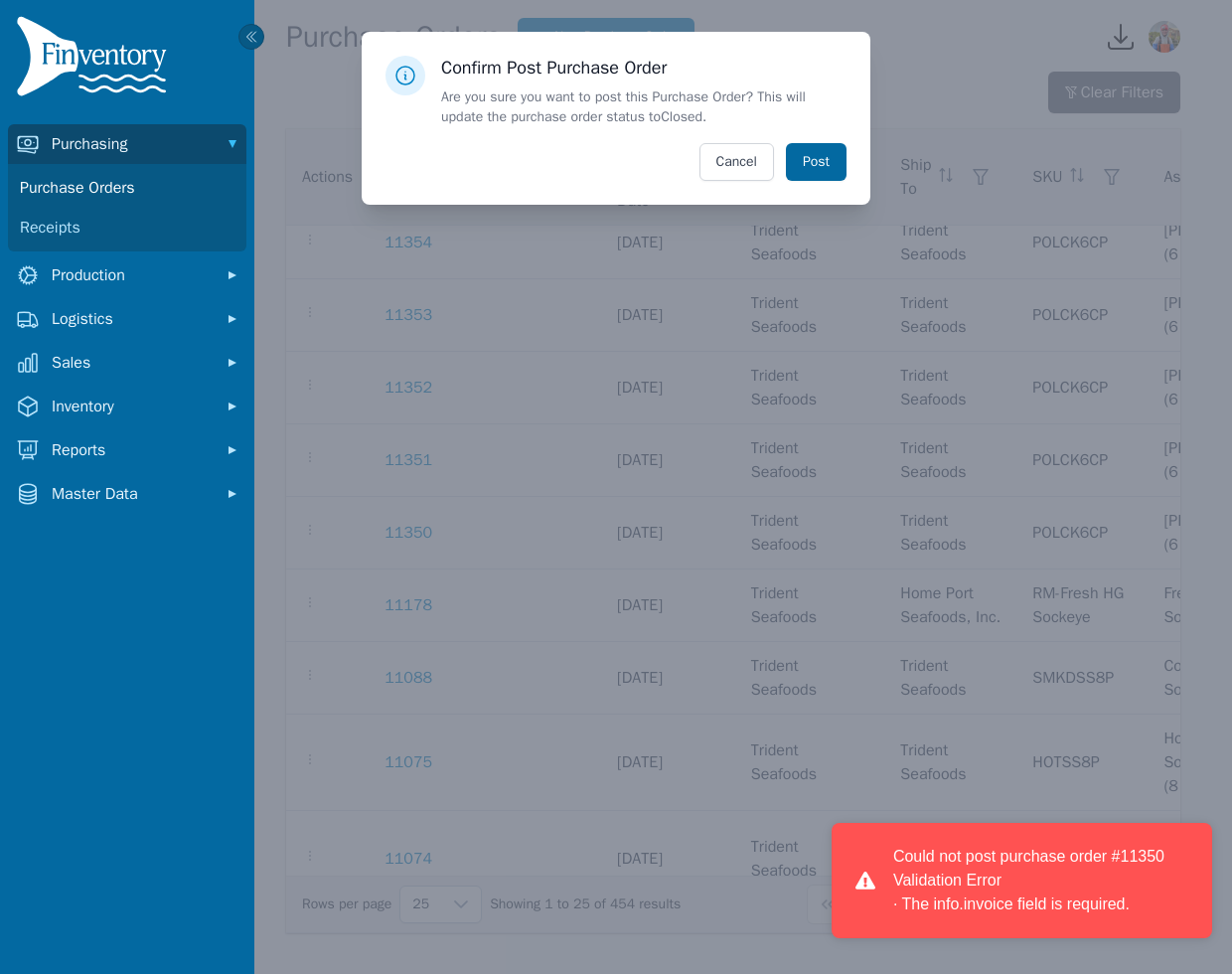 click on "Post" at bounding box center (816, 162) 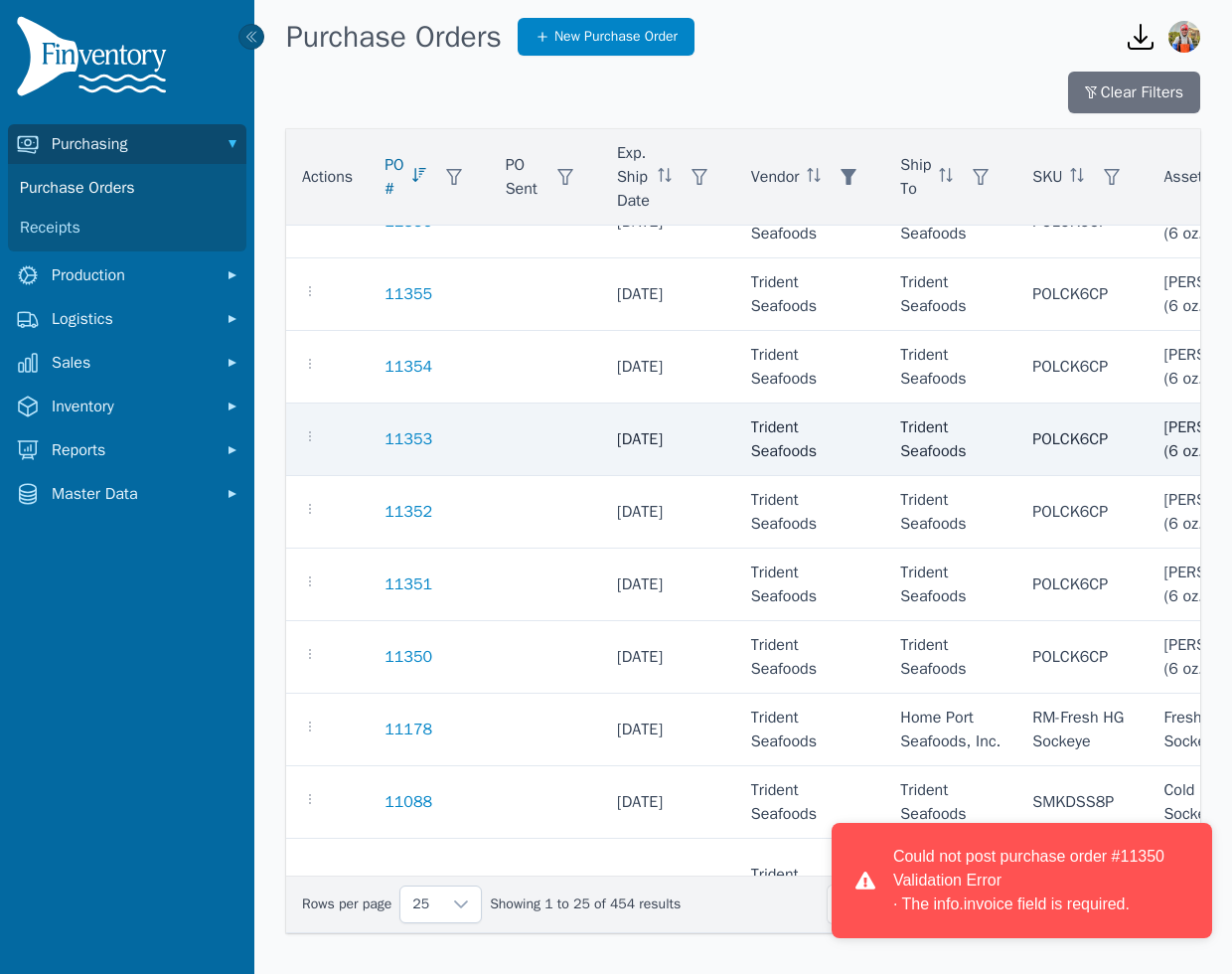scroll, scrollTop: 935, scrollLeft: 0, axis: vertical 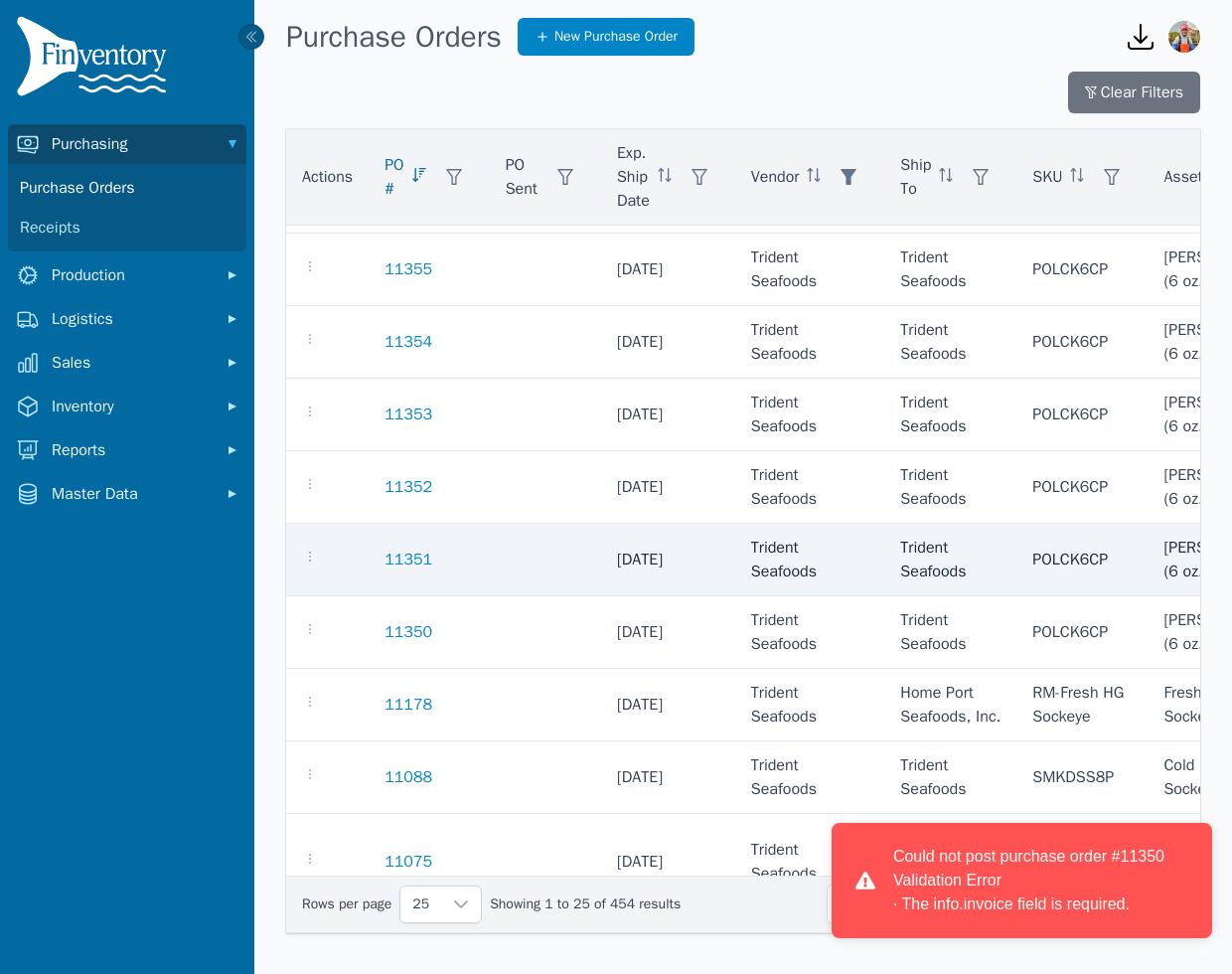 click 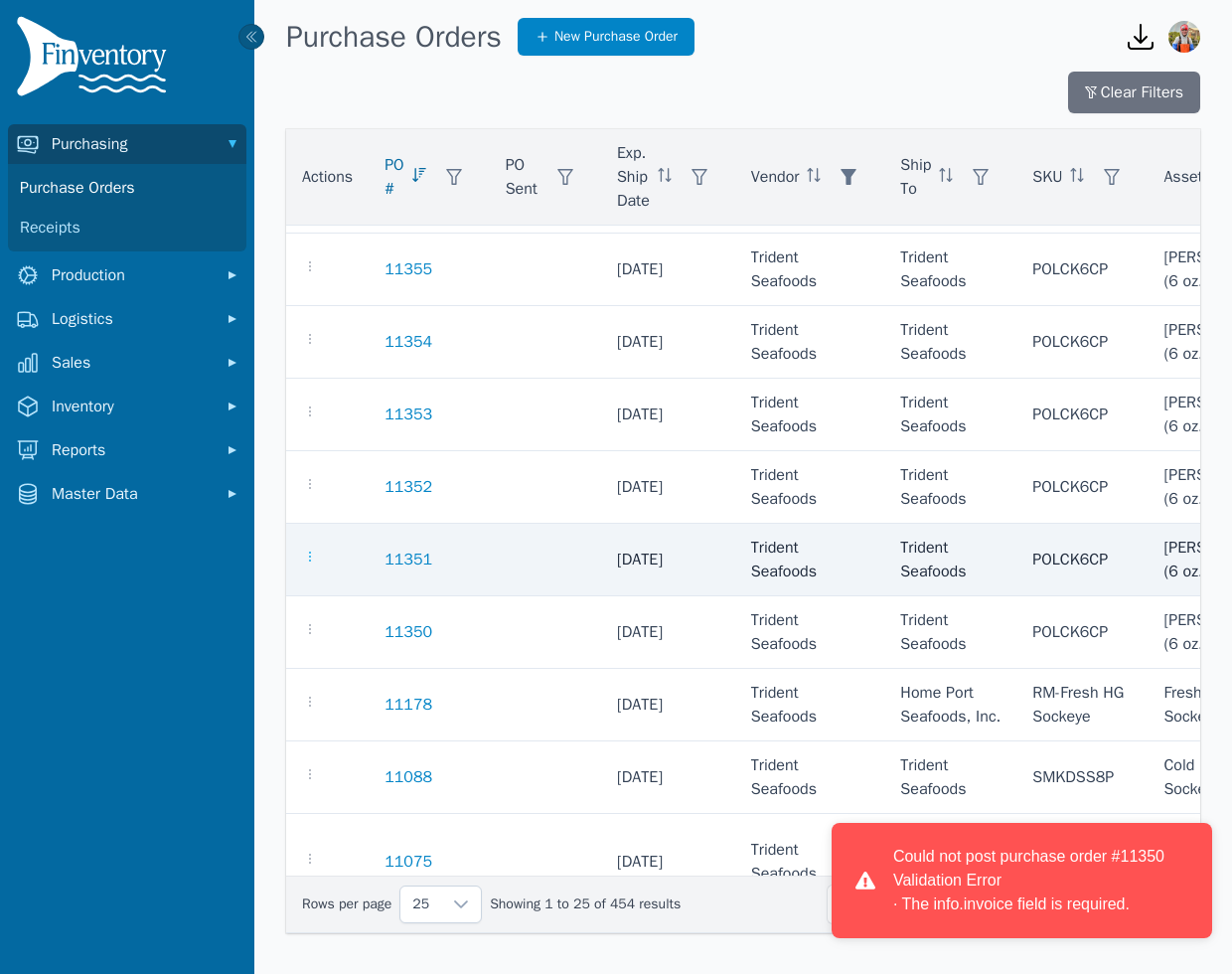 click 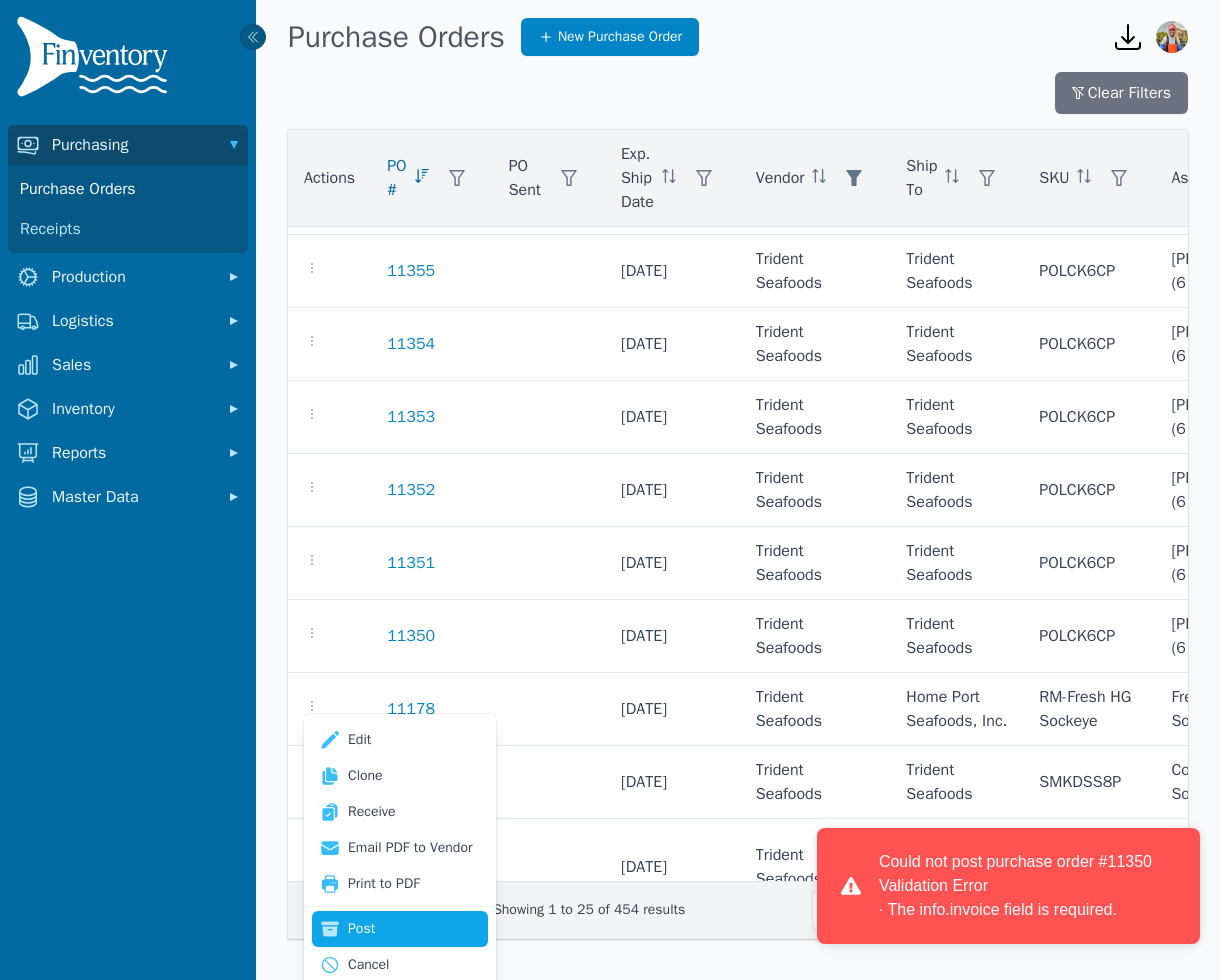 click on "Post" at bounding box center [400, 929] 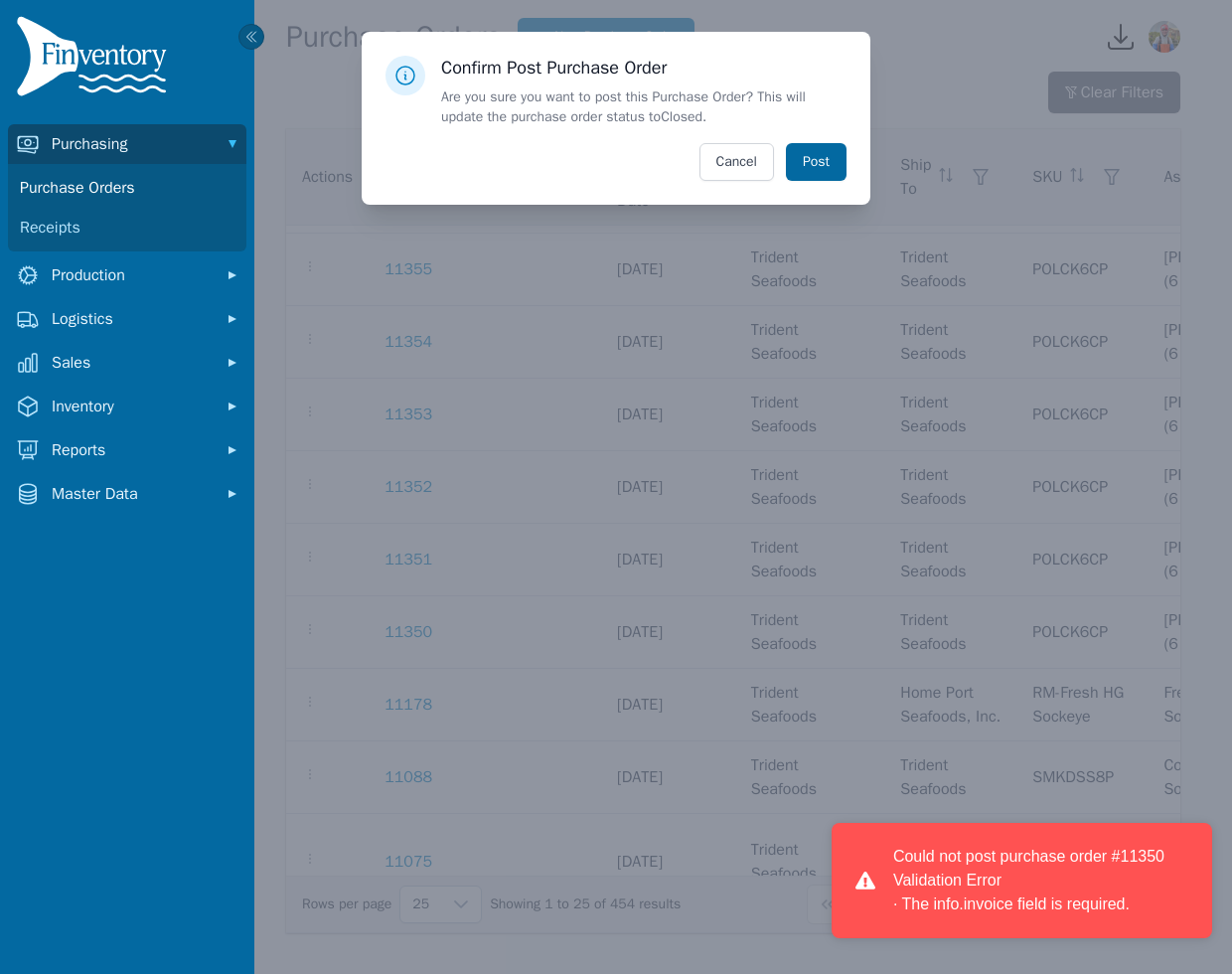 click on "Post" at bounding box center [816, 162] 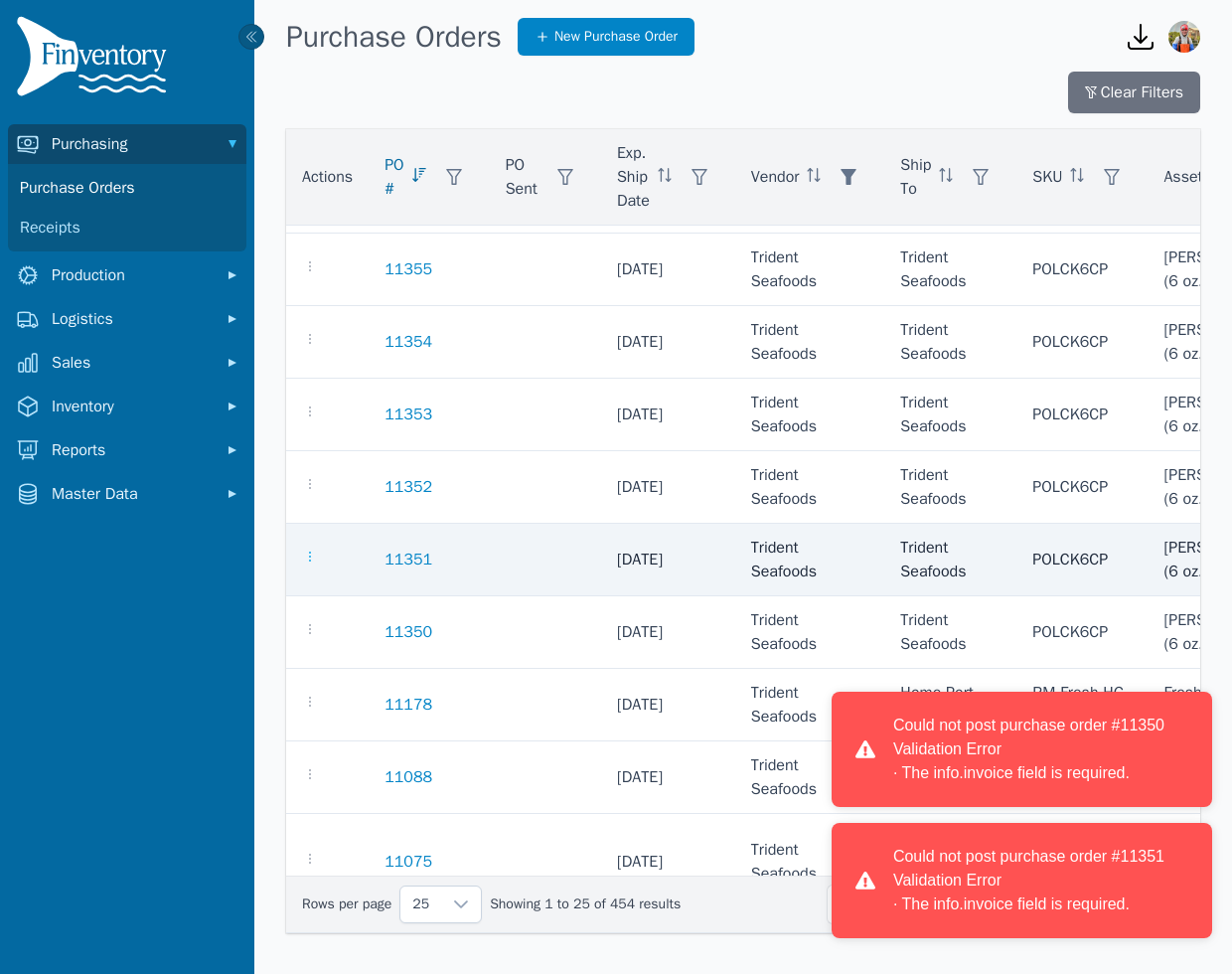 click 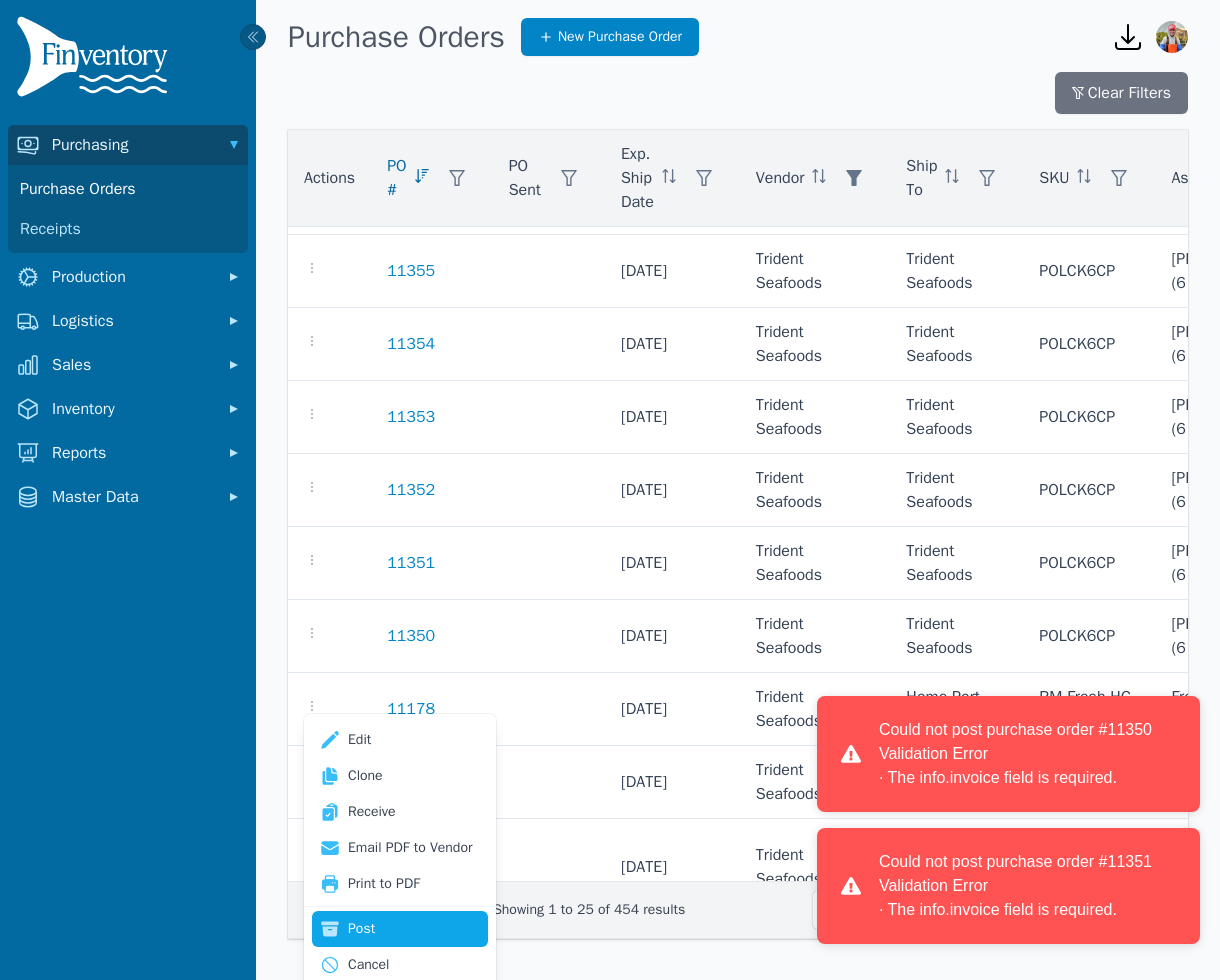 click on "Post" at bounding box center [400, 929] 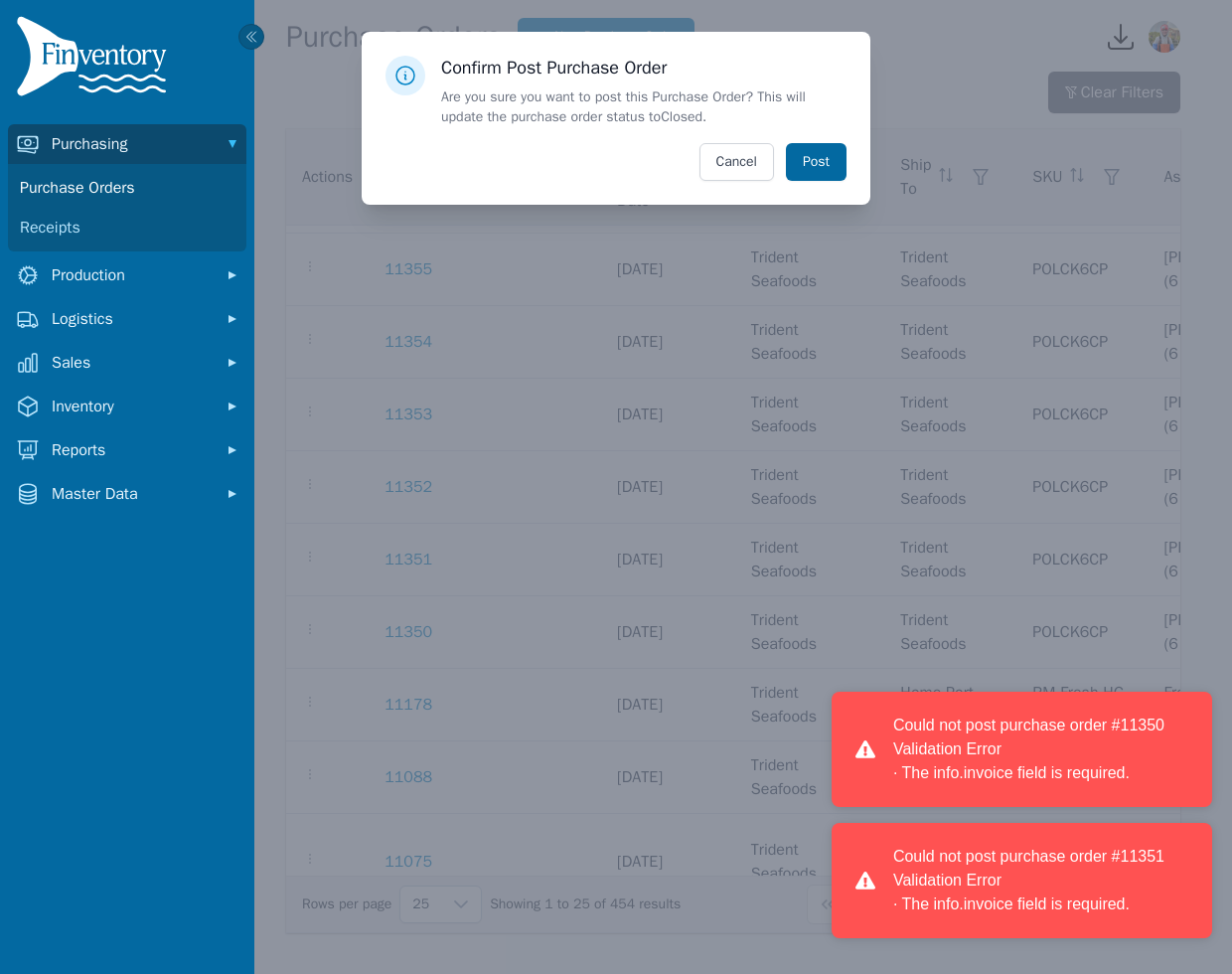 click on "Post" at bounding box center (816, 162) 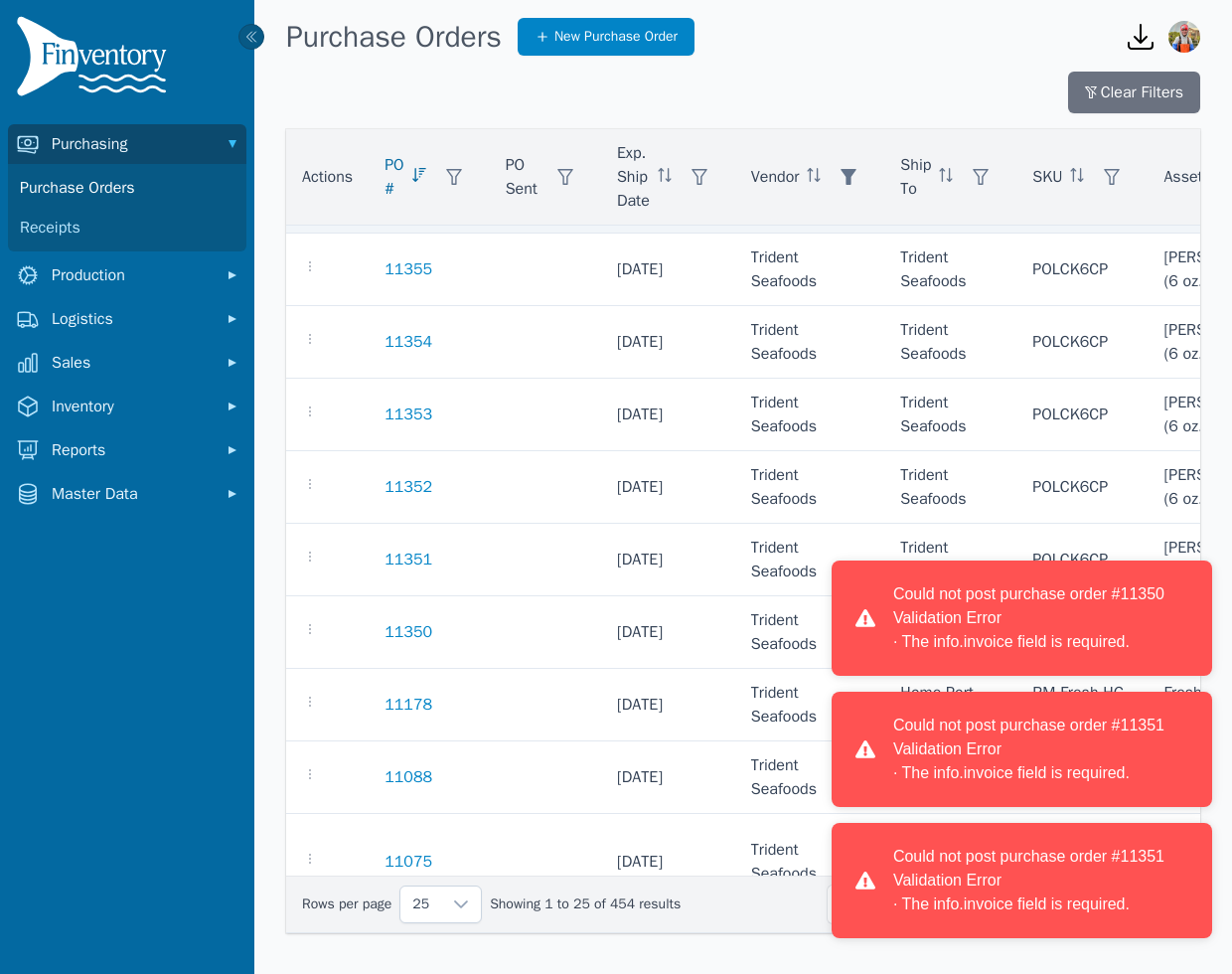 click 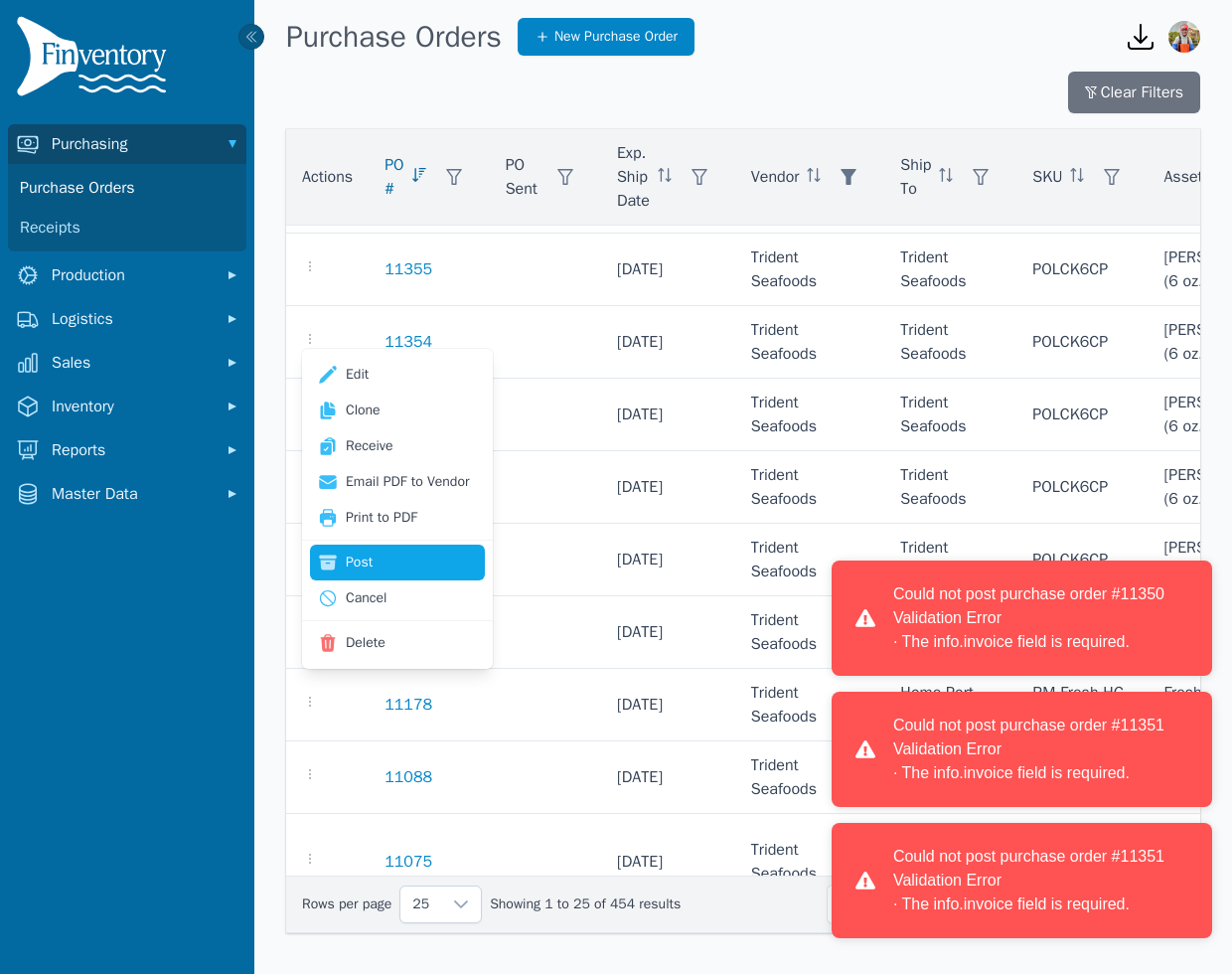 click on "Post" at bounding box center [397, 563] 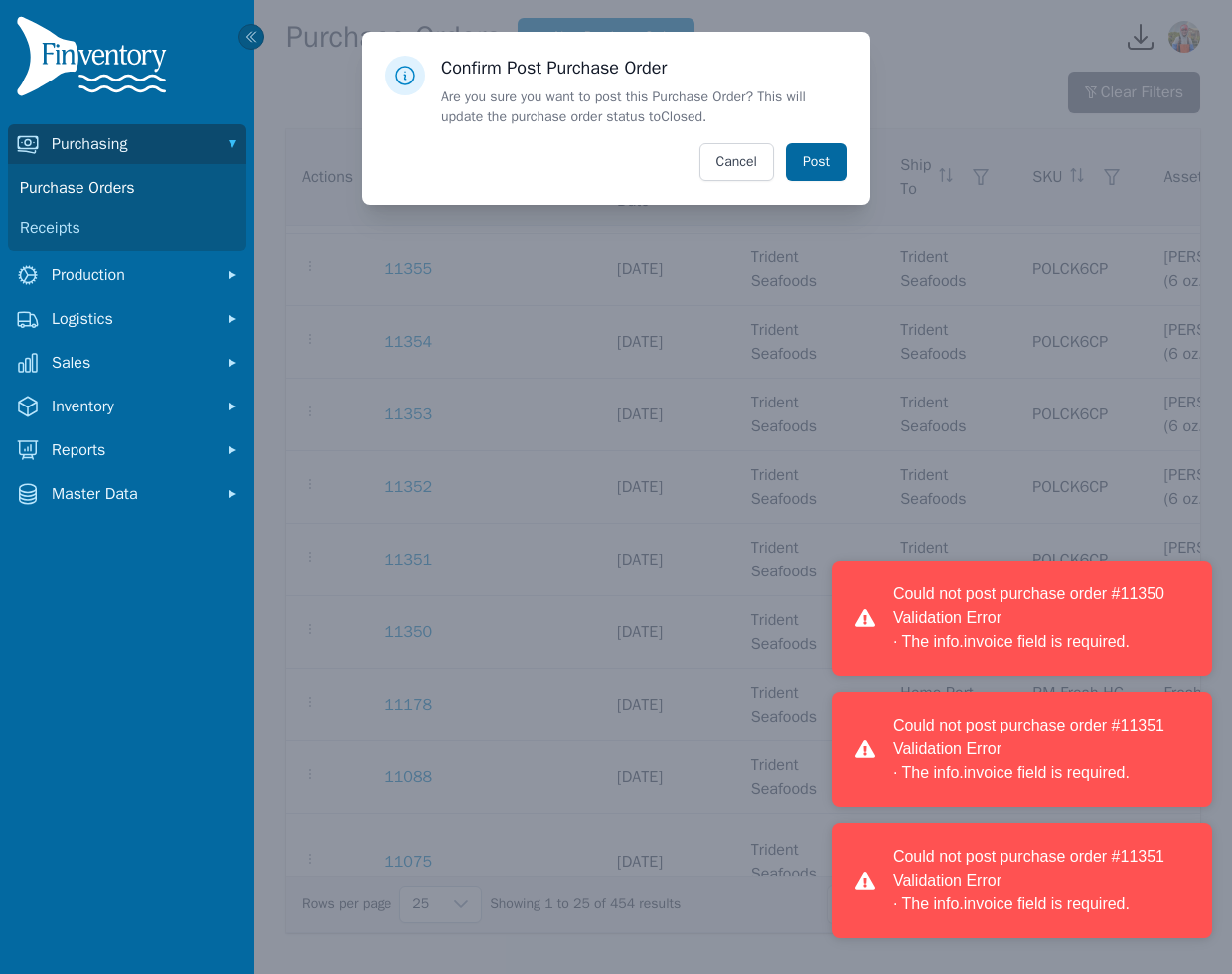 click on "Post" at bounding box center (816, 162) 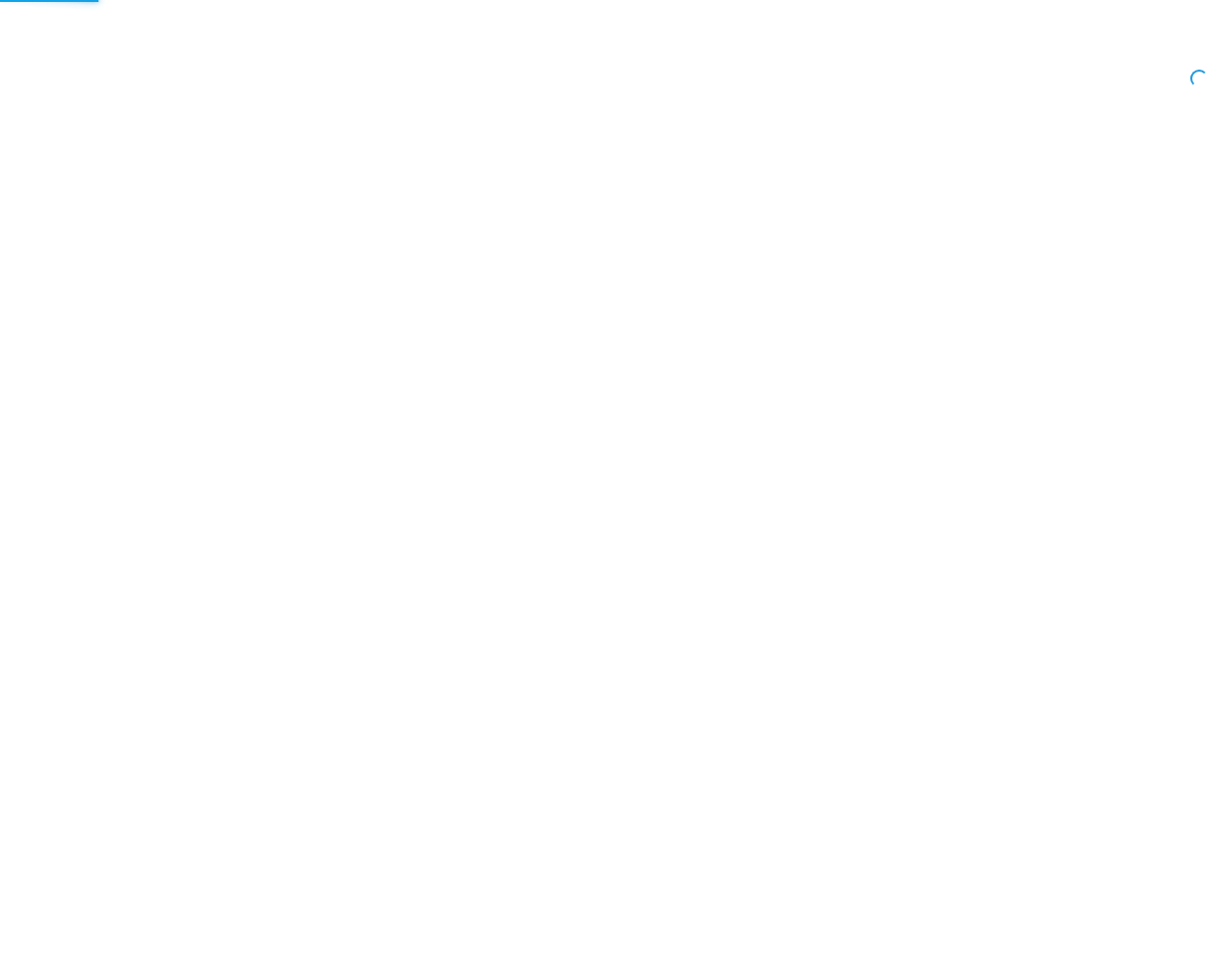 scroll, scrollTop: 0, scrollLeft: 0, axis: both 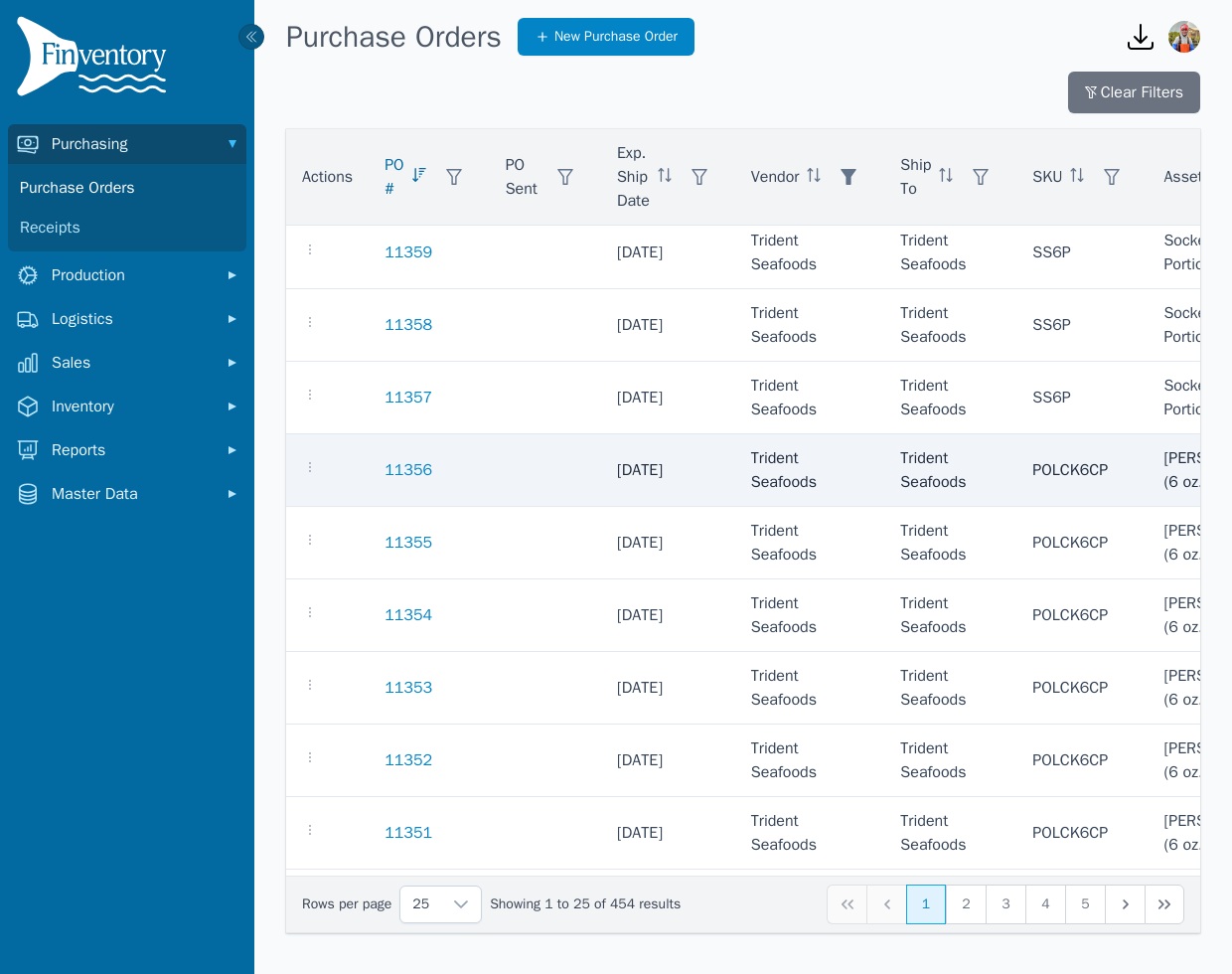 click 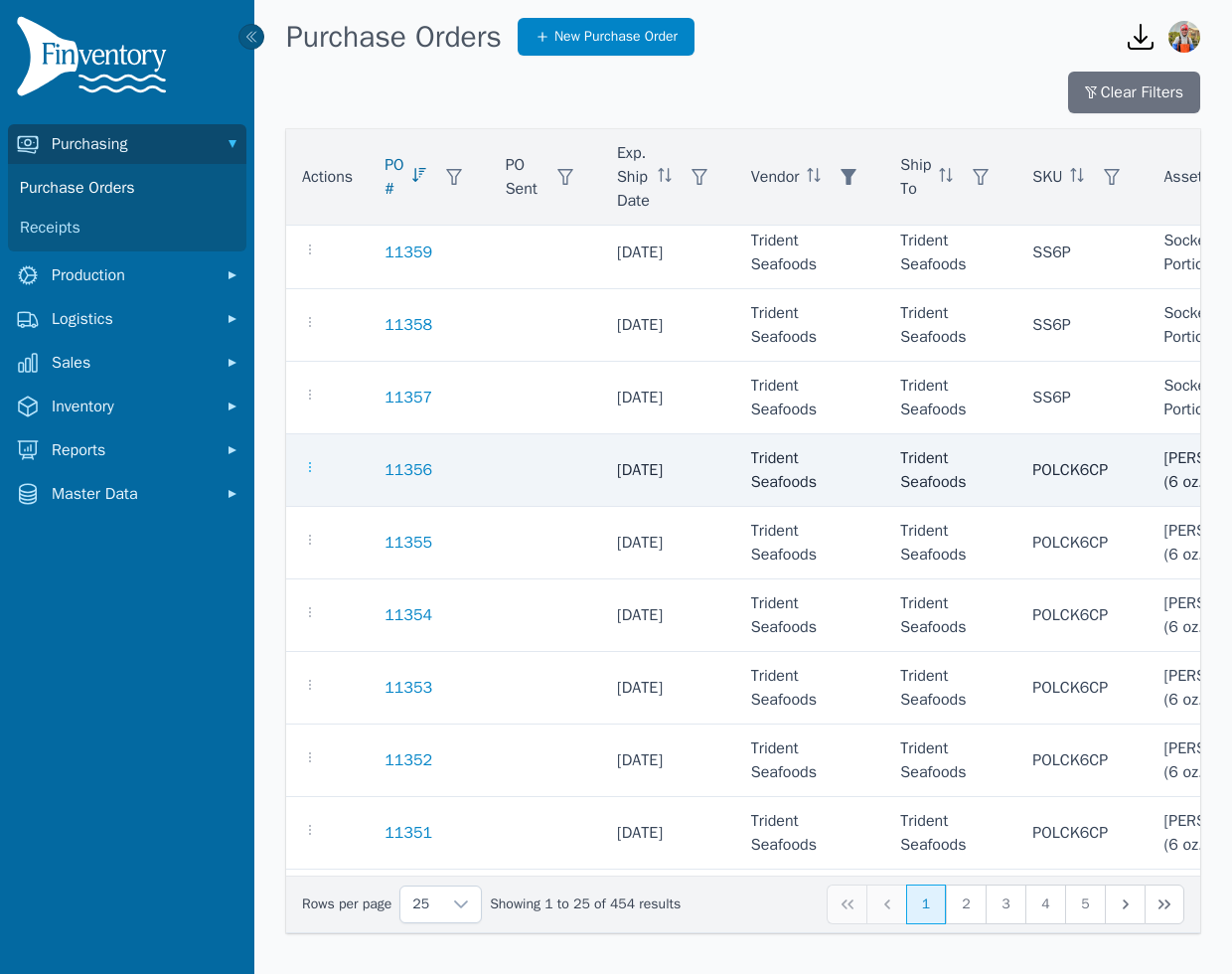 click 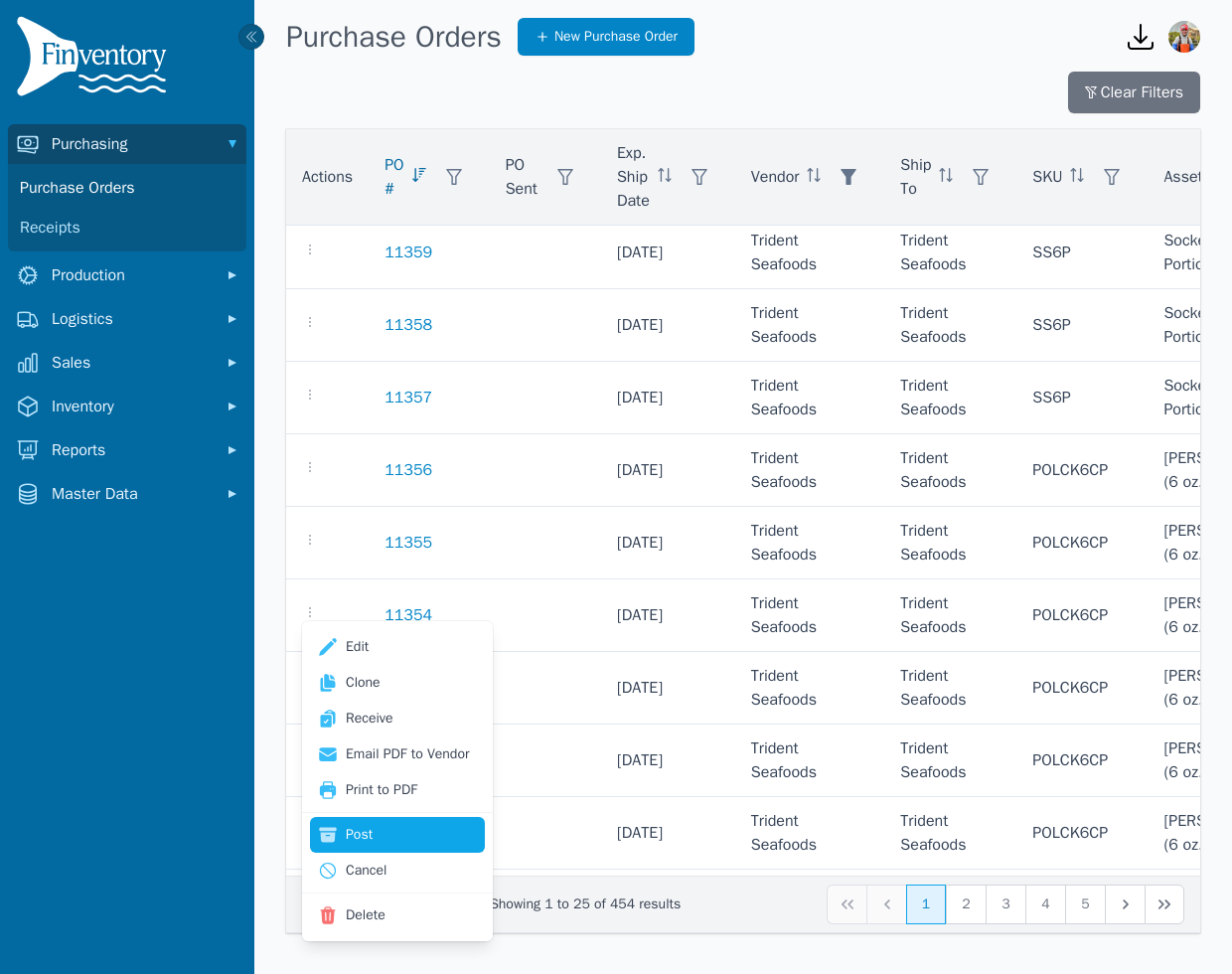 click on "Post" at bounding box center (397, 835) 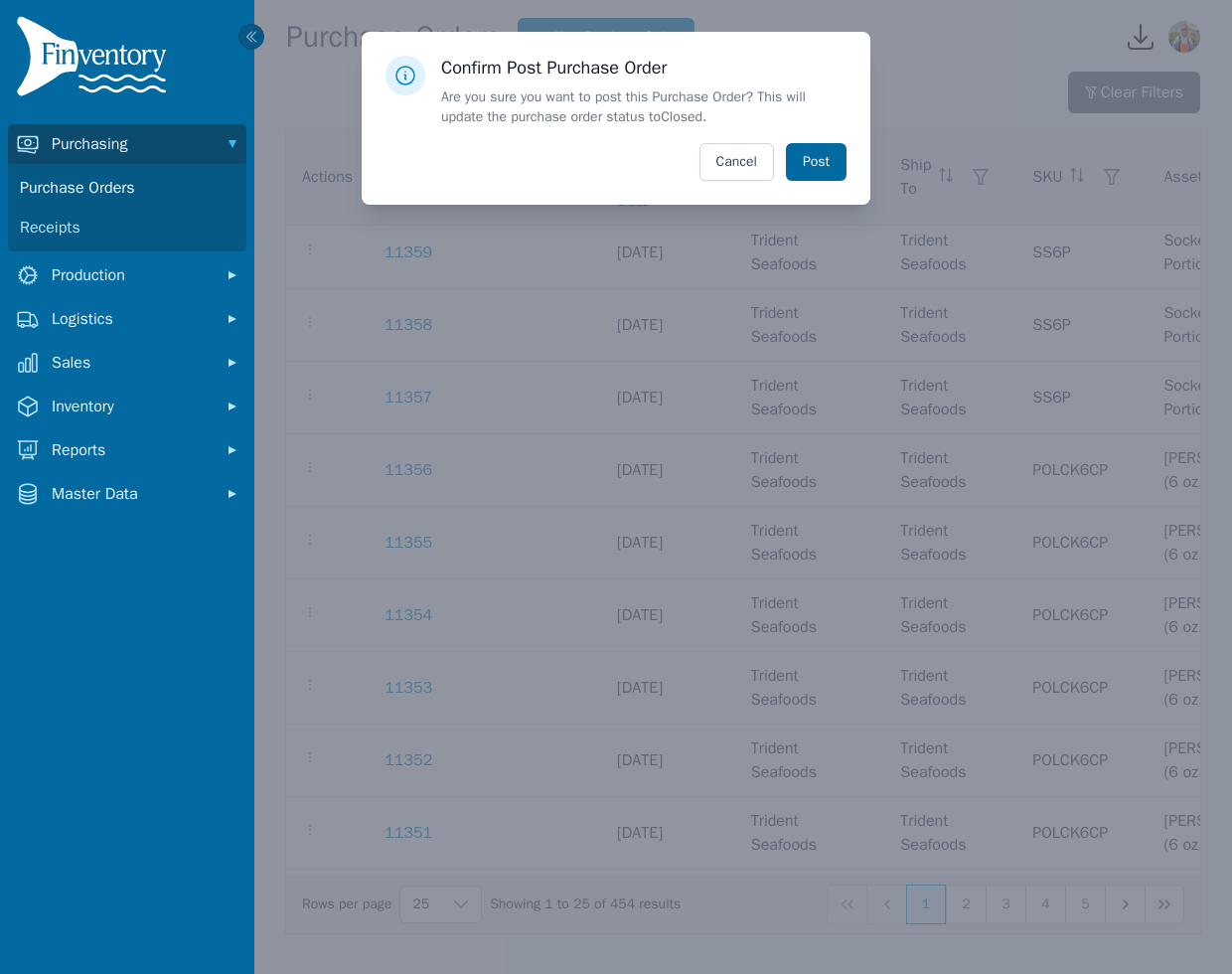 click on "Post" at bounding box center (816, 162) 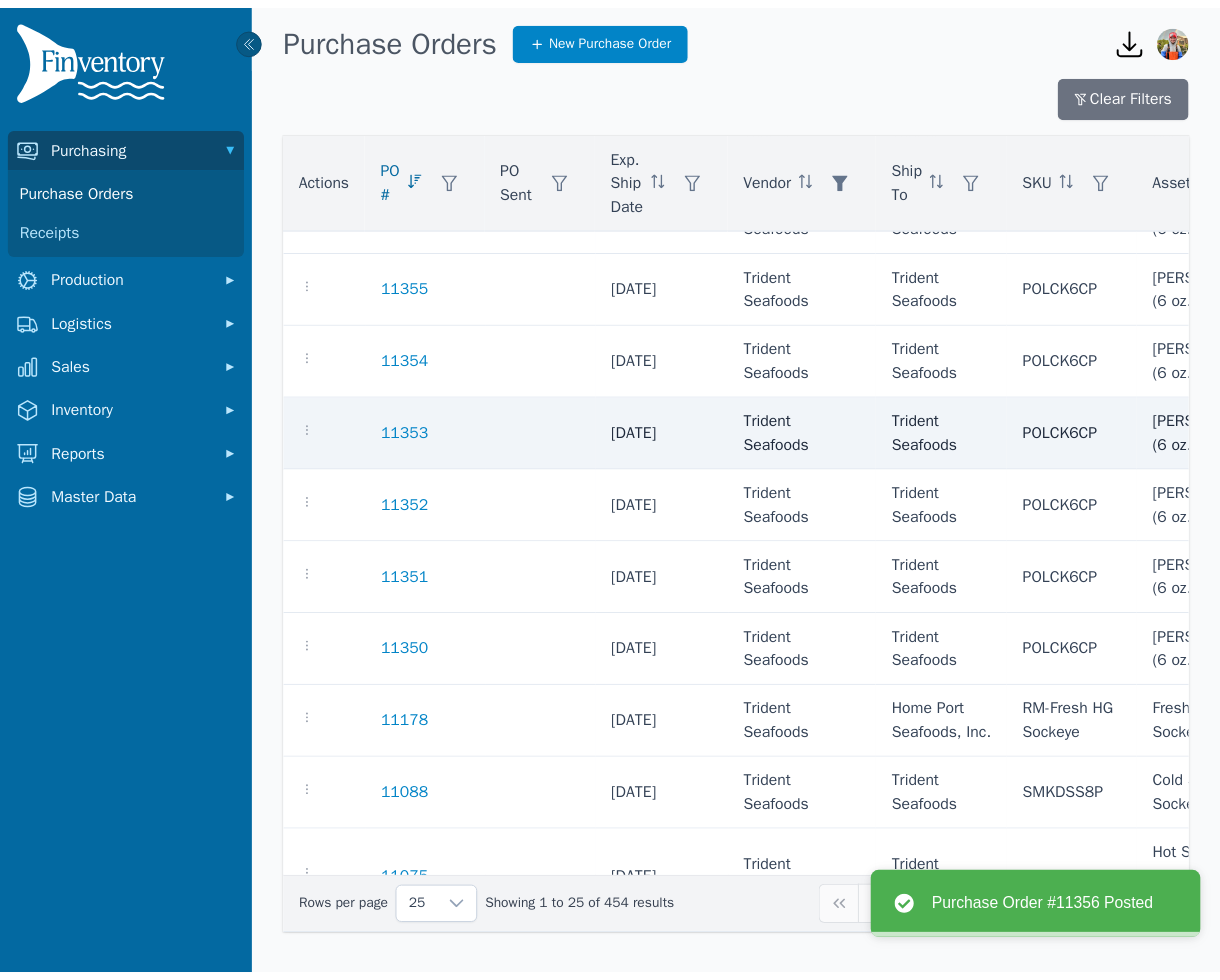 scroll, scrollTop: 932, scrollLeft: 0, axis: vertical 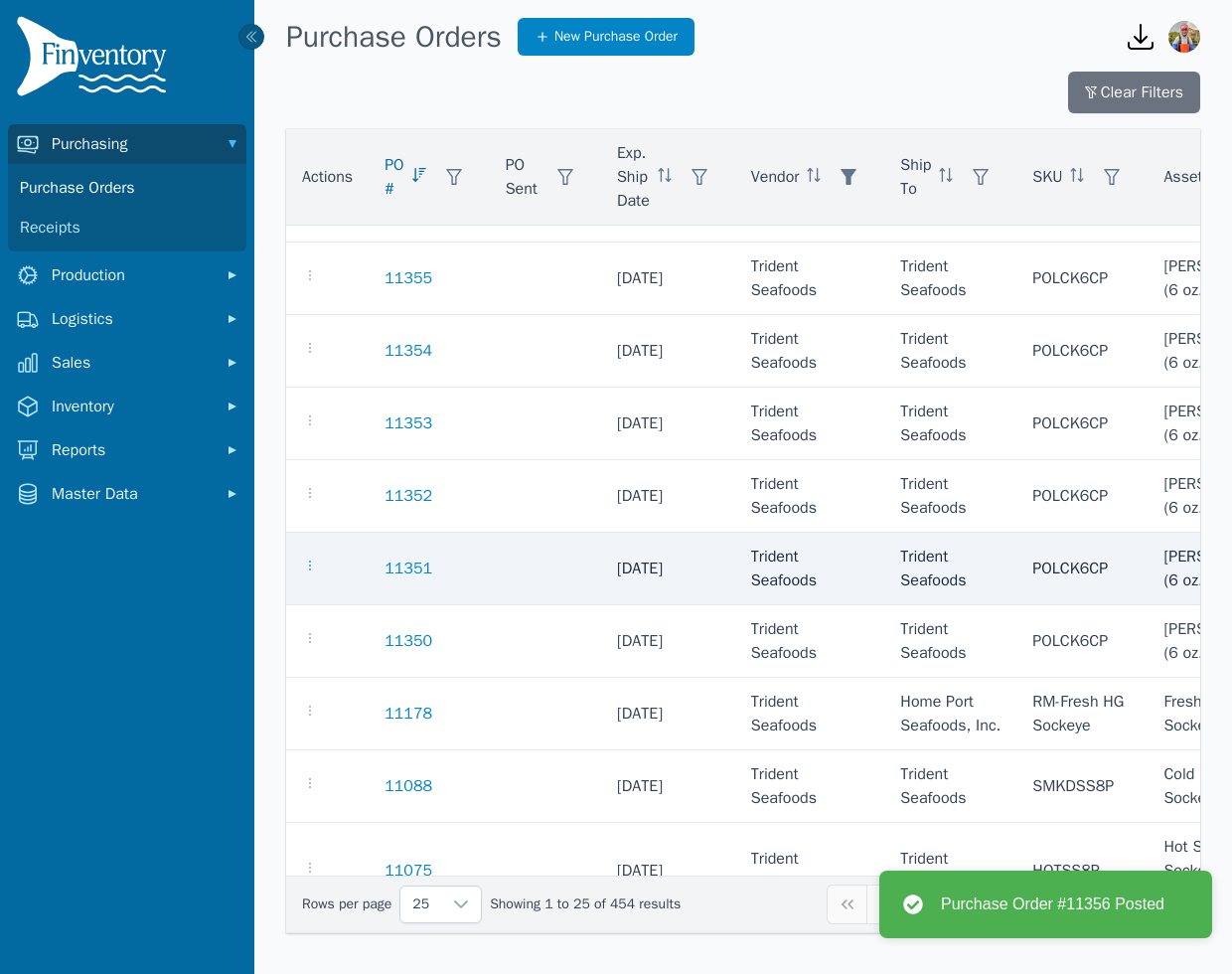 click 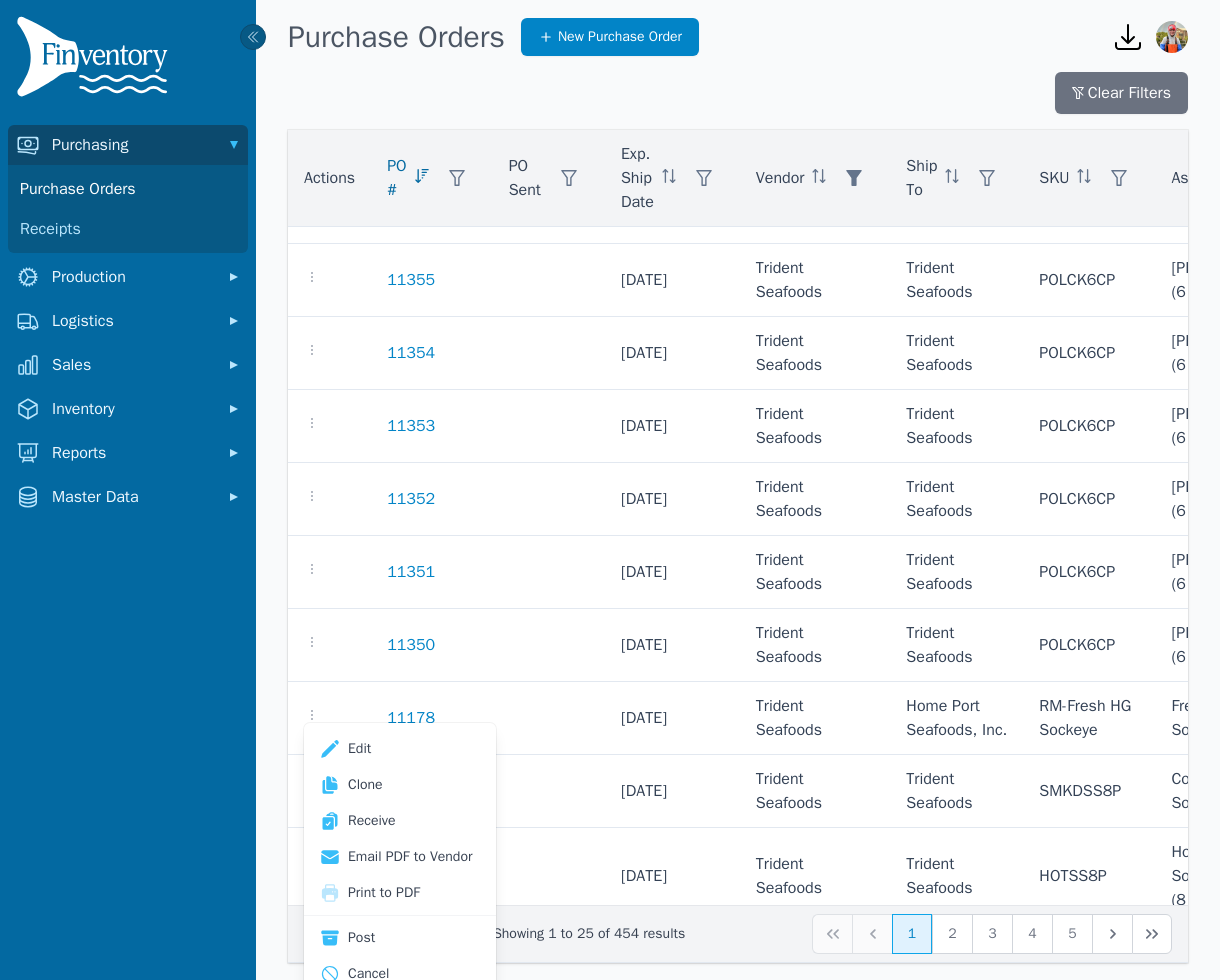 scroll, scrollTop: 24, scrollLeft: 0, axis: vertical 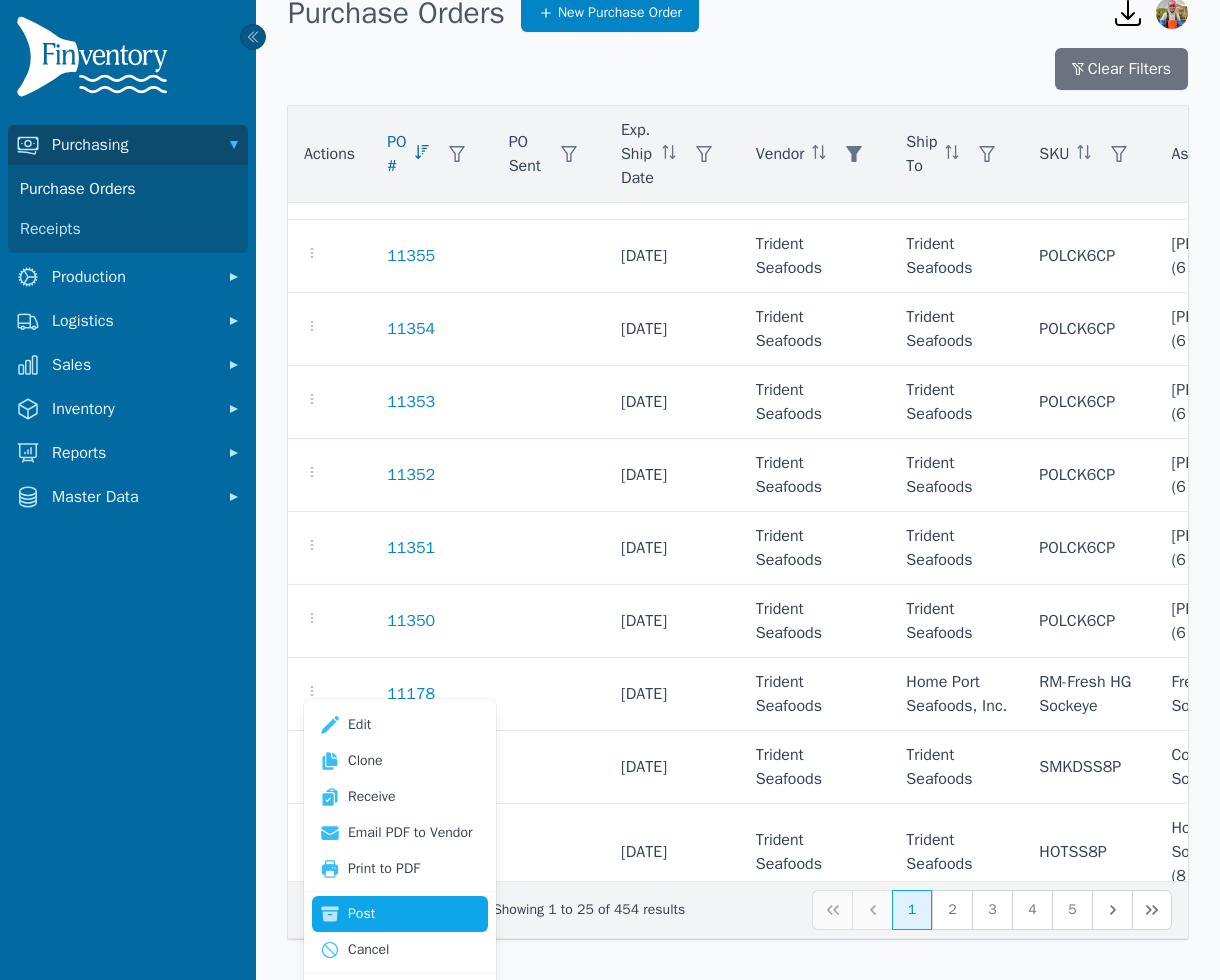 click on "Post" at bounding box center (400, 914) 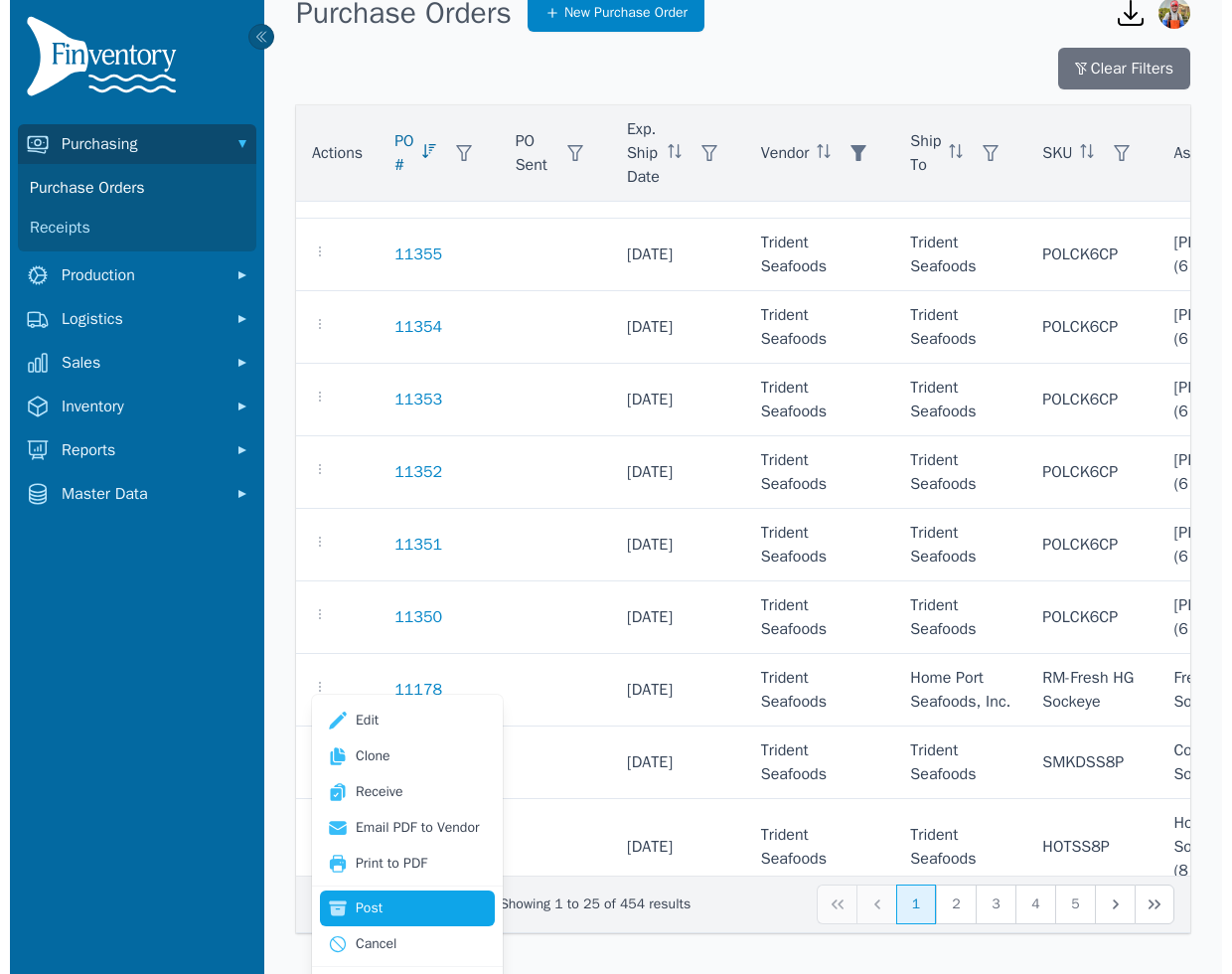 scroll, scrollTop: 0, scrollLeft: 0, axis: both 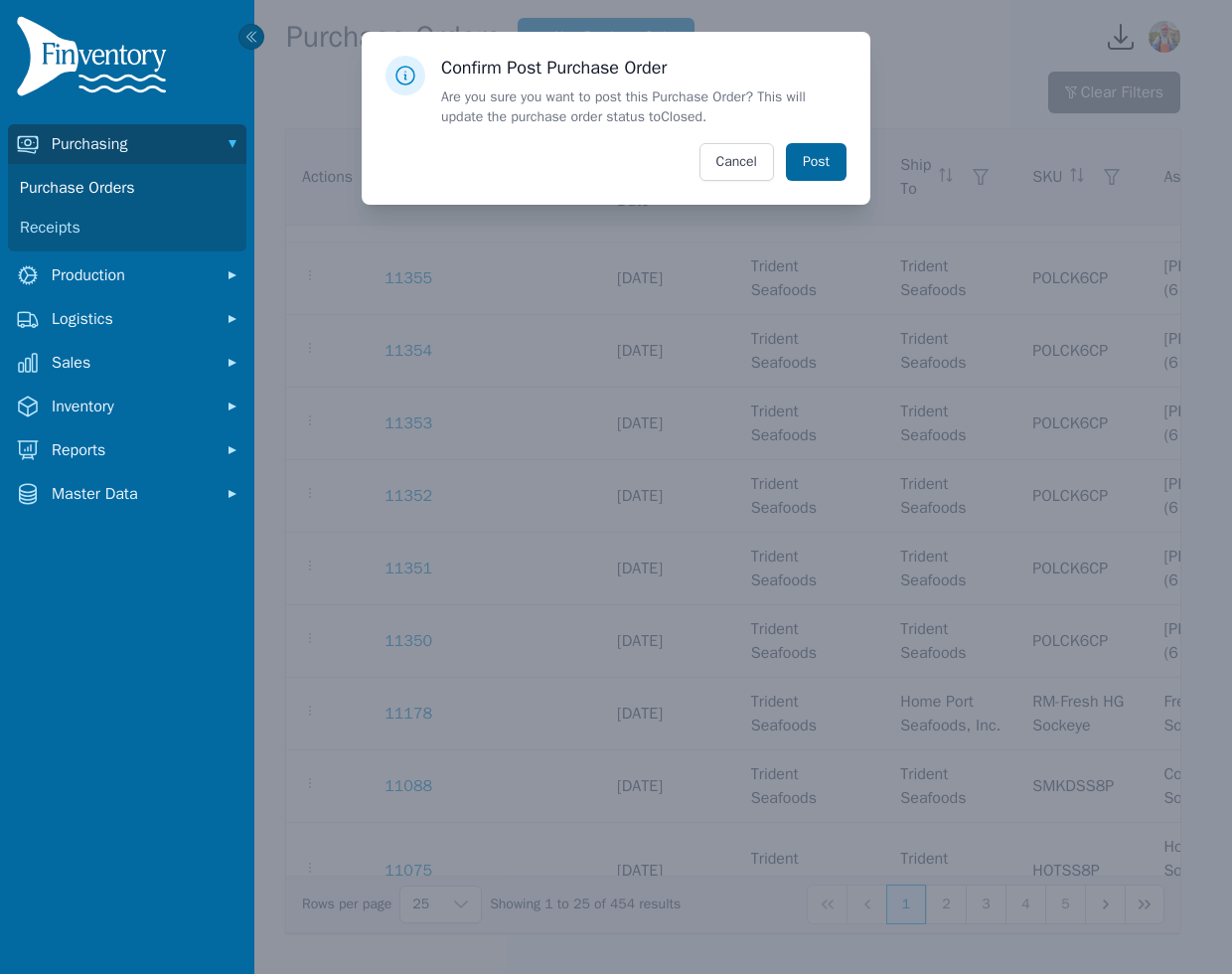 click on "Post" at bounding box center [816, 162] 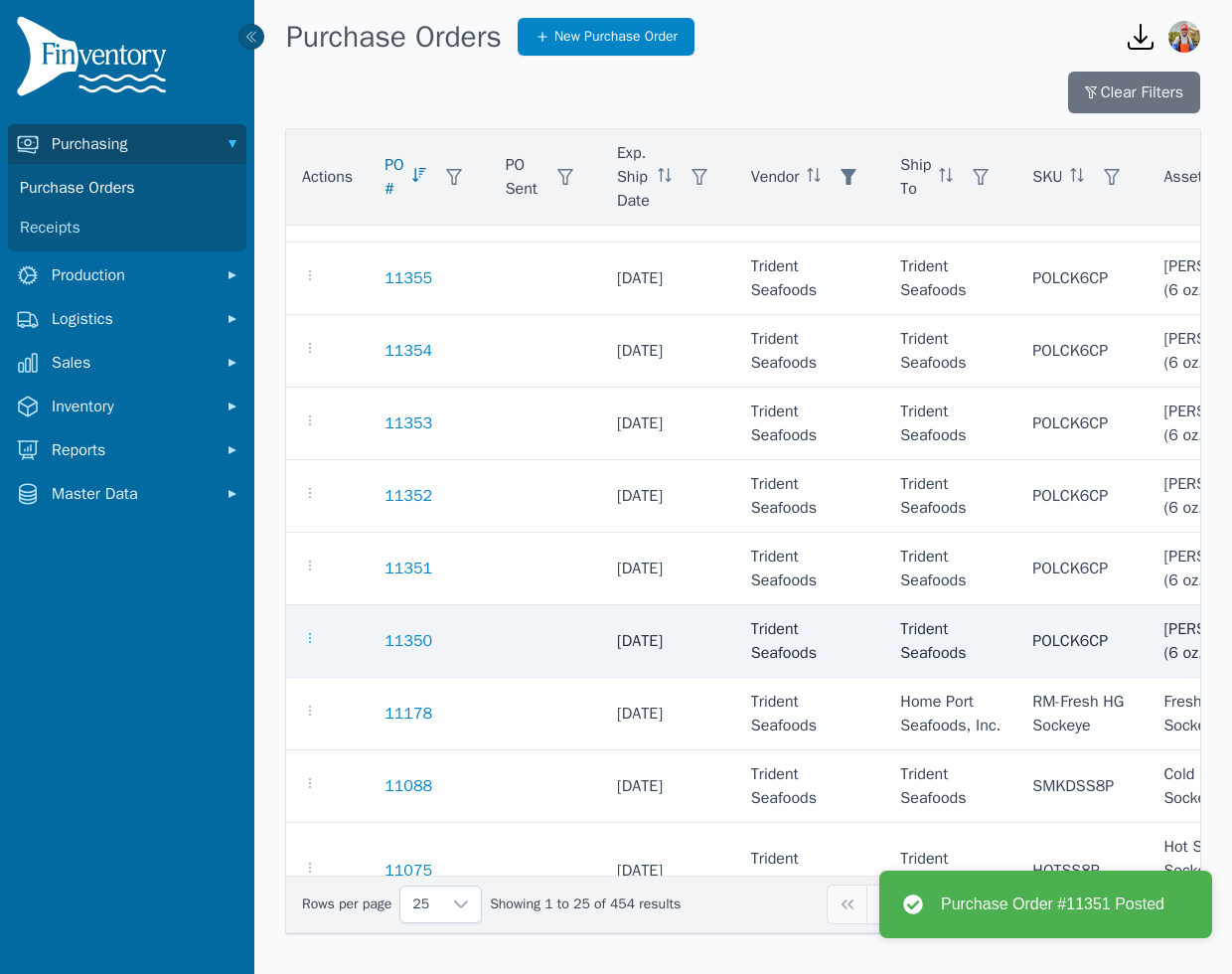 click 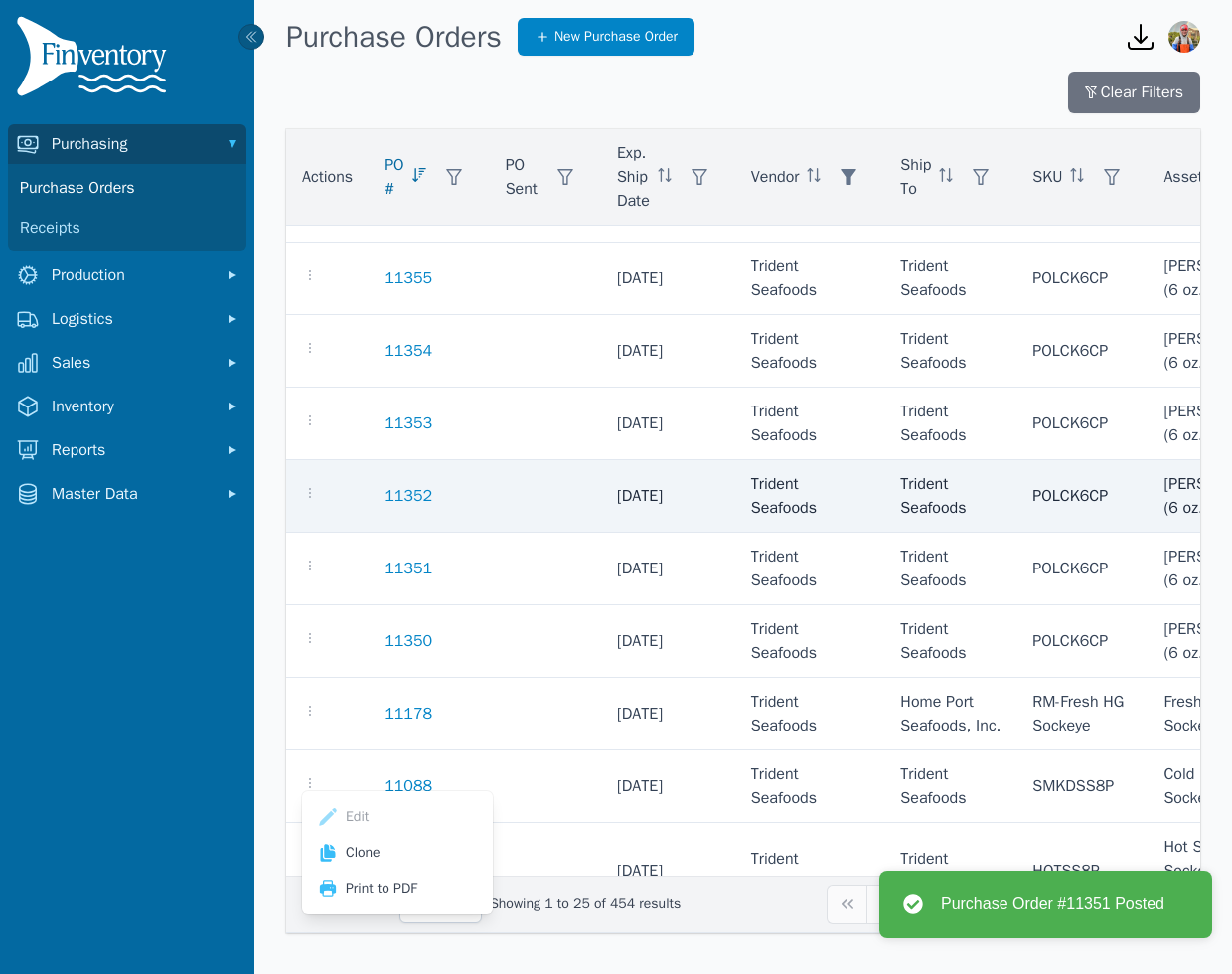 click 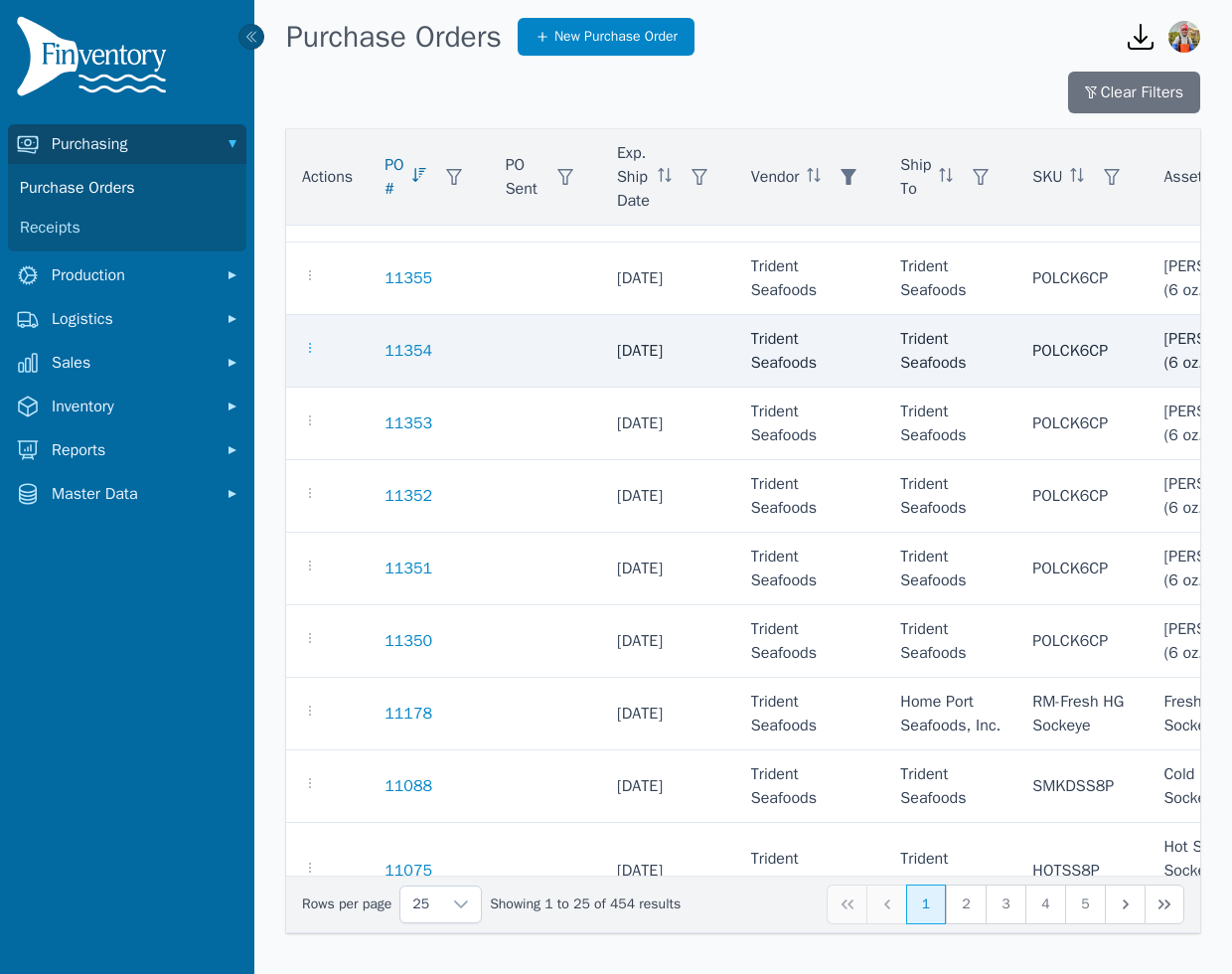 click 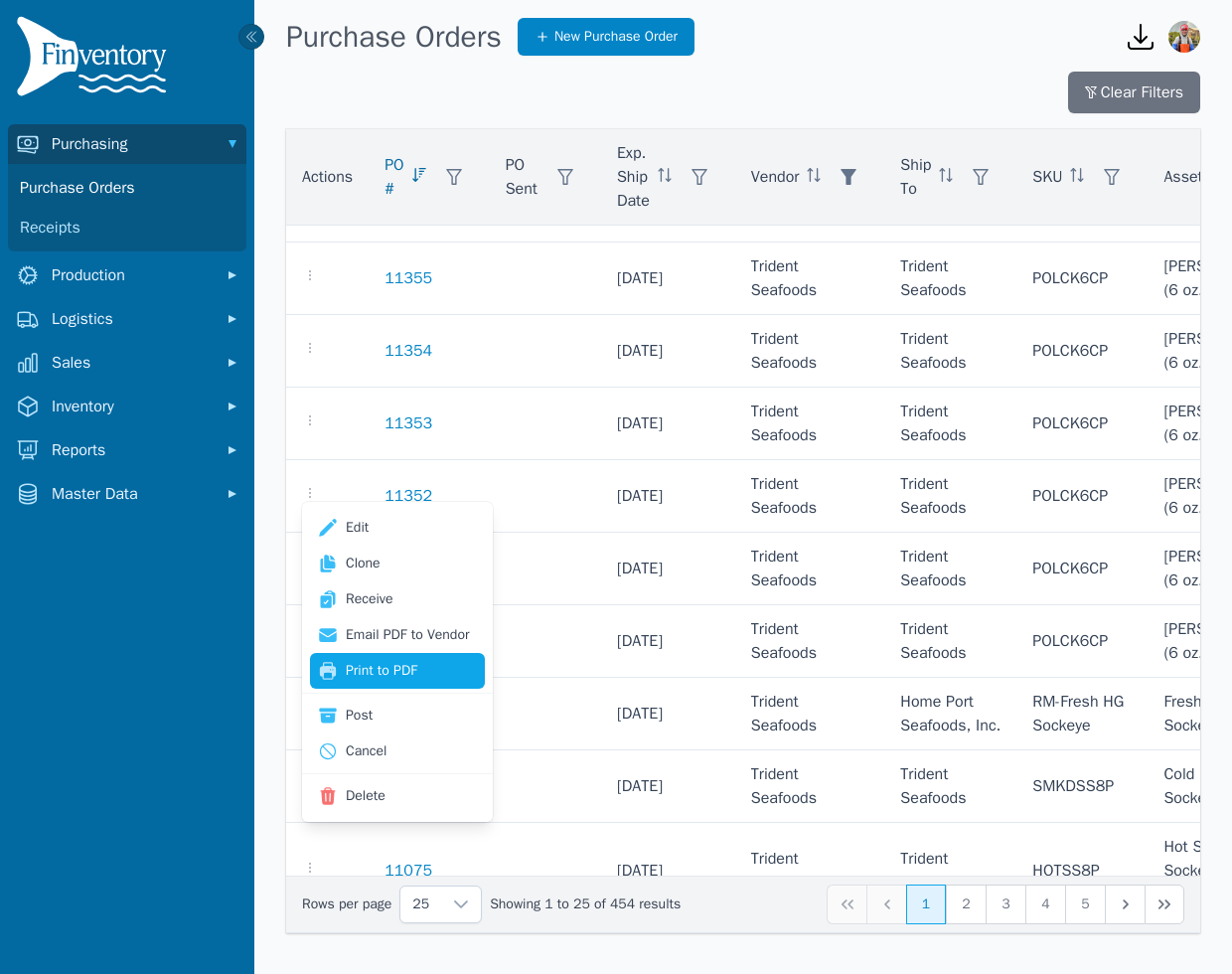 click on "Print to PDF" at bounding box center (397, 671) 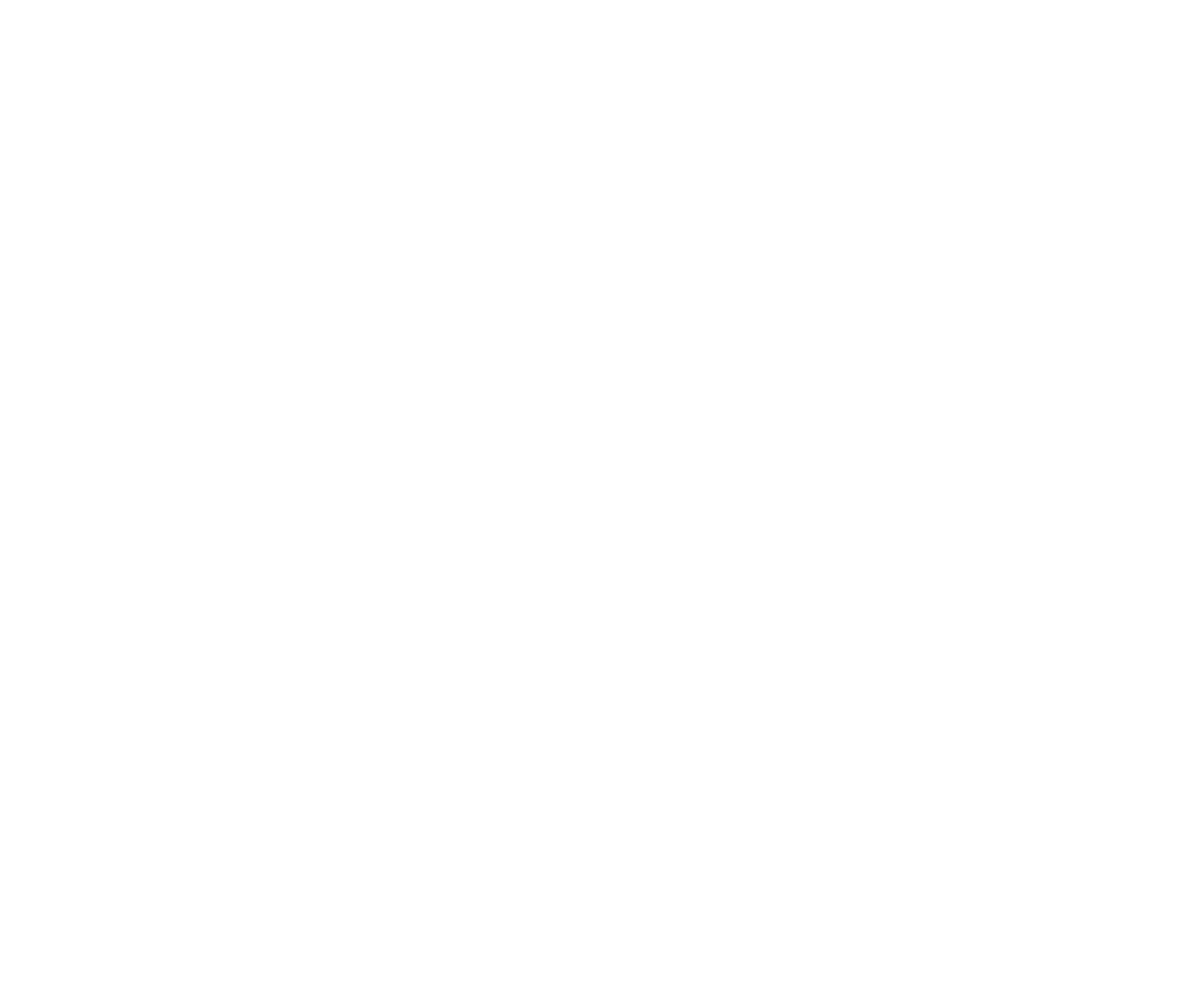 scroll, scrollTop: 0, scrollLeft: 0, axis: both 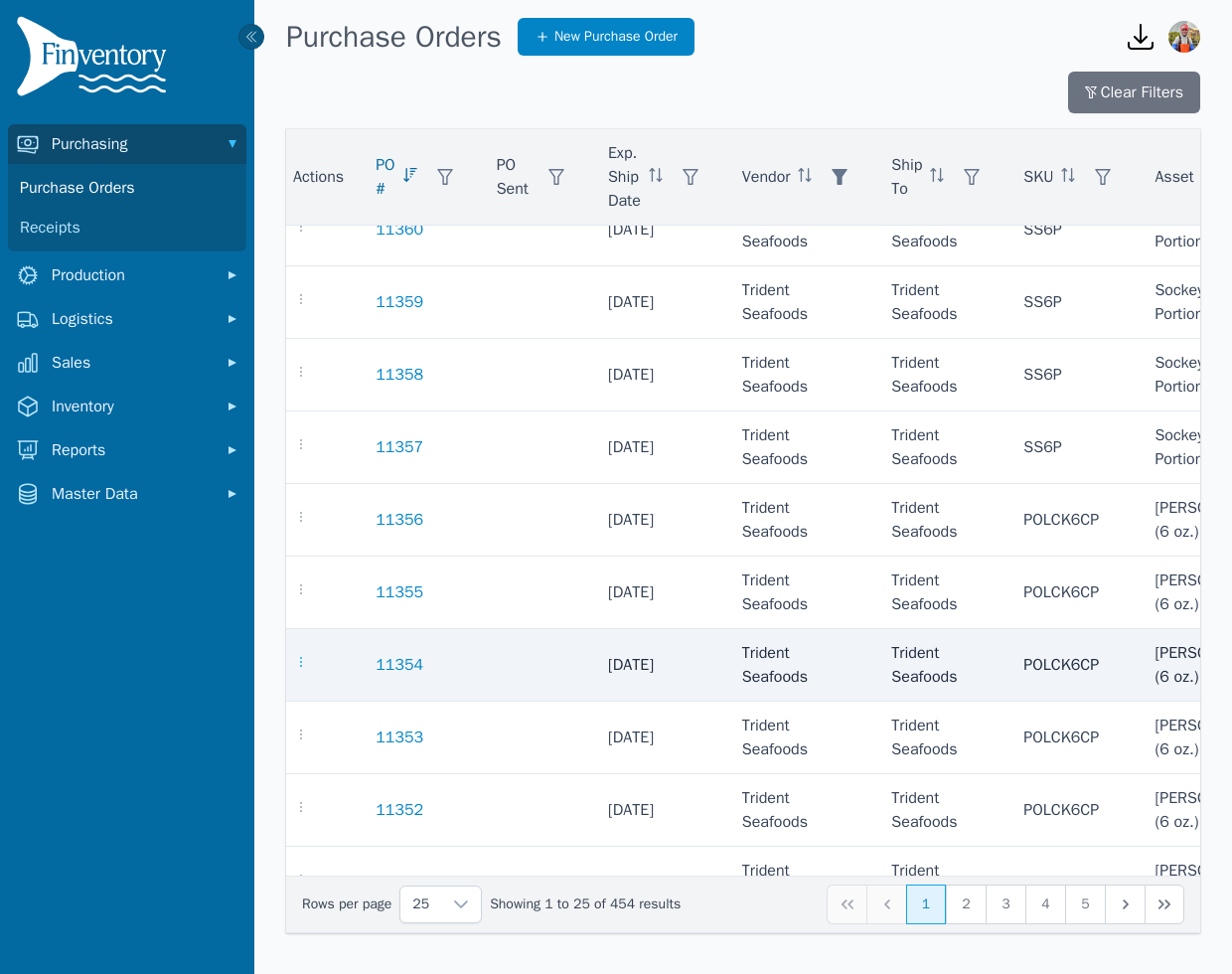 click 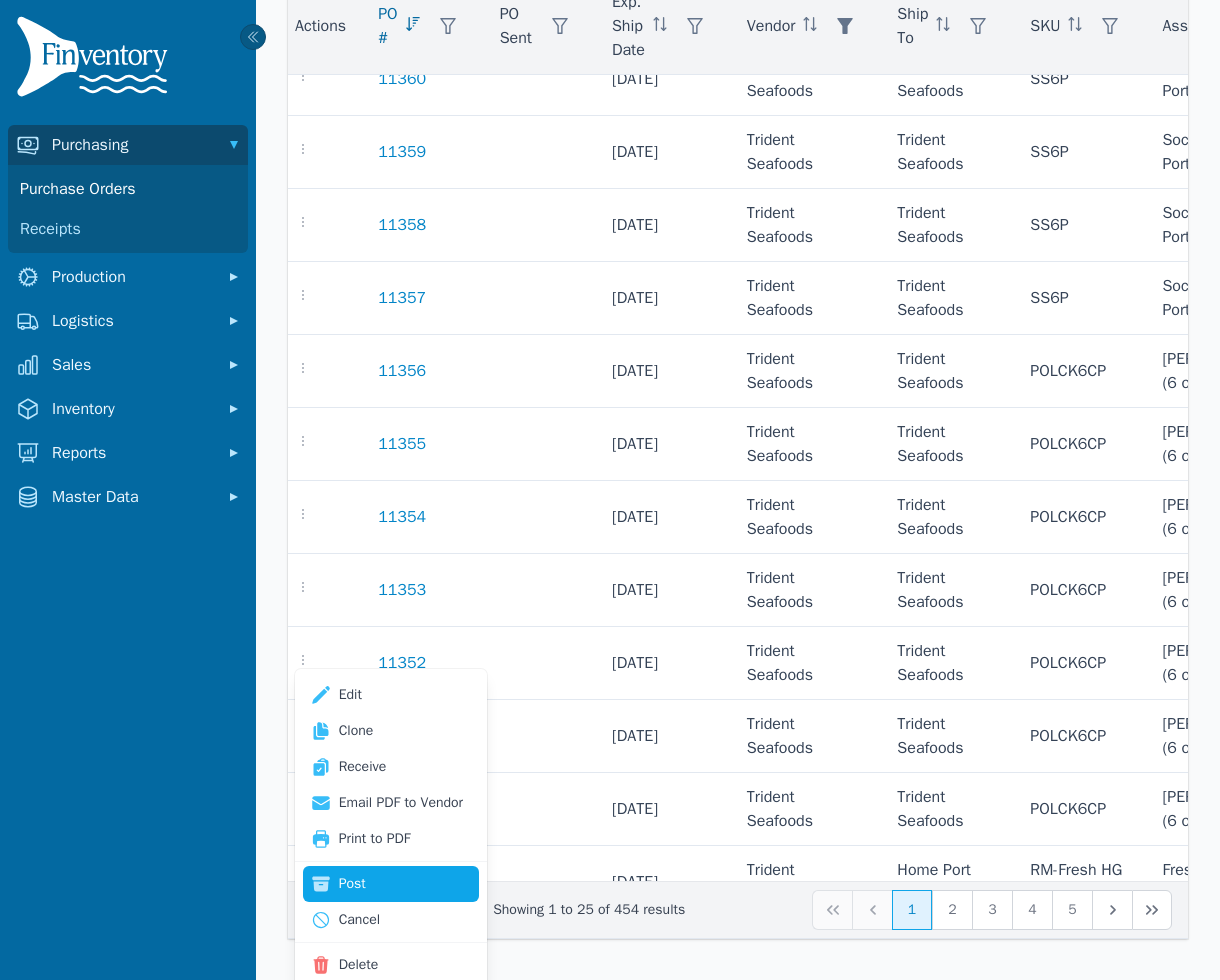 click on "Post" at bounding box center [391, 884] 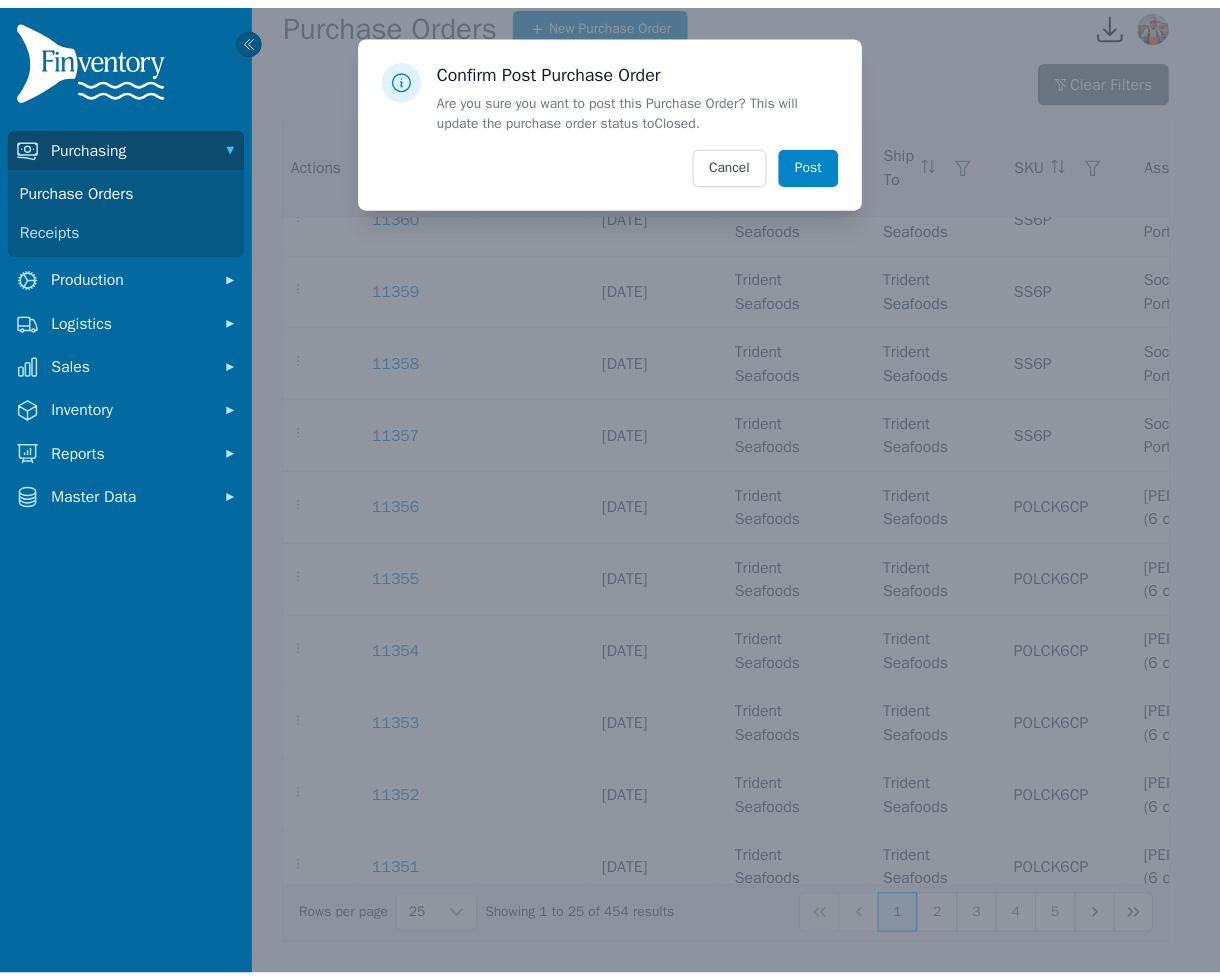scroll, scrollTop: 0, scrollLeft: 0, axis: both 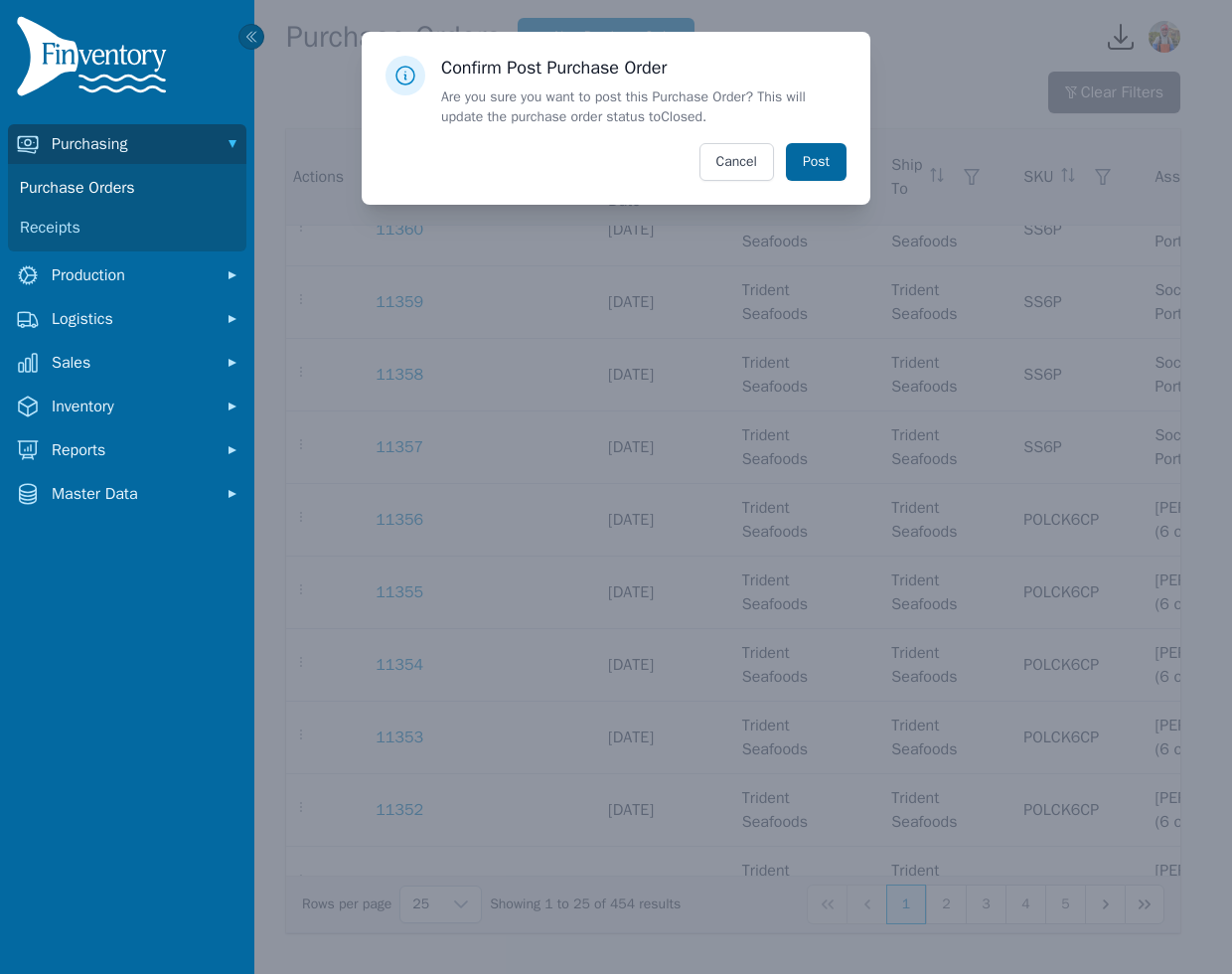 click on "Post" at bounding box center (816, 162) 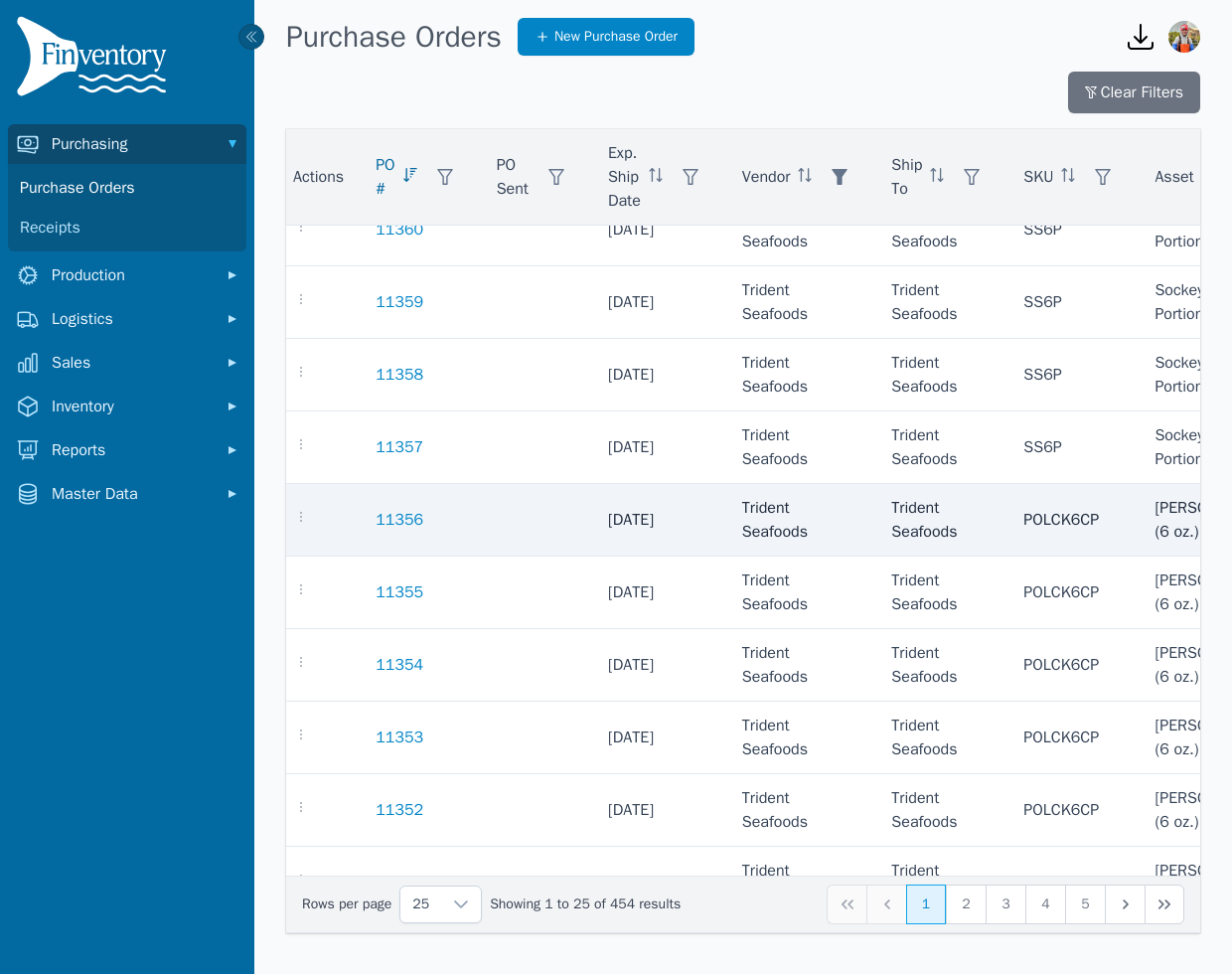 click 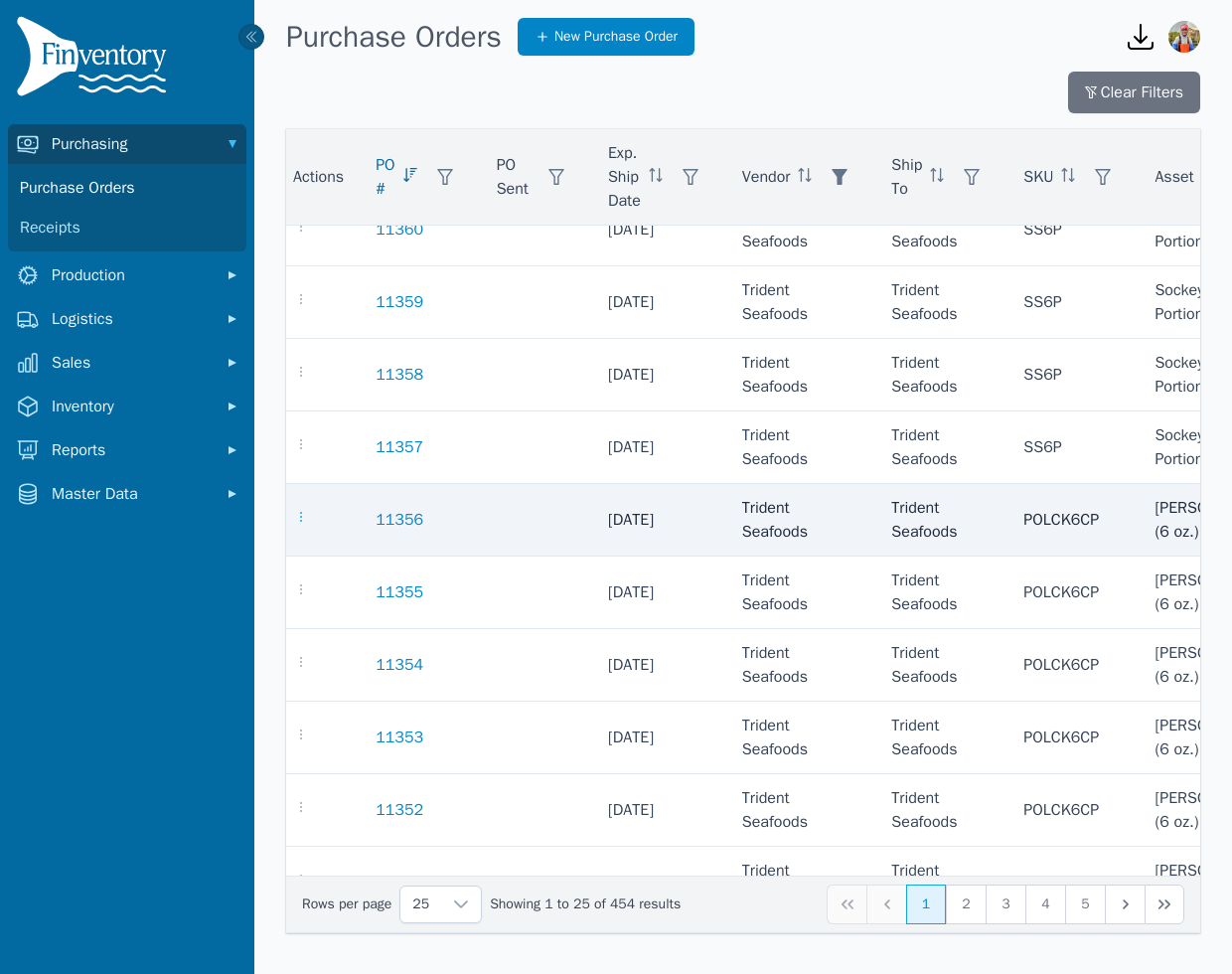 click 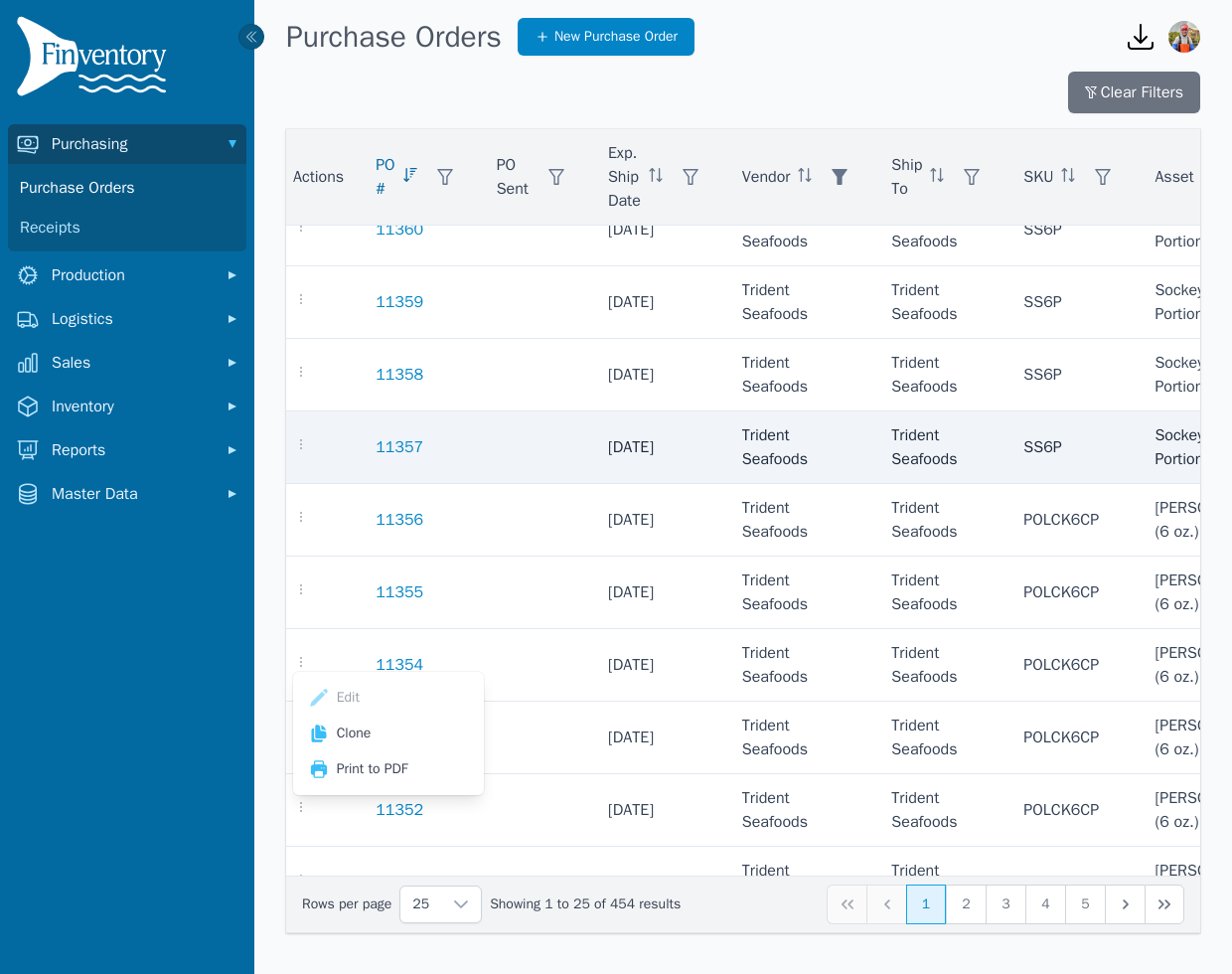 click 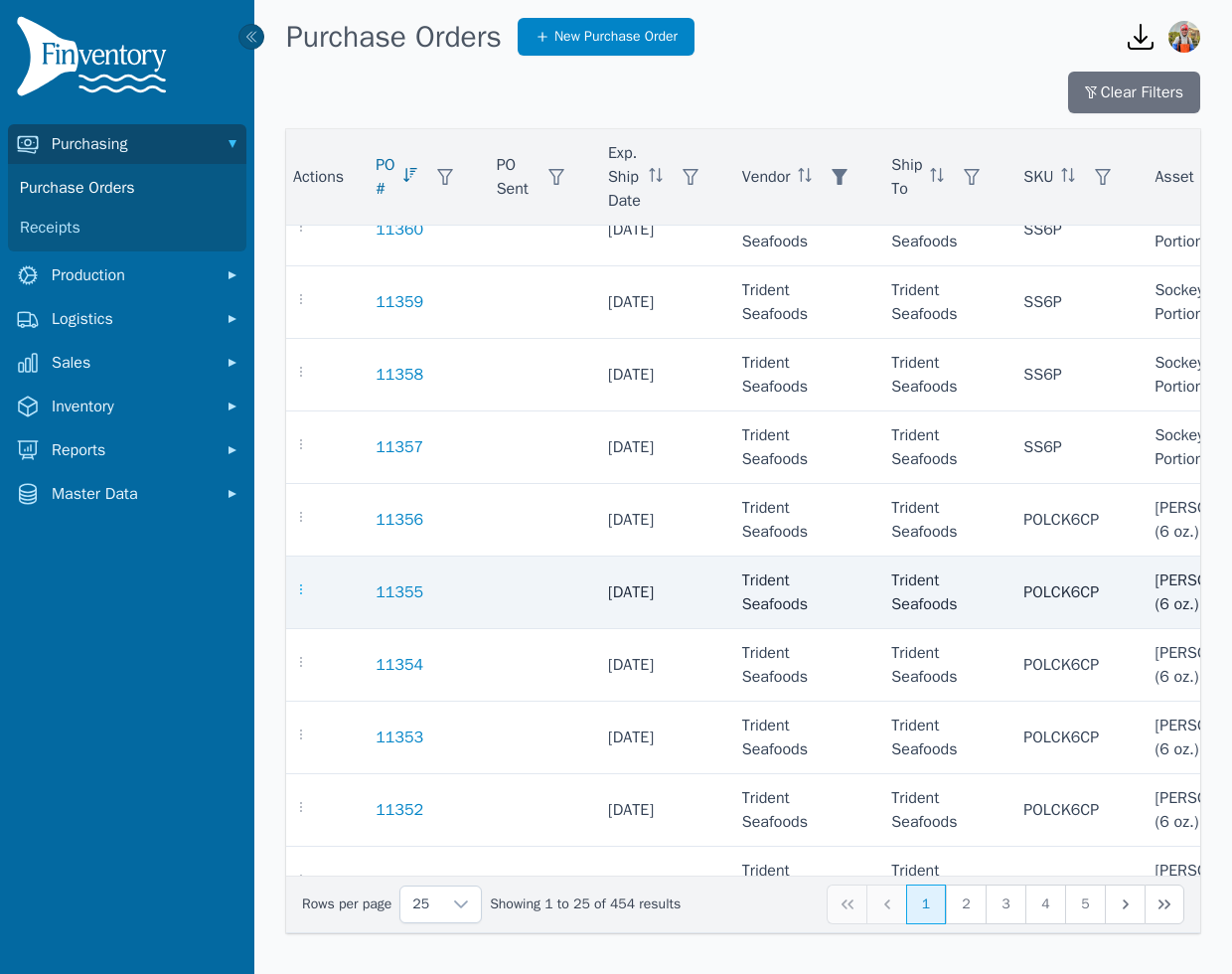 click 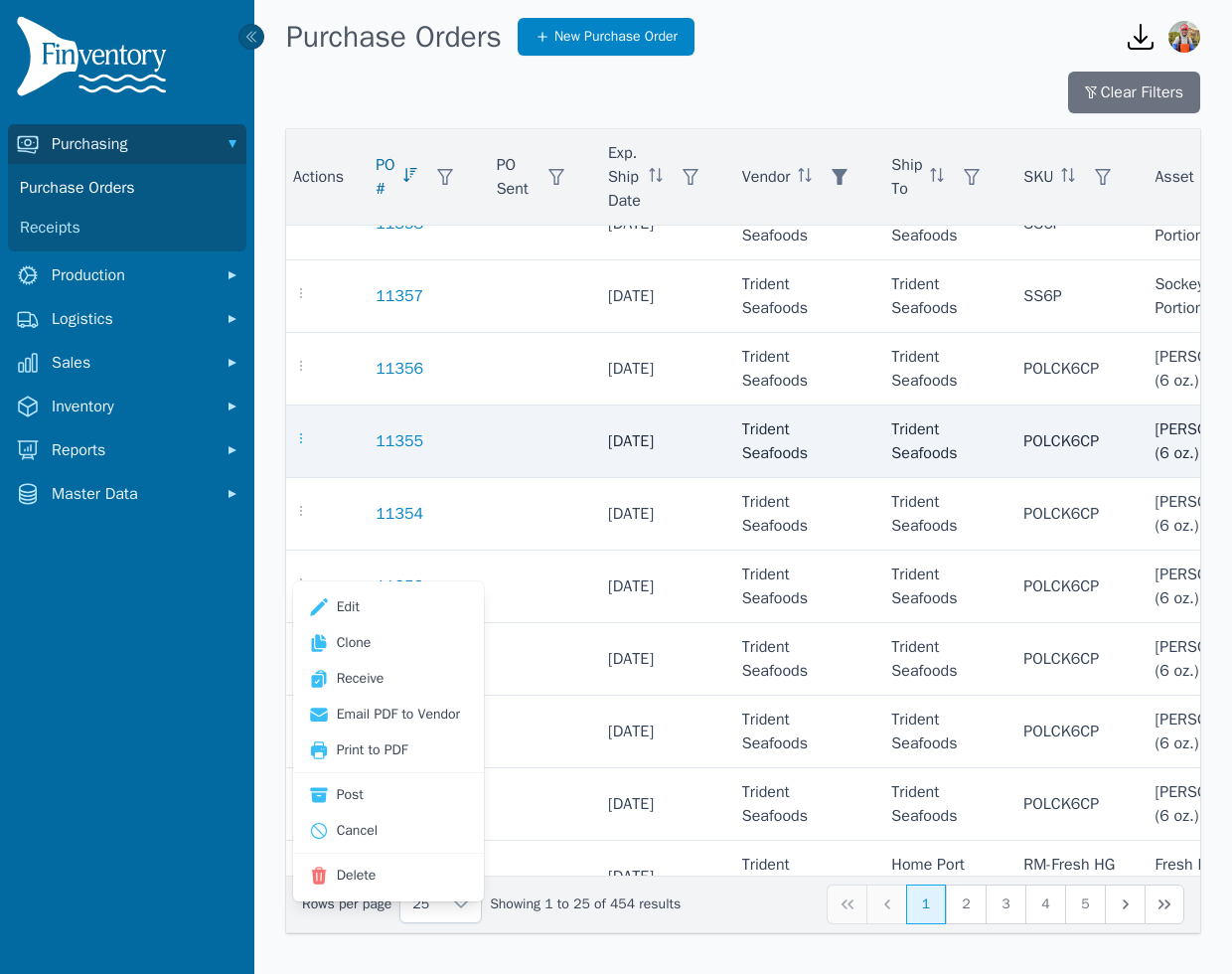 scroll, scrollTop: 776, scrollLeft: 9, axis: both 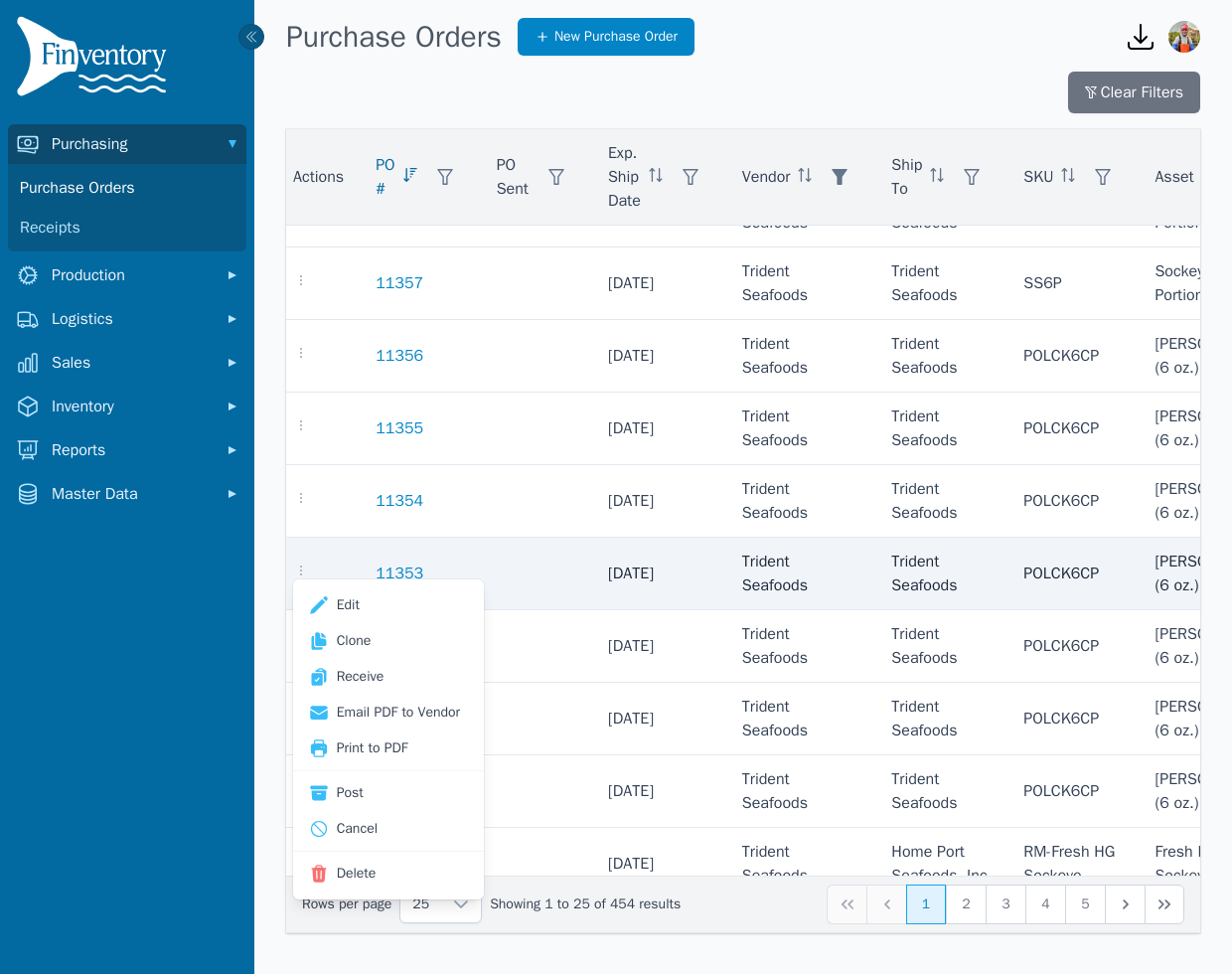 click 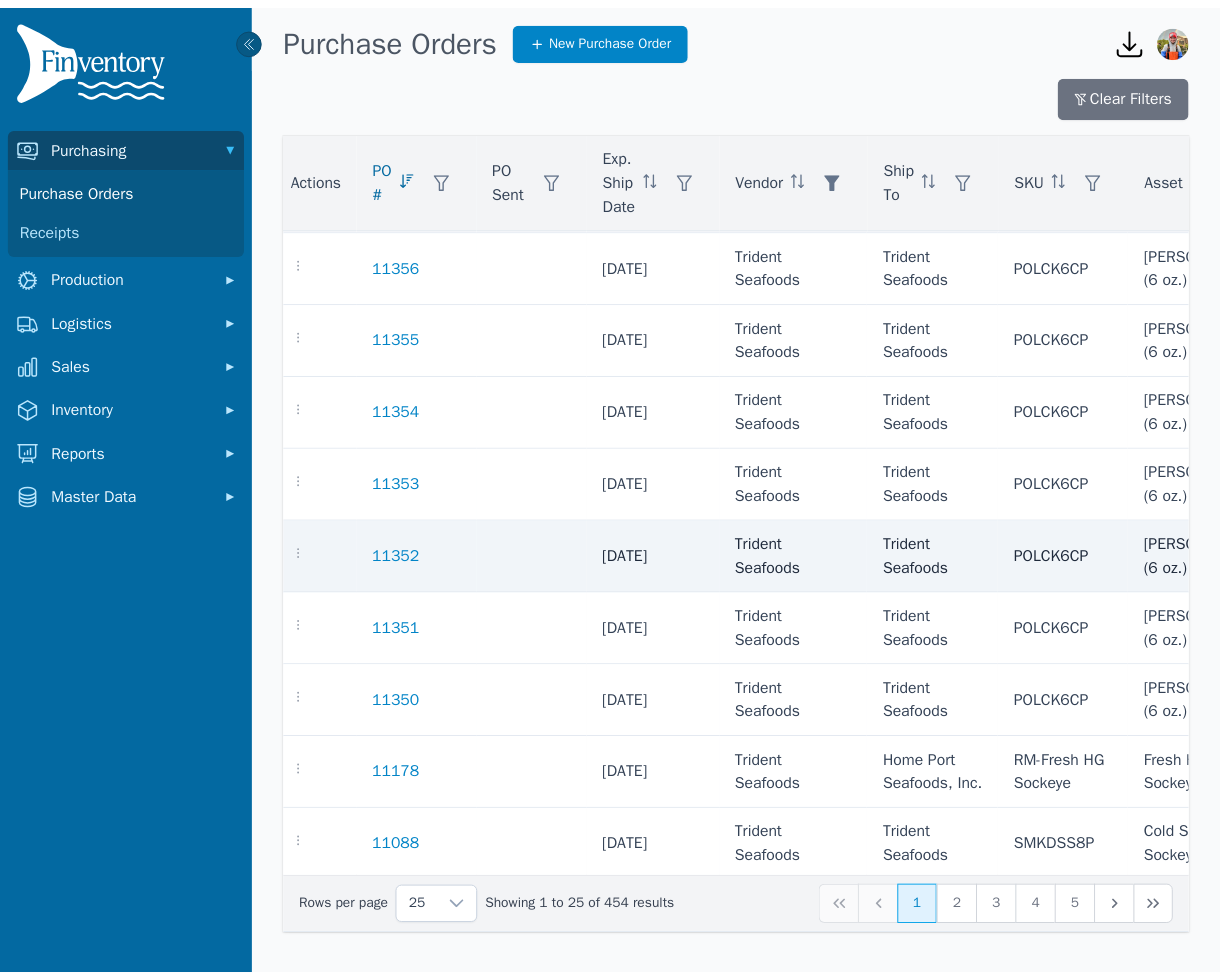 scroll, scrollTop: 877, scrollLeft: 9, axis: both 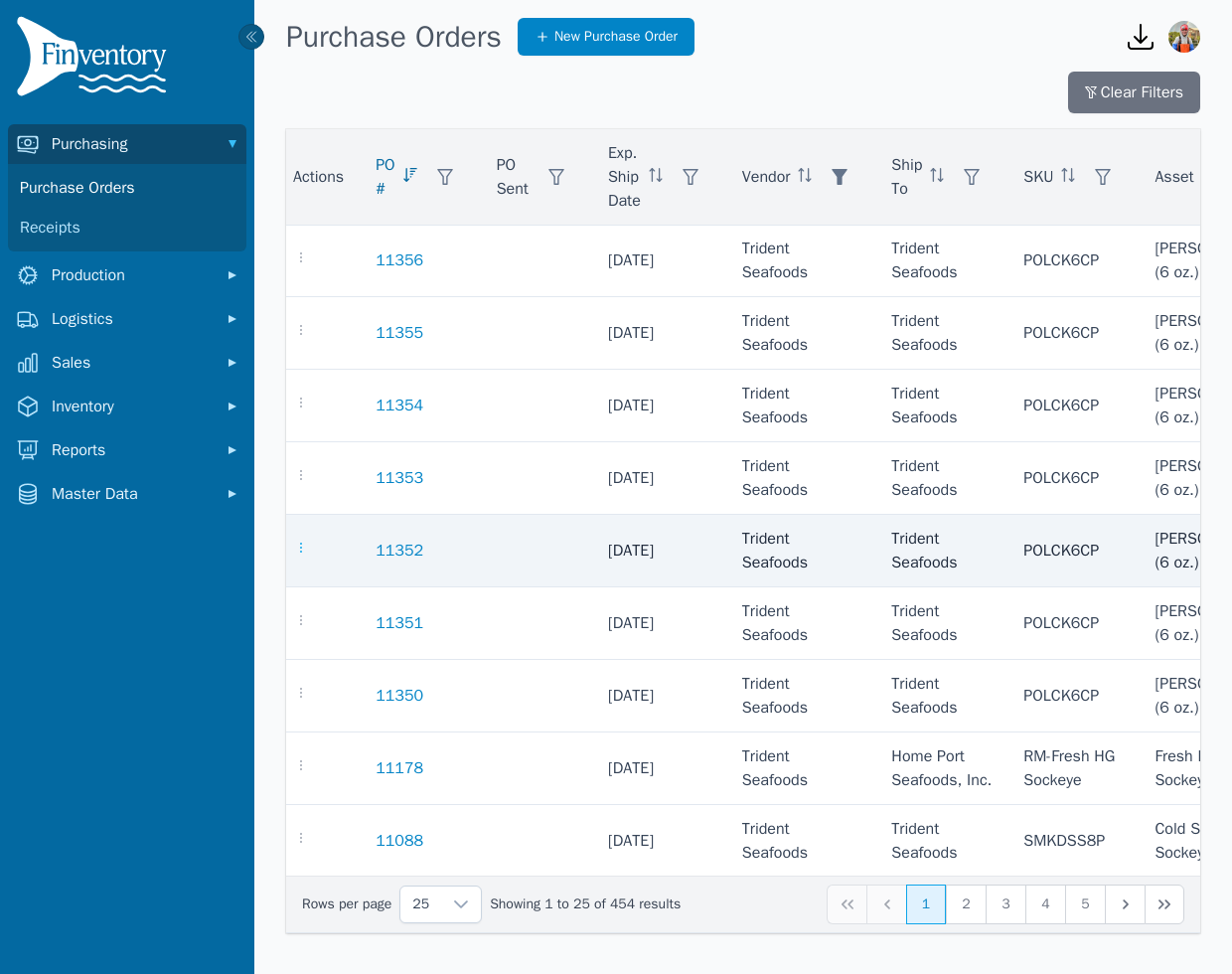 click 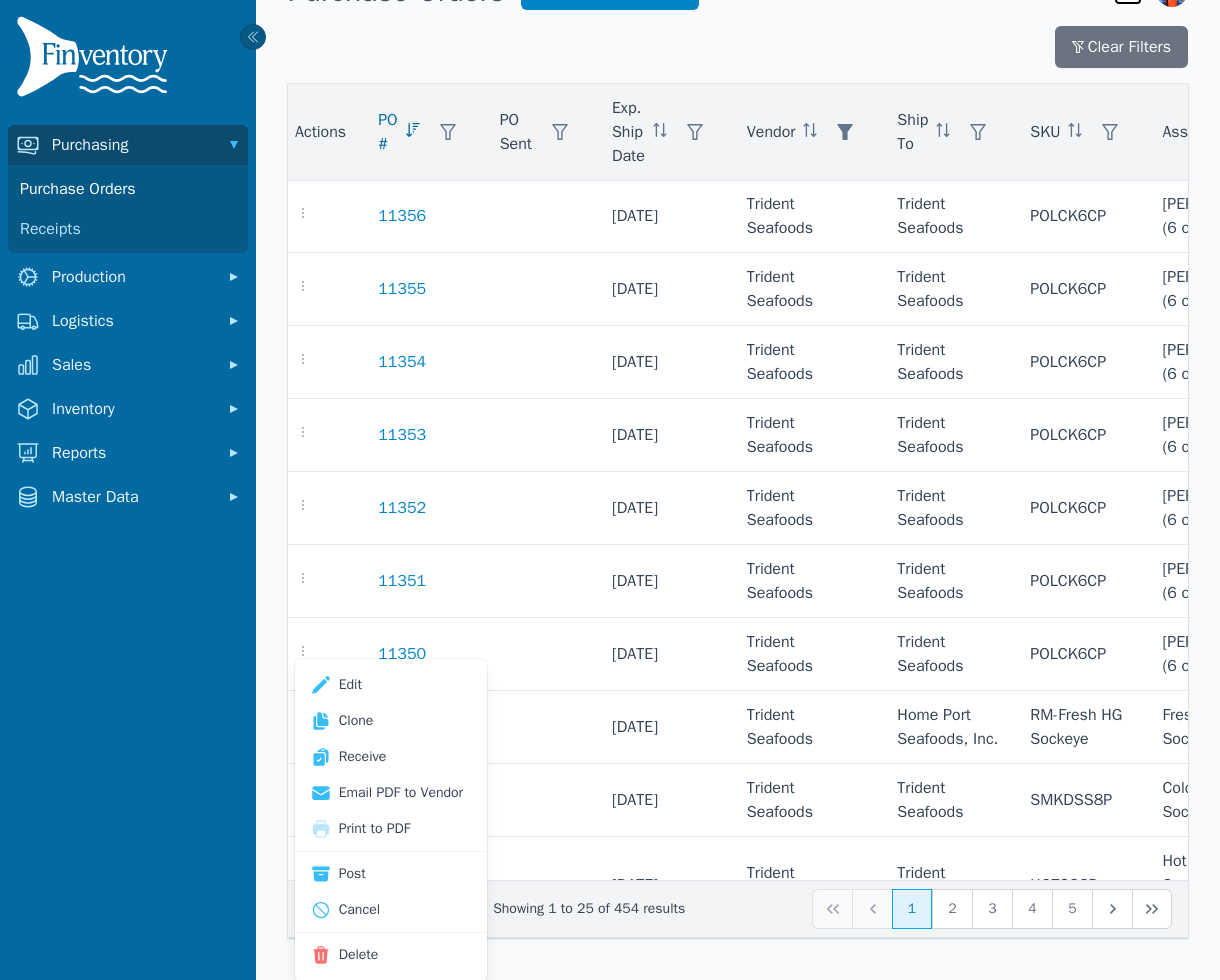 scroll, scrollTop: 45, scrollLeft: 0, axis: vertical 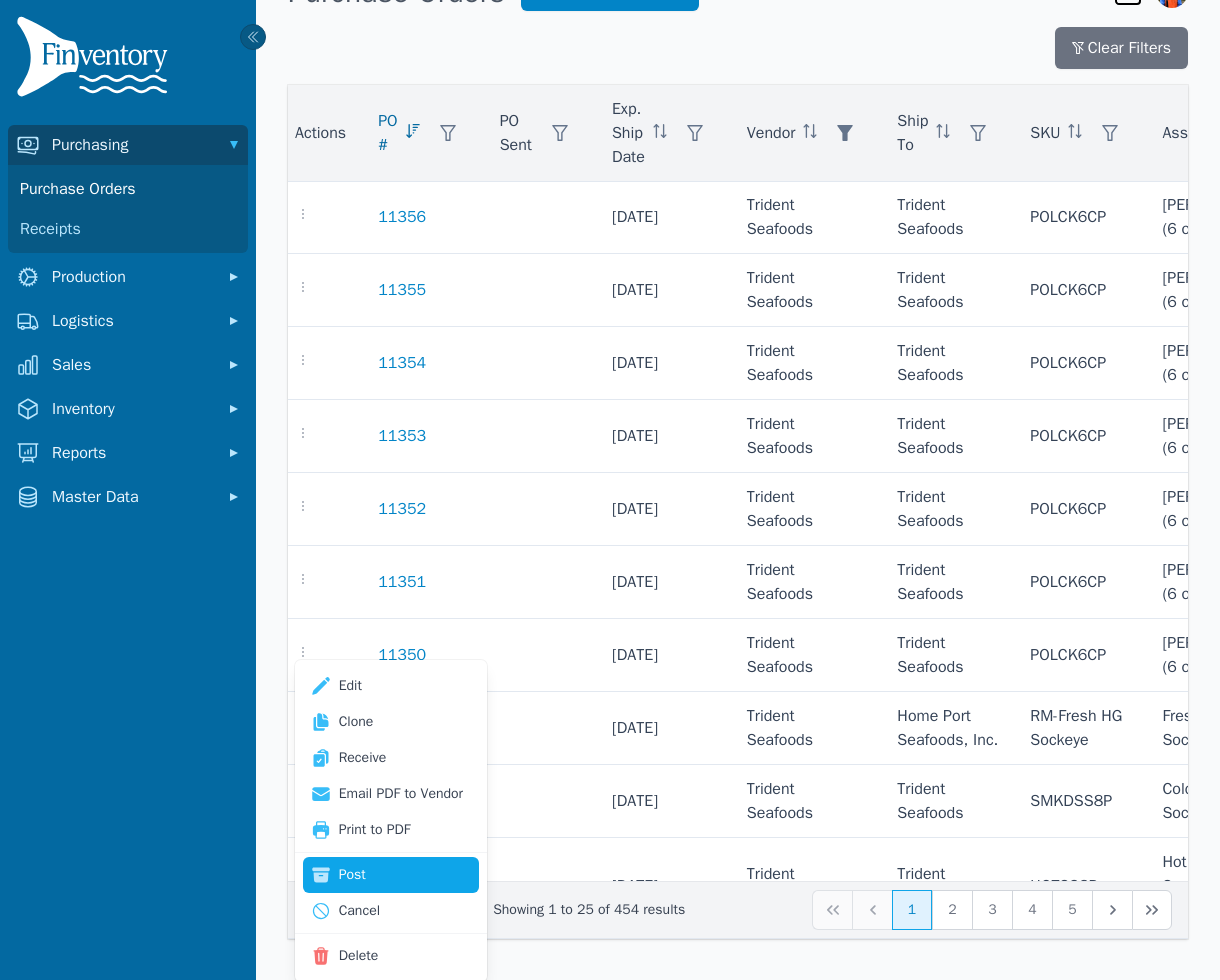 click on "Post" at bounding box center (391, 875) 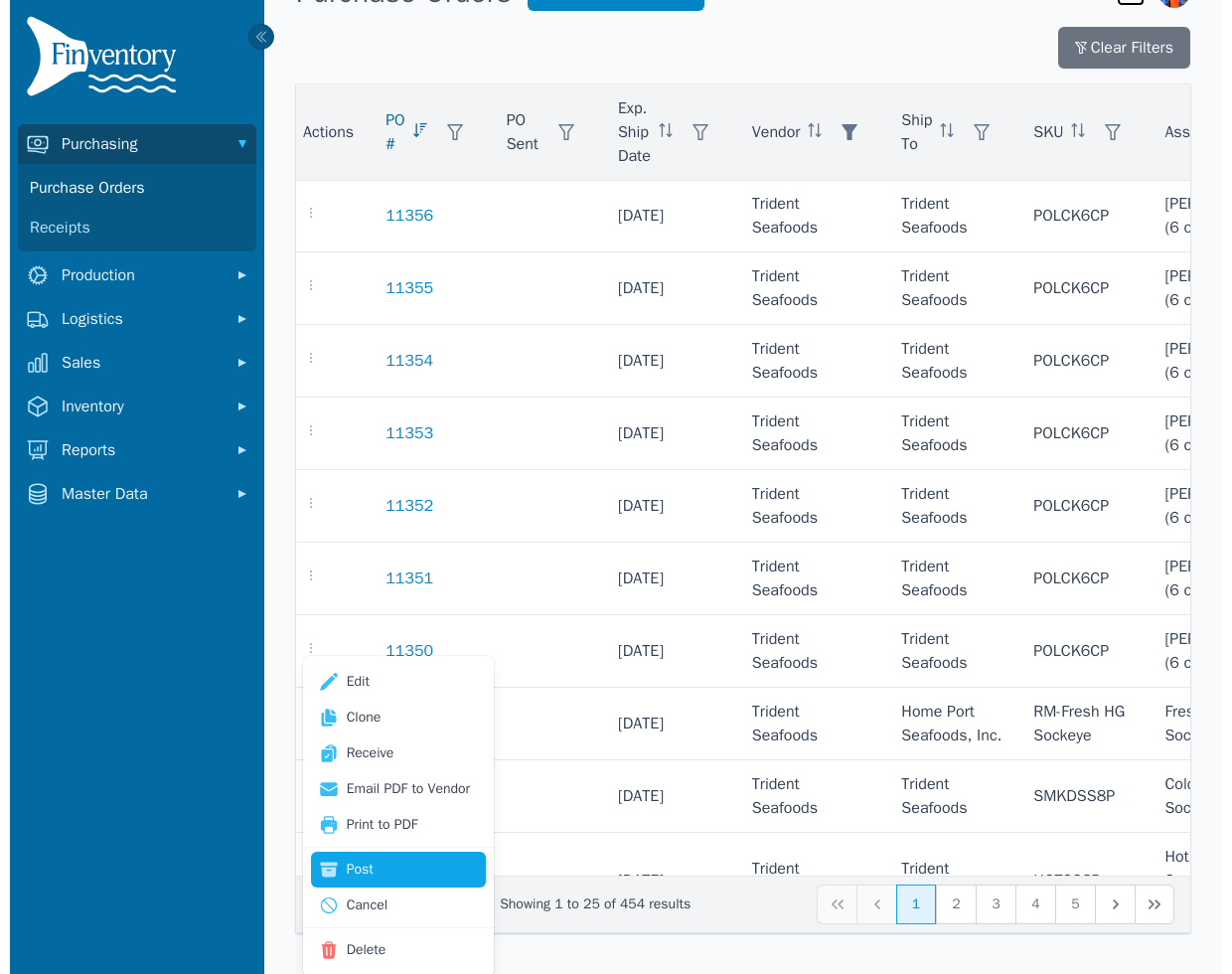 scroll, scrollTop: 0, scrollLeft: 0, axis: both 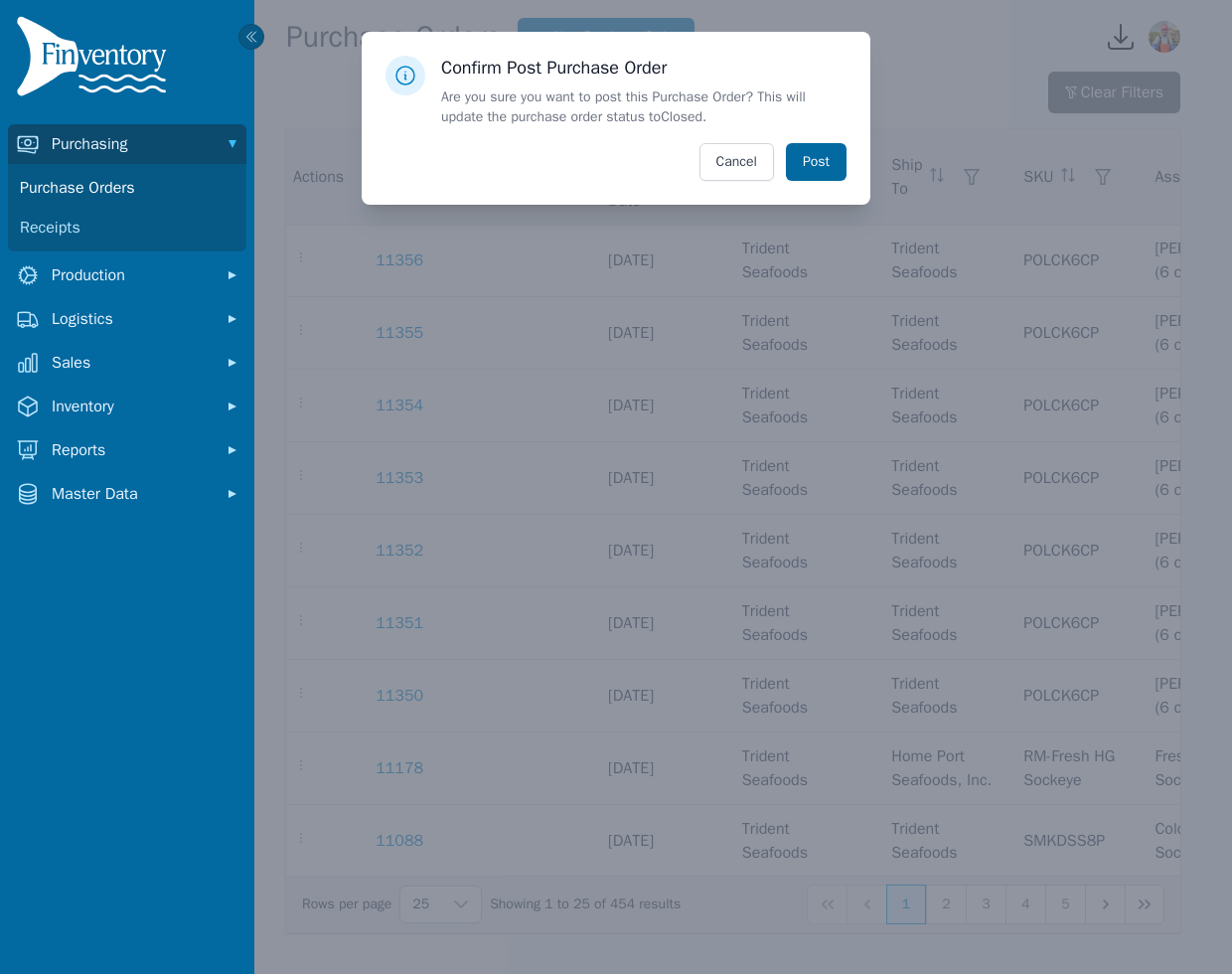 click on "Post" at bounding box center [816, 162] 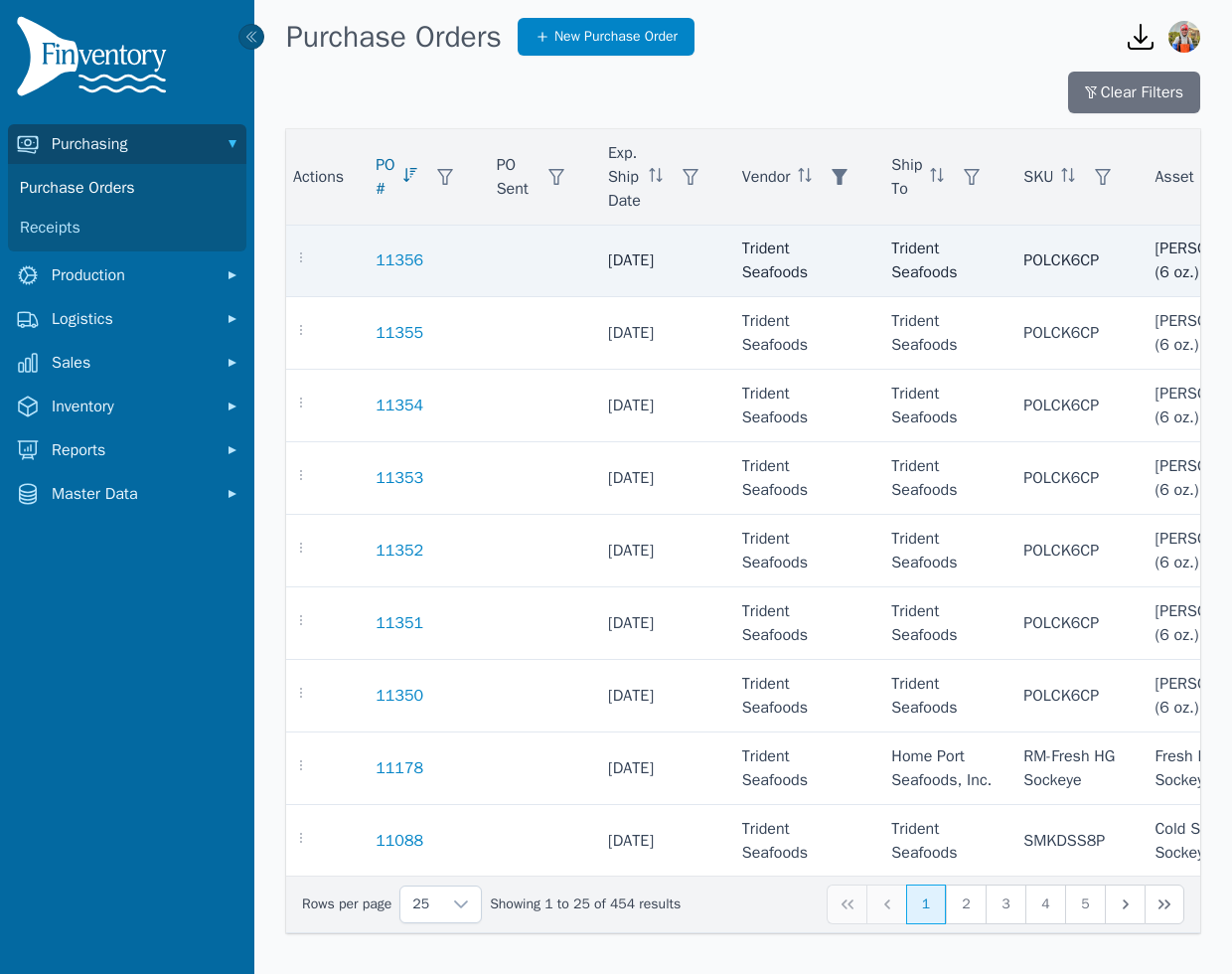 scroll, scrollTop: 872, scrollLeft: 0, axis: vertical 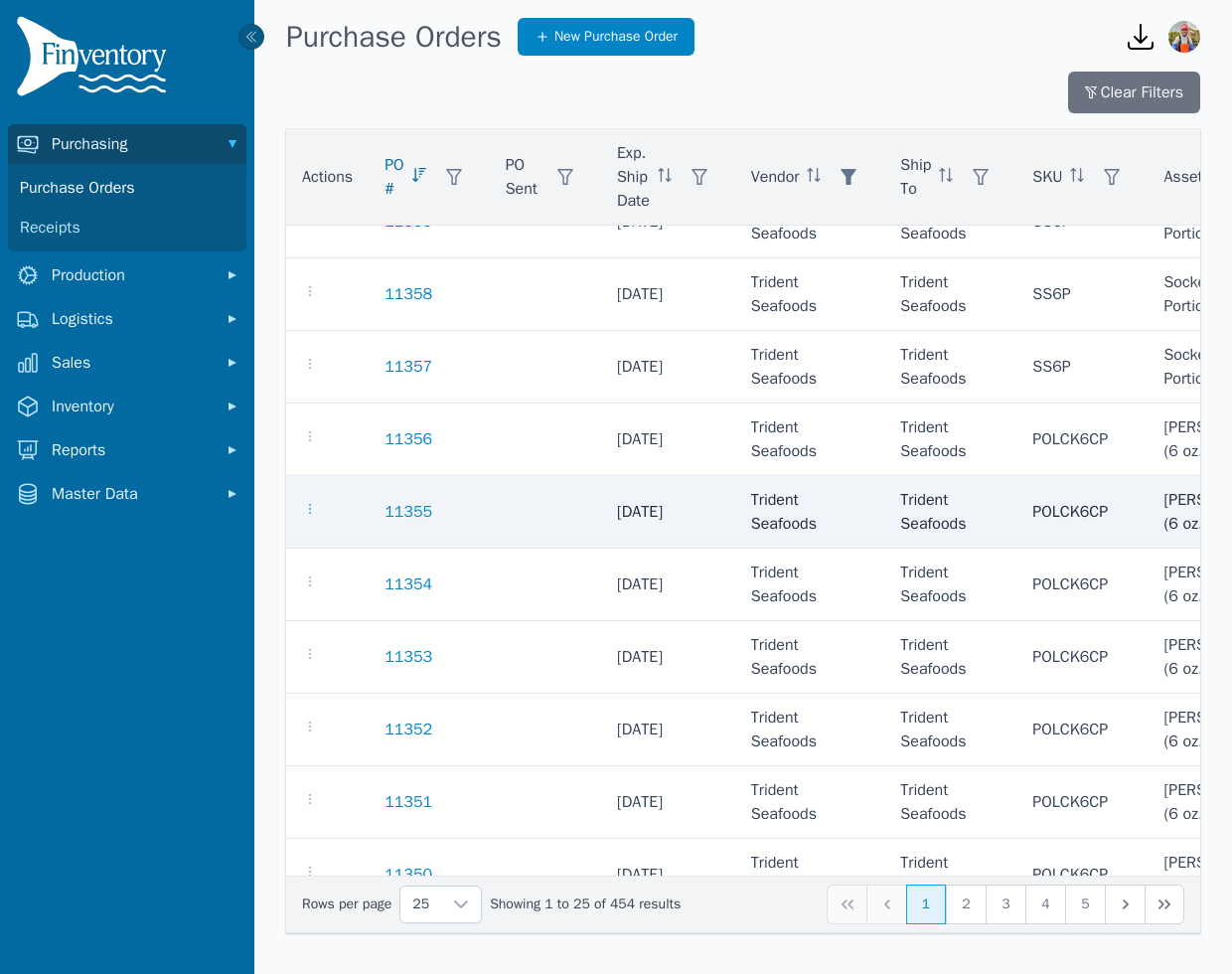 click 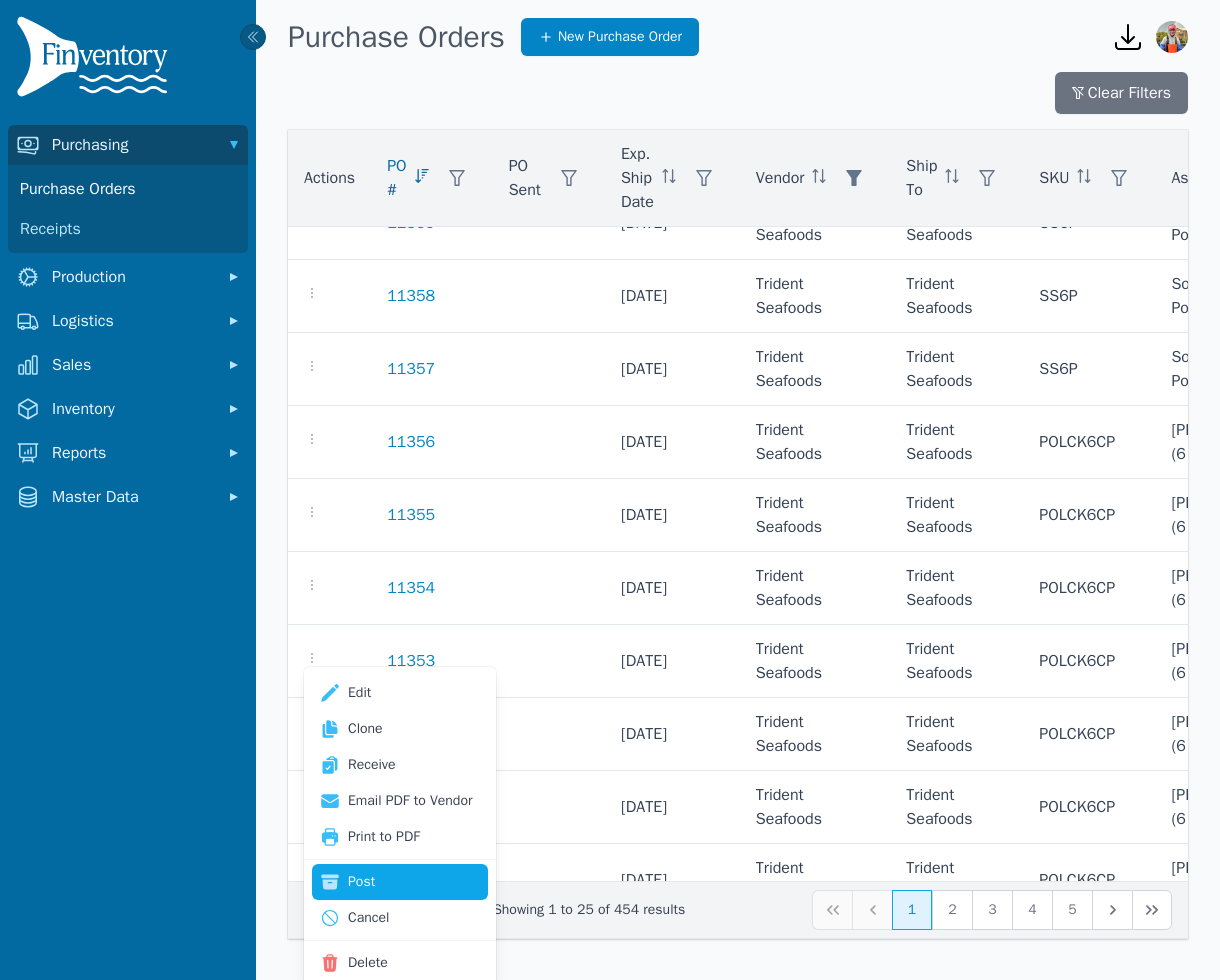 click on "Post" at bounding box center [400, 882] 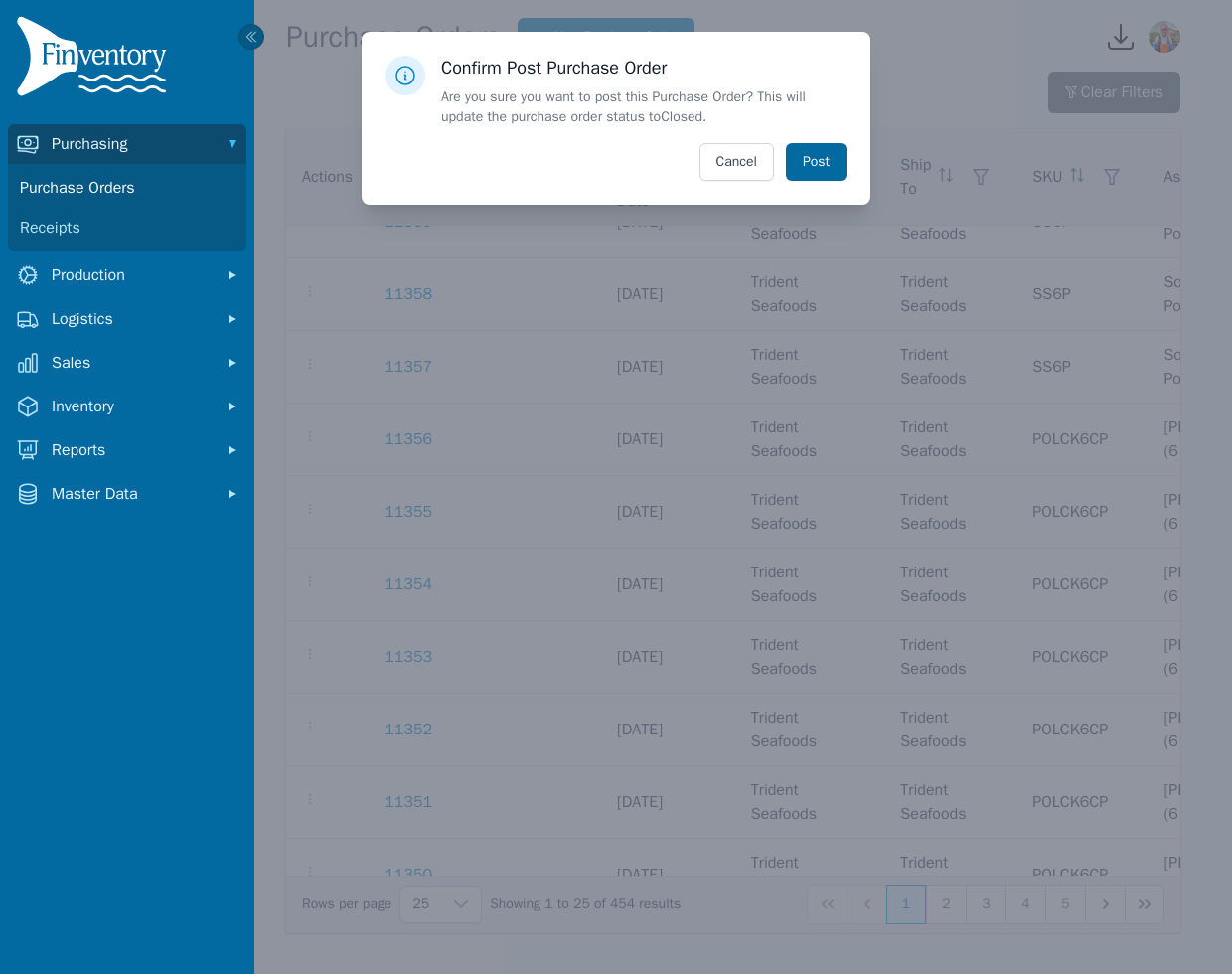click on "Post" at bounding box center [816, 162] 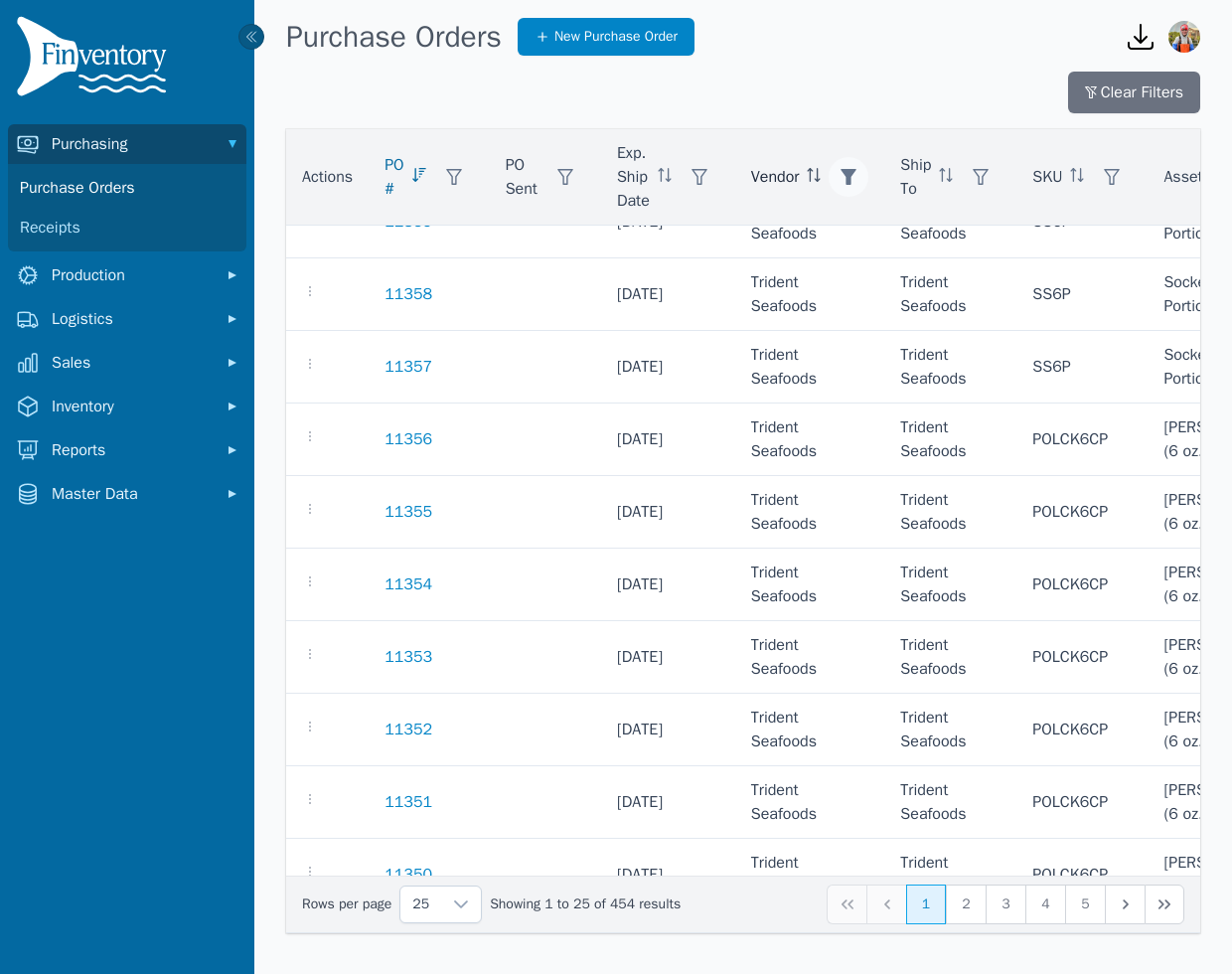click 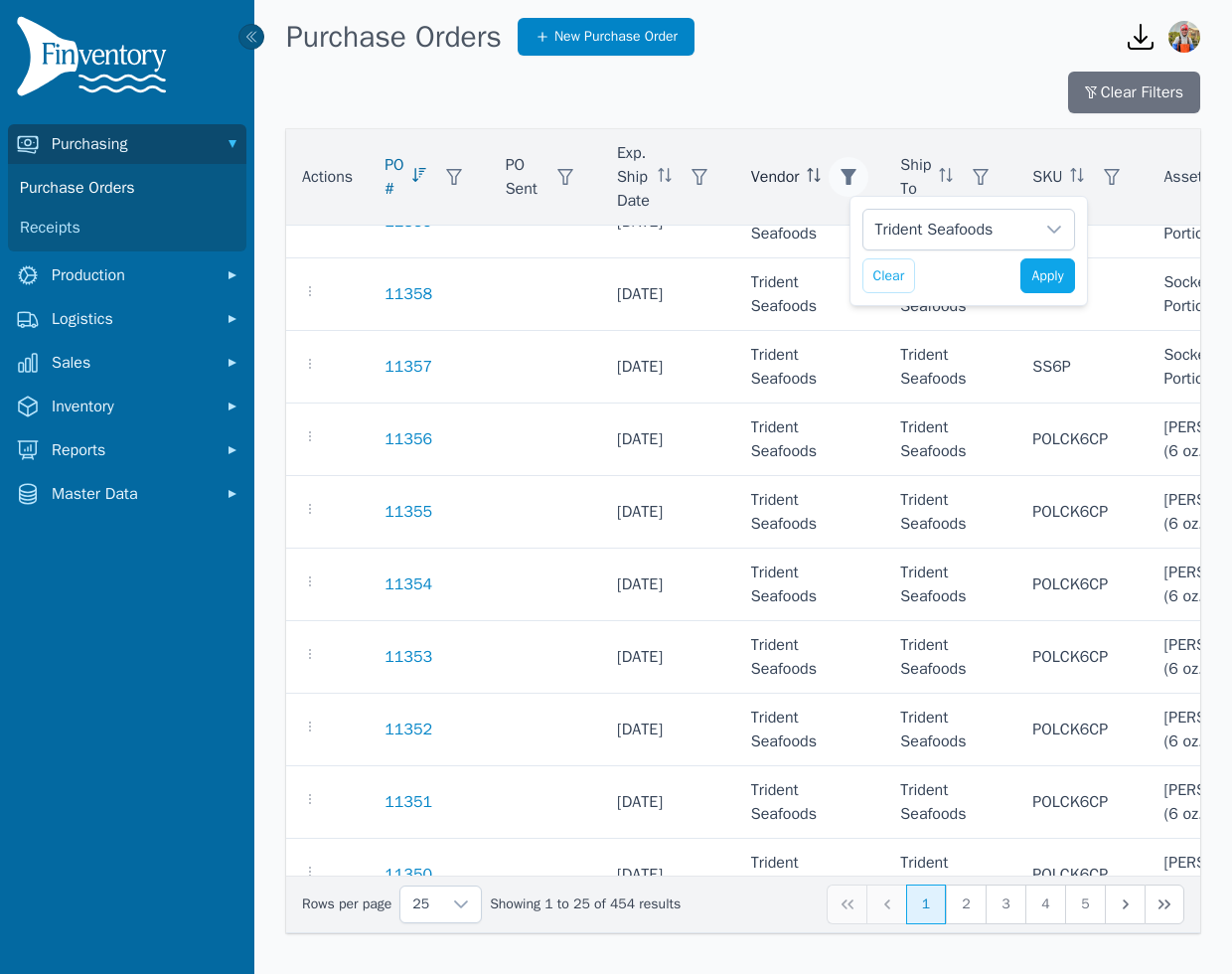 scroll, scrollTop: 20, scrollLeft: 13, axis: both 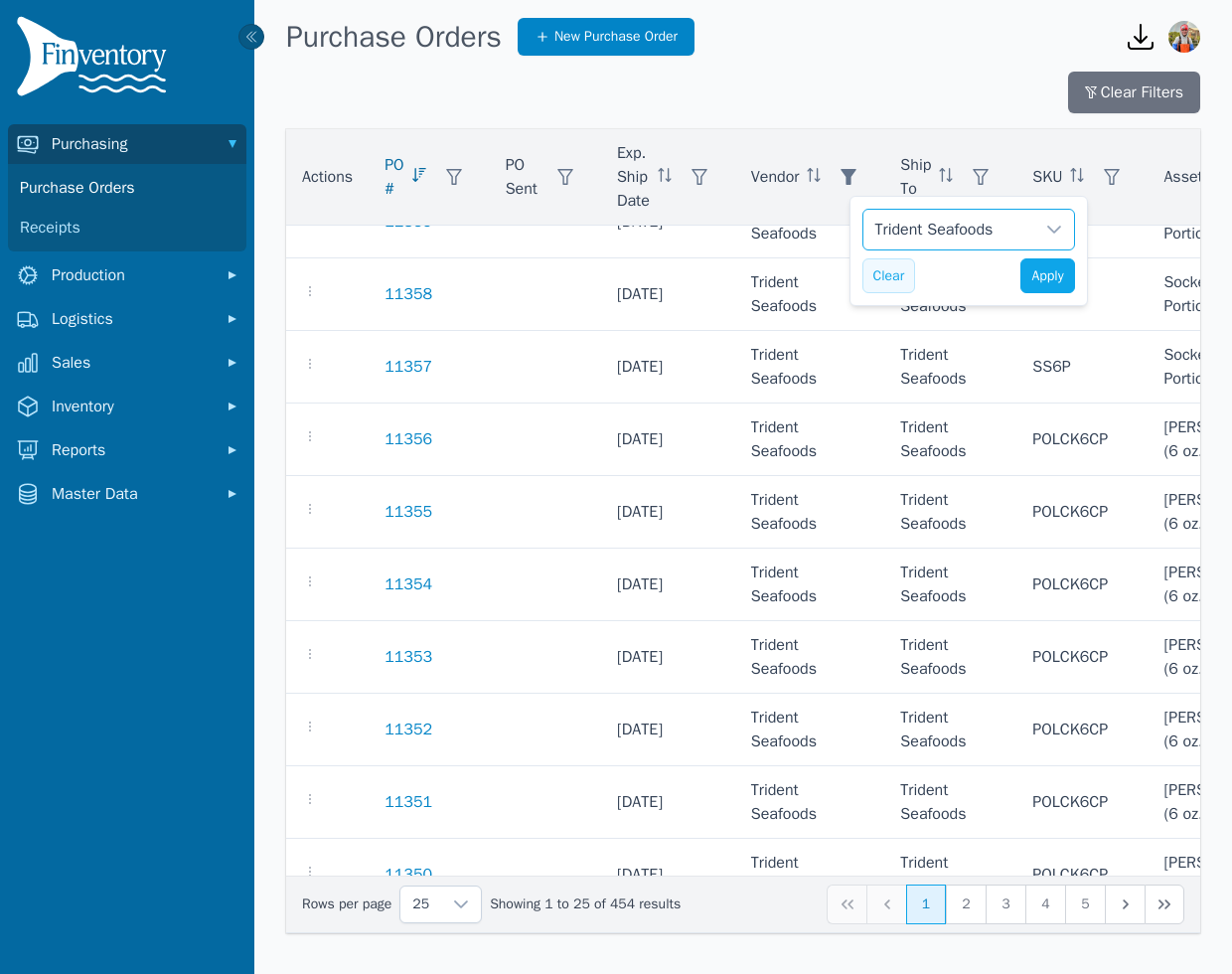 click on "Clear" 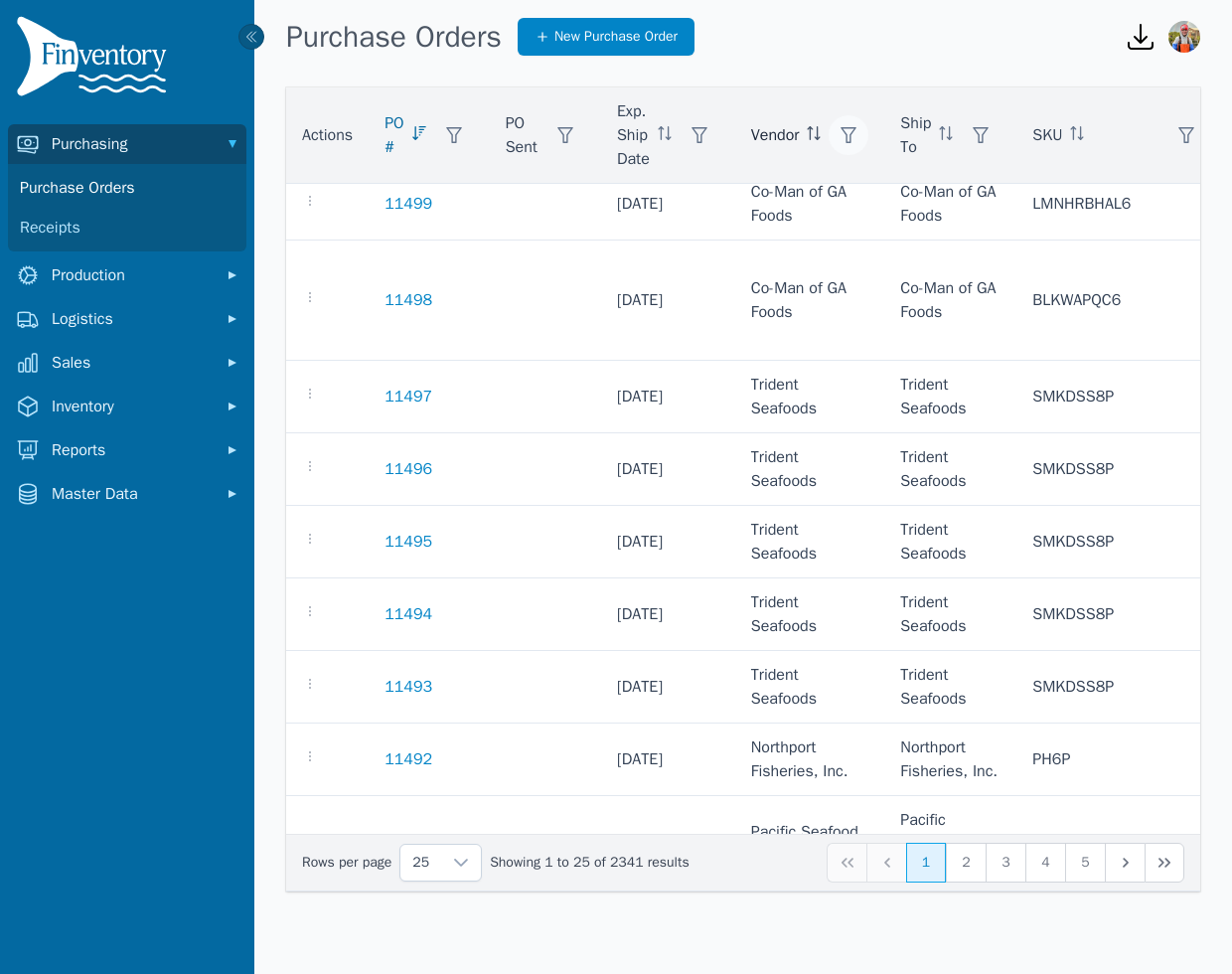click 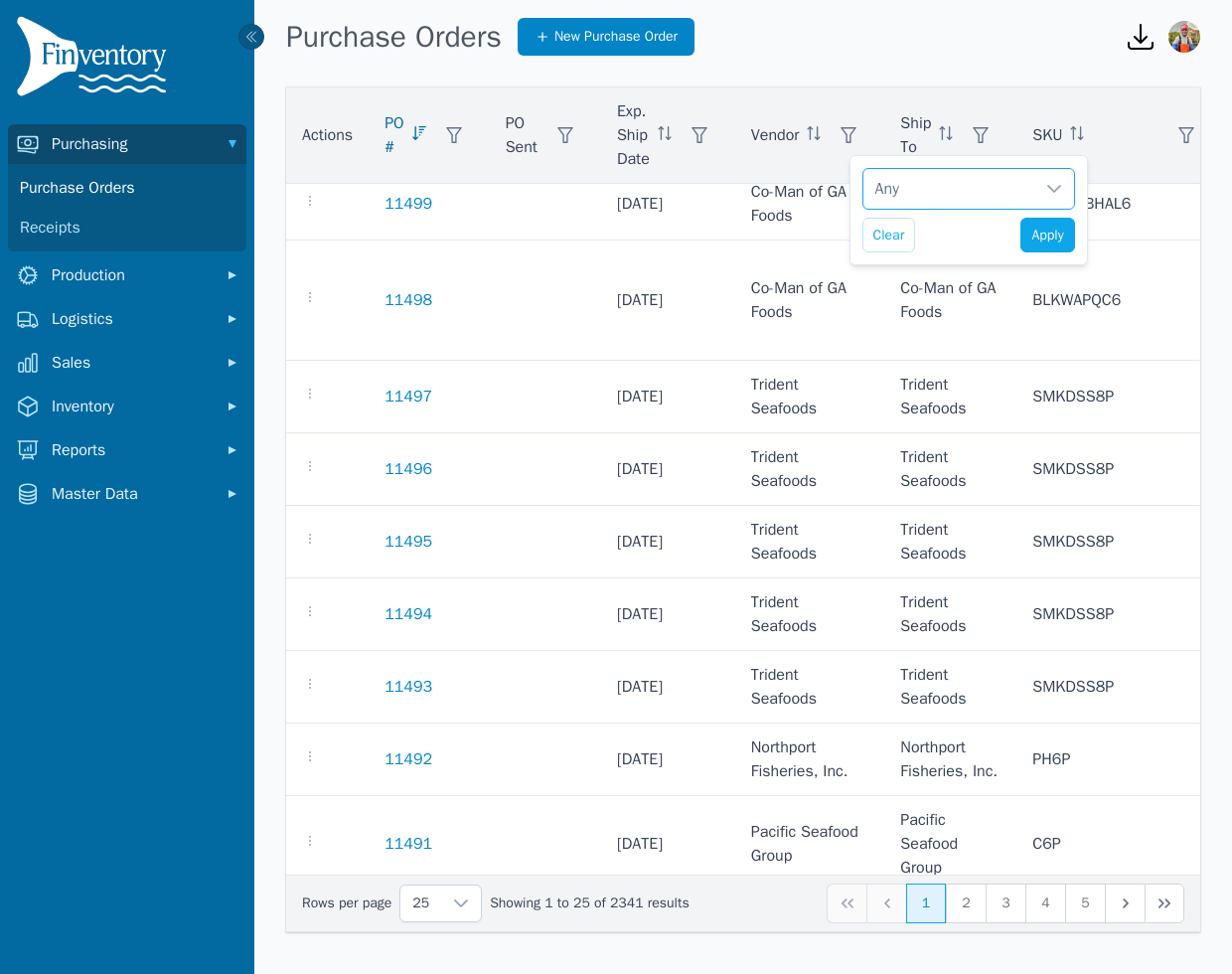scroll, scrollTop: 20, scrollLeft: 13, axis: both 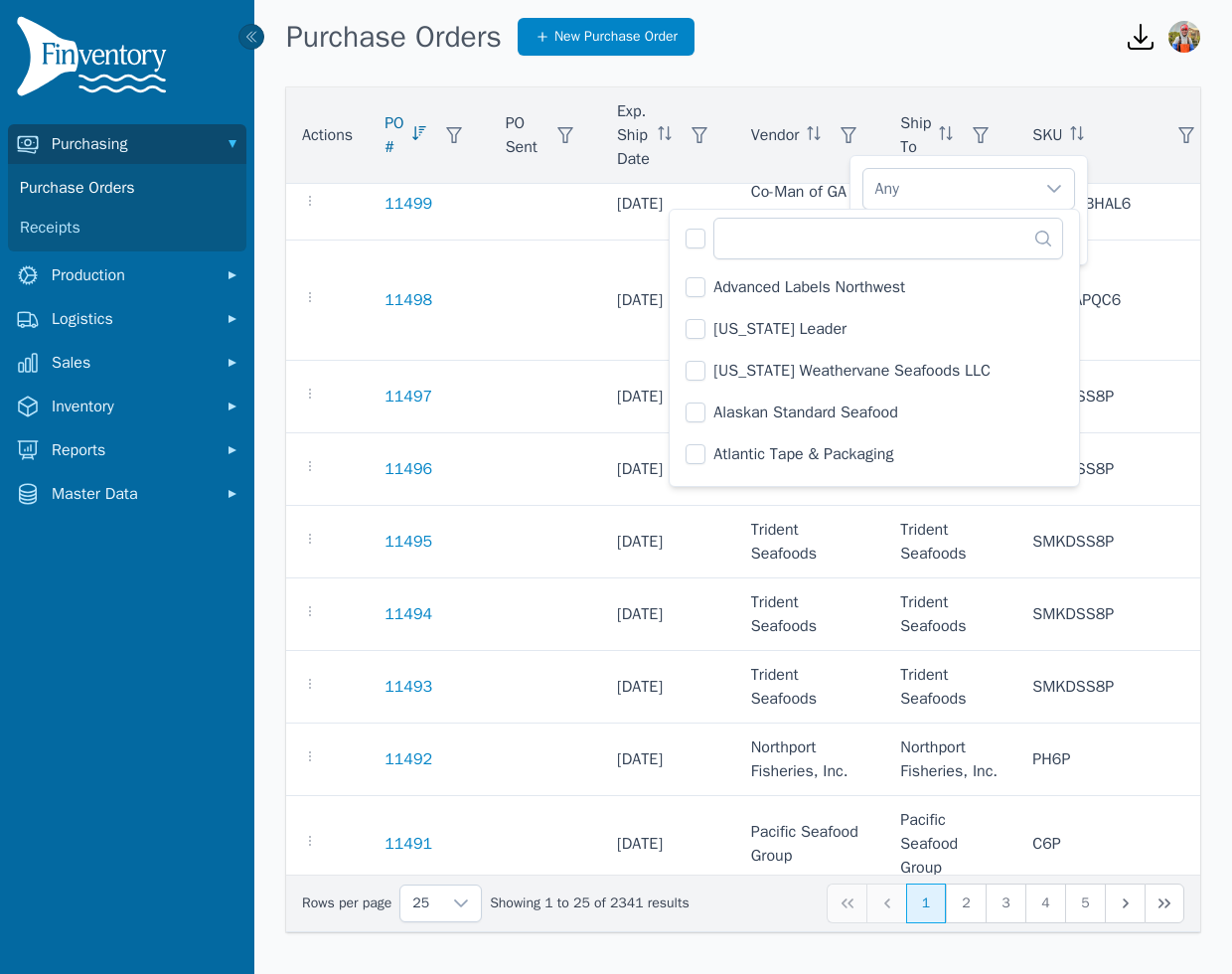 click on "Advanced Labels Northwest" 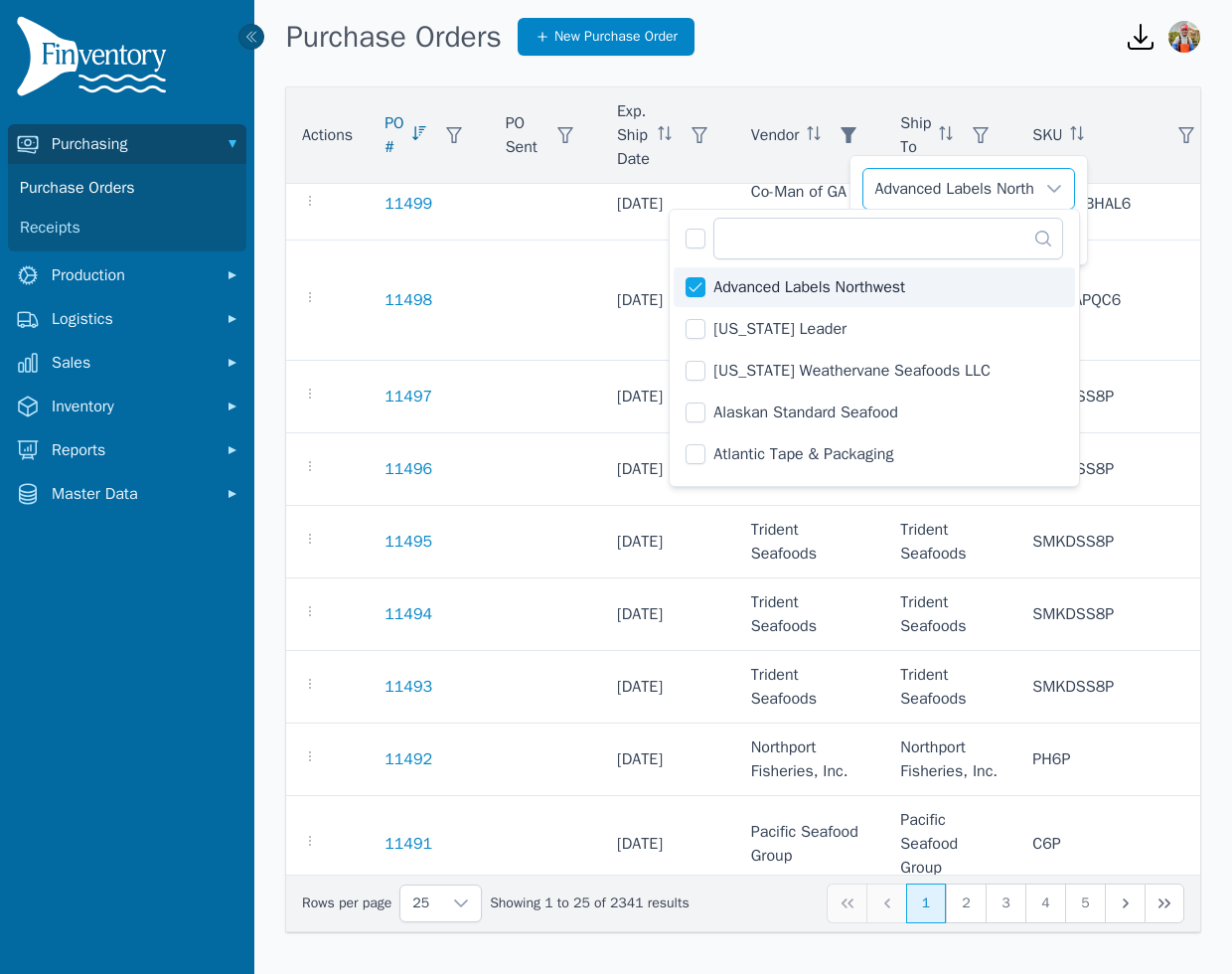 click on "Advanced Labels Northwest" 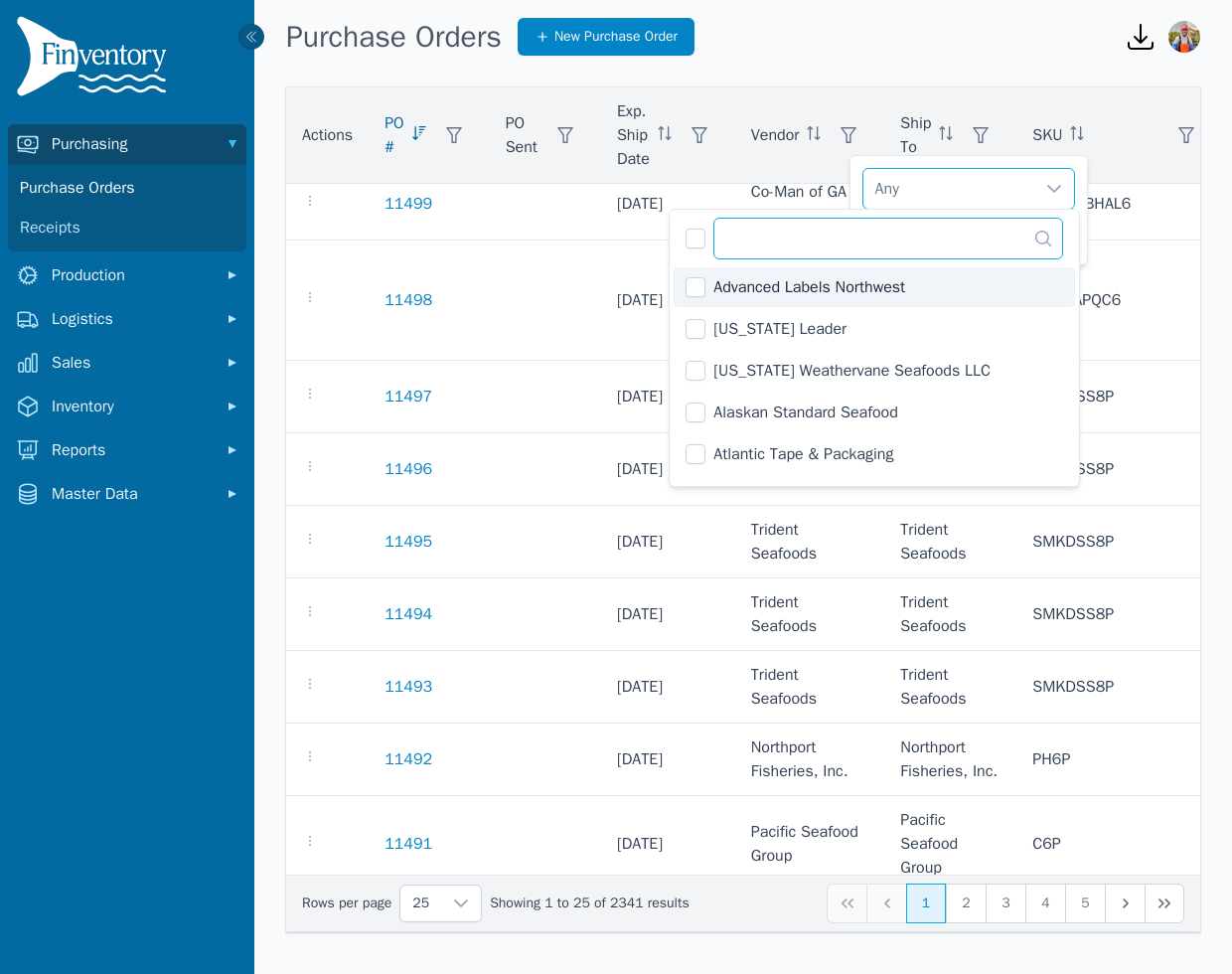 click 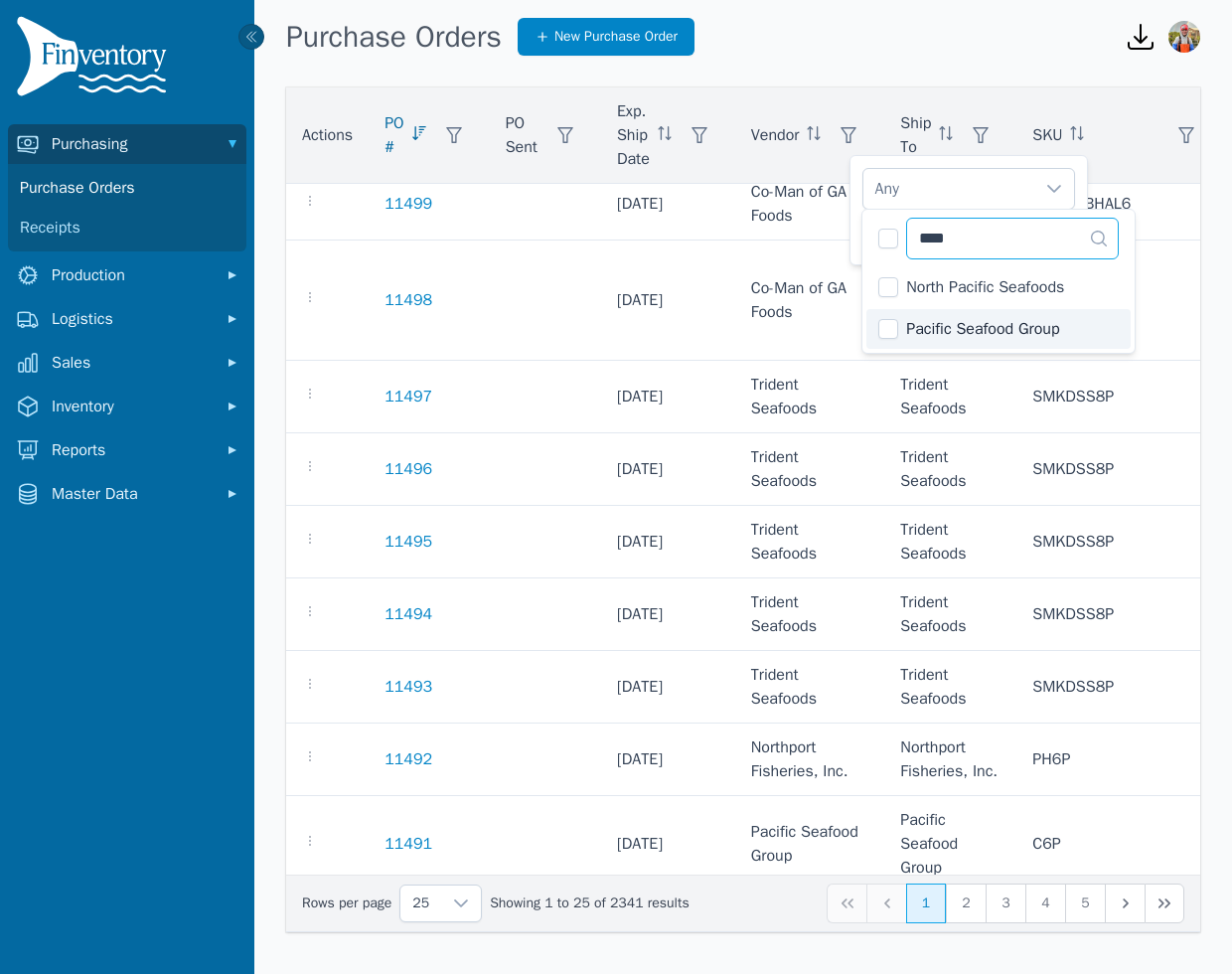 type on "****" 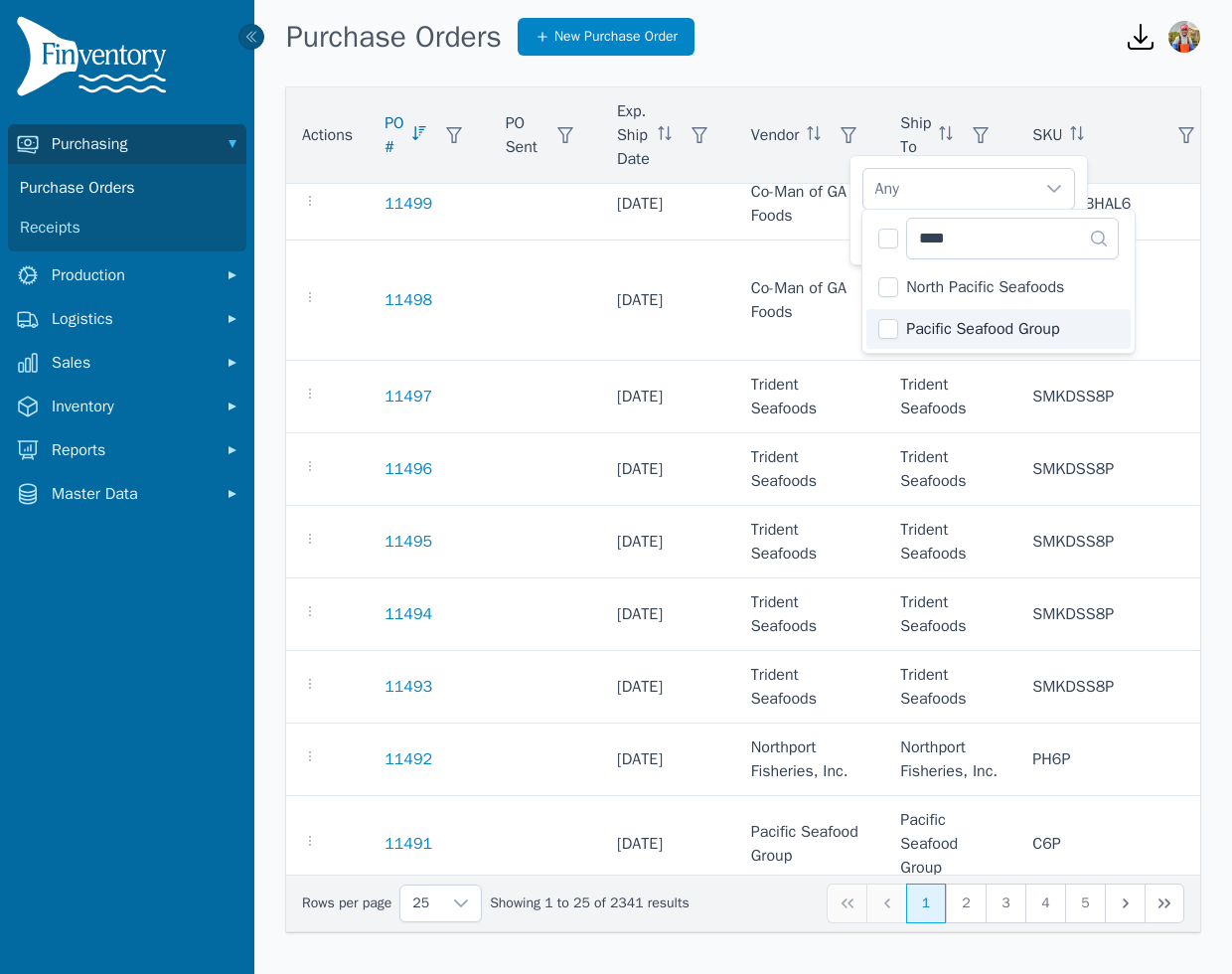 click on "Pacific Seafood Group" 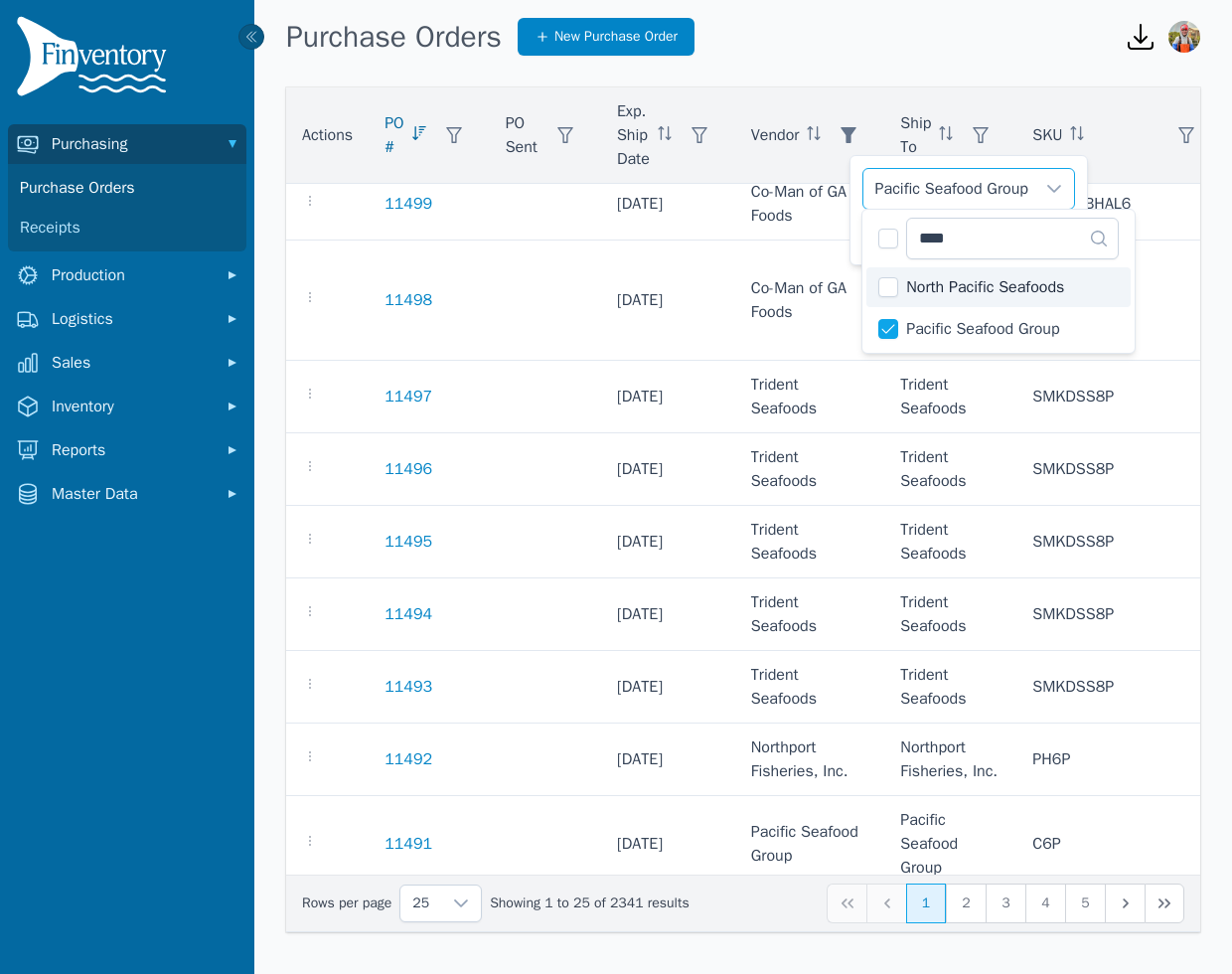 click on "Pacific Seafood Group  Clear  Apply" 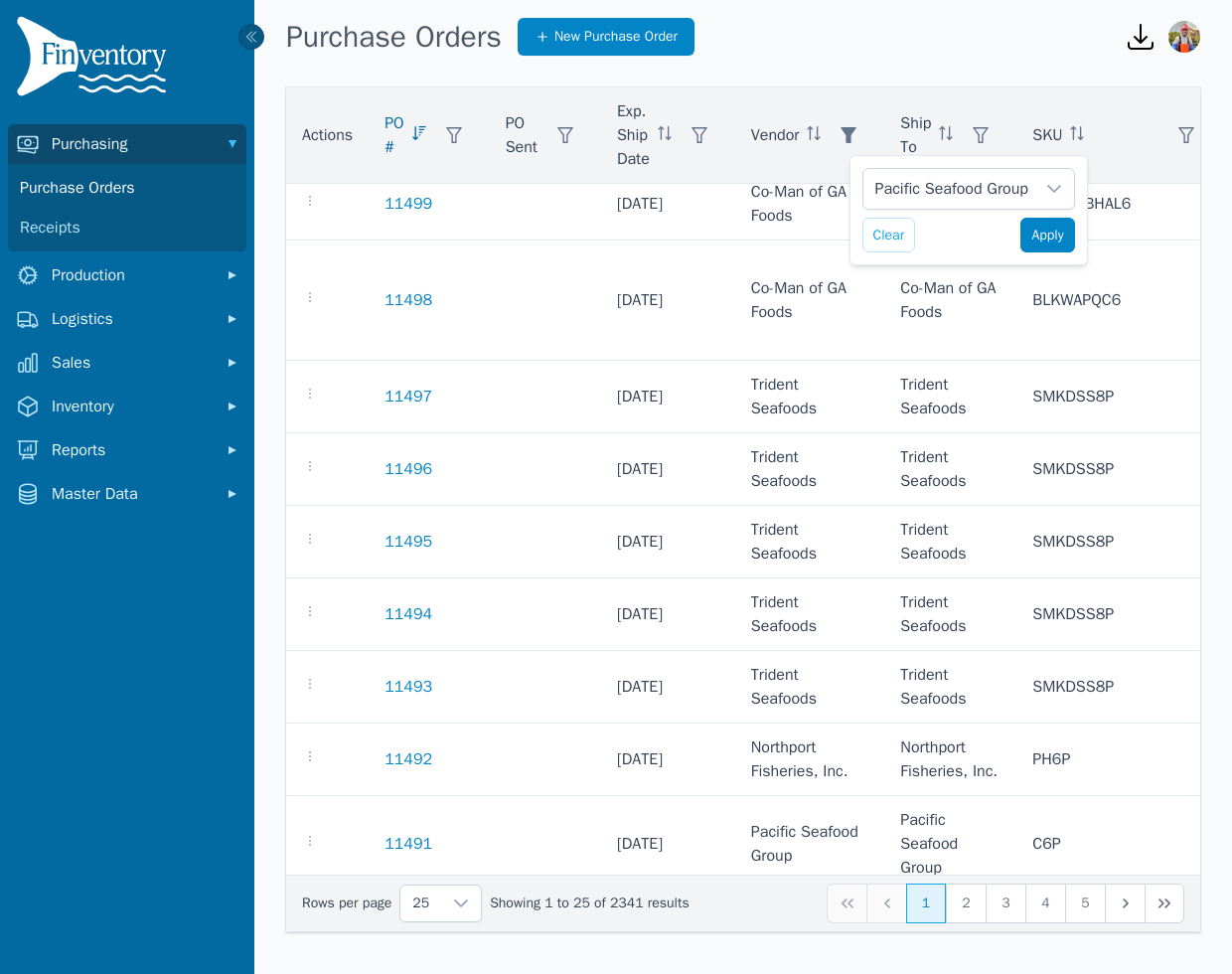click on "Apply" 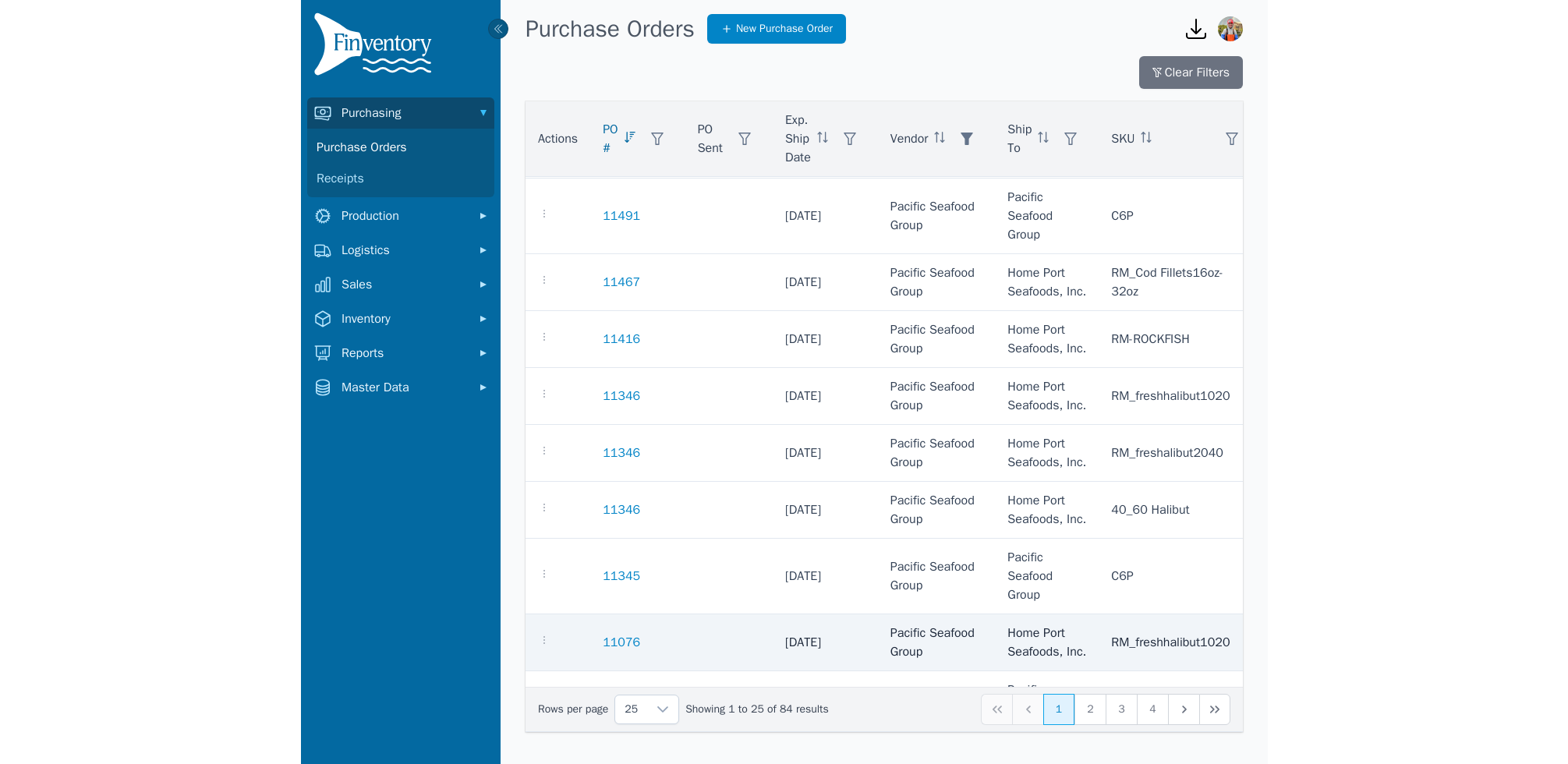 scroll, scrollTop: 0, scrollLeft: 0, axis: both 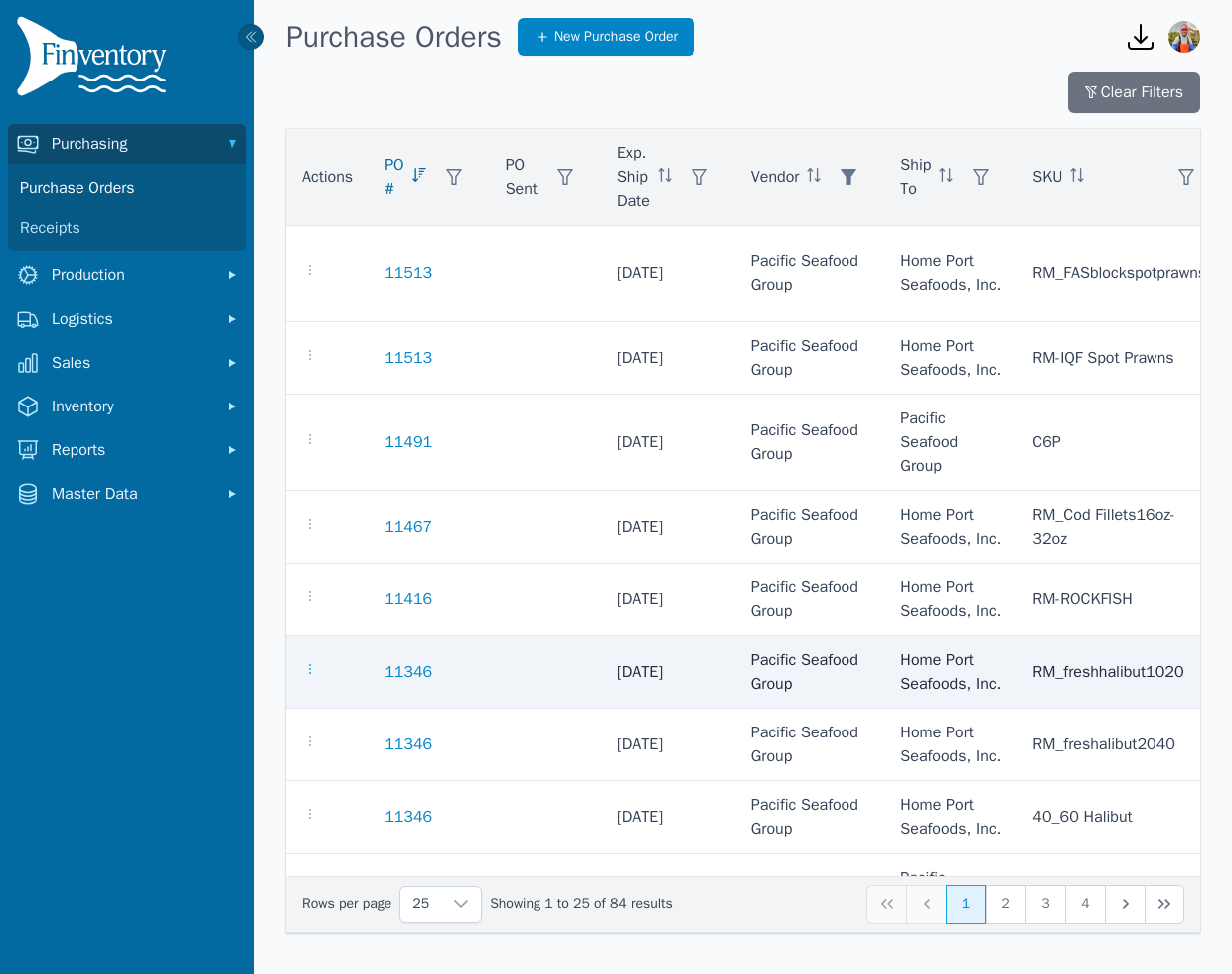 click 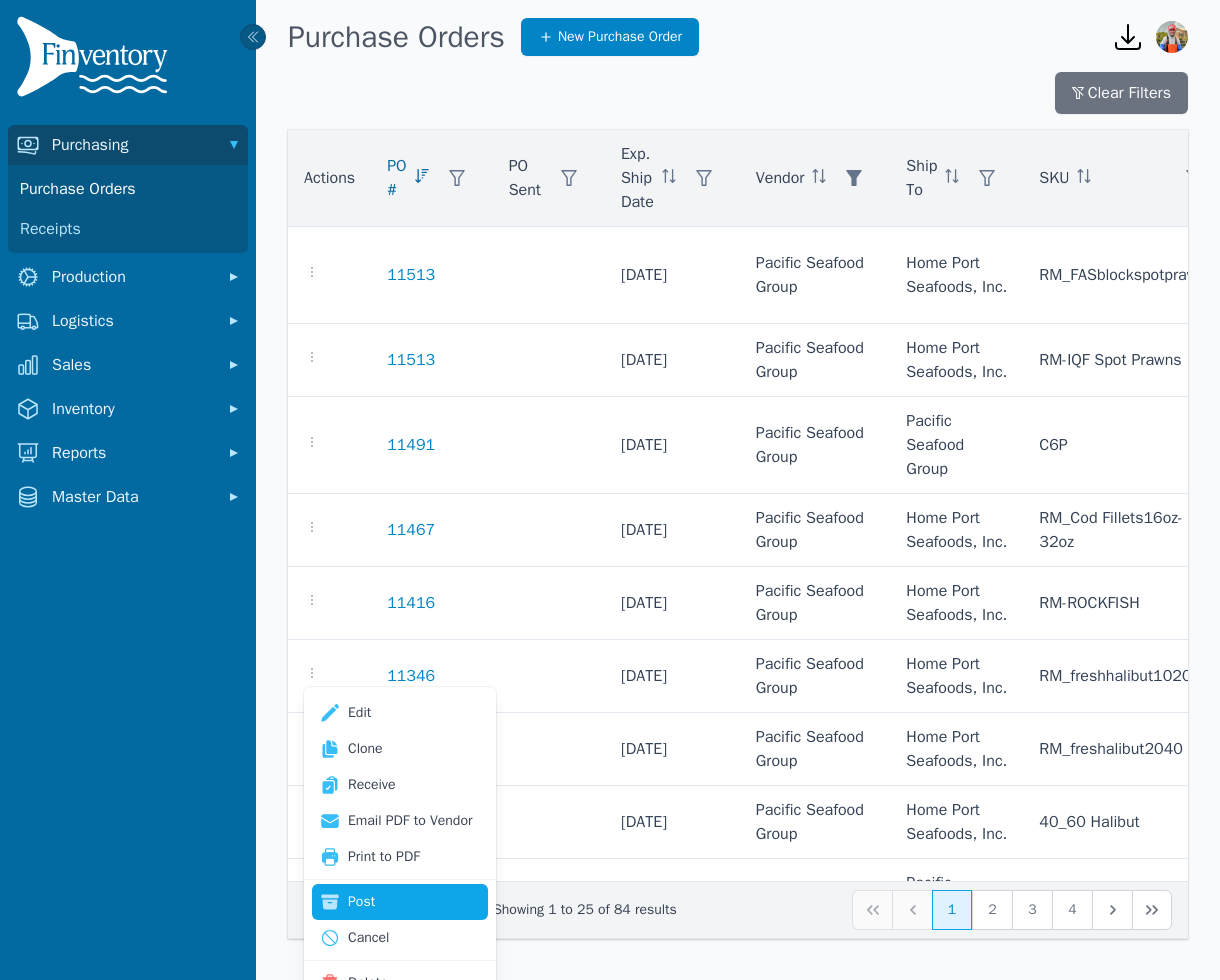 click on "Post" at bounding box center [400, 902] 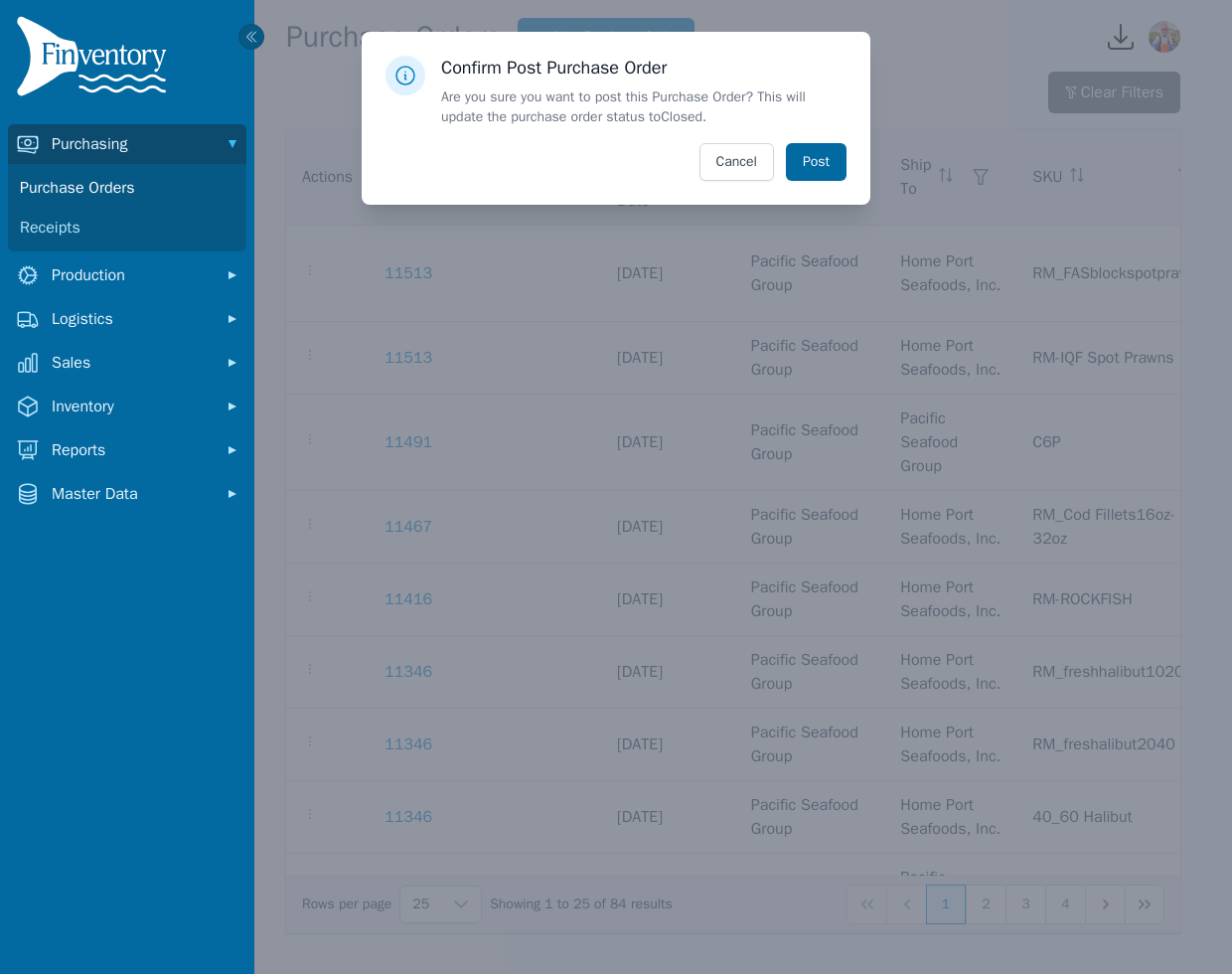 click on "Post" at bounding box center [816, 162] 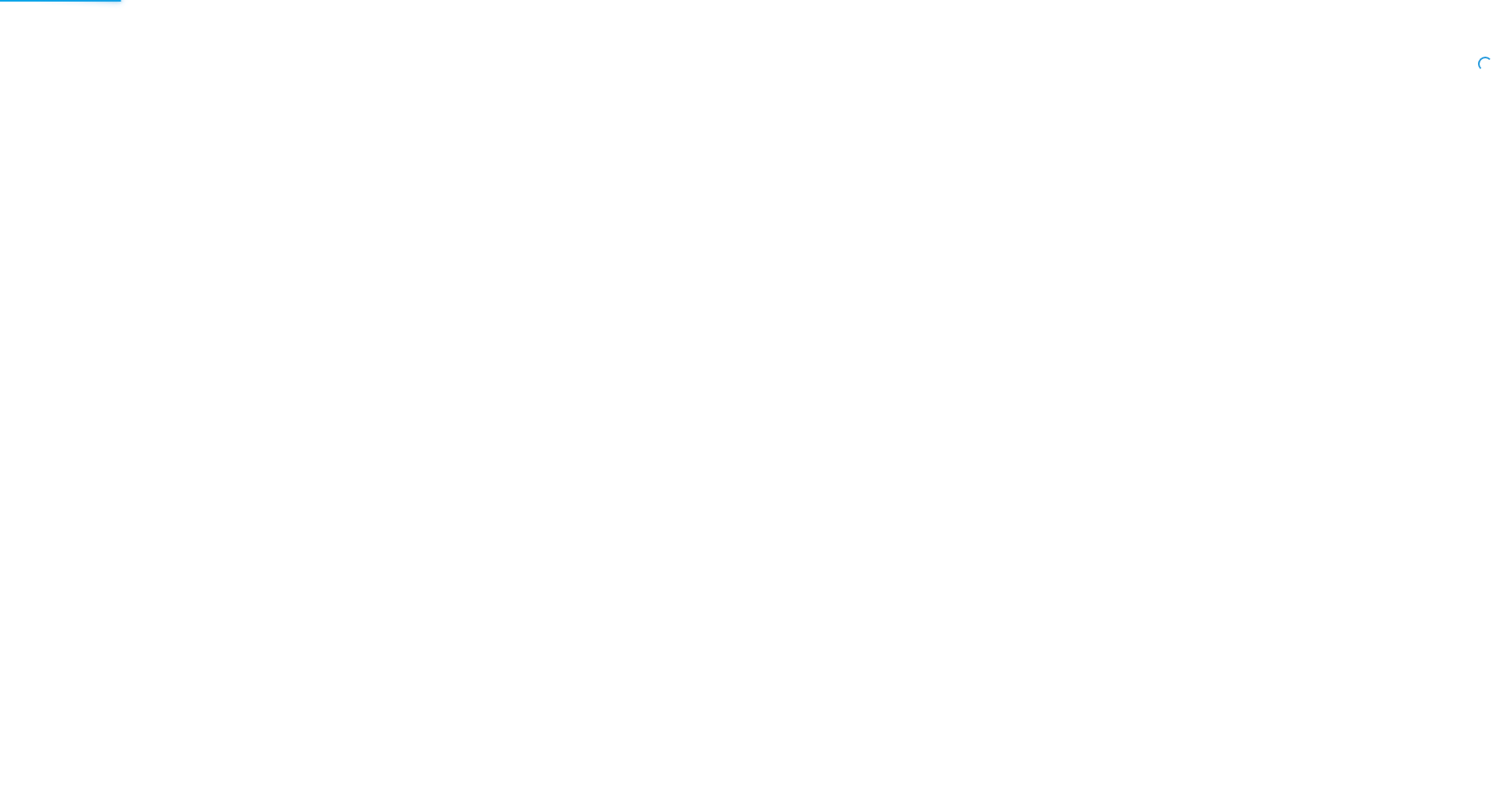 scroll, scrollTop: 0, scrollLeft: 0, axis: both 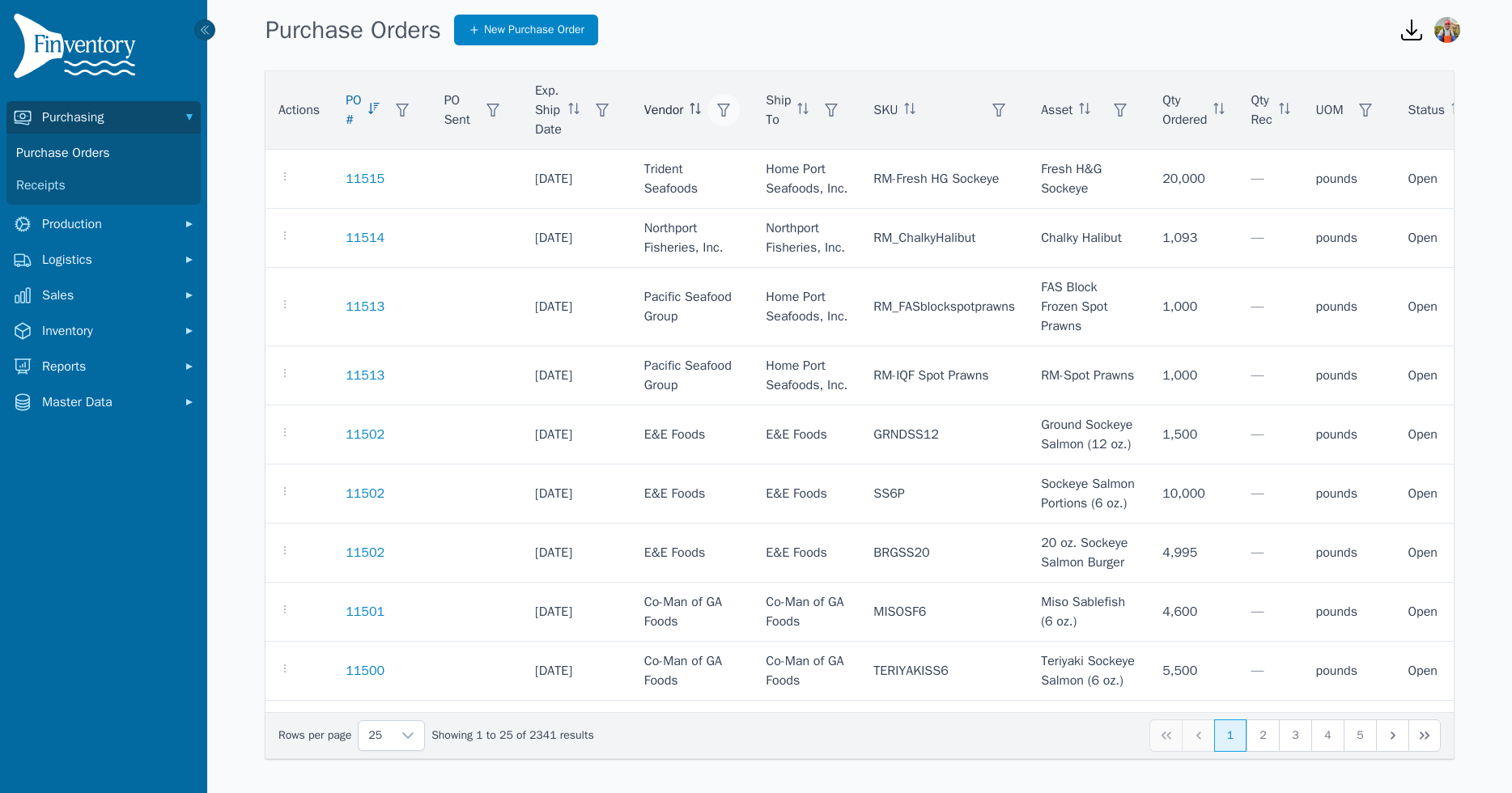 click at bounding box center [724, 110] 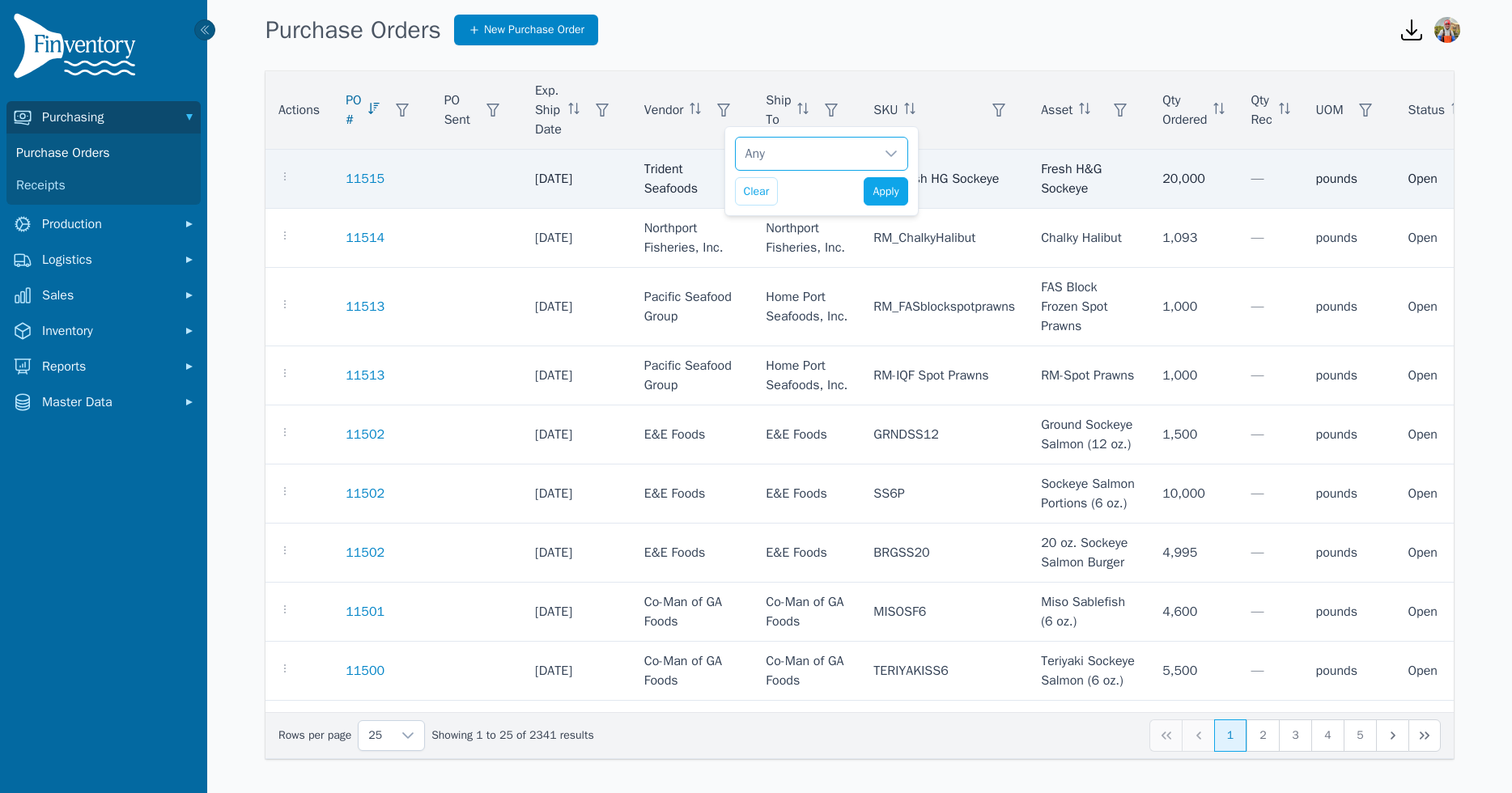 scroll, scrollTop: 16, scrollLeft: 11, axis: both 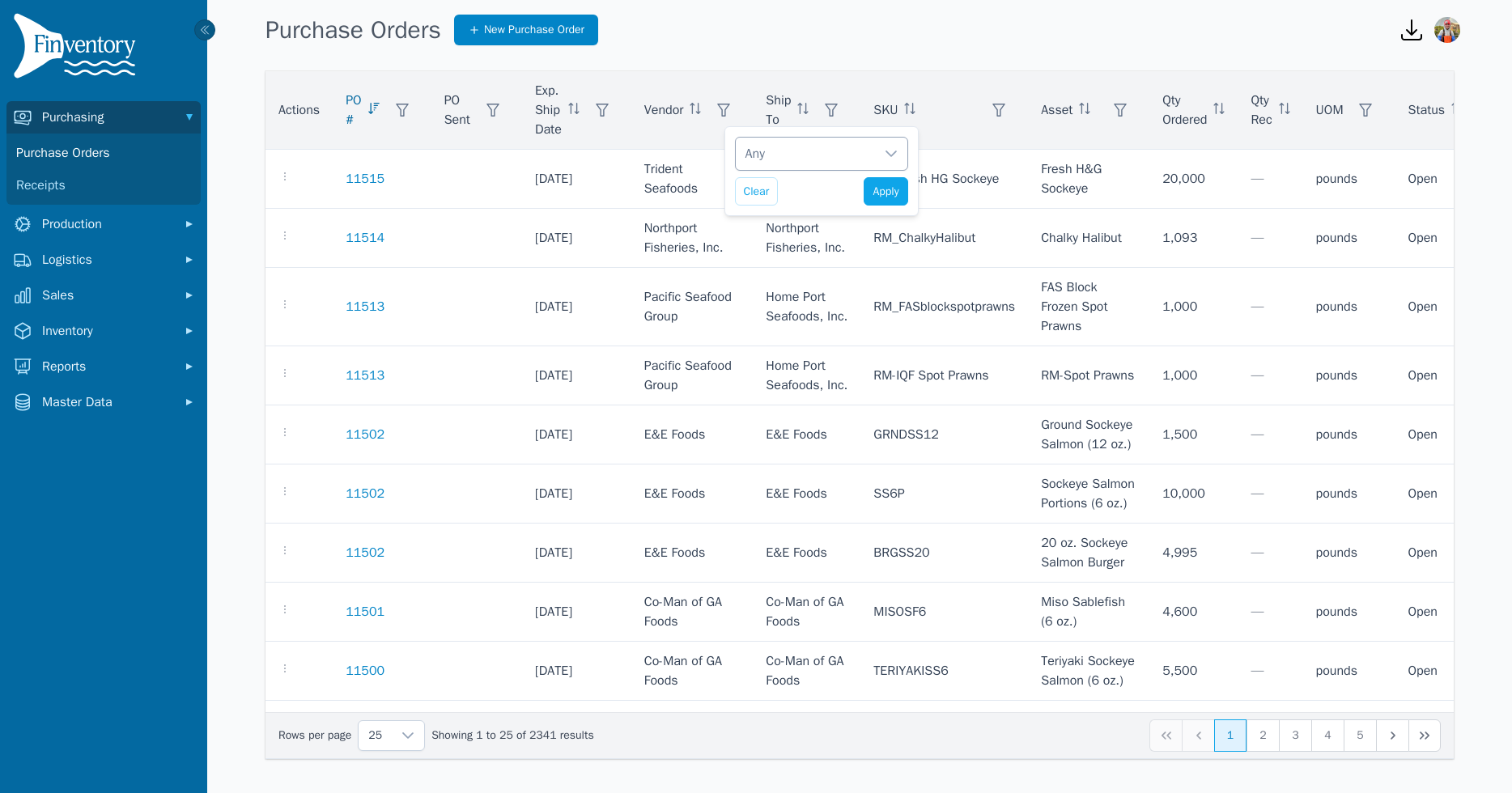 click on "Any" at bounding box center (805, 154) 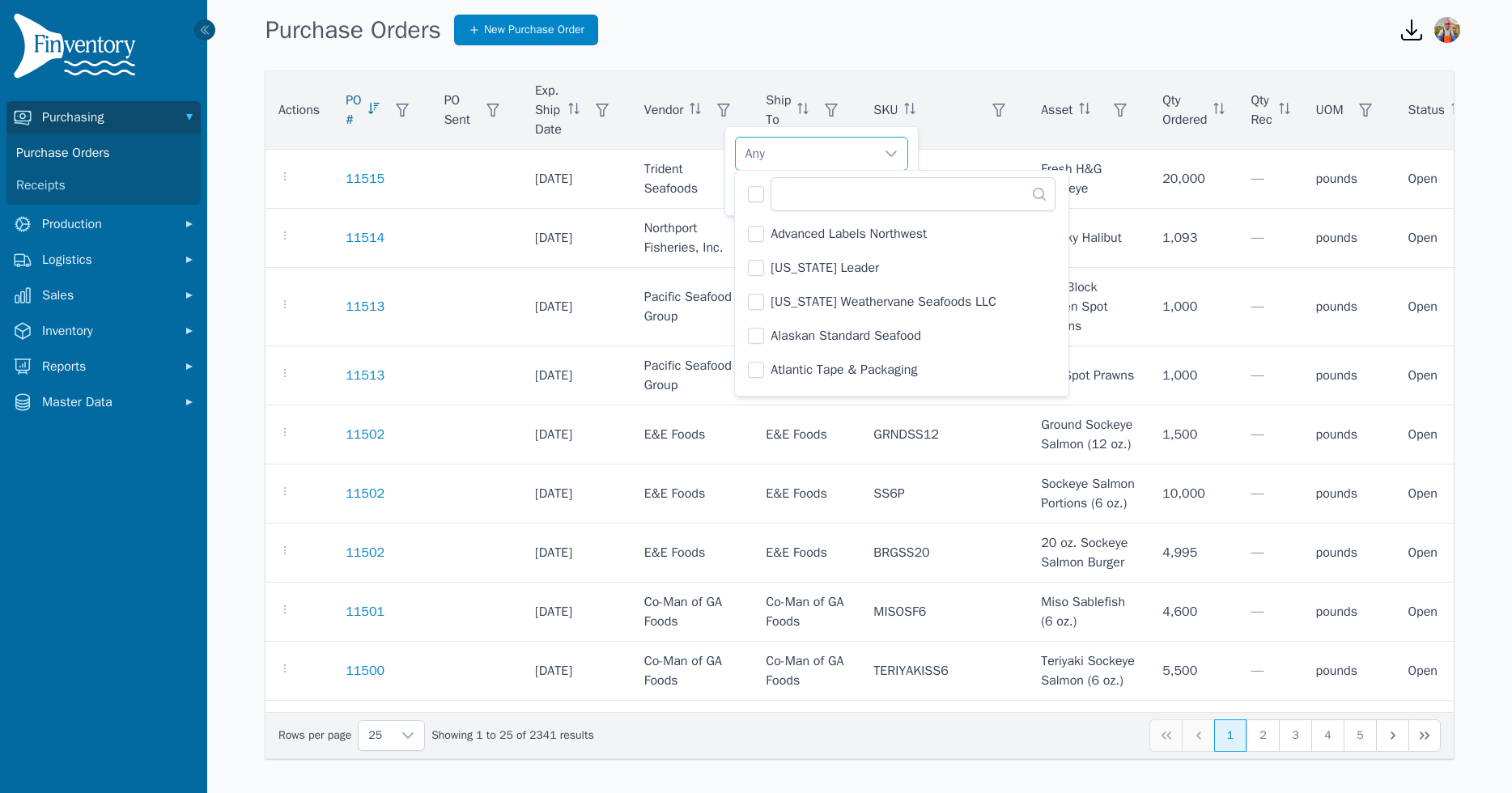 scroll, scrollTop: 466, scrollLeft: 0, axis: vertical 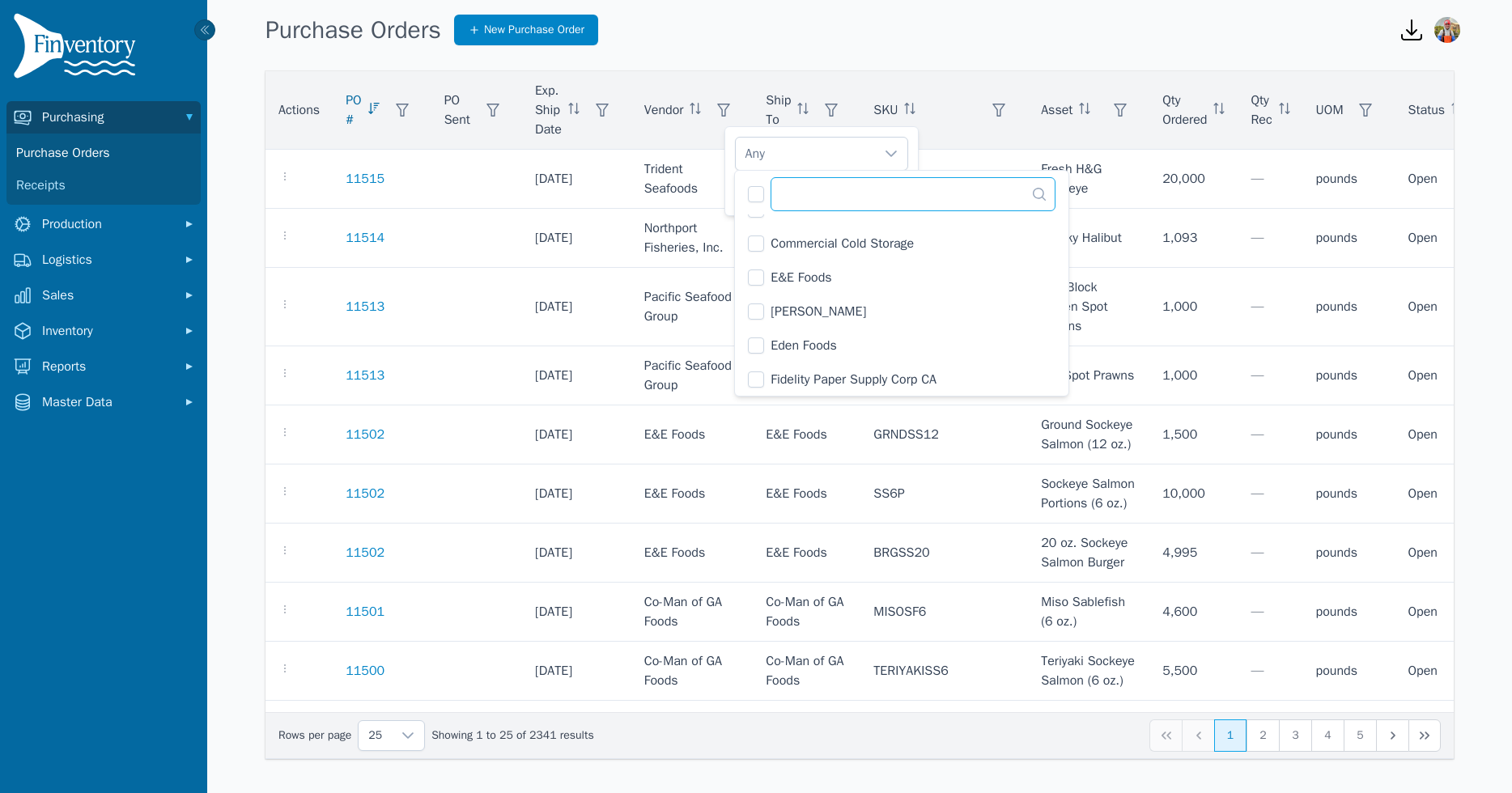 click 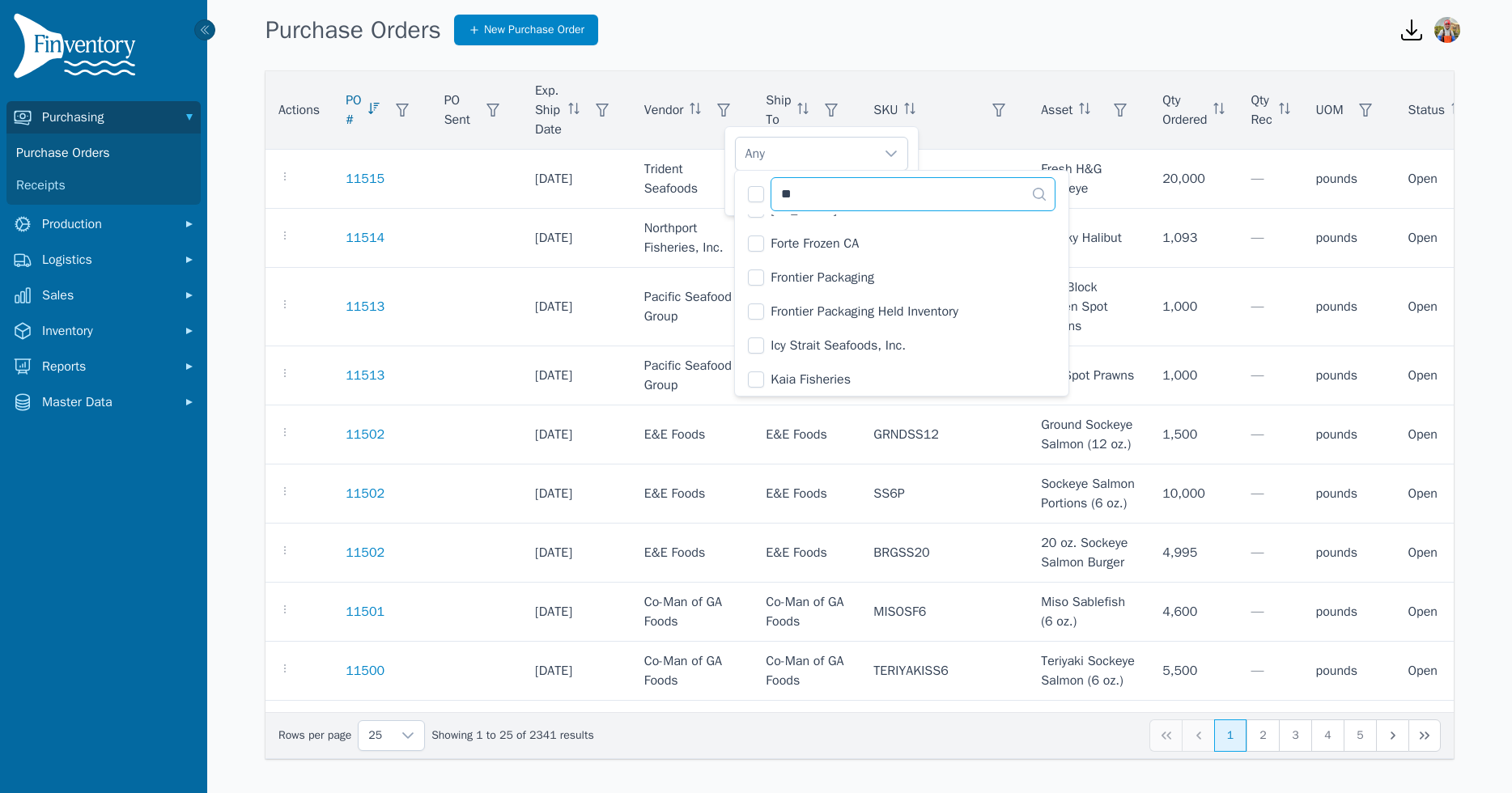 scroll, scrollTop: 0, scrollLeft: 0, axis: both 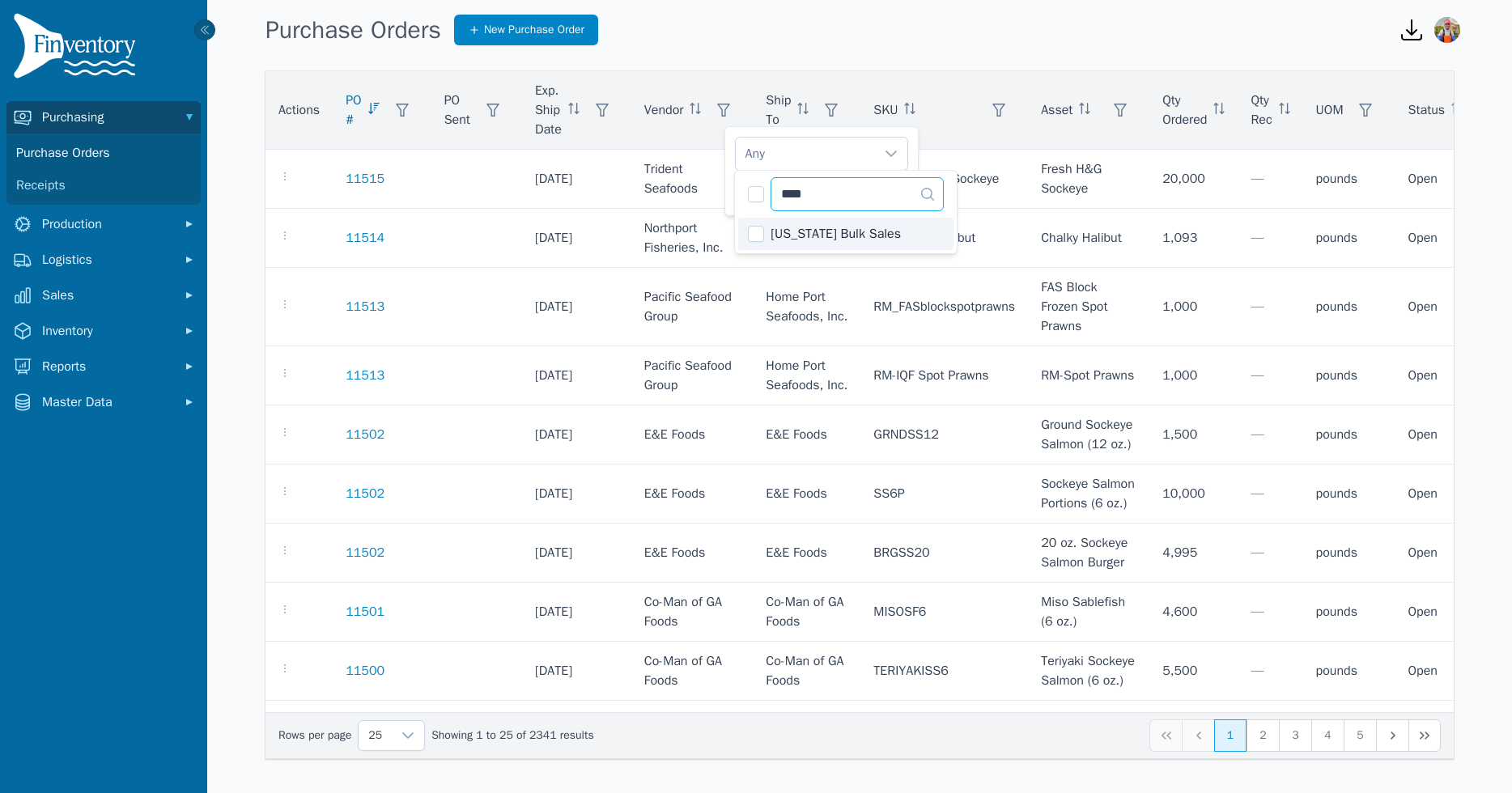 type on "****" 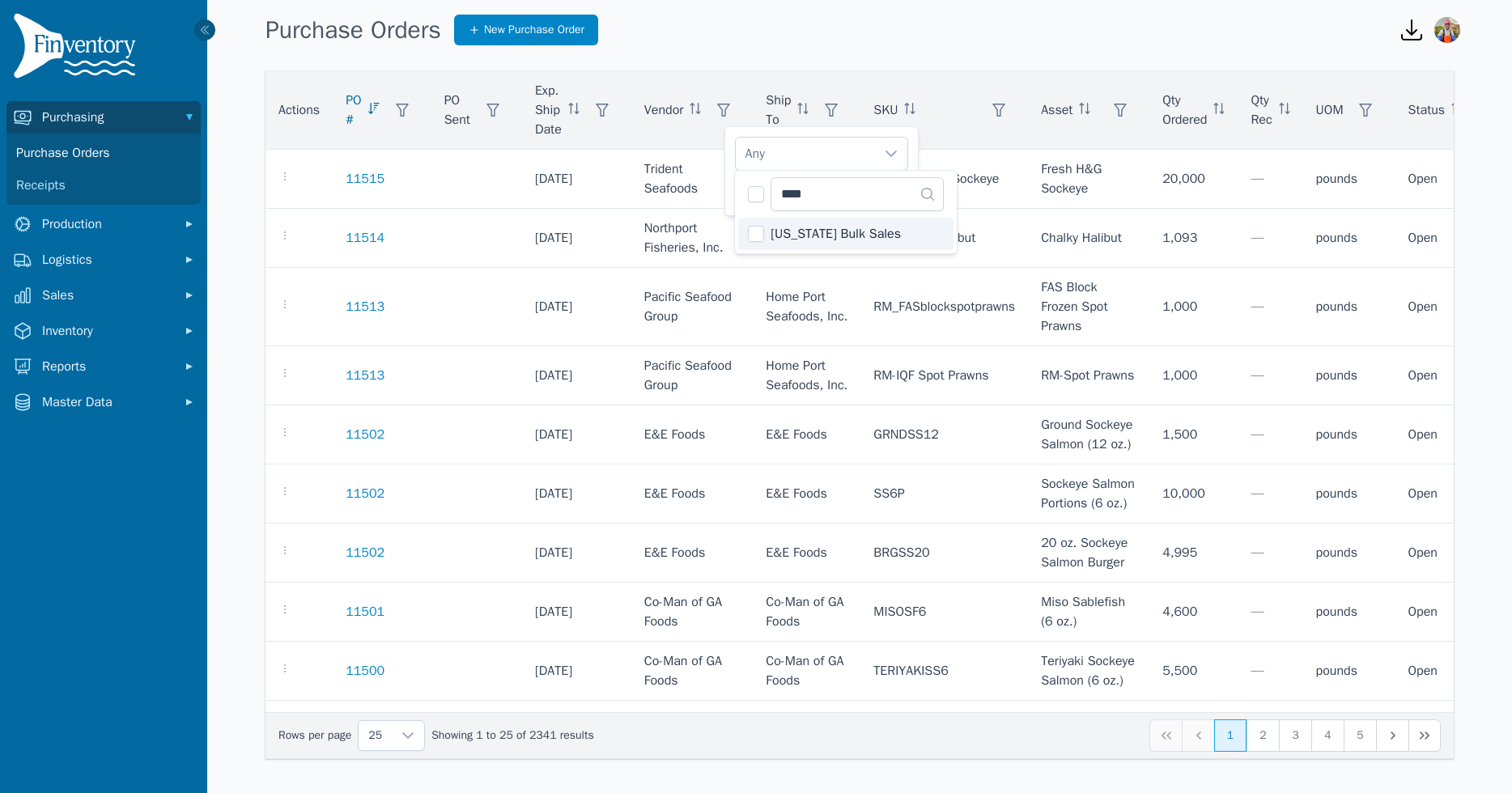 click on "[US_STATE] Bulk Sales" 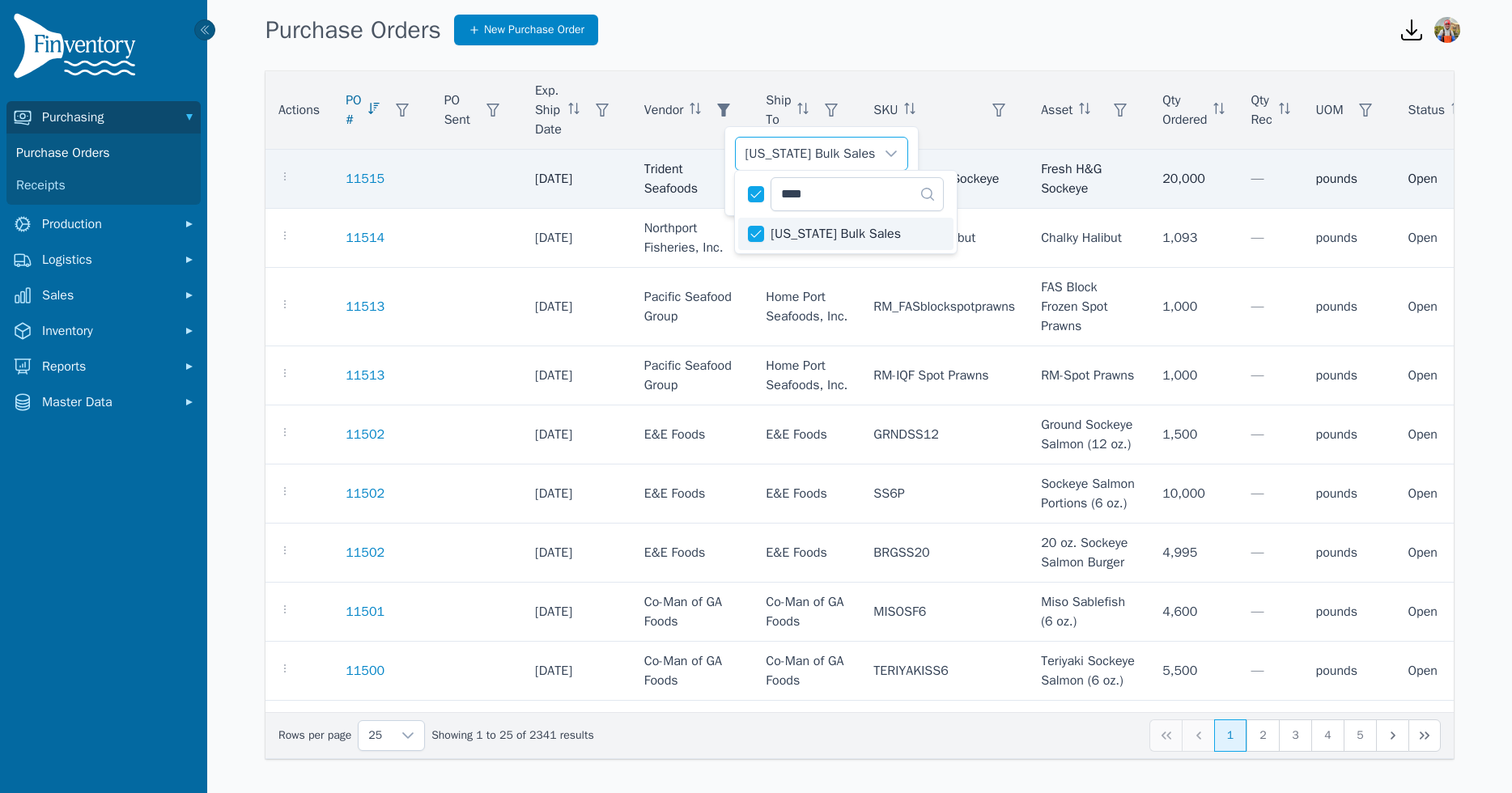 click on "Trident Seafoods" 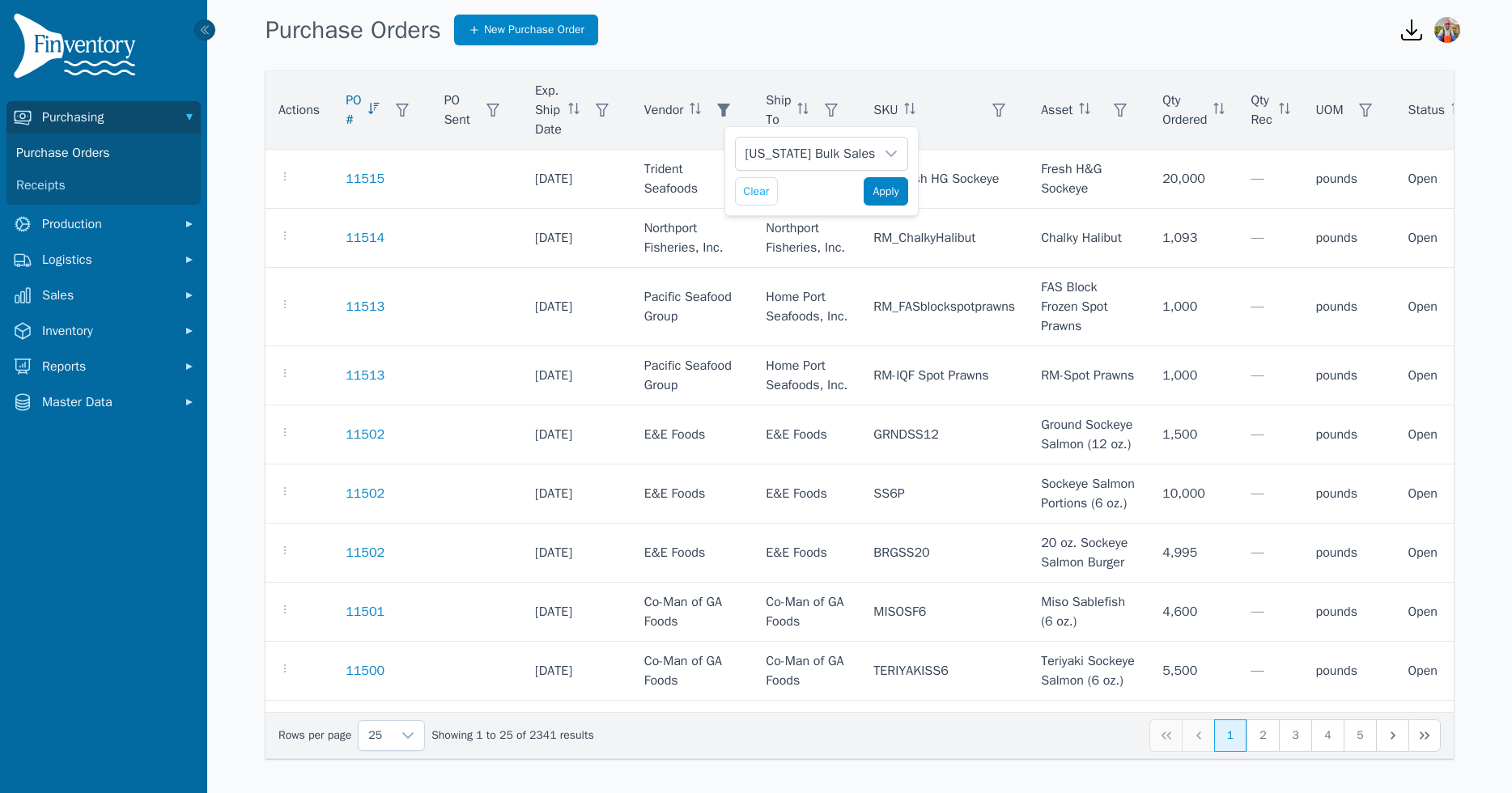 click on "Apply" 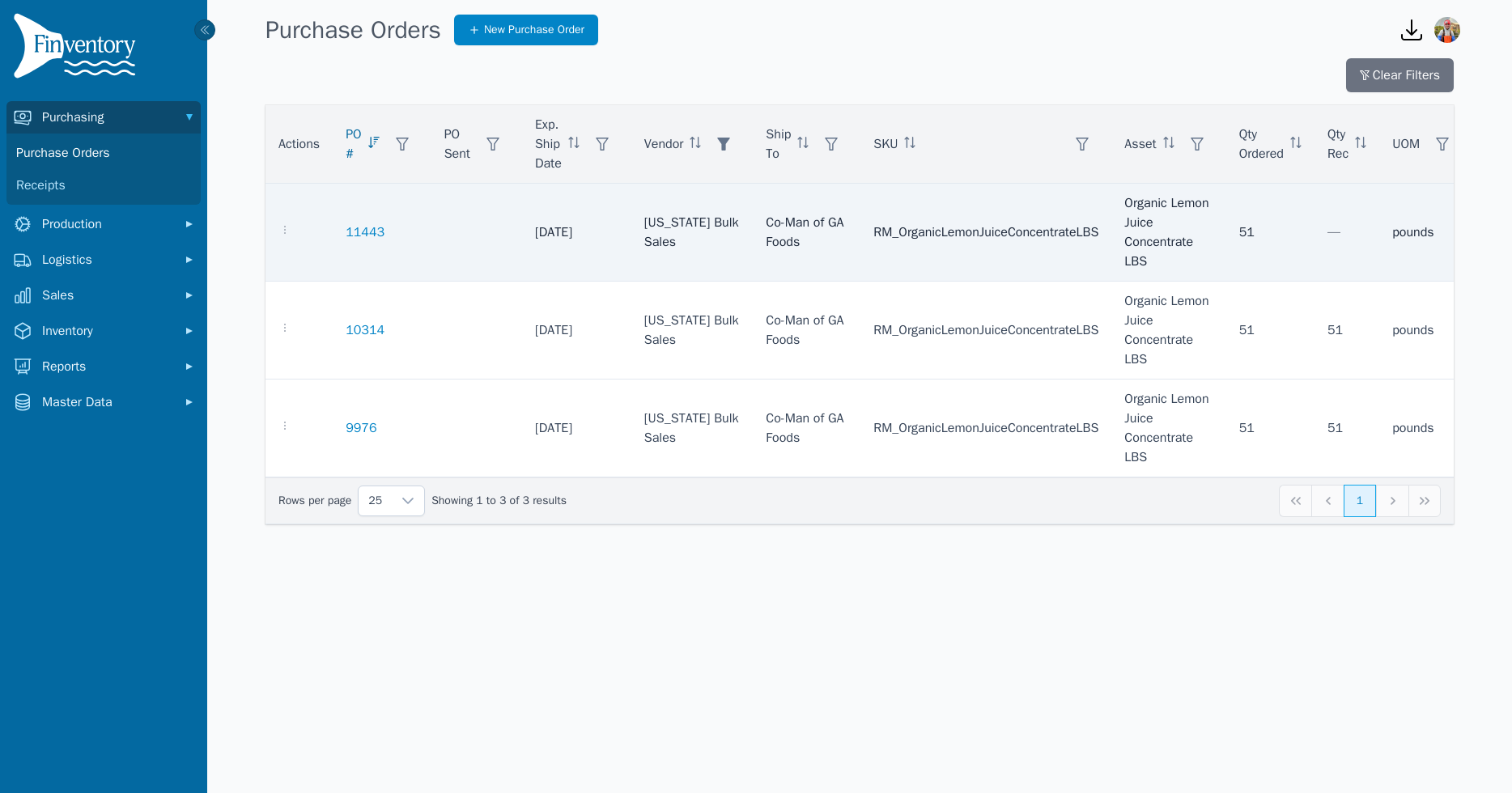 click 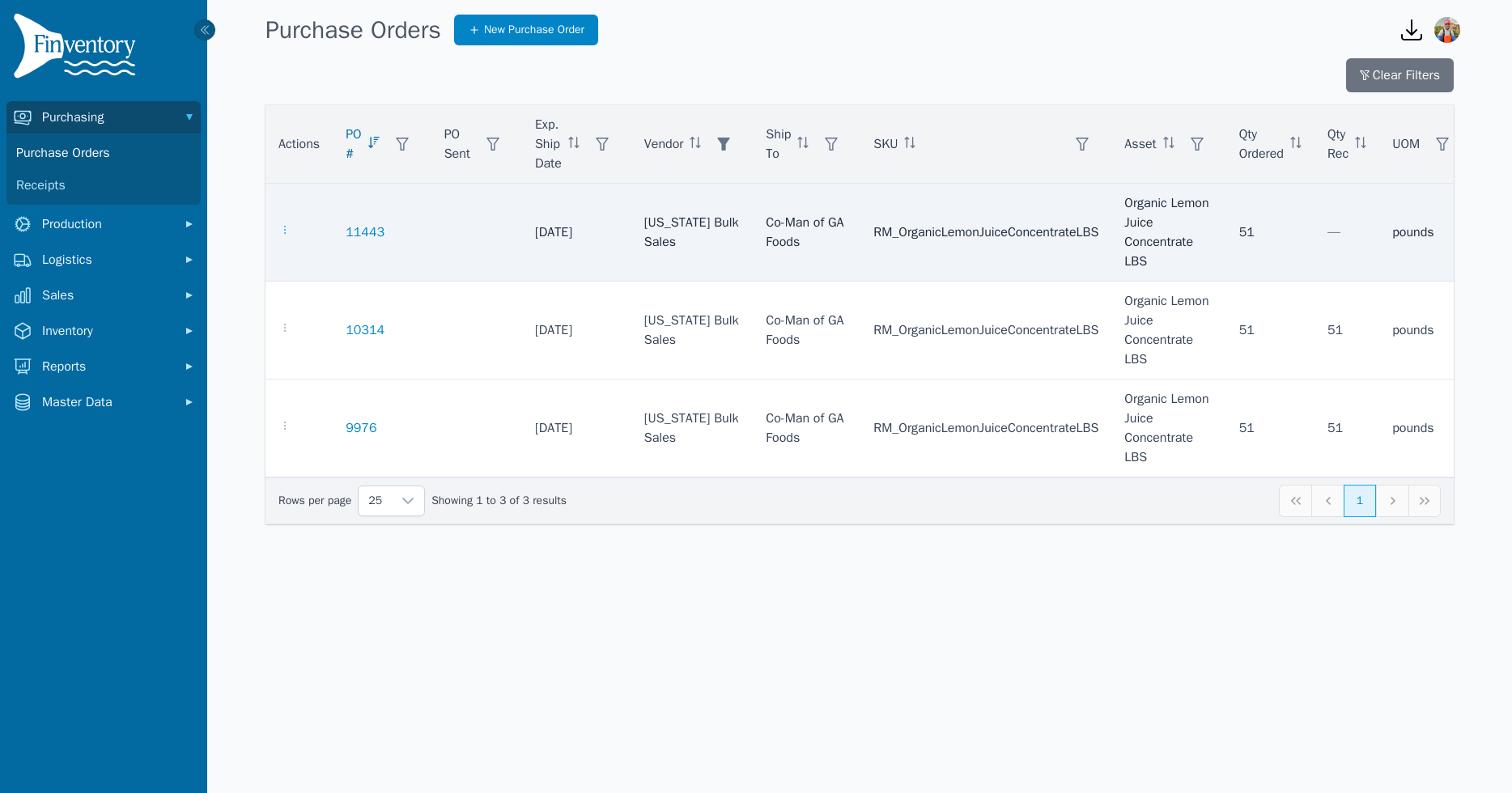 click 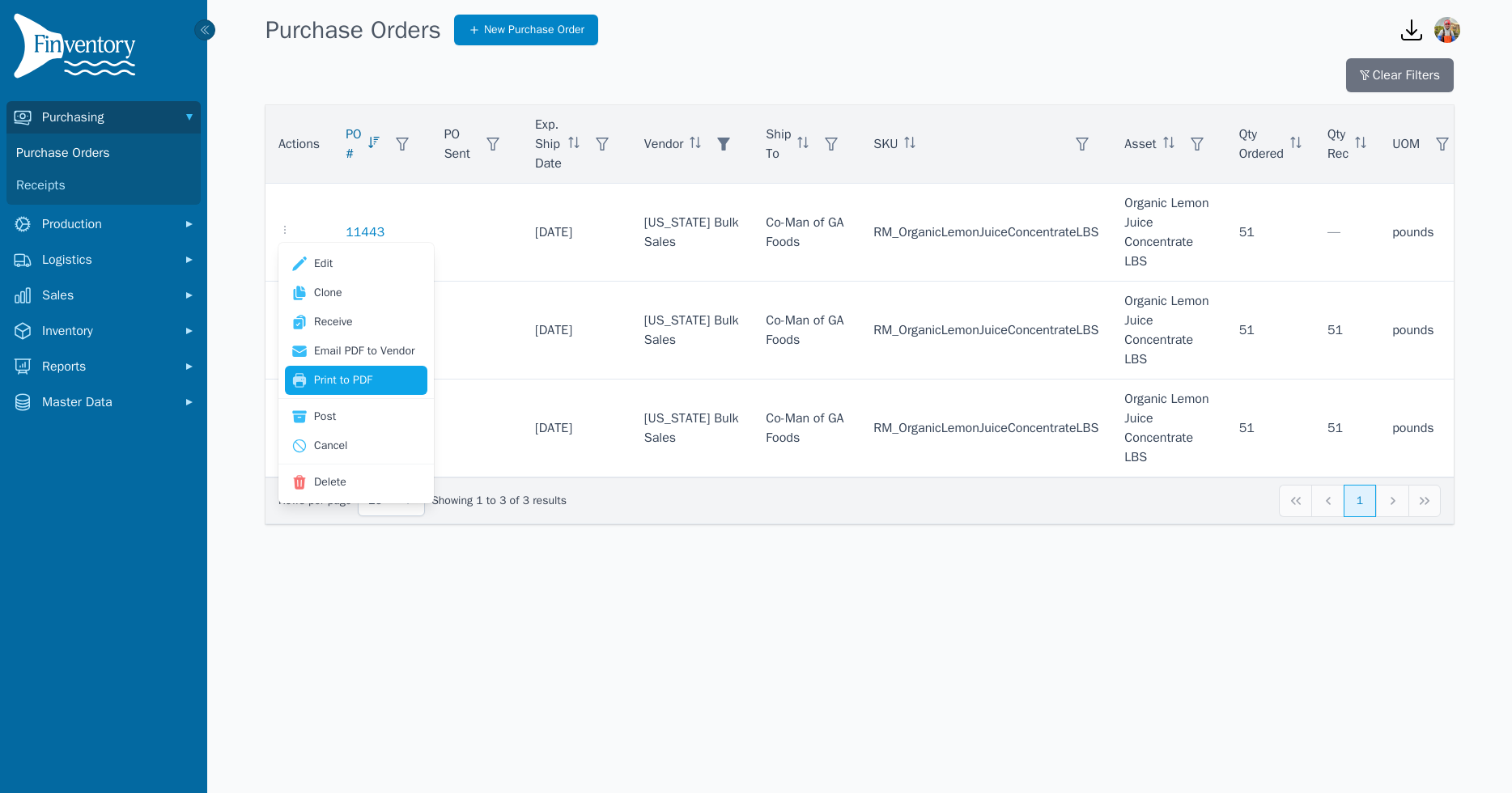 click on "Print to PDF" at bounding box center (356, 380) 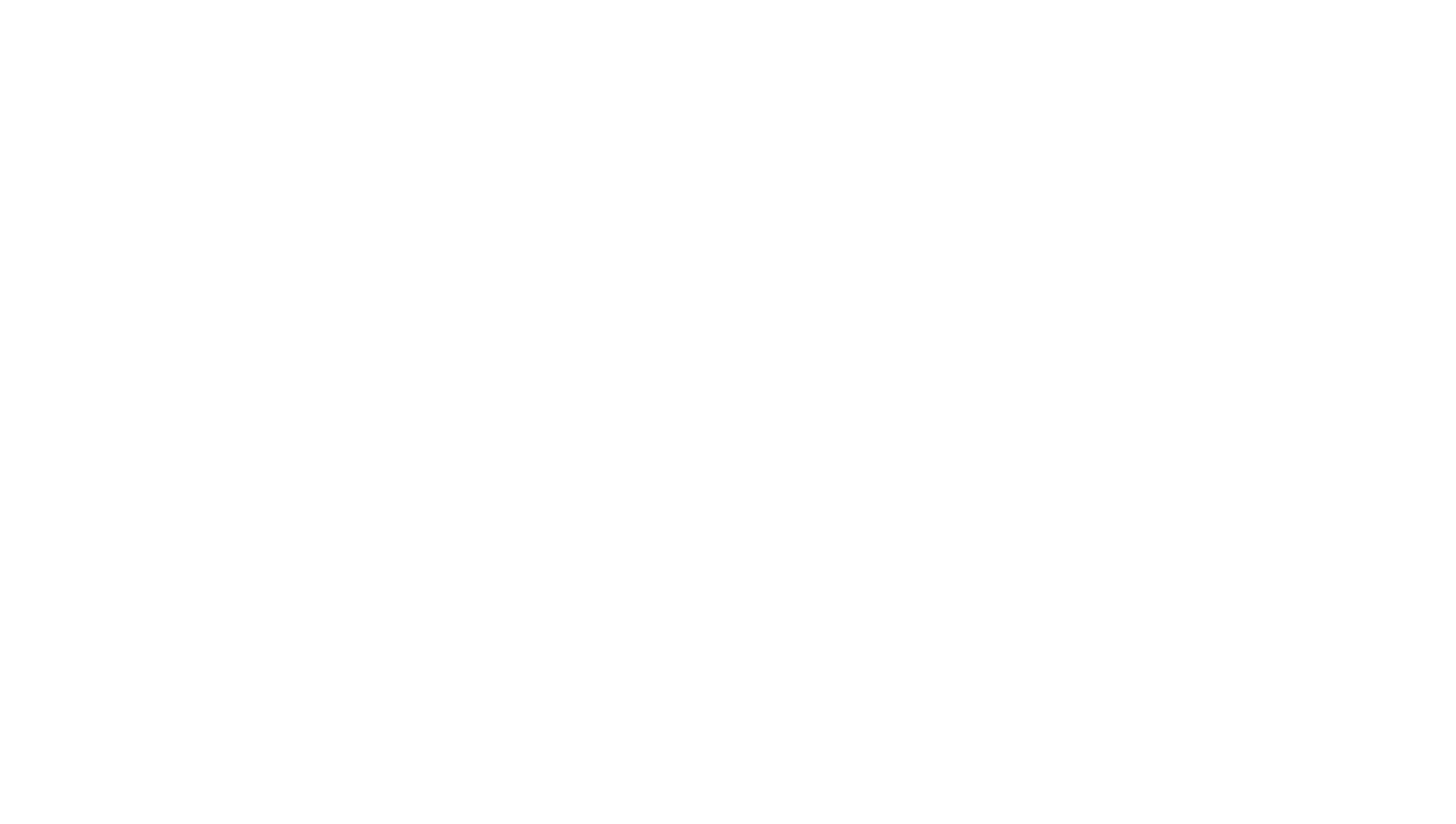 scroll, scrollTop: 0, scrollLeft: 0, axis: both 